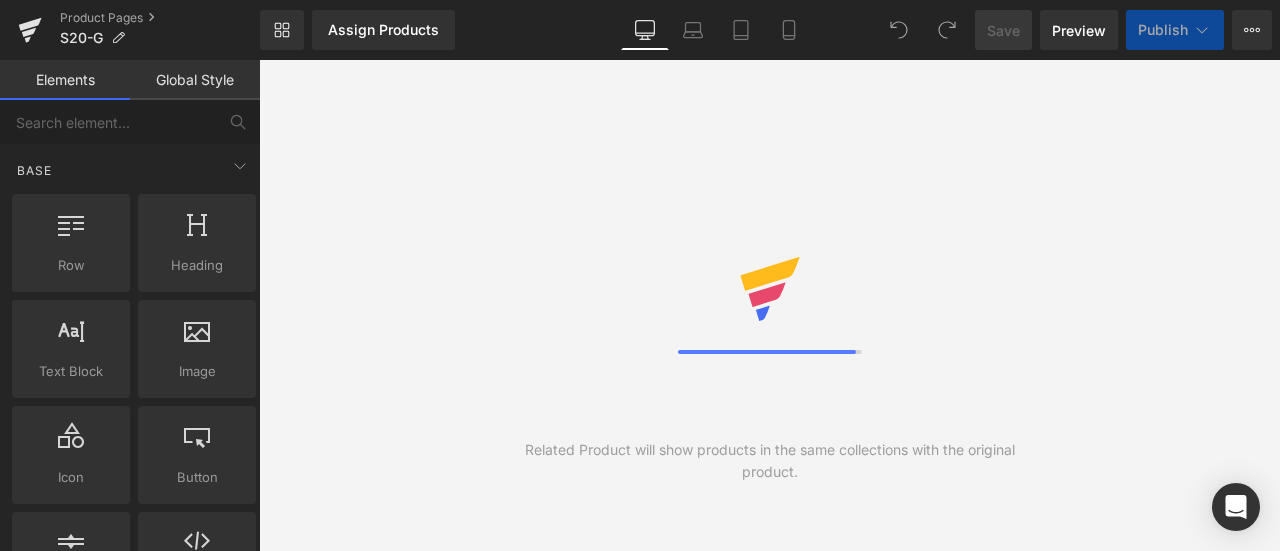 scroll, scrollTop: 0, scrollLeft: 0, axis: both 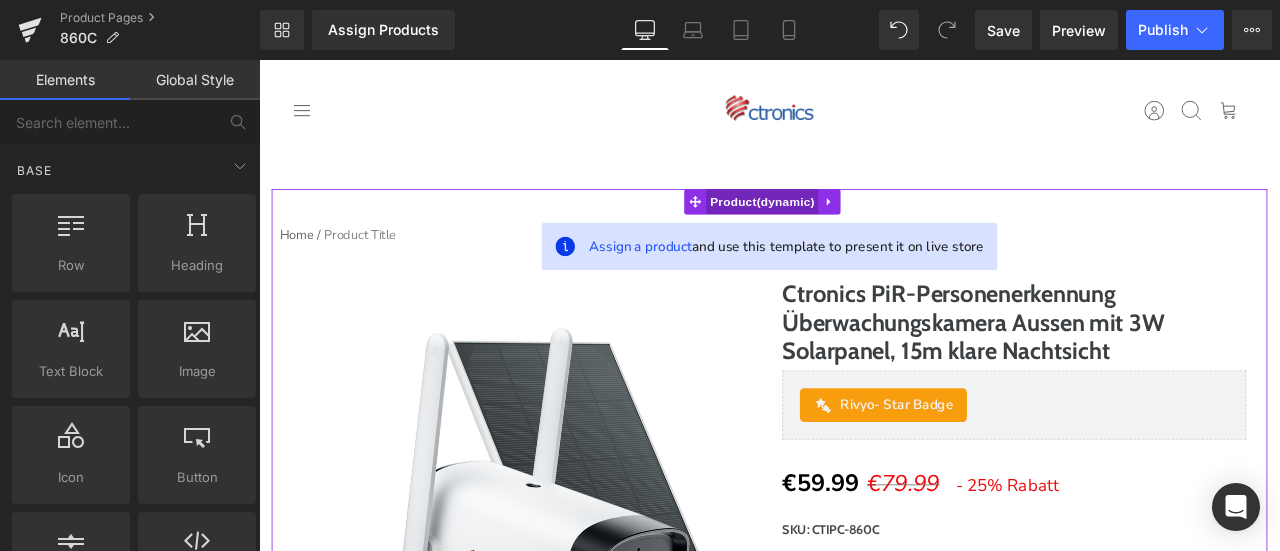click on "Product" at bounding box center (856, 228) 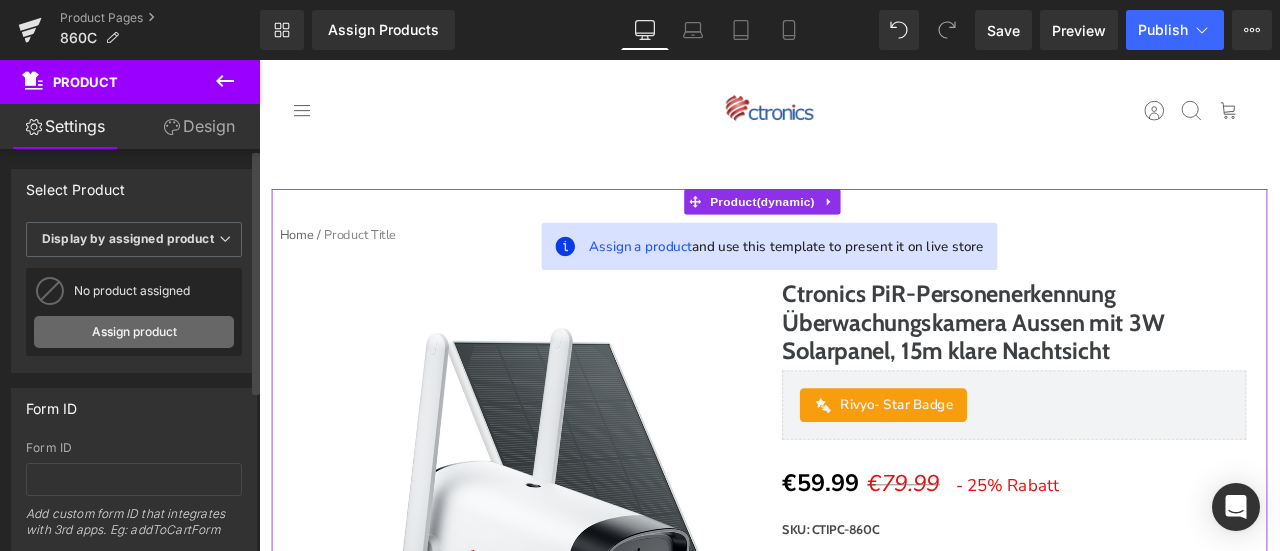 click on "Assign product" at bounding box center (134, 332) 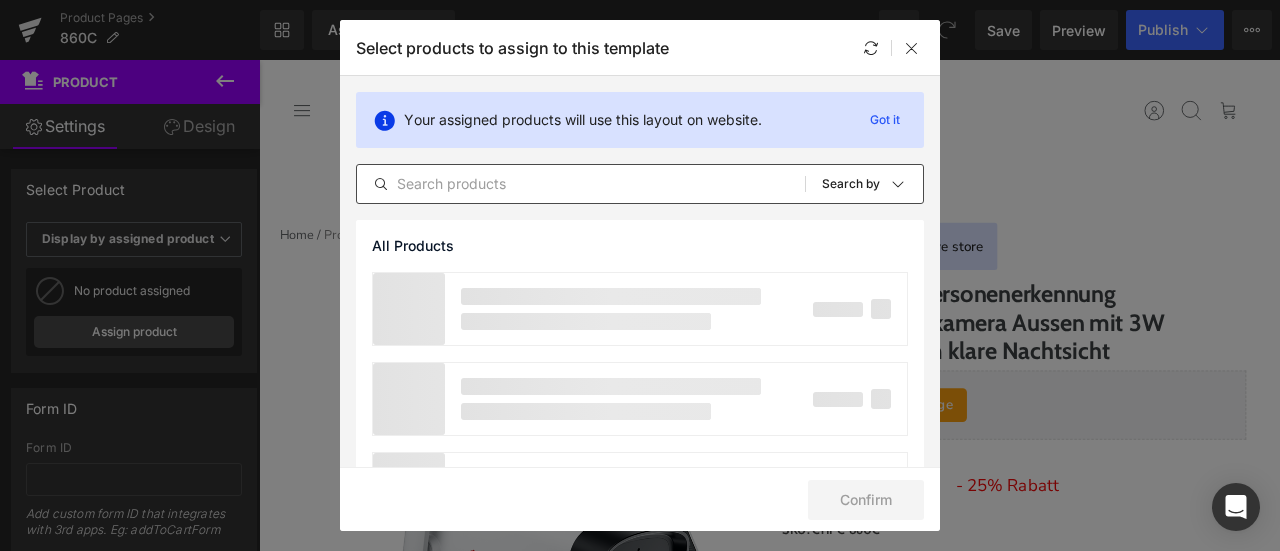 click at bounding box center (581, 184) 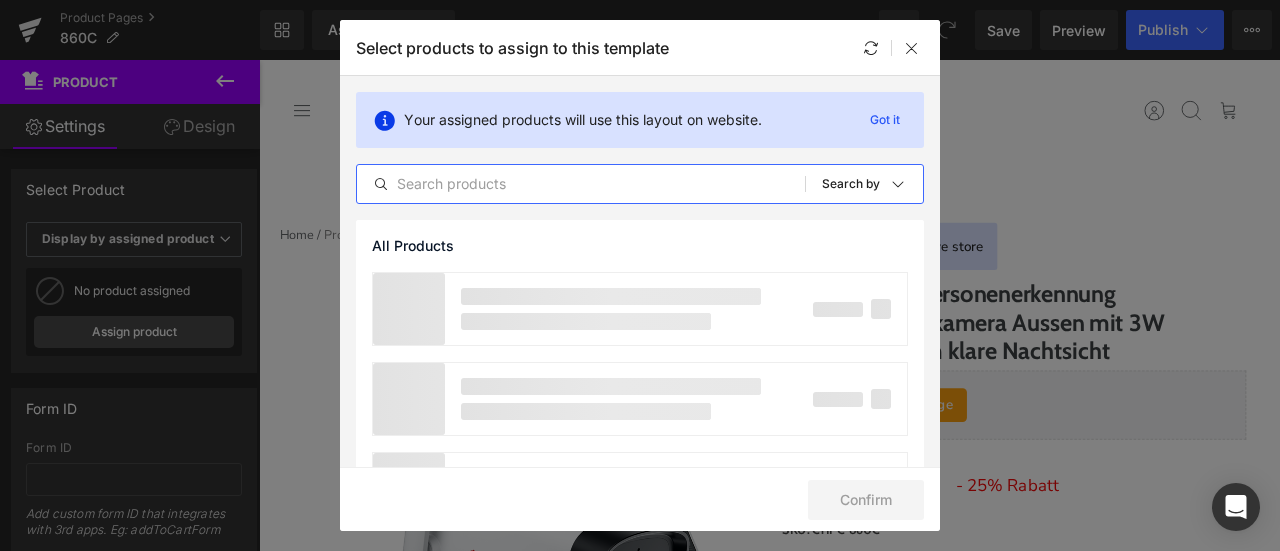 paste on "Ctronics PiR-Personenerkennung Überwachungskamera Aussen mit 3W Solarpanel, 15m klare Nachtsicht" 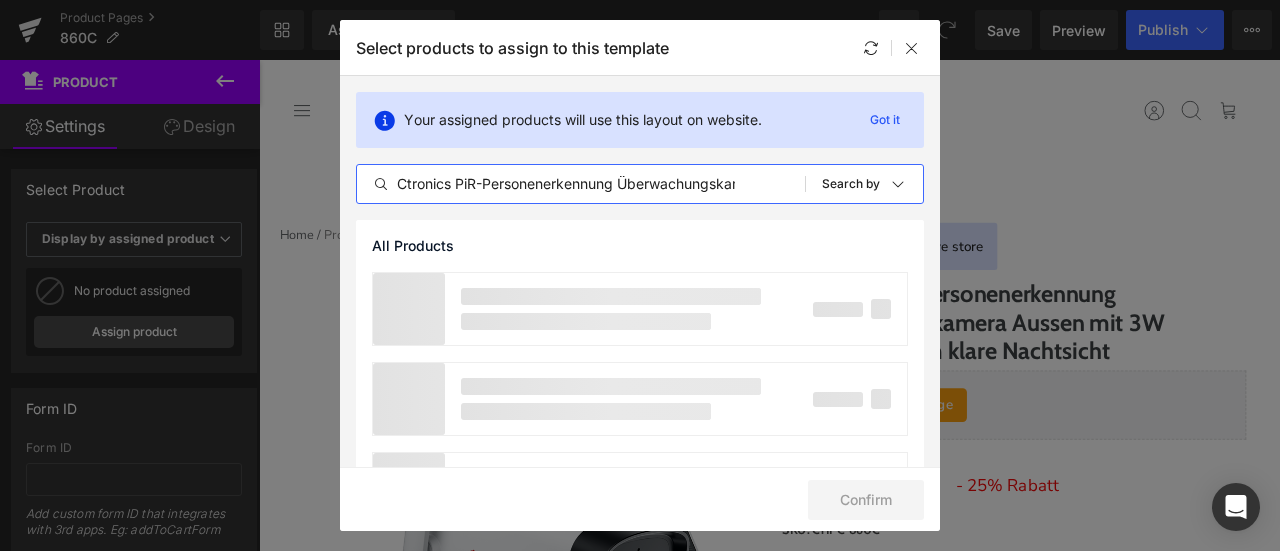 scroll, scrollTop: 0, scrollLeft: 366, axis: horizontal 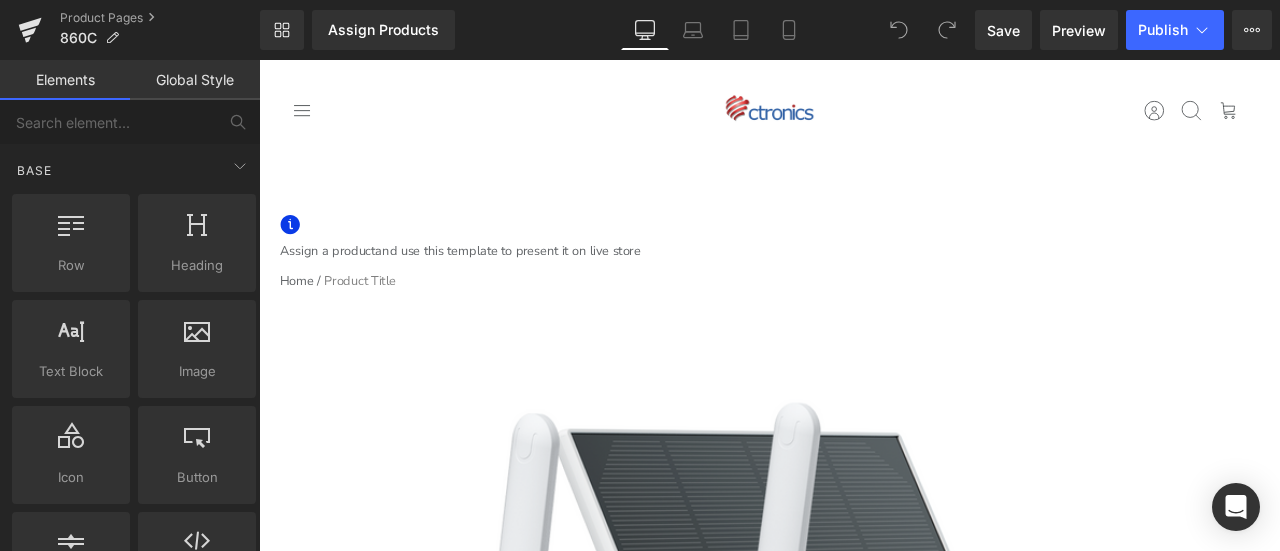 click on "Direkt zum Inhalt
Einkaufswagen
Noch €0,01 fehlen zum kostenlosen Versand!
Du hast kostenlosen Versand freigeschaltet!
Ihr Einkaufswagen ist im Moment leer.
Zur Kasse
Ein oder mehrere Artikel in deinem Warenkorb ist/sind ein wiederkehrender Kauf oder ein Kauf mit Zahlungsaufschub. Indem ich fortfahre, stimme ich den  Stornierungsrichtlinie" at bounding box center [864, 6989] 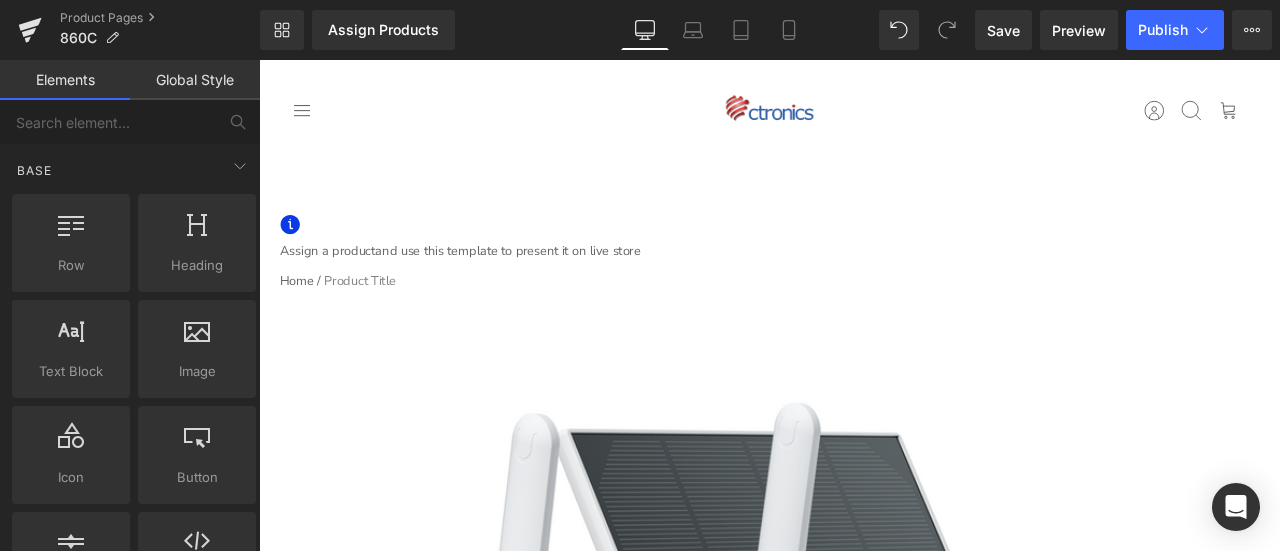 click on "Product" at bounding box center [259, 60] 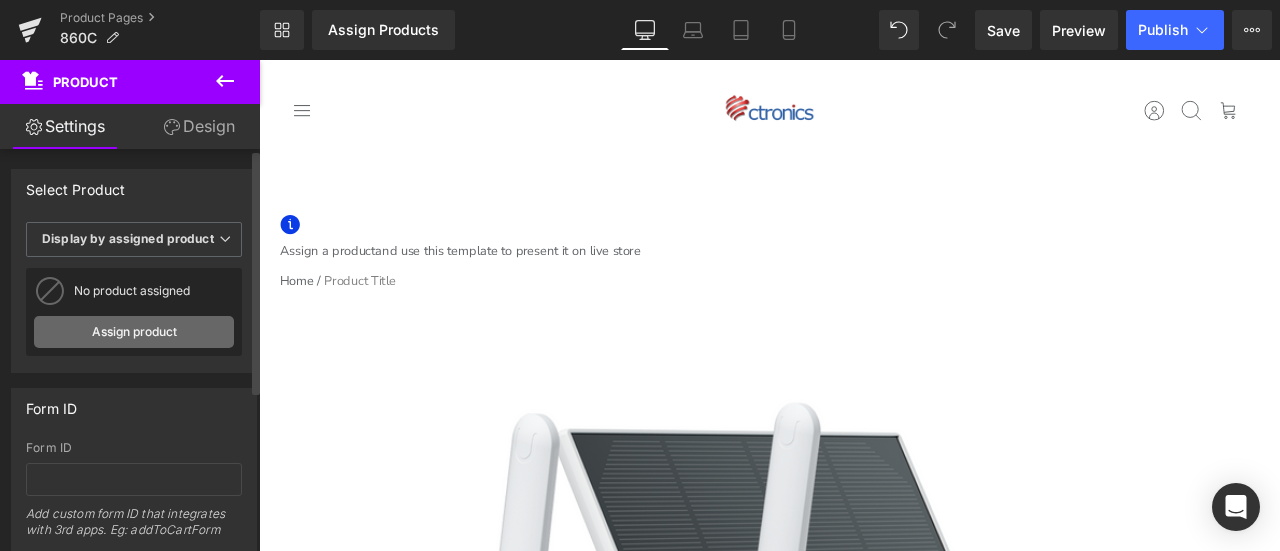 click on "Assign product" at bounding box center (134, 332) 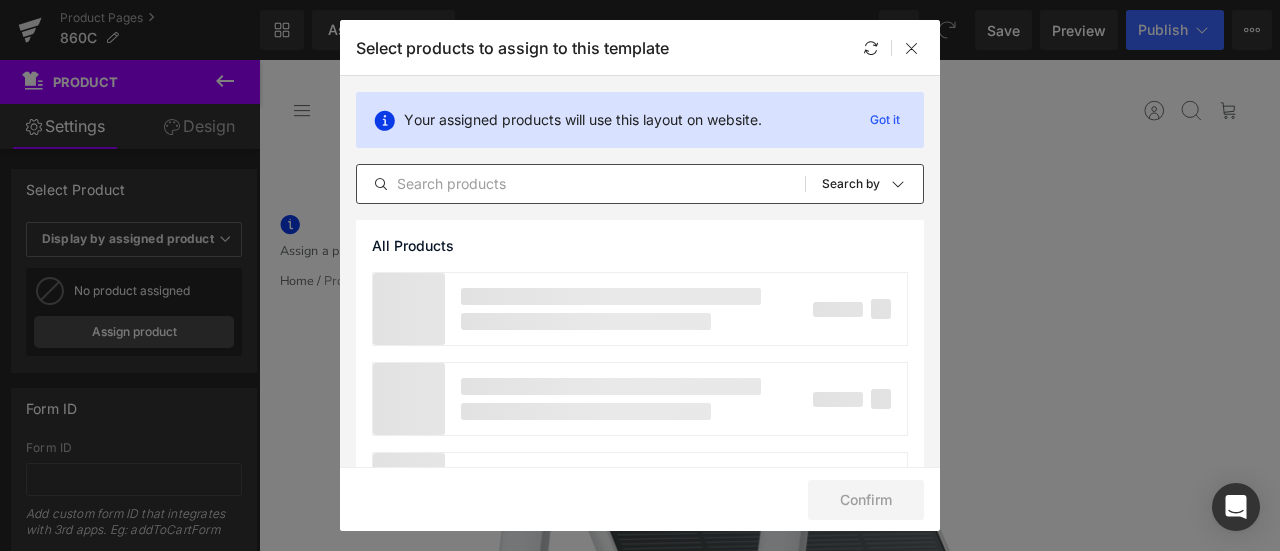 click at bounding box center [581, 184] 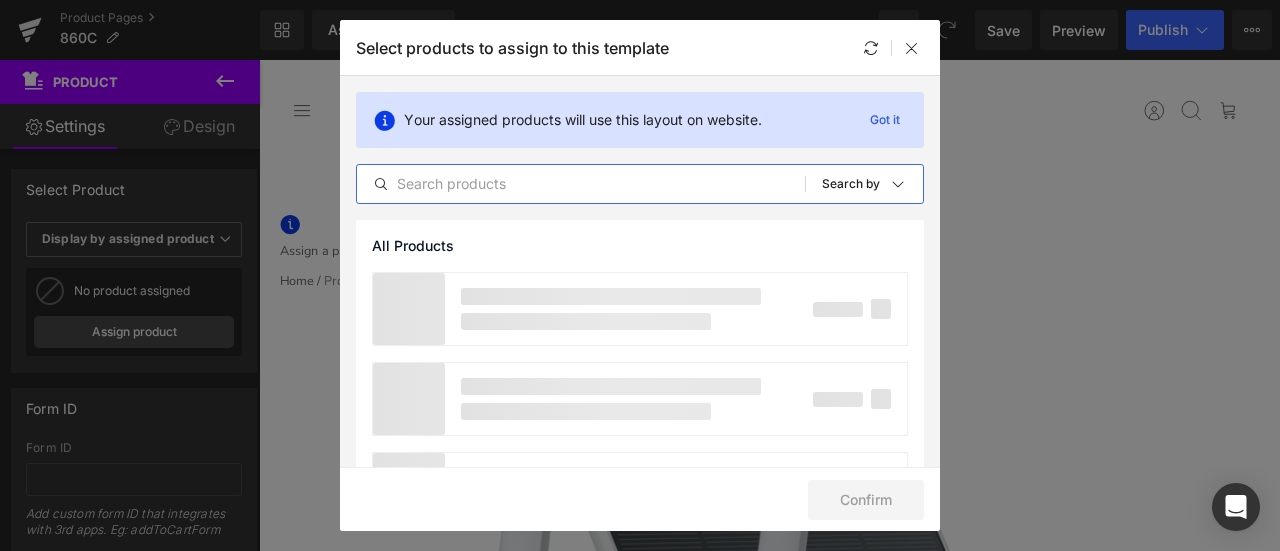 paste on "Ctronics PiR-Personenerkennung Überwachungskamera Aussen mit 3W Solarpanel, 15m klare Nachtsicht" 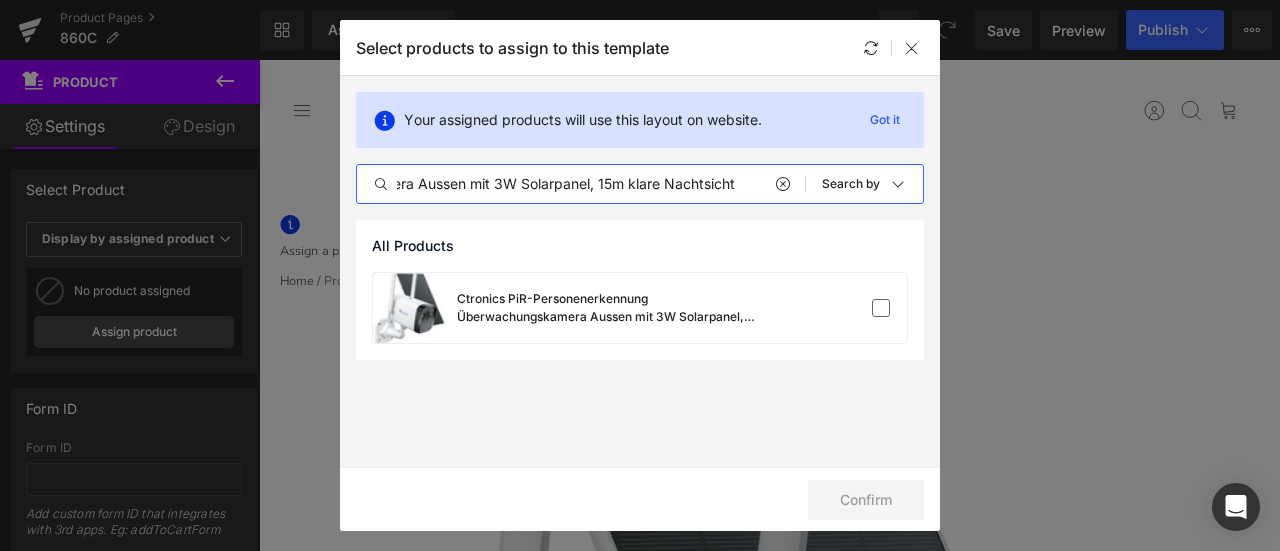 scroll, scrollTop: 0, scrollLeft: 358, axis: horizontal 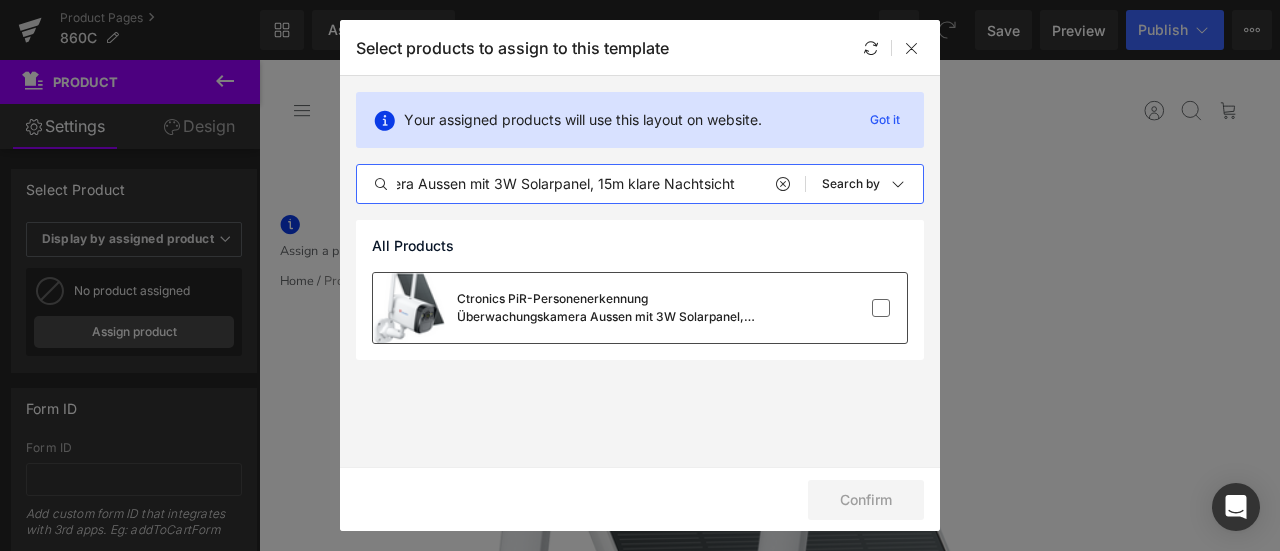 type on "Ctronics PiR-Personenerkennung Überwachungskamera Aussen mit 3W Solarpanel, 15m klare Nachtsicht" 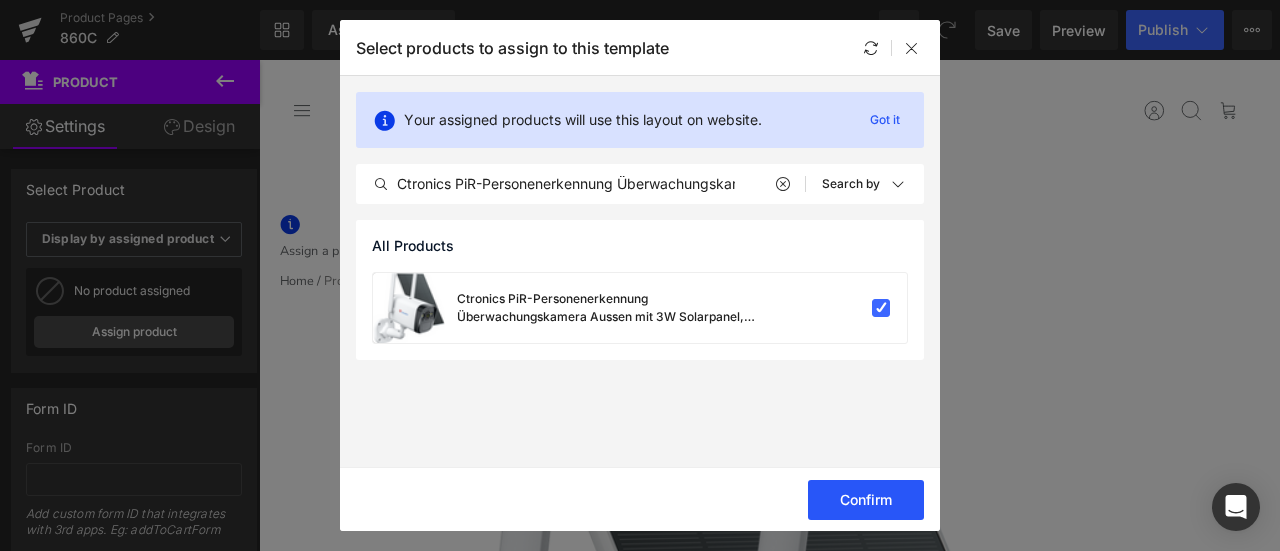 click on "Confirm" at bounding box center [866, 500] 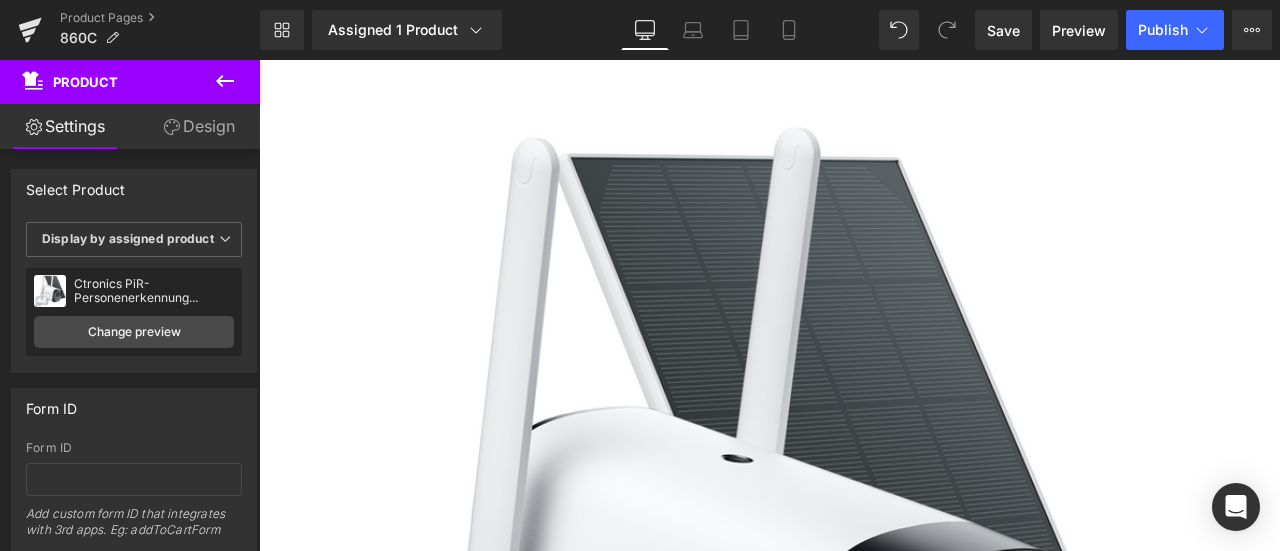 scroll, scrollTop: 100, scrollLeft: 0, axis: vertical 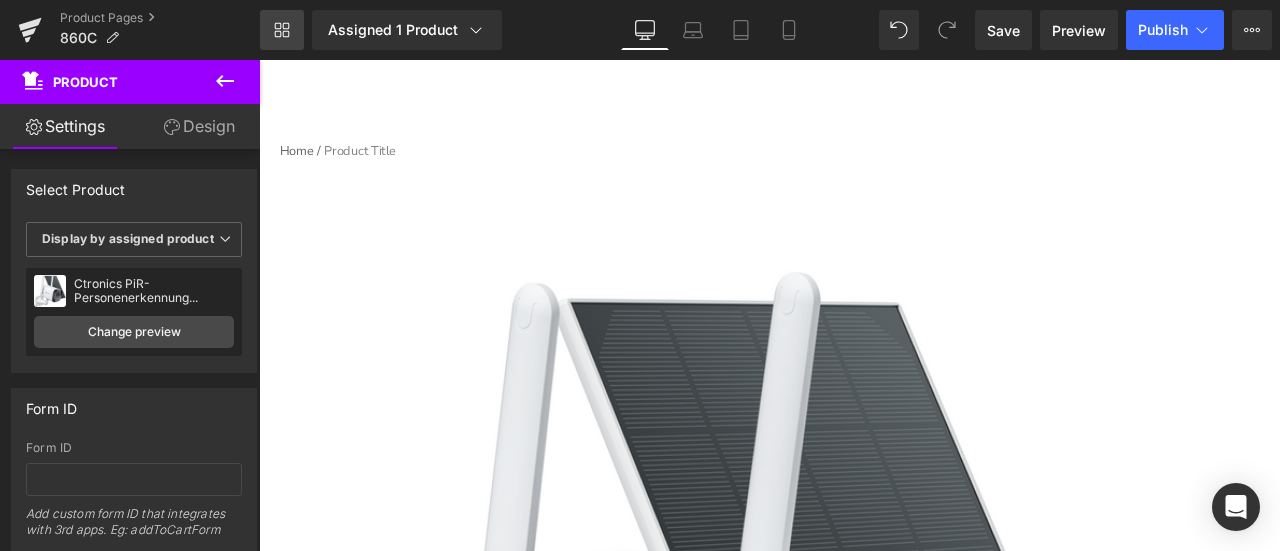 click on "Library" at bounding box center [282, 30] 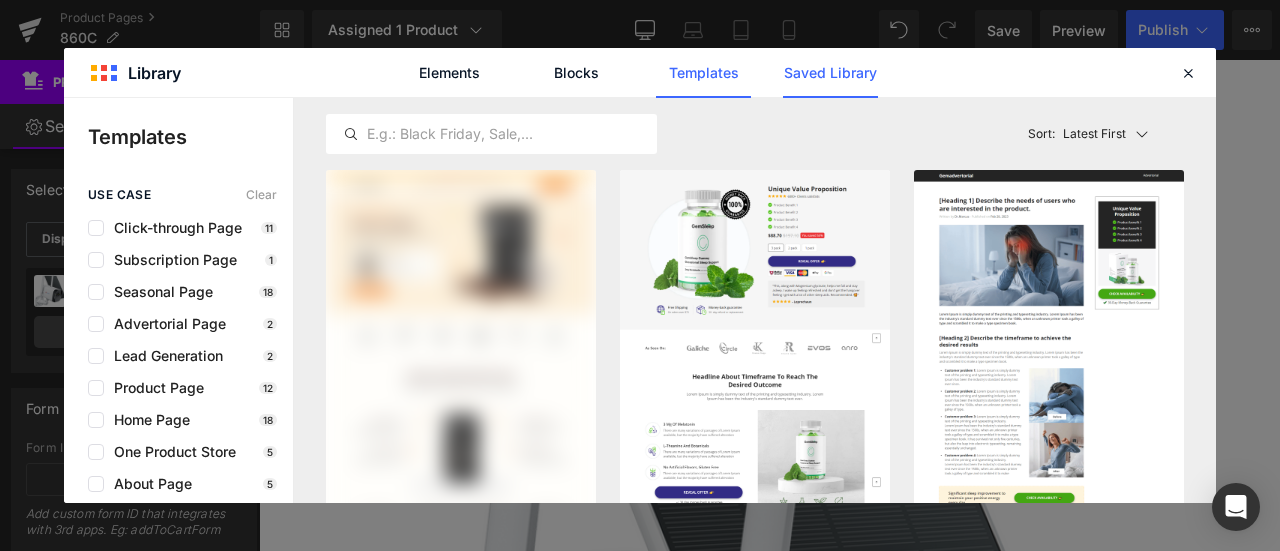 click on "Saved Library" 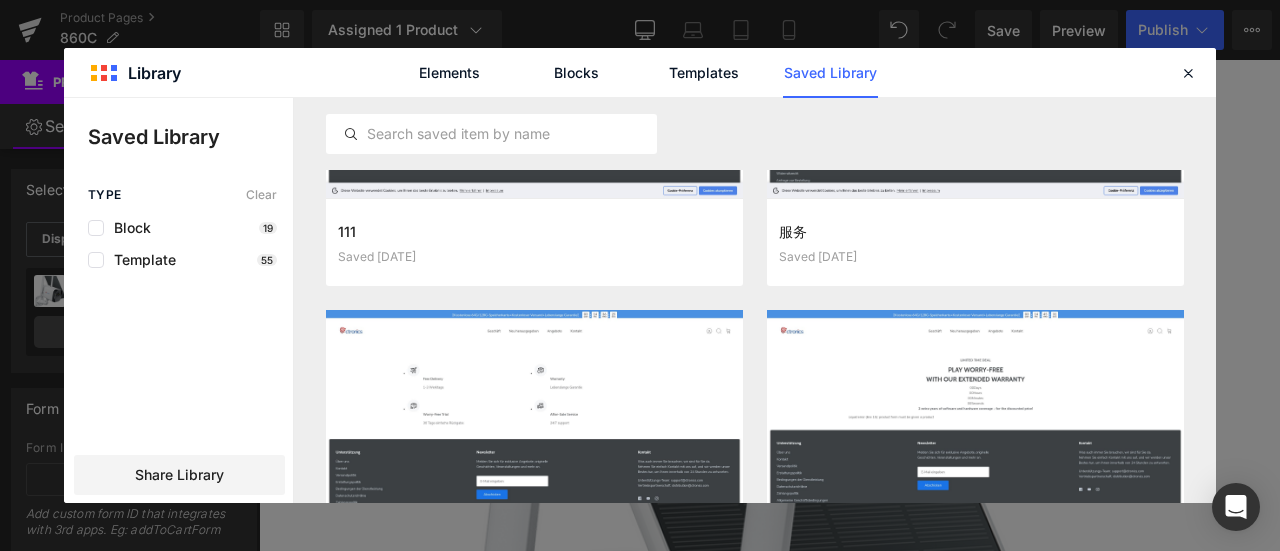 scroll, scrollTop: 700, scrollLeft: 0, axis: vertical 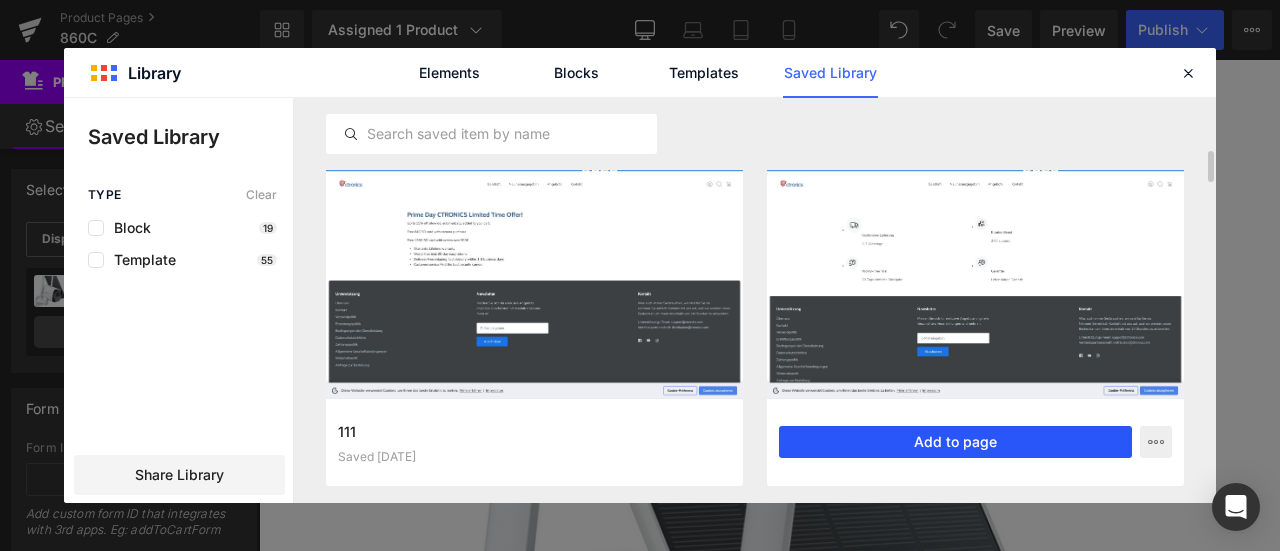 click on "Add to page" at bounding box center (955, 442) 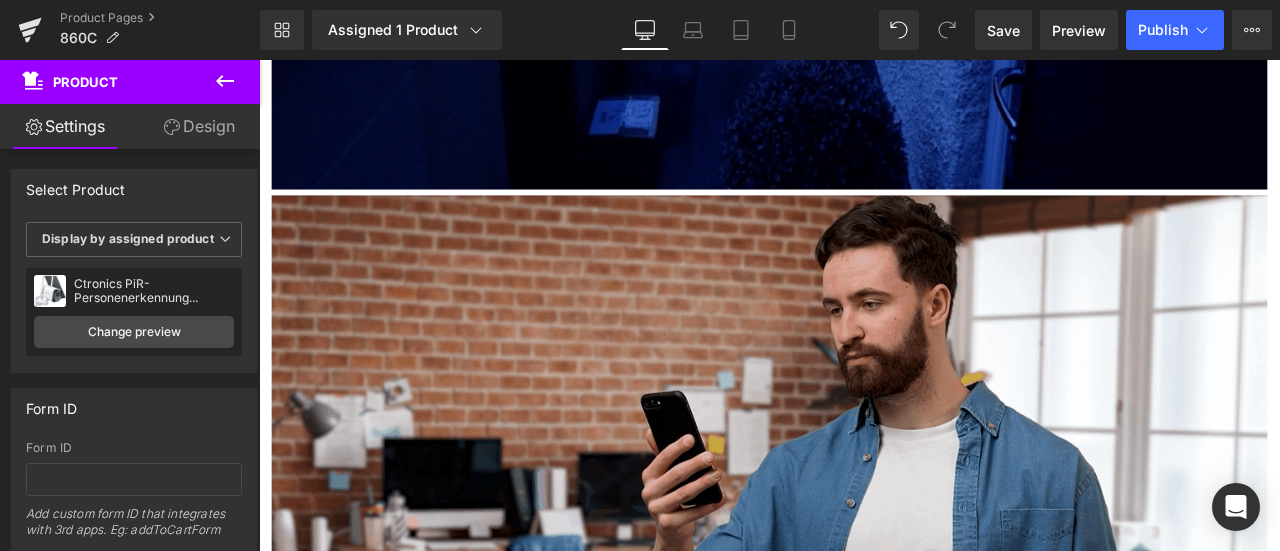scroll, scrollTop: 6028, scrollLeft: 0, axis: vertical 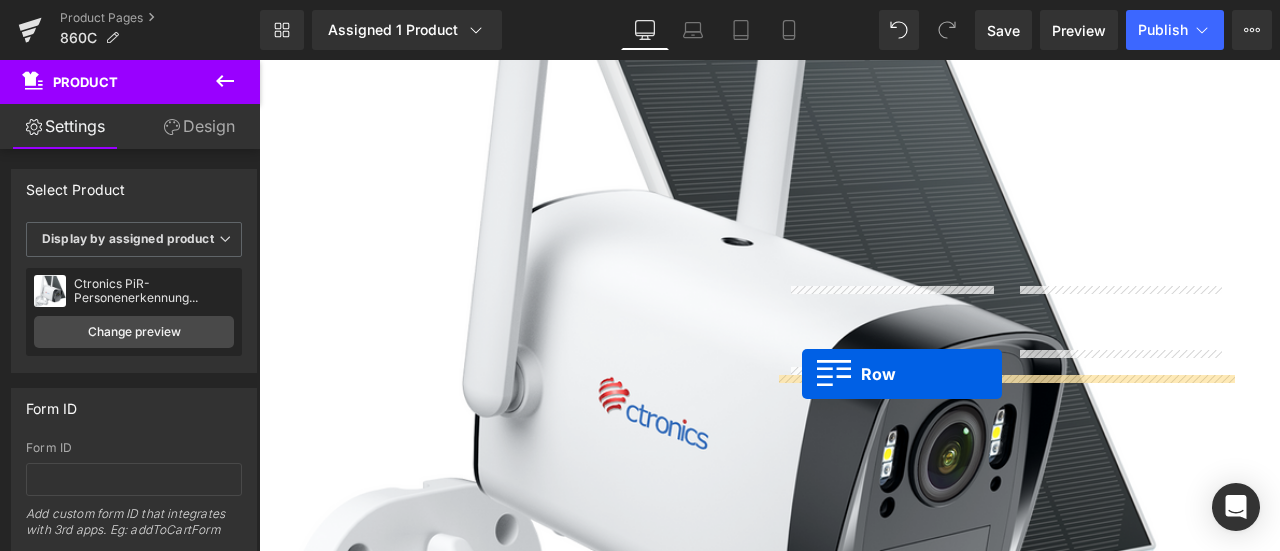 drag, startPoint x: 287, startPoint y: 177, endPoint x: 902, endPoint y: 432, distance: 665.7702 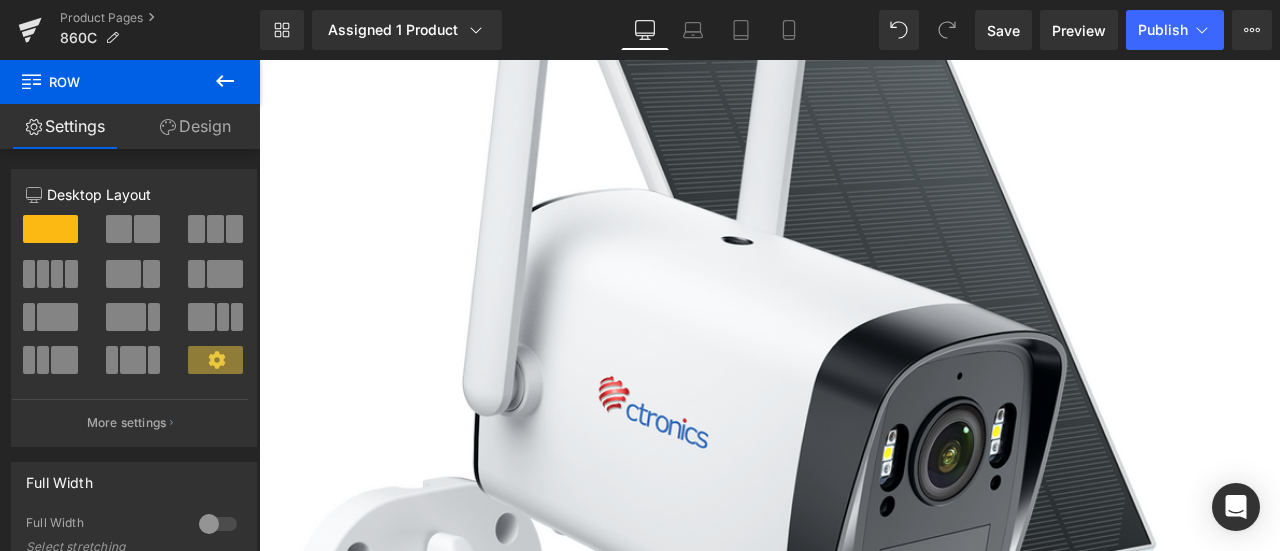 scroll, scrollTop: 328, scrollLeft: 0, axis: vertical 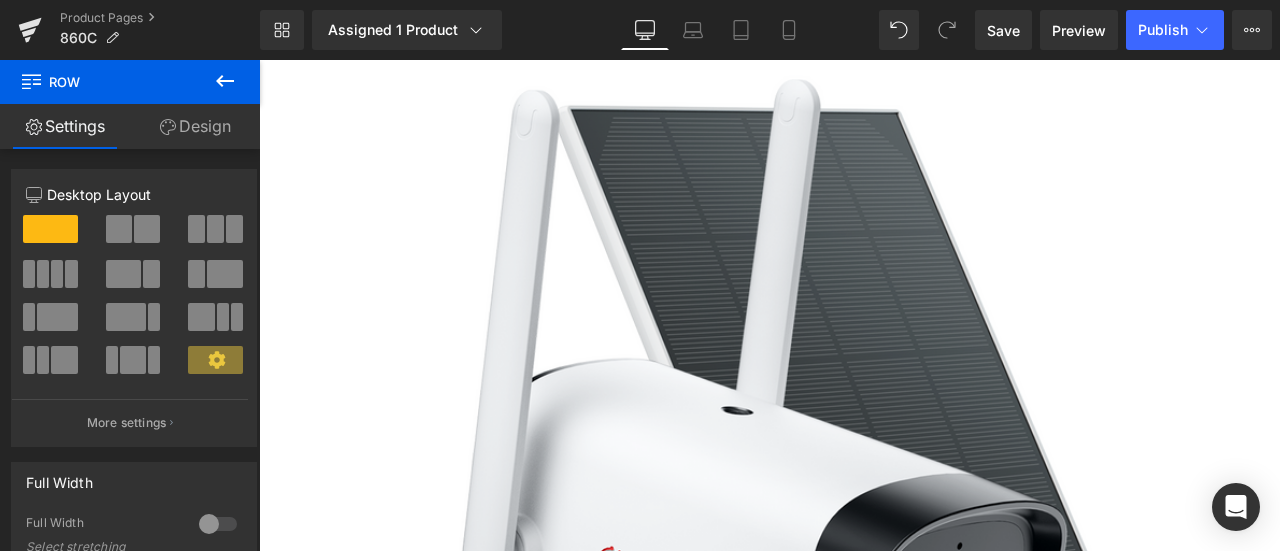 click on "Sale Off
(P) Image" at bounding box center (864, 619) 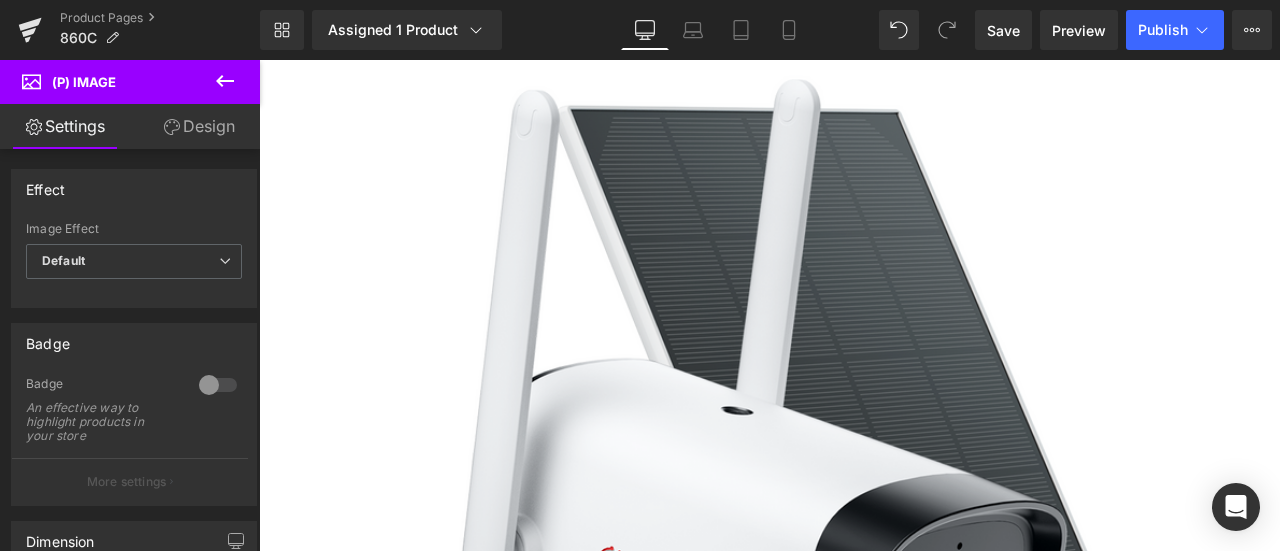click on "(P) Price" at bounding box center [259, 60] 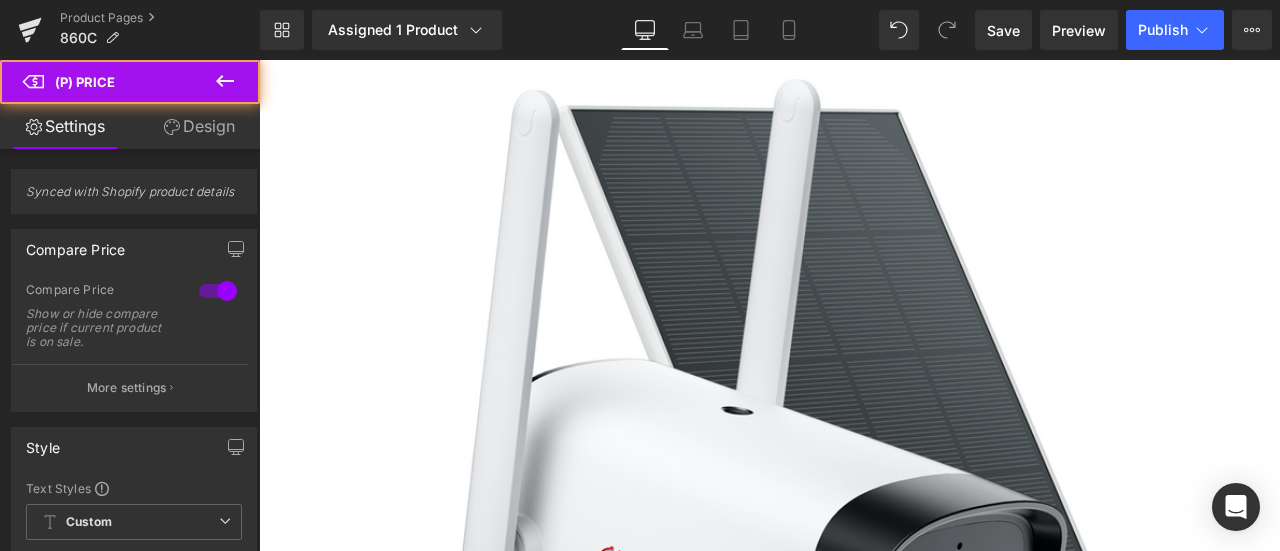 click on "Design" at bounding box center [199, 126] 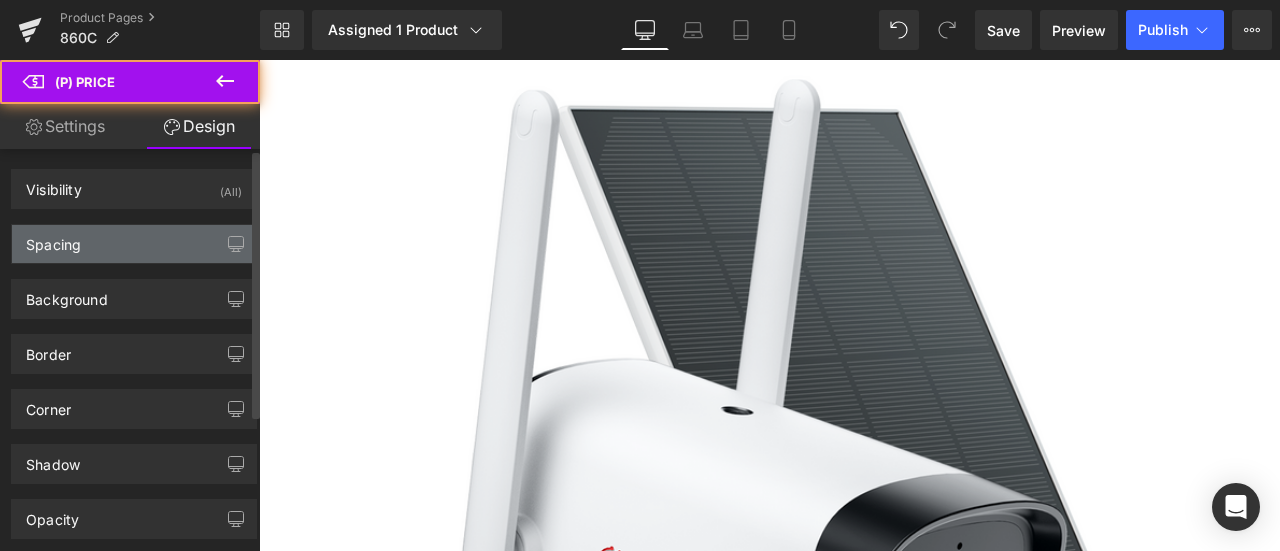 click on "Spacing" at bounding box center (134, 244) 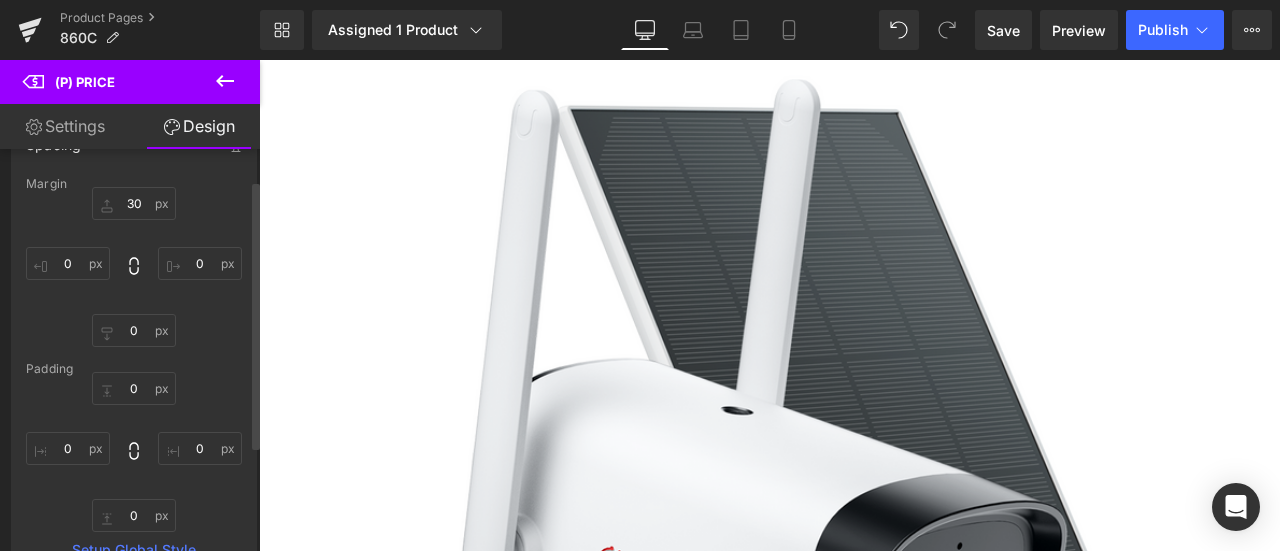 scroll, scrollTop: 0, scrollLeft: 0, axis: both 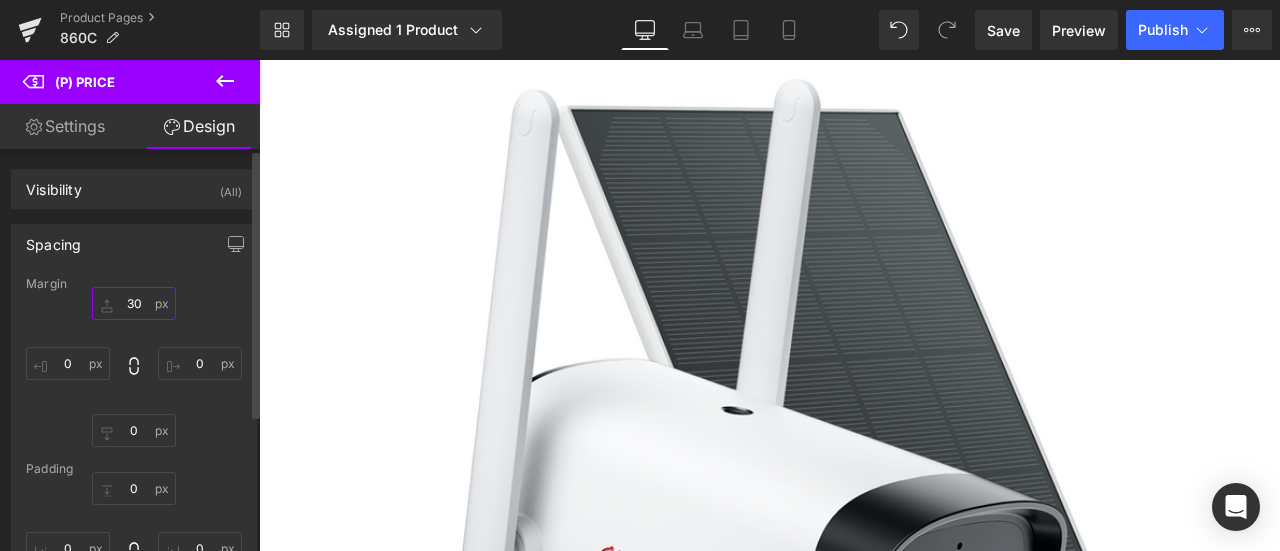 click on "30" at bounding box center (134, 303) 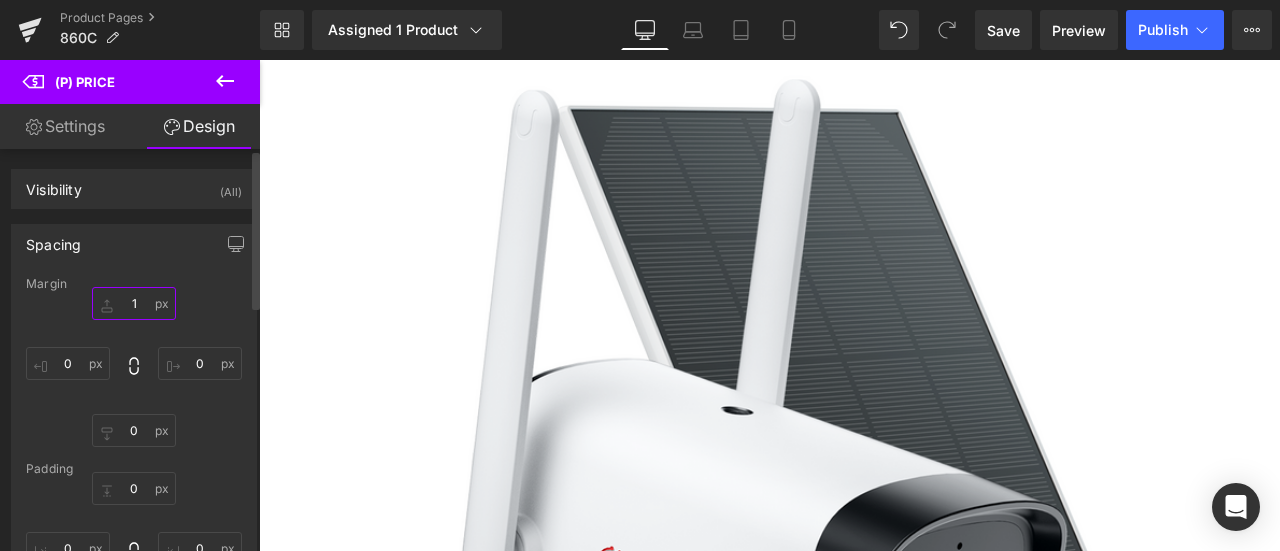 type on "10" 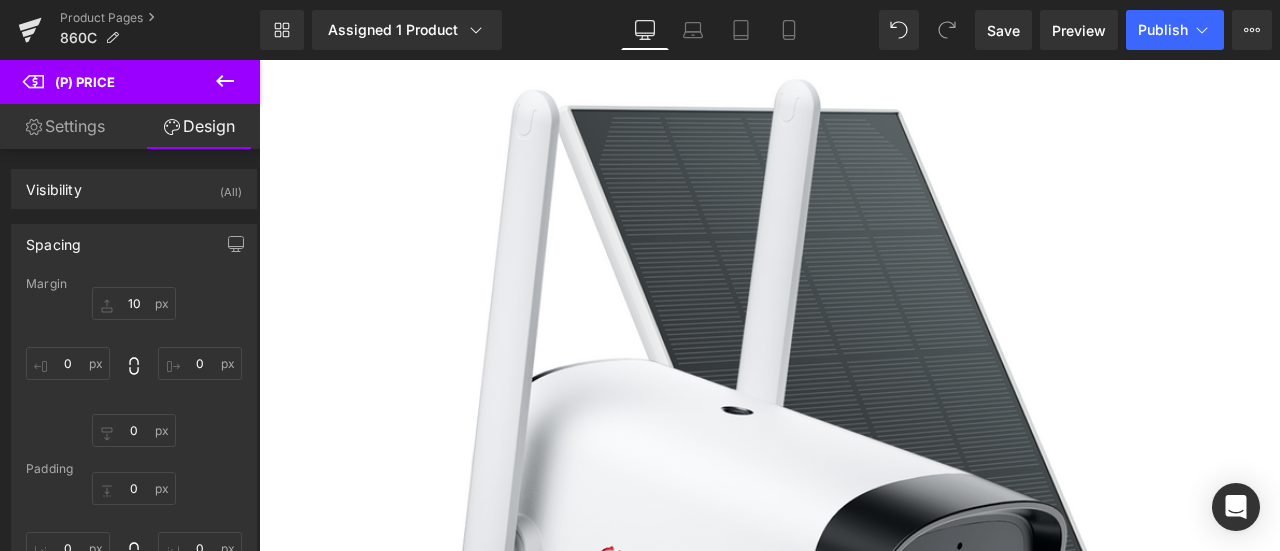 click 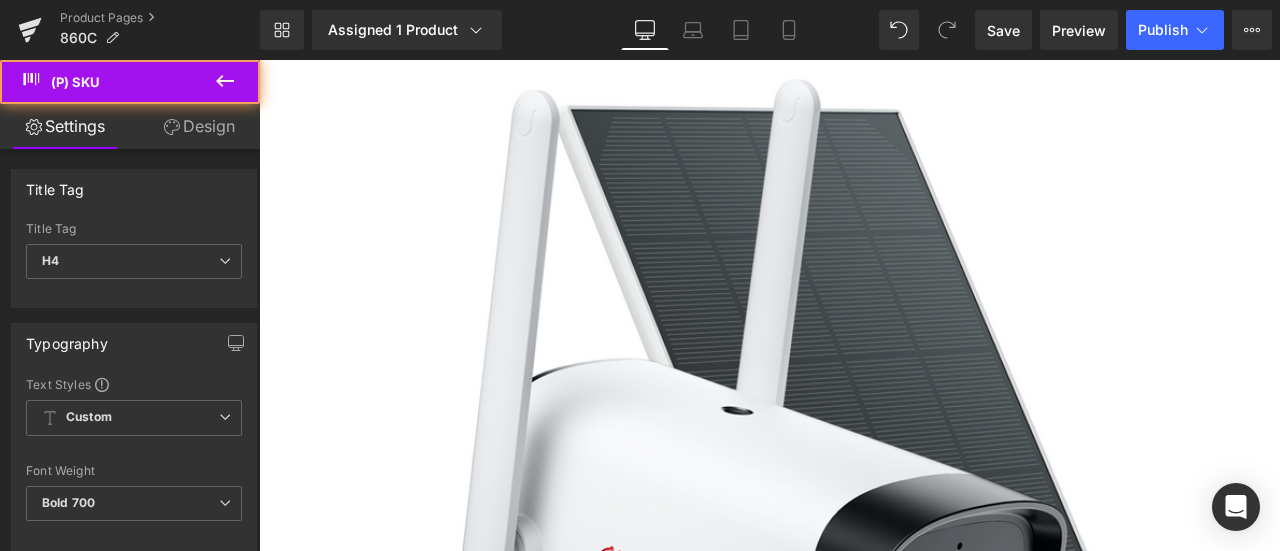 click on "Design" at bounding box center [199, 126] 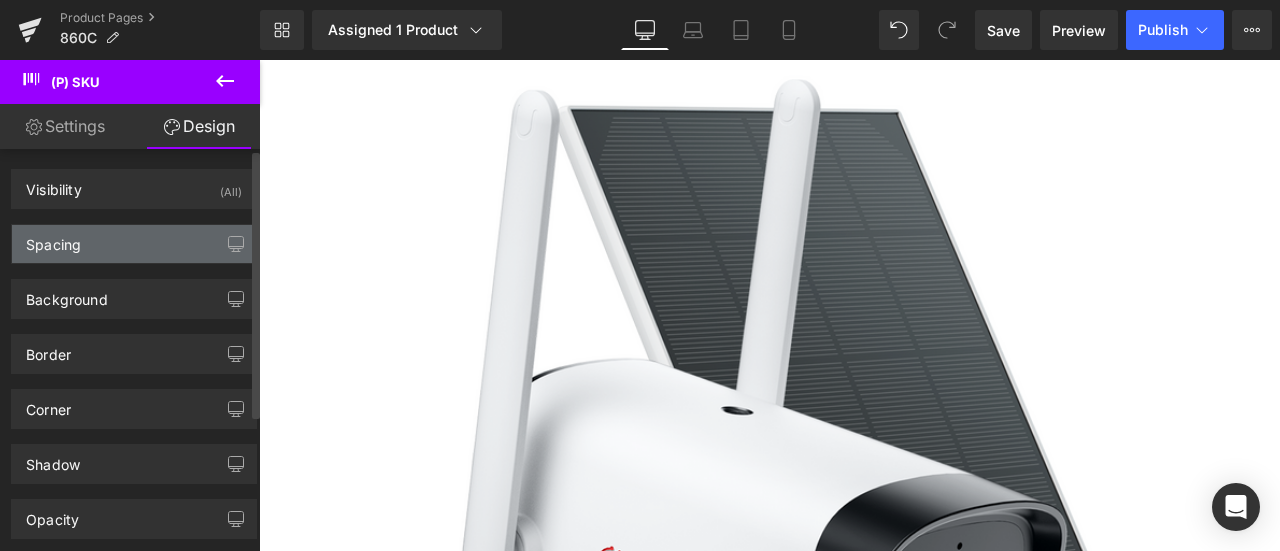 click on "Spacing" at bounding box center [134, 244] 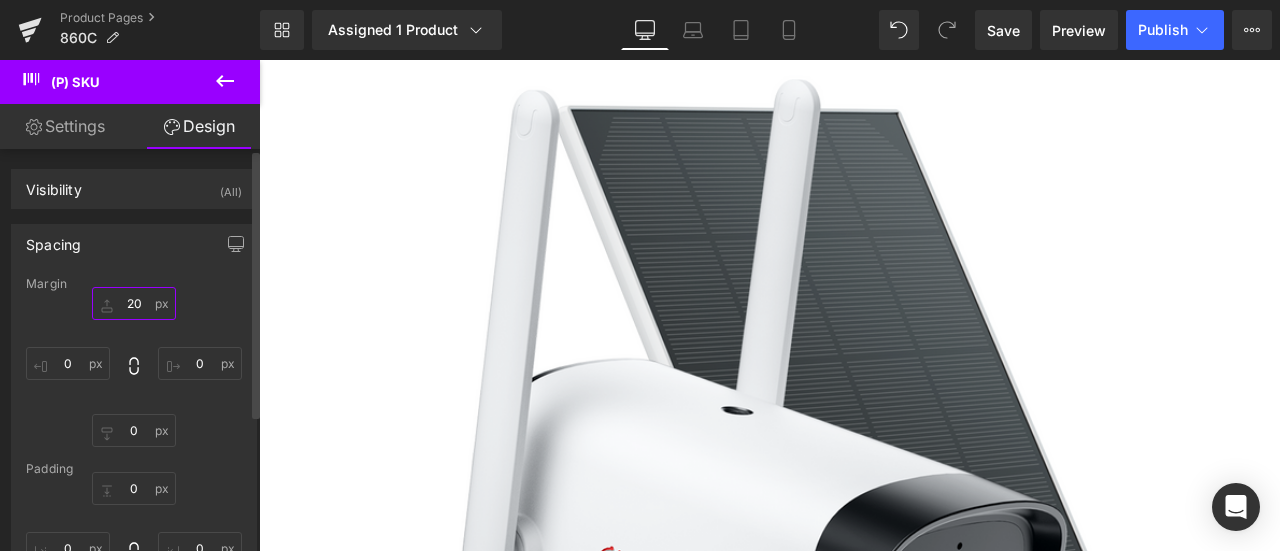 click on "20" at bounding box center [134, 303] 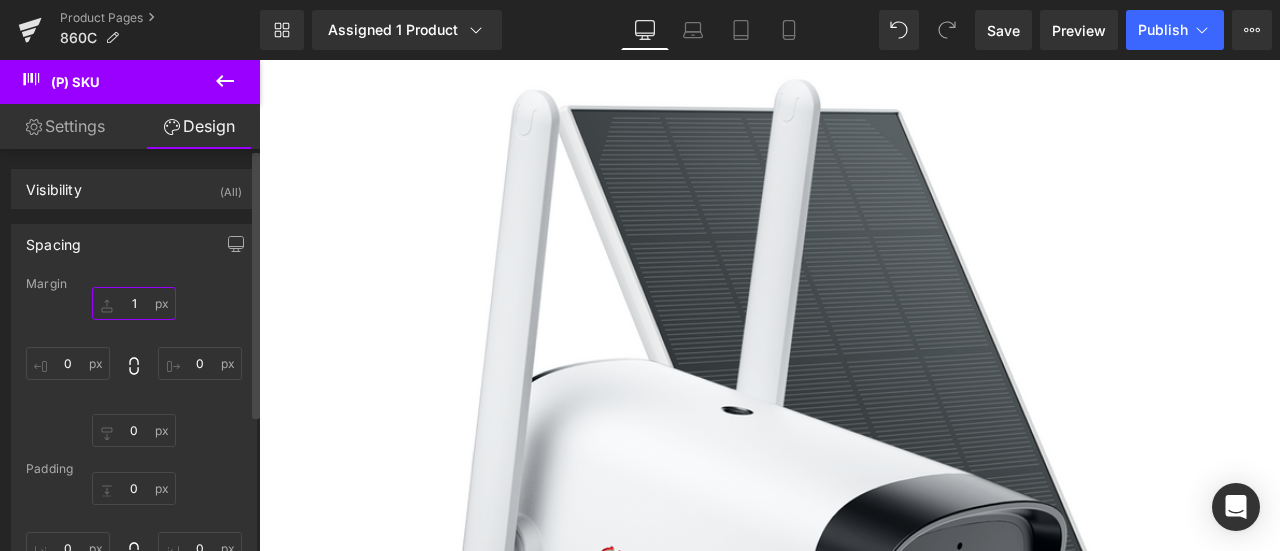 type on "10" 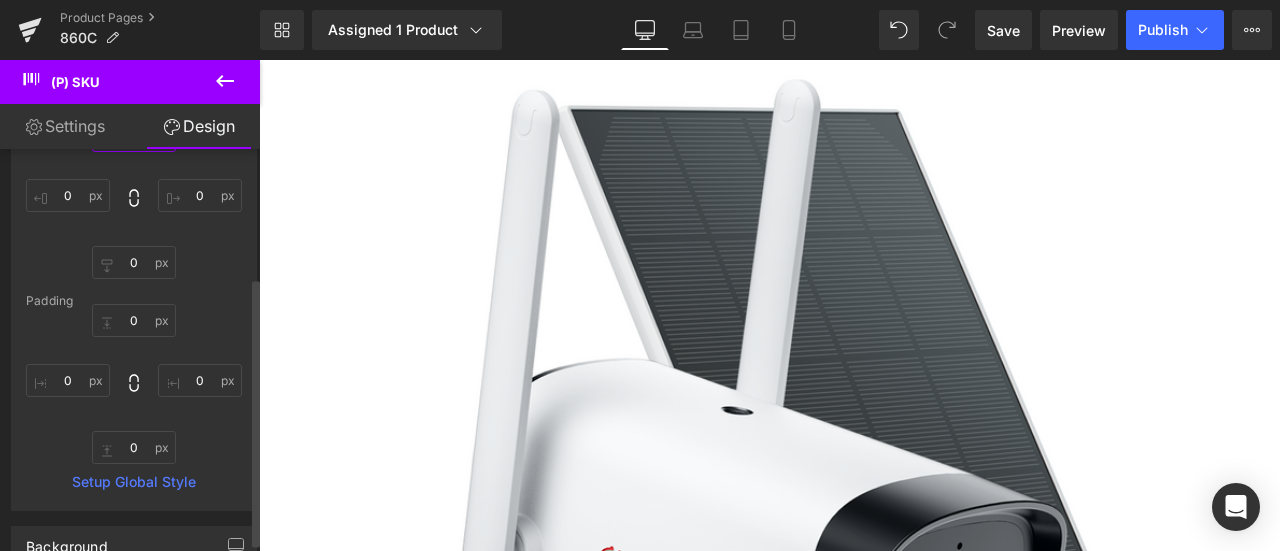 scroll, scrollTop: 200, scrollLeft: 0, axis: vertical 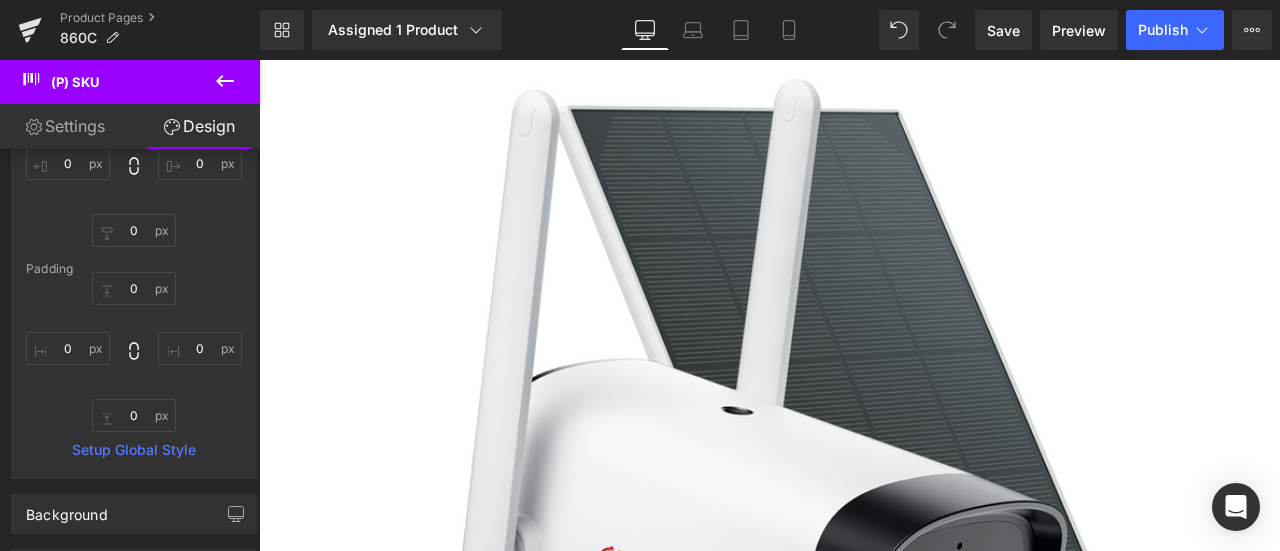 click on "(P) Swatches" at bounding box center (259, 60) 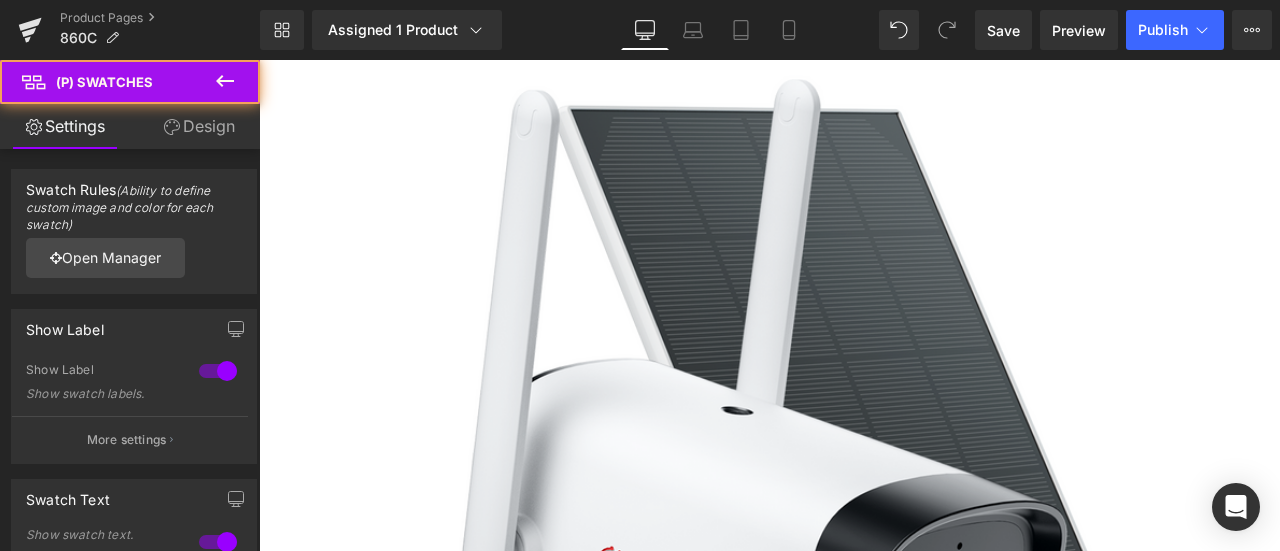 click on "Design" at bounding box center [199, 126] 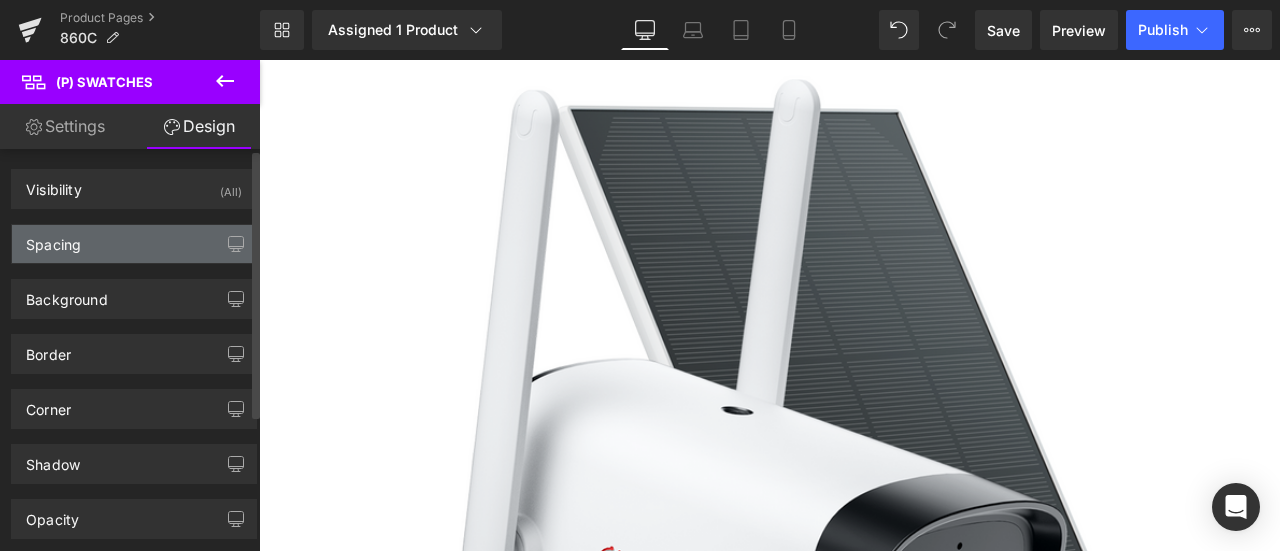 click on "Spacing" at bounding box center [134, 244] 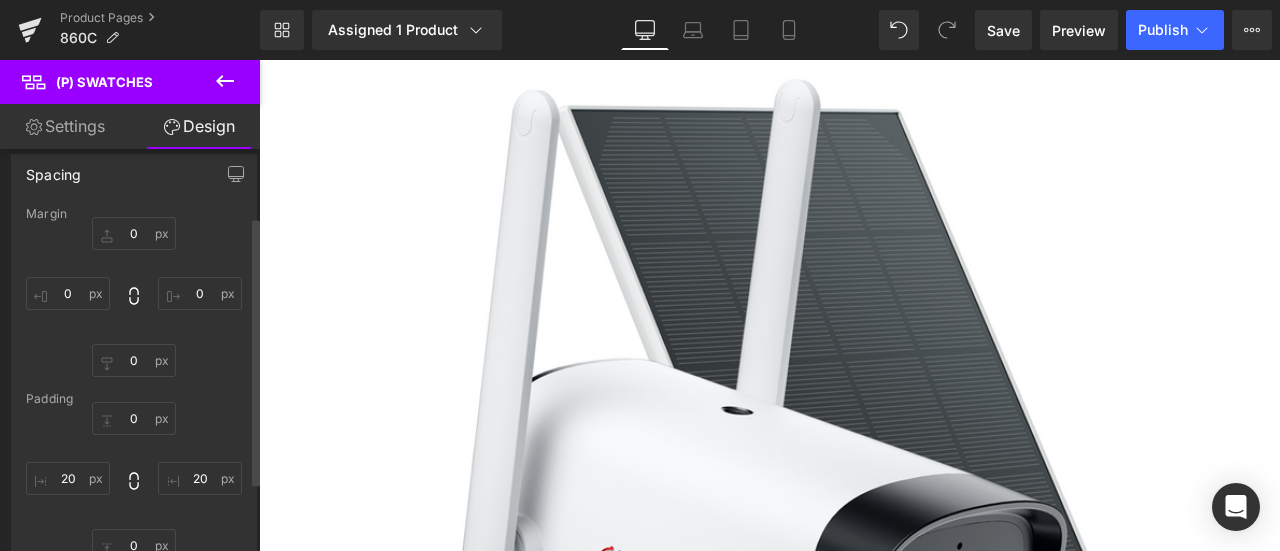 scroll, scrollTop: 100, scrollLeft: 0, axis: vertical 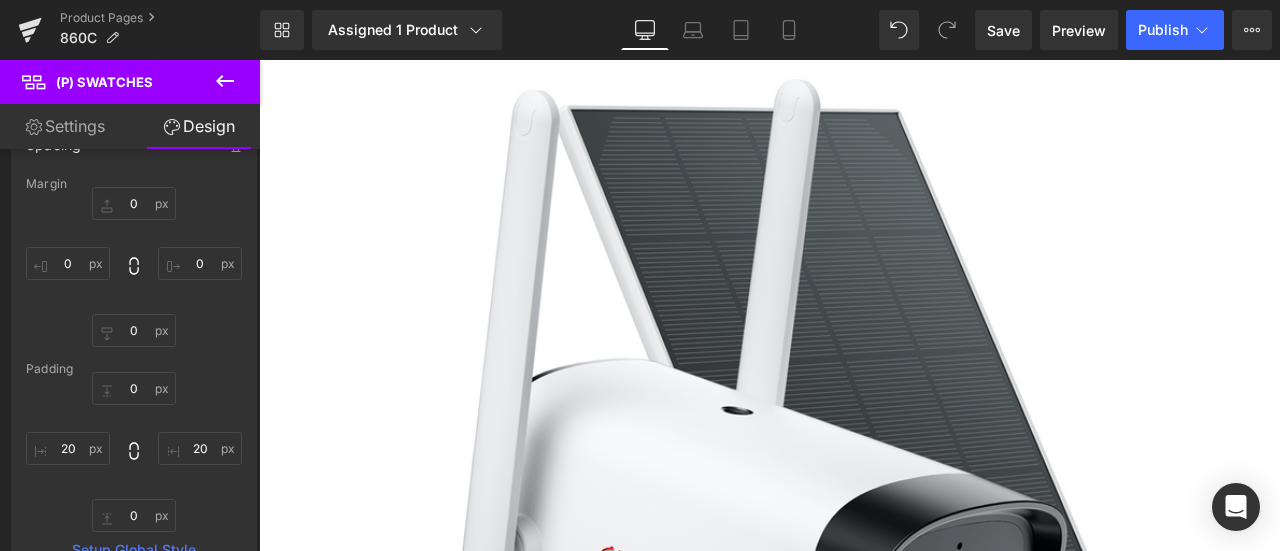 click on "(P) Quantity" at bounding box center [259, 60] 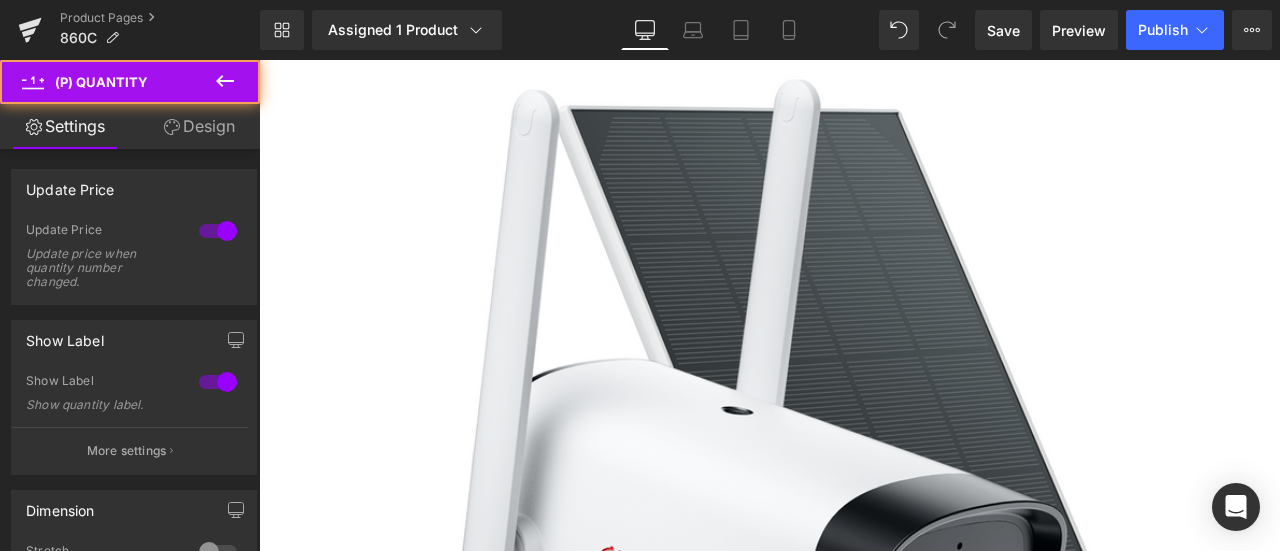 click on "Design" at bounding box center [199, 126] 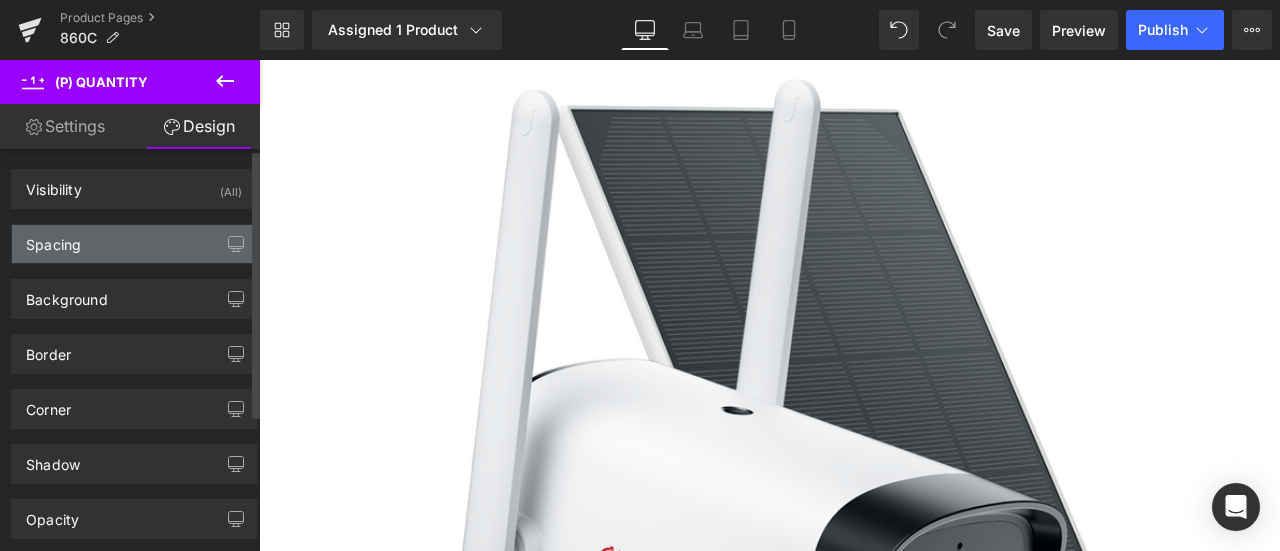 click on "Spacing" at bounding box center [134, 244] 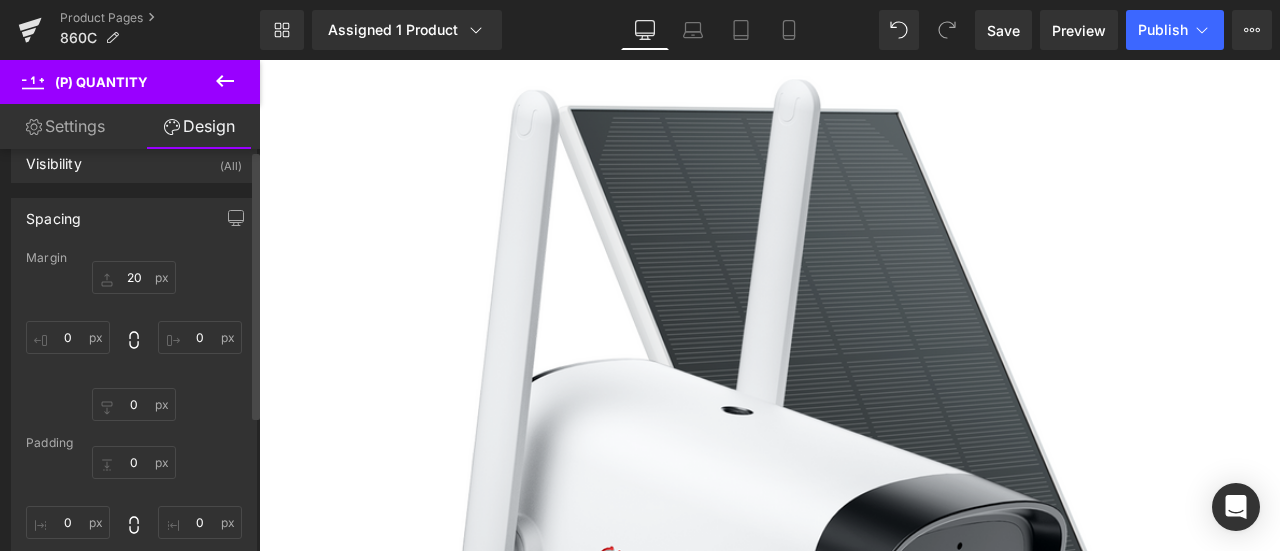 scroll, scrollTop: 100, scrollLeft: 0, axis: vertical 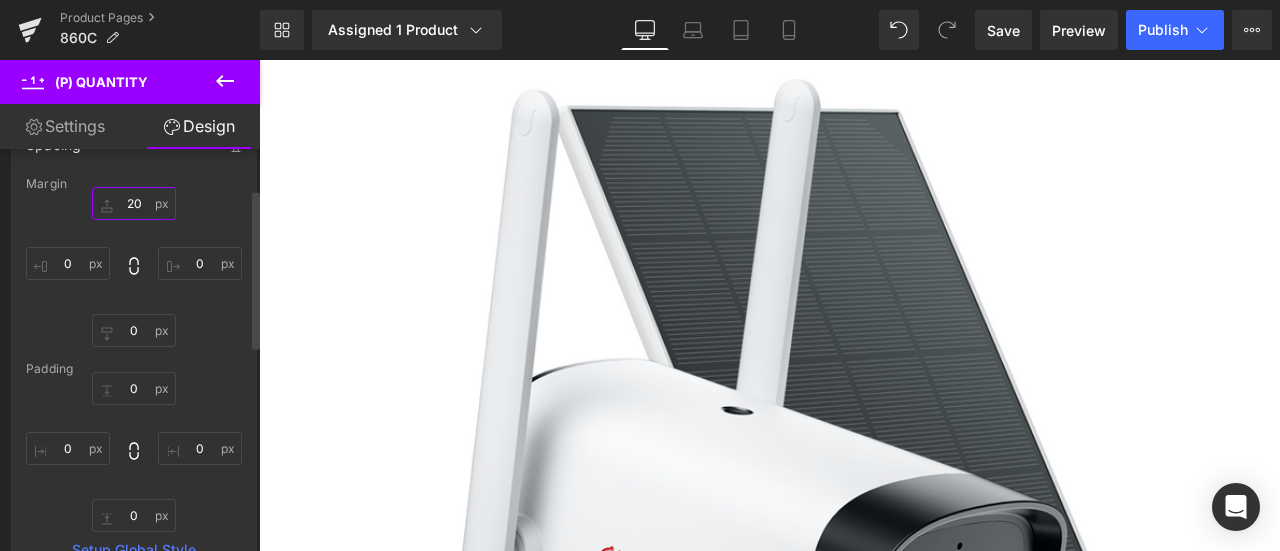 click on "20" at bounding box center [134, 203] 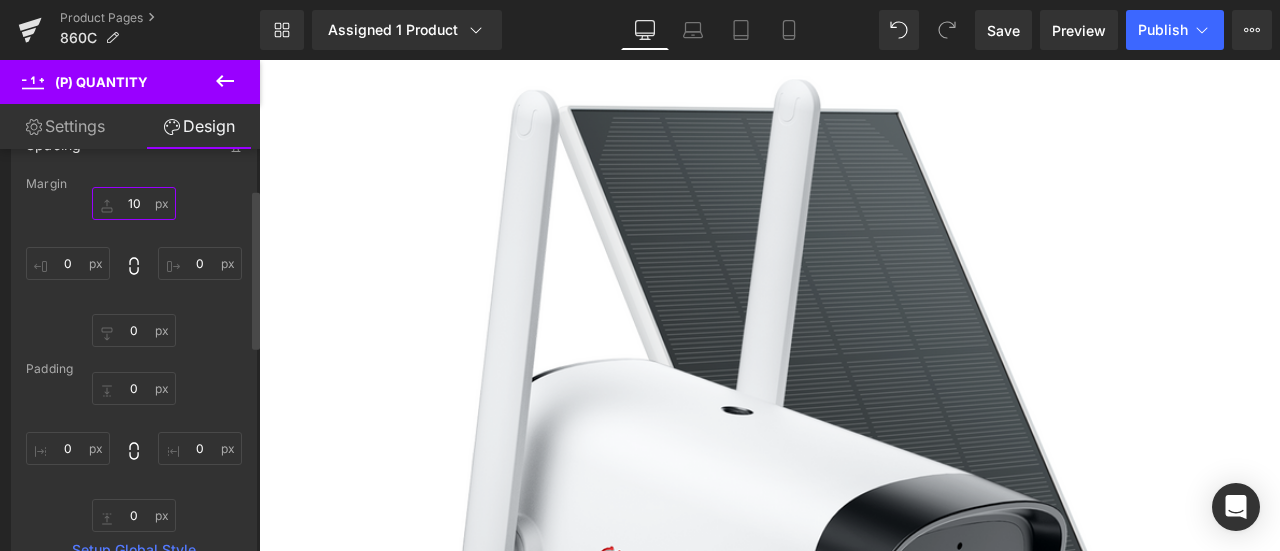 click on "10" at bounding box center (134, 203) 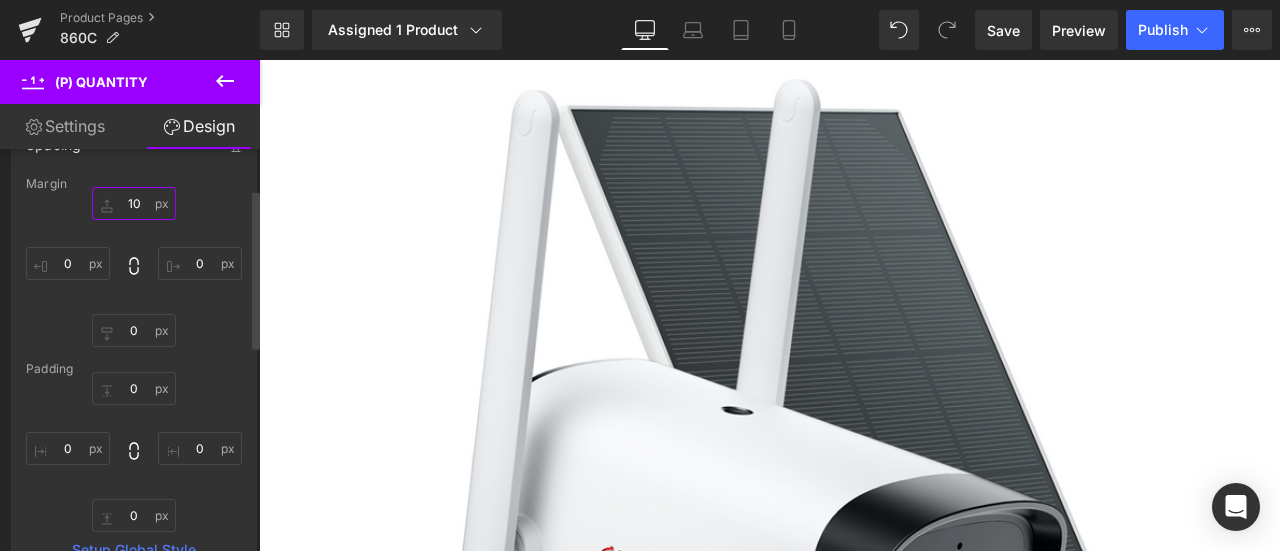 drag, startPoint x: 119, startPoint y: 203, endPoint x: 144, endPoint y: 207, distance: 25.317978 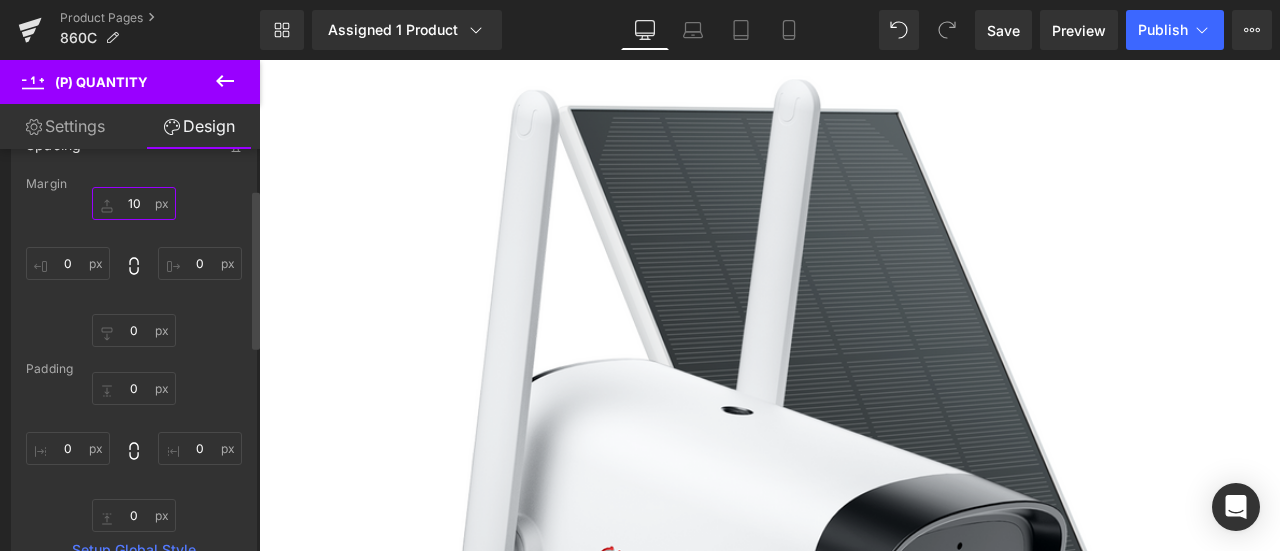 click on "10" at bounding box center [134, 203] 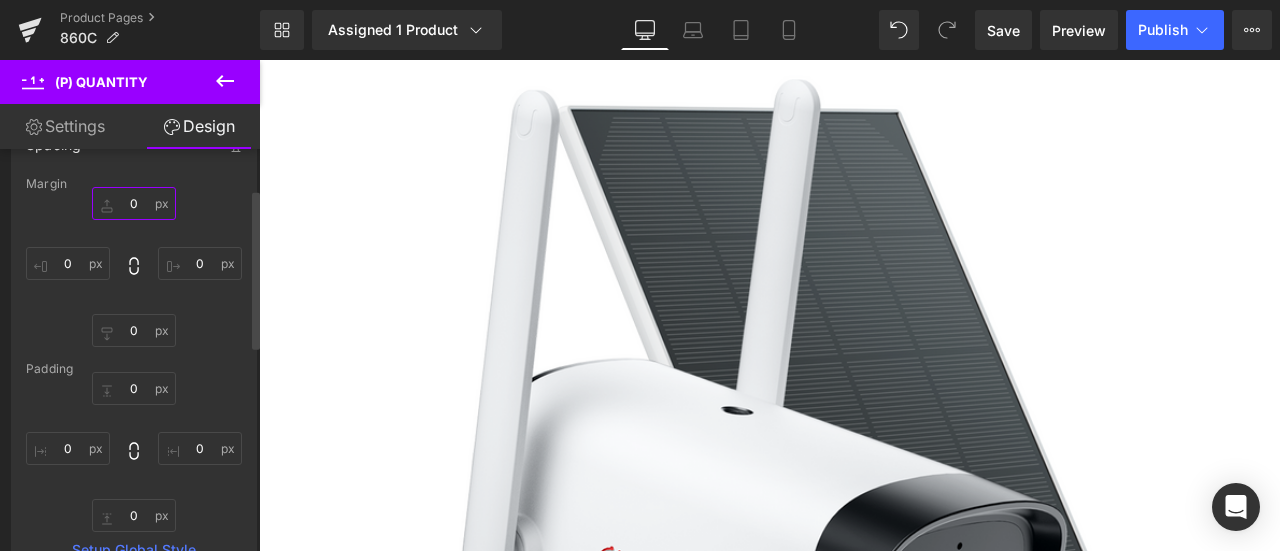 type on "0" 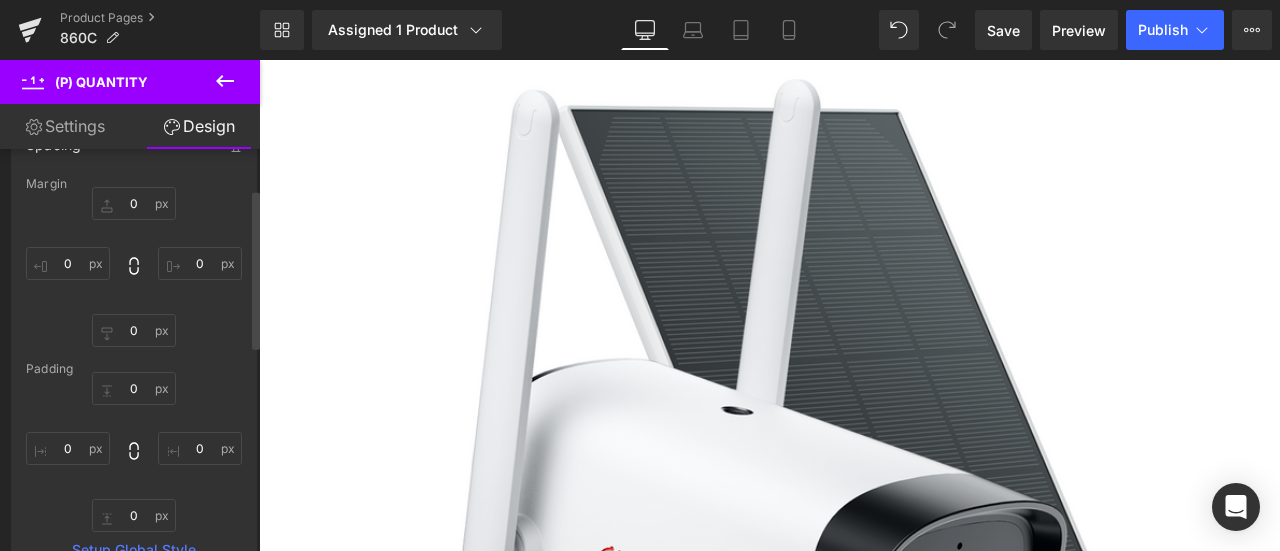 click on "0 0
0px 0
0px 0
0px 0" at bounding box center [134, 267] 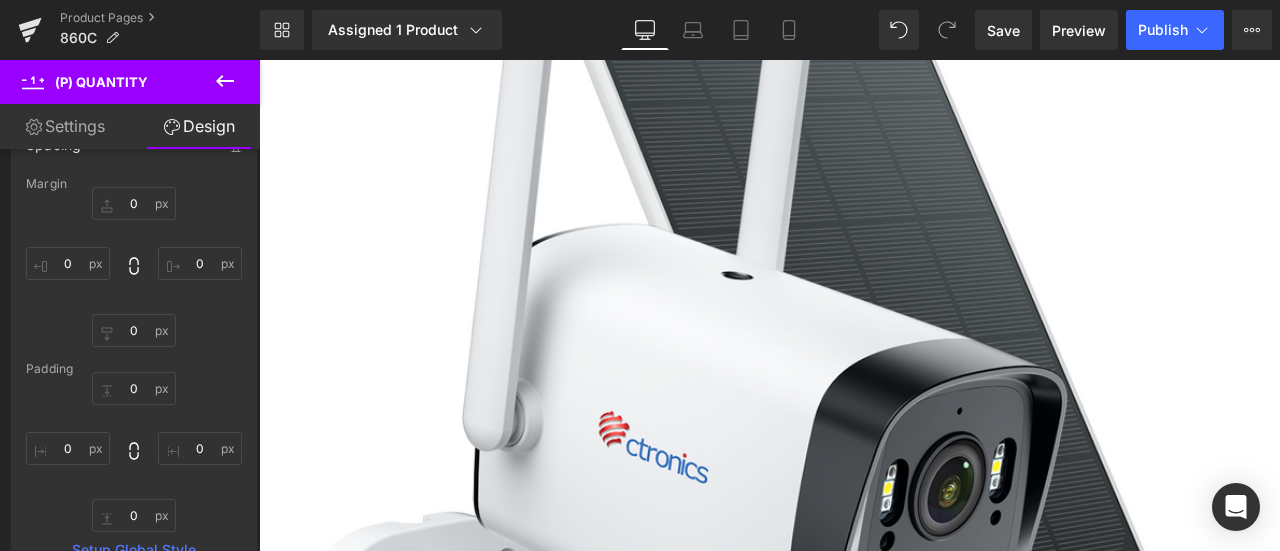 scroll, scrollTop: 428, scrollLeft: 0, axis: vertical 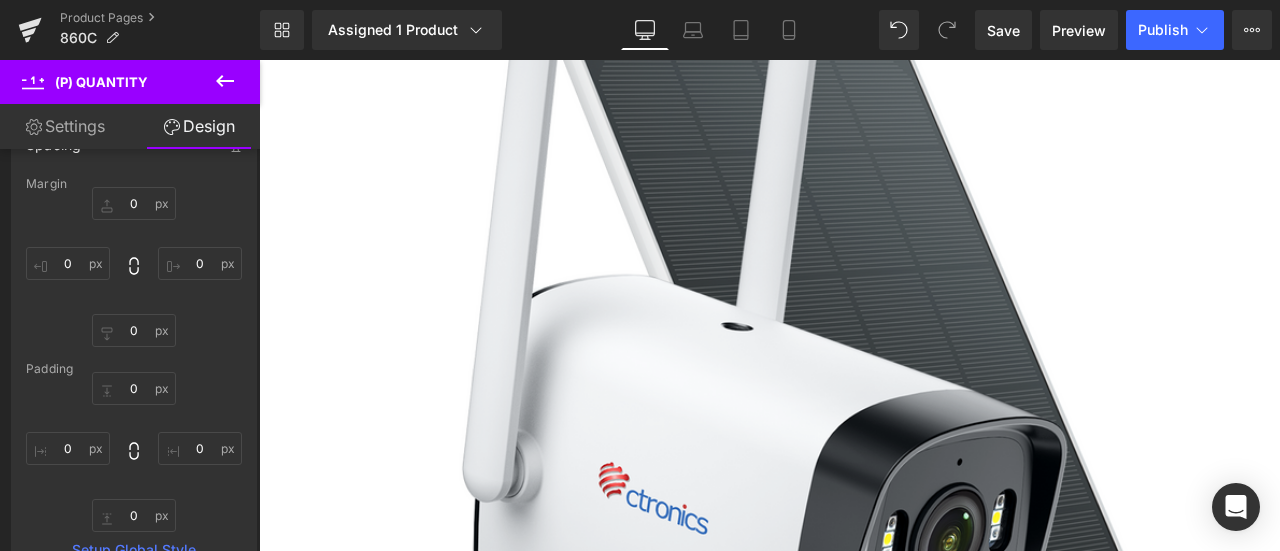 click on "(P) Image" at bounding box center (259, 60) 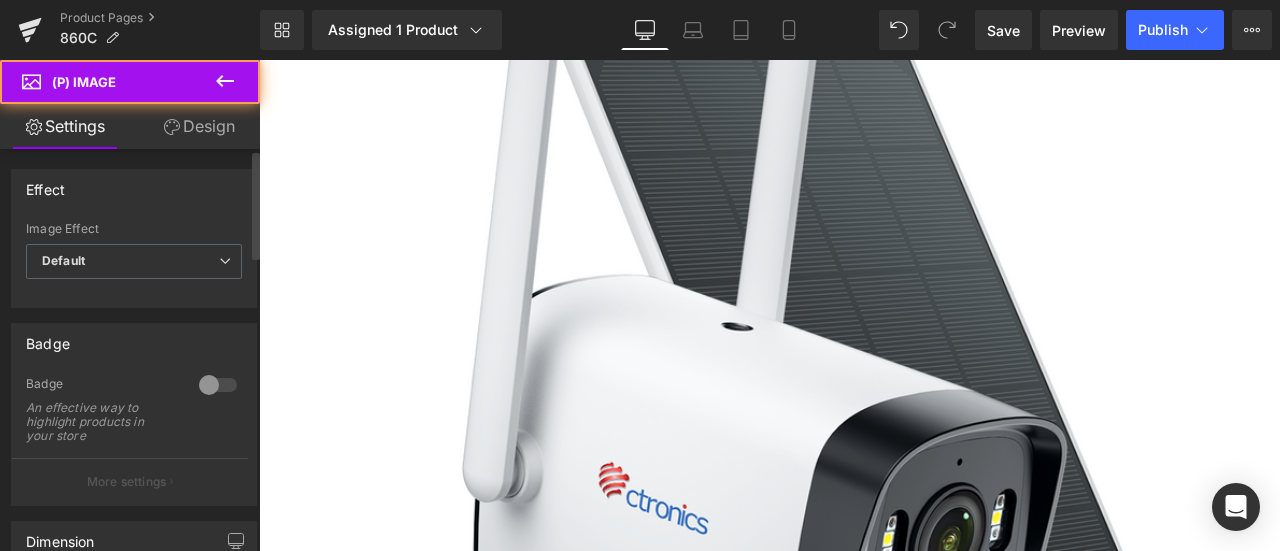 scroll, scrollTop: 300, scrollLeft: 0, axis: vertical 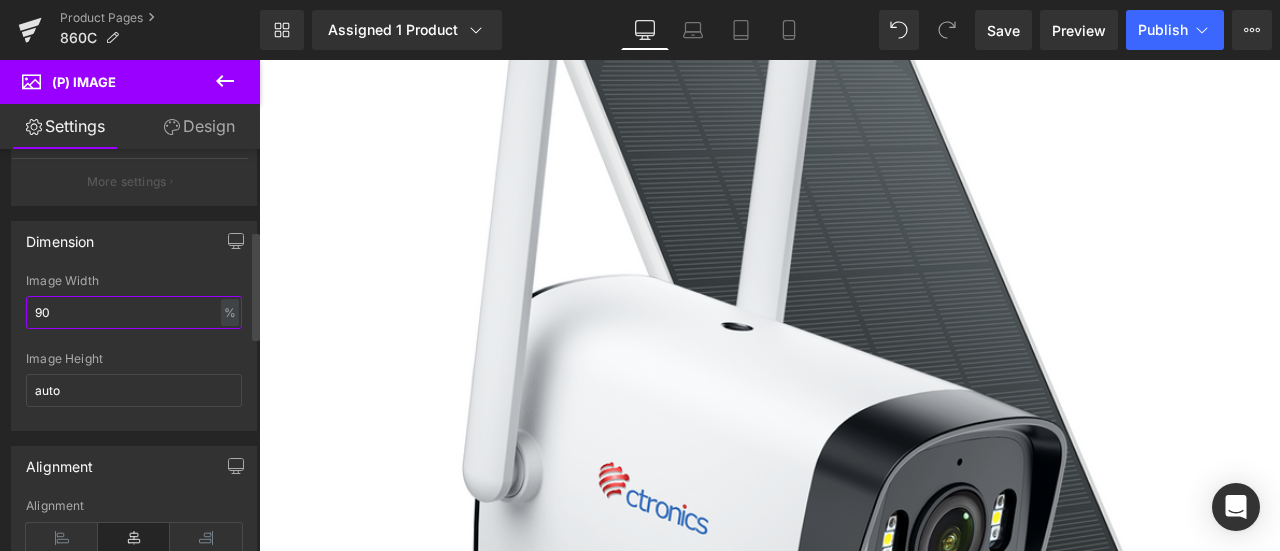 drag, startPoint x: 60, startPoint y: 309, endPoint x: 18, endPoint y: 307, distance: 42.047592 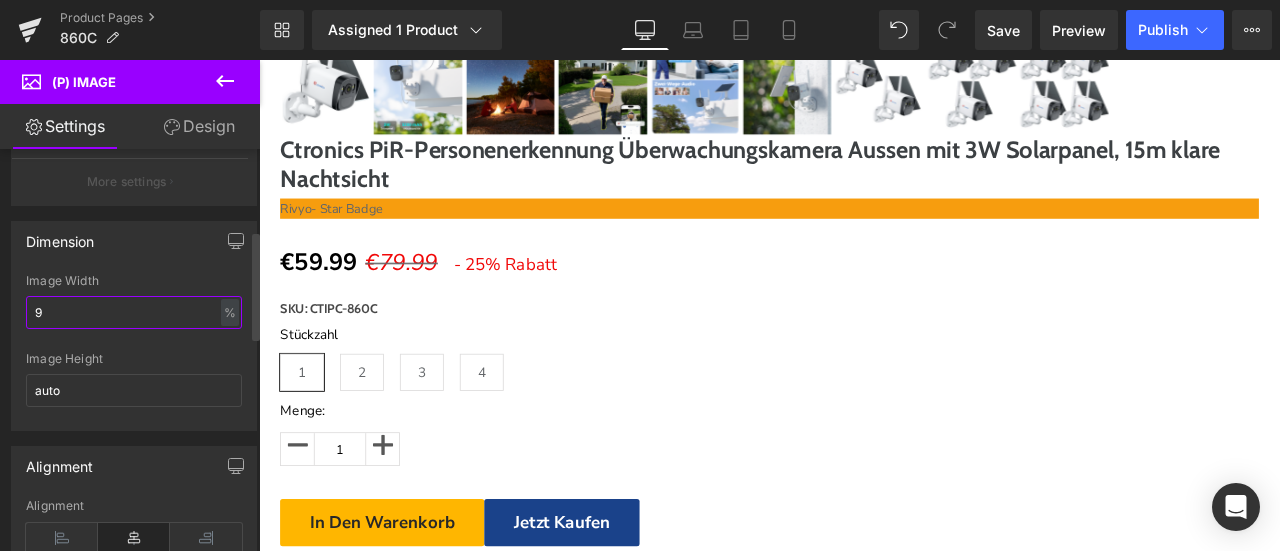 type on "95" 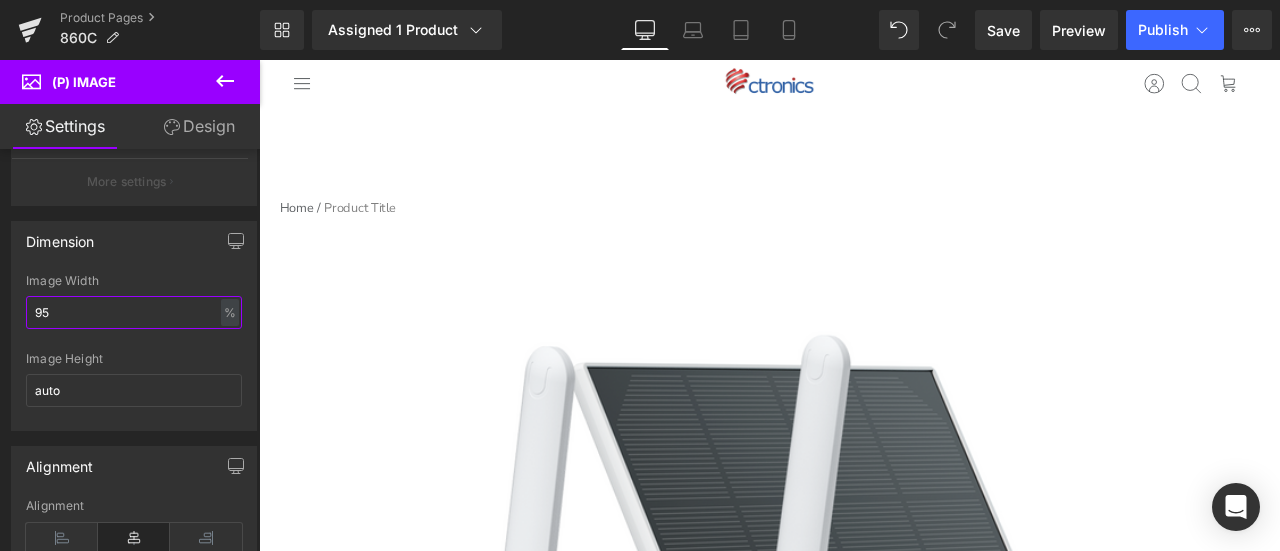 scroll, scrollTop: 28, scrollLeft: 0, axis: vertical 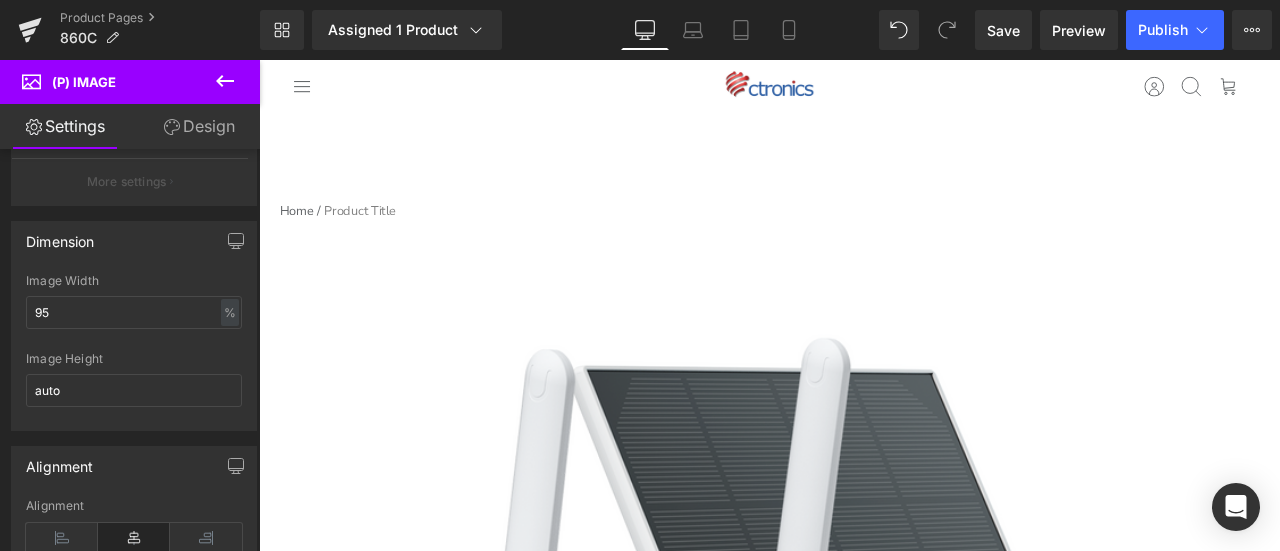 click on "Rivyo" at bounding box center [259, 60] 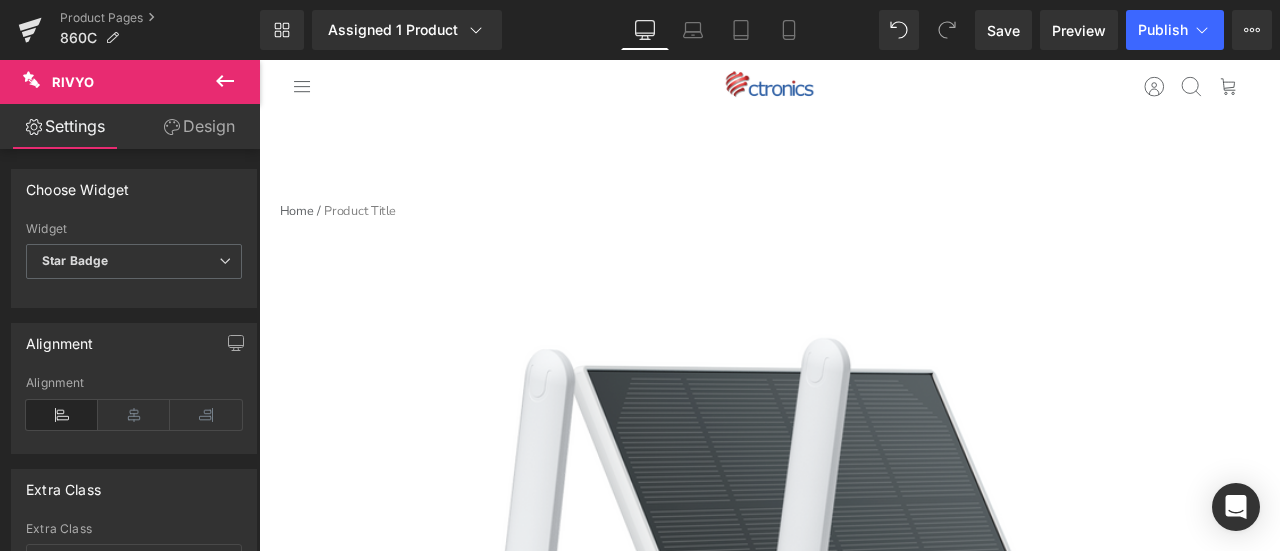 click on "Design" at bounding box center (199, 126) 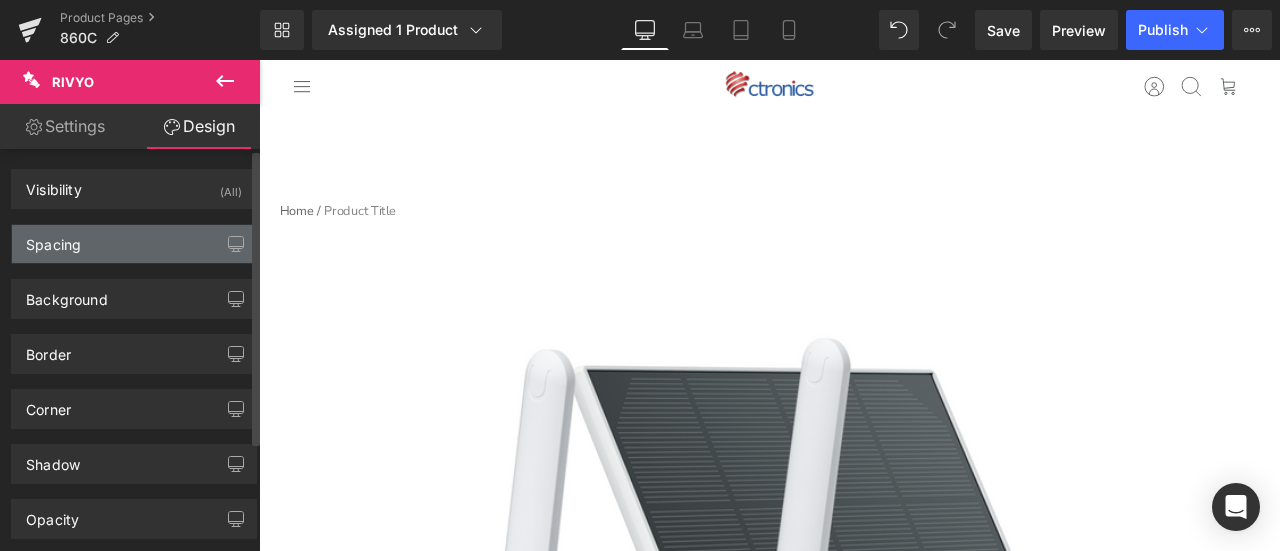 click on "Spacing" at bounding box center [134, 244] 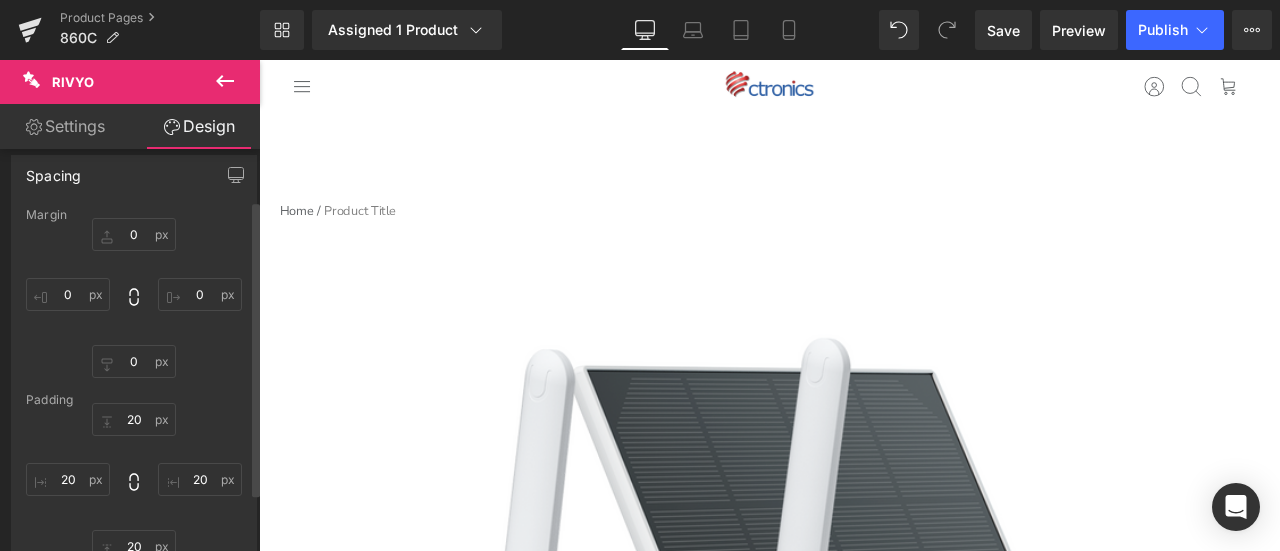 scroll, scrollTop: 100, scrollLeft: 0, axis: vertical 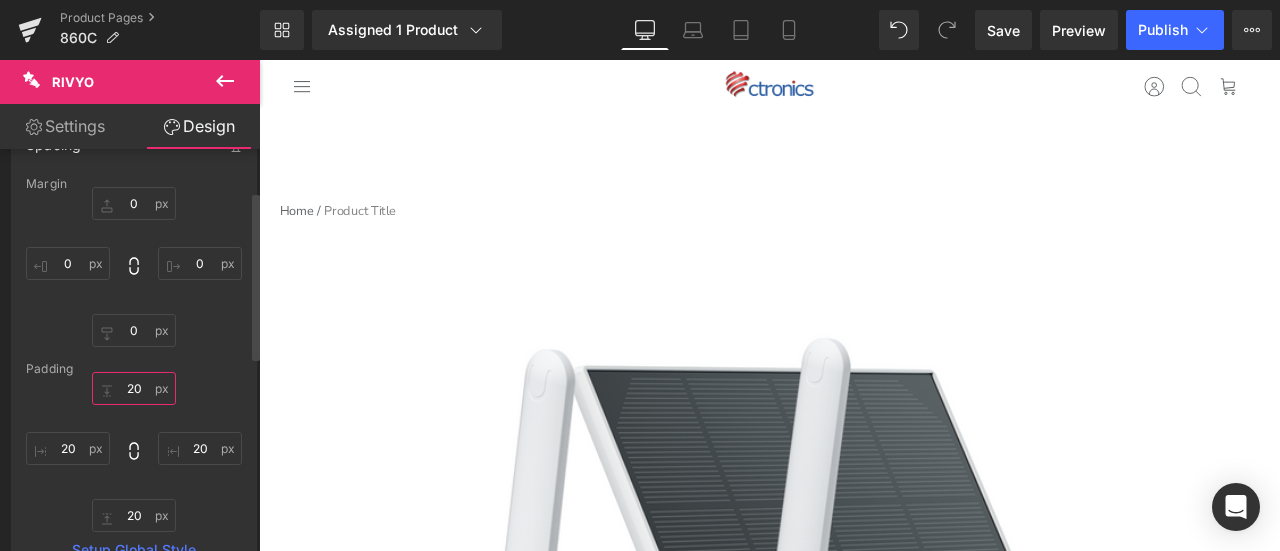 click on "20" at bounding box center (134, 388) 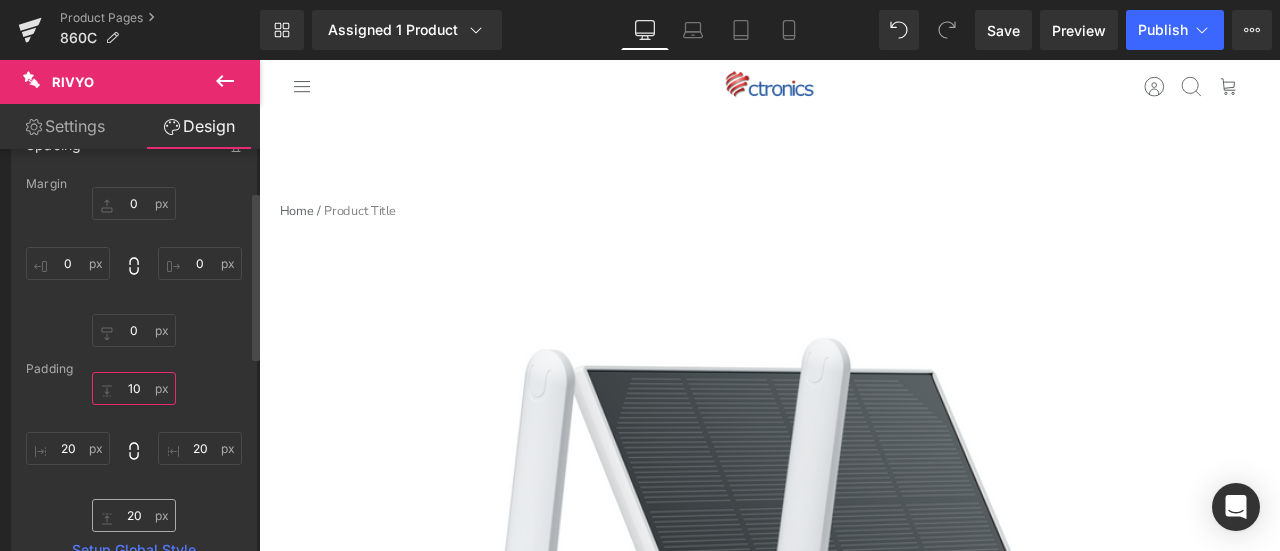 type on "10" 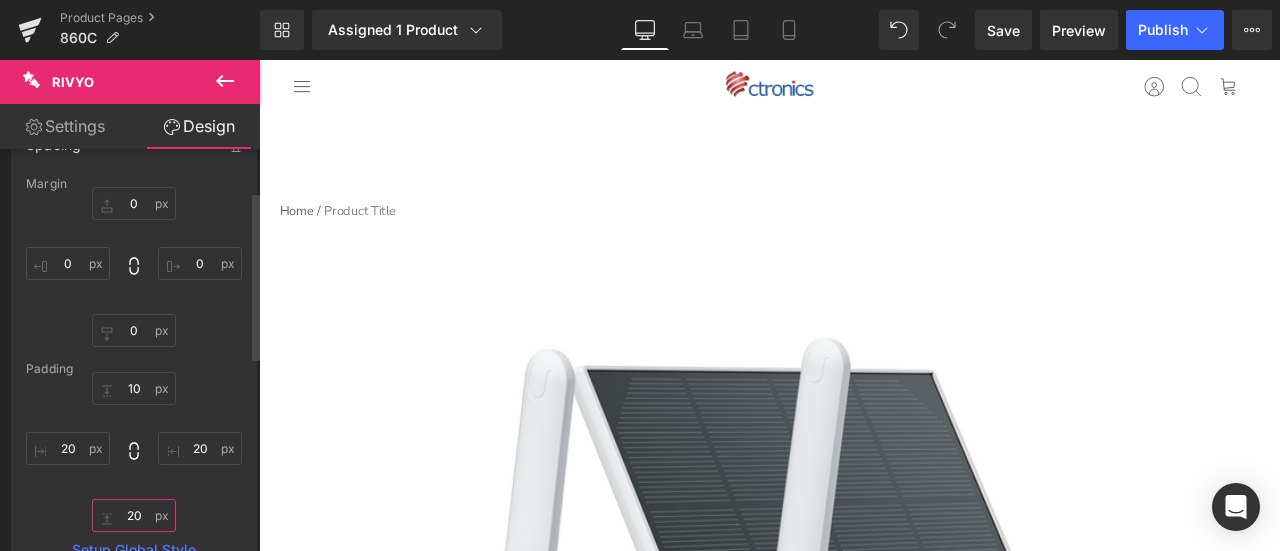 click on "20" at bounding box center [134, 515] 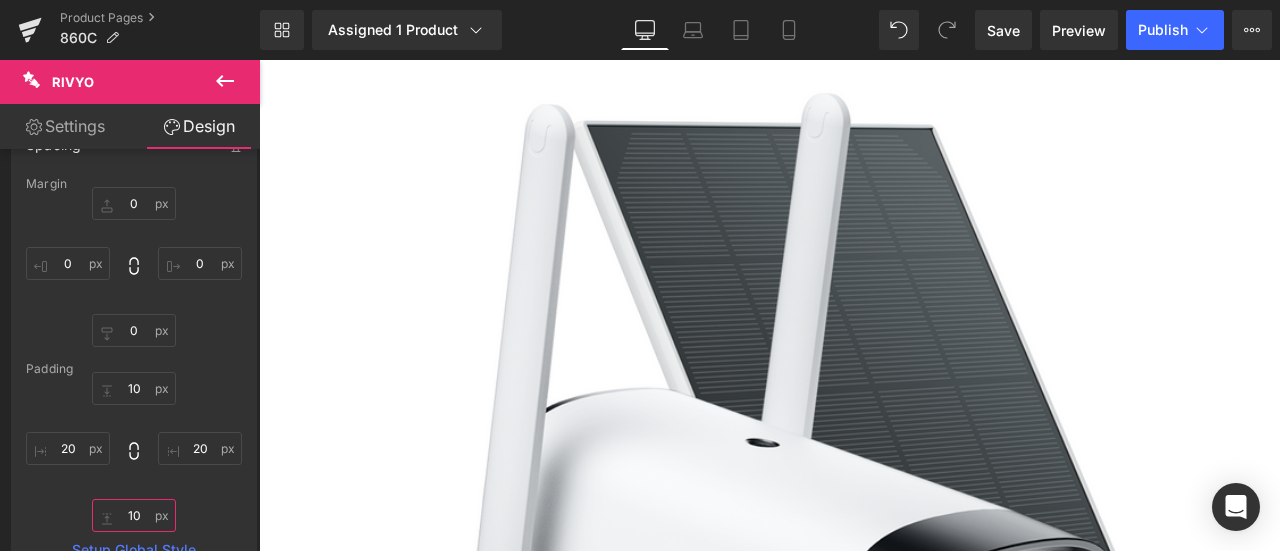 scroll, scrollTop: 228, scrollLeft: 0, axis: vertical 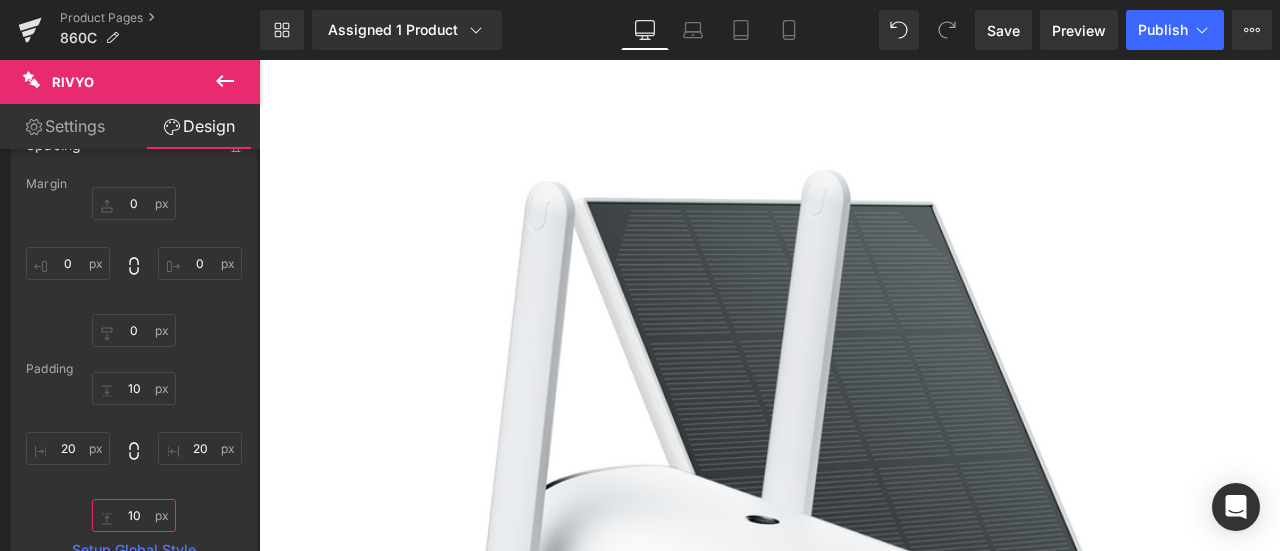 type on "10" 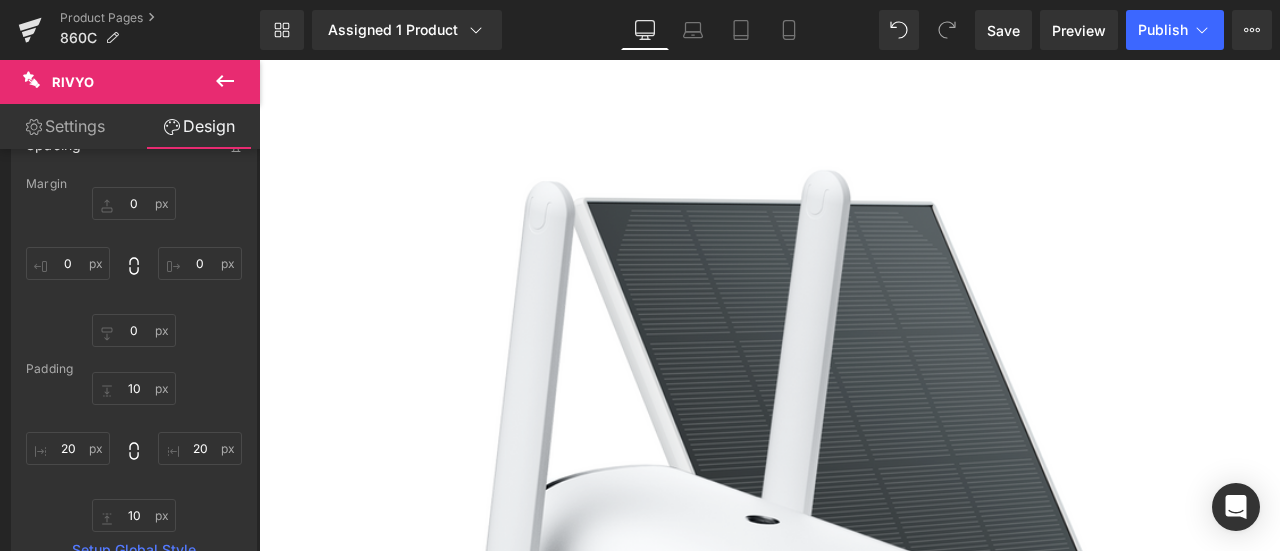 click on "2" at bounding box center [381, 1897] 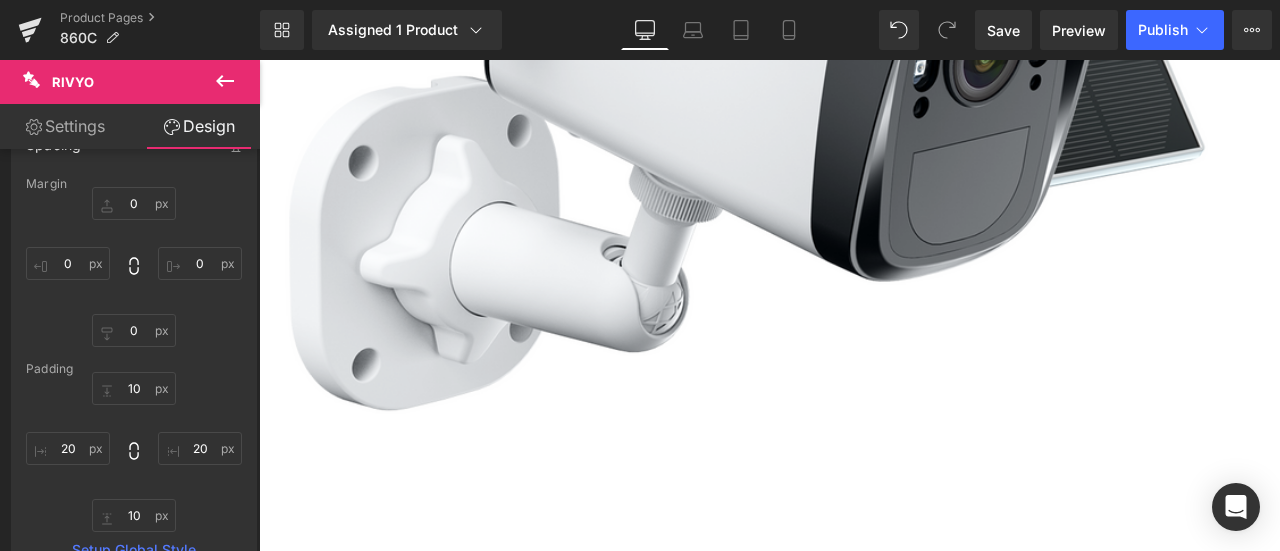 scroll, scrollTop: 1128, scrollLeft: 0, axis: vertical 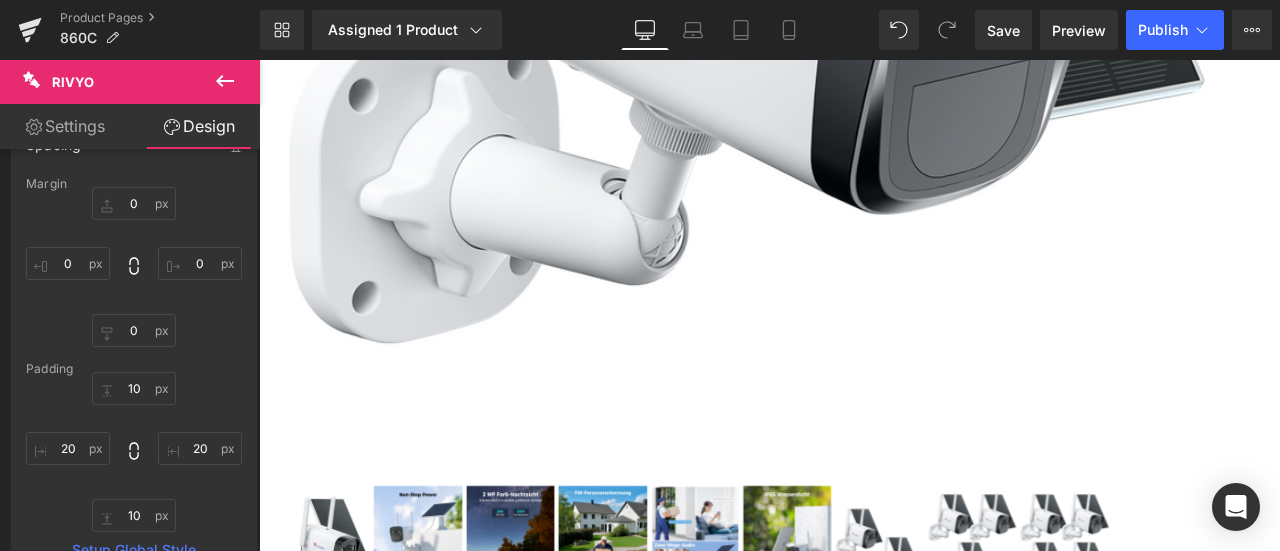 click at bounding box center [864, 2423] 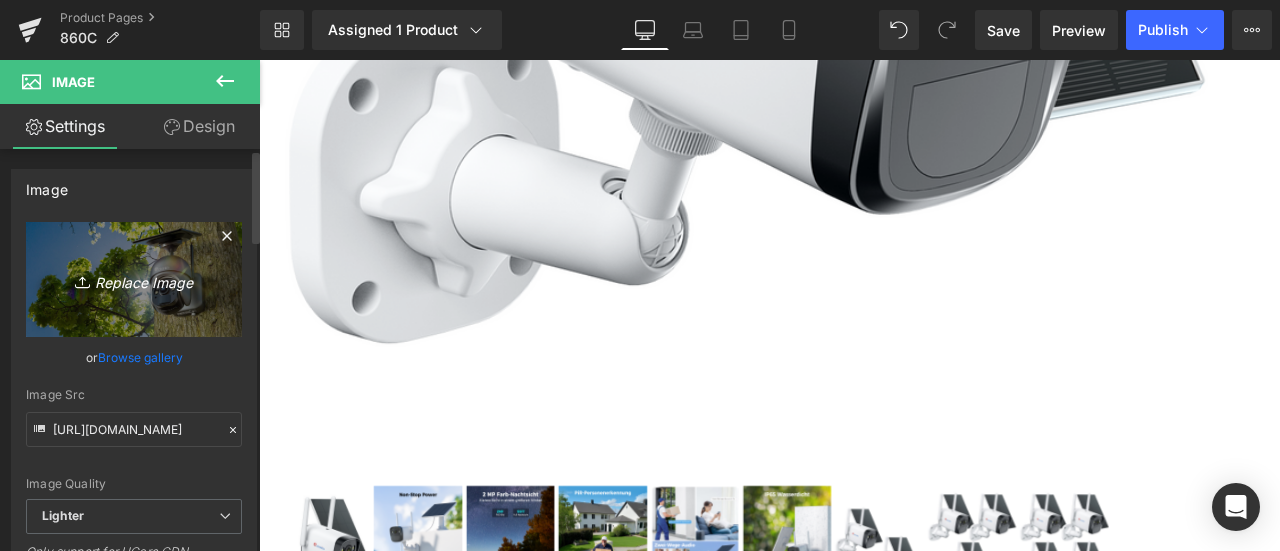 click on "Replace Image" at bounding box center [134, 279] 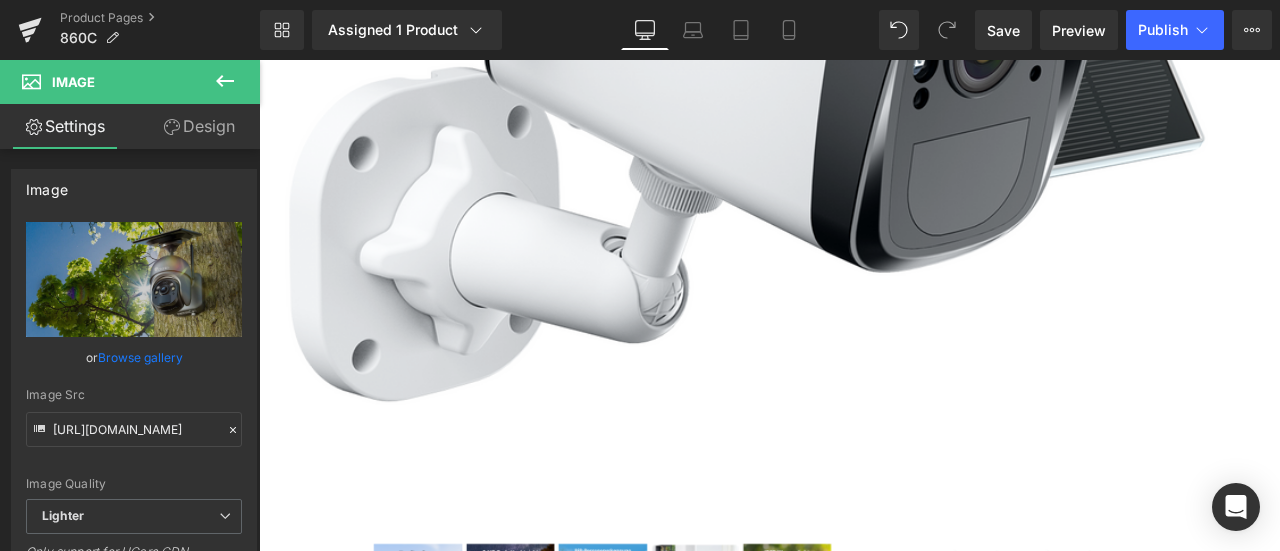 scroll, scrollTop: 1028, scrollLeft: 0, axis: vertical 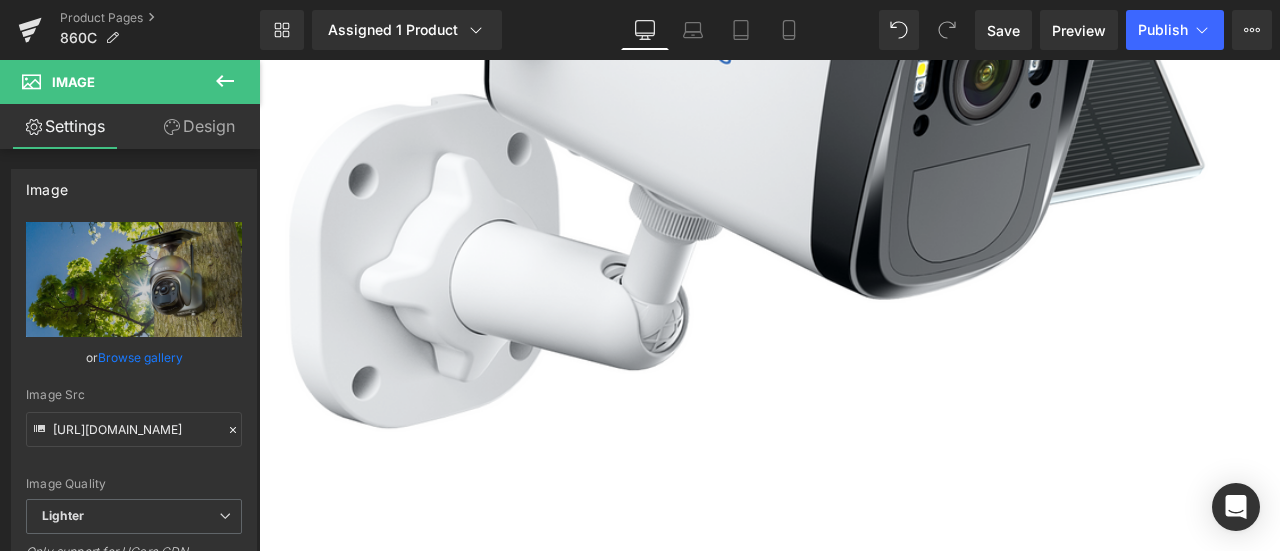 click at bounding box center [225, 82] 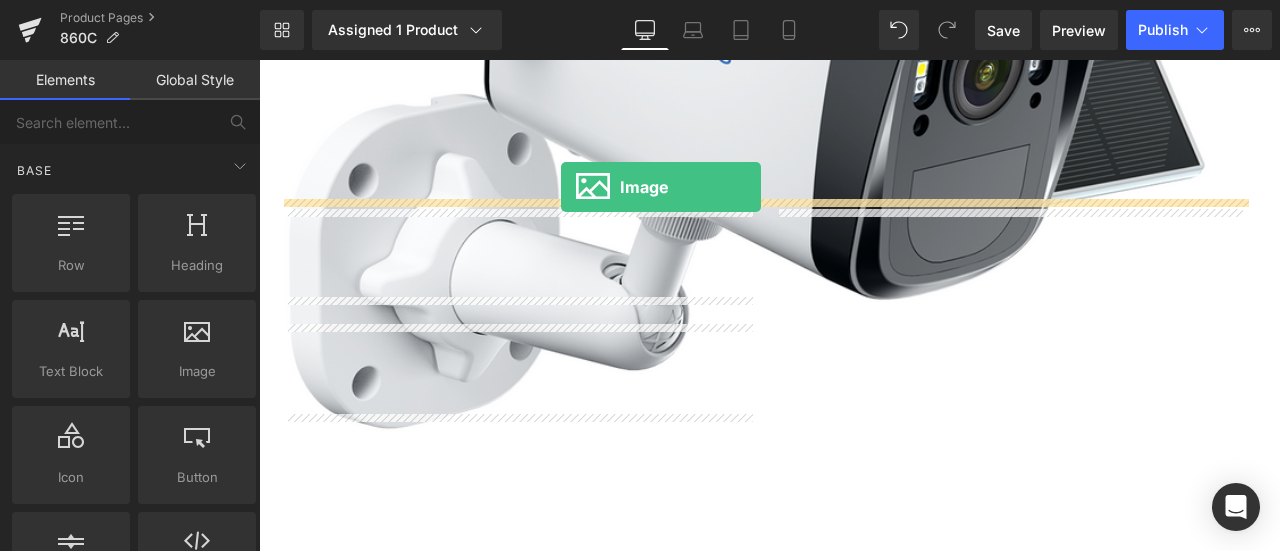 drag, startPoint x: 454, startPoint y: 393, endPoint x: 617, endPoint y: 210, distance: 245.06734 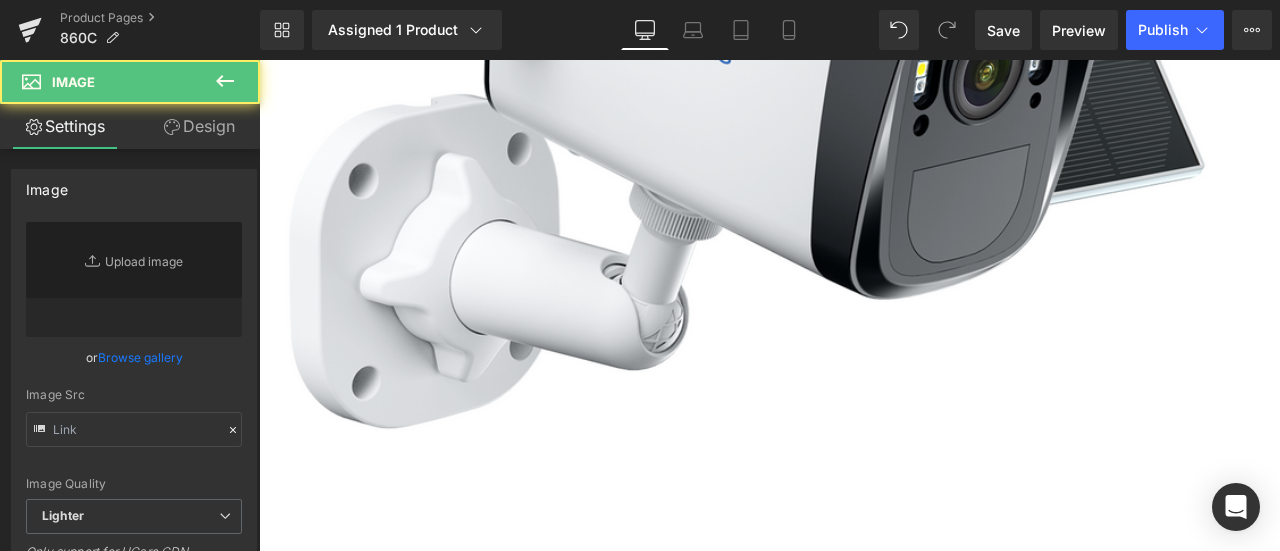 type on "//[DOMAIN_NAME][URL]" 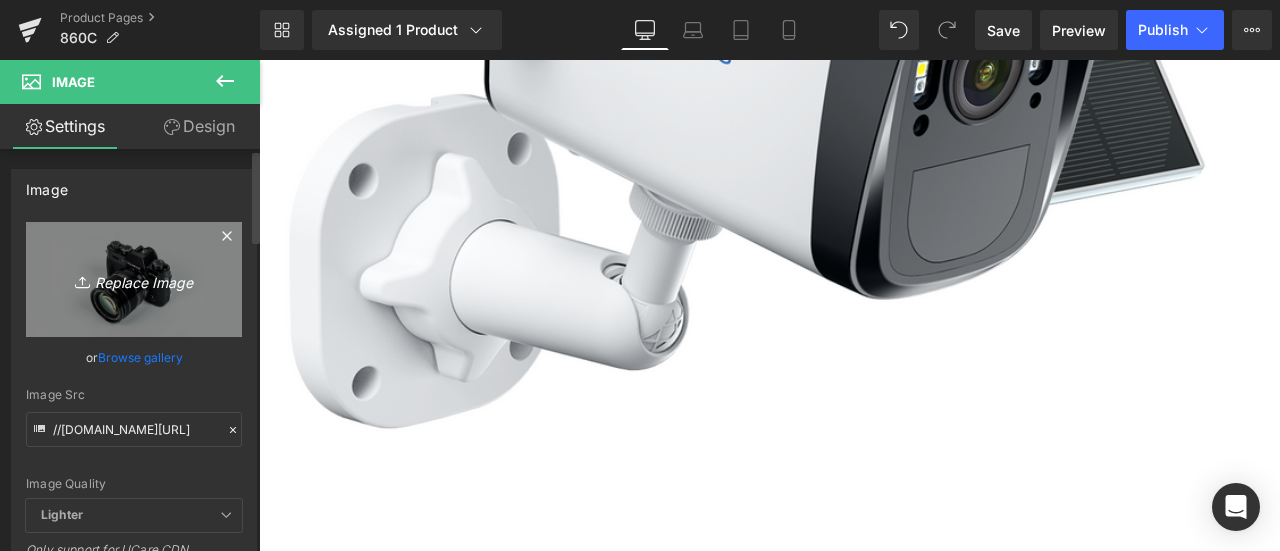 click on "Replace Image" at bounding box center [134, 279] 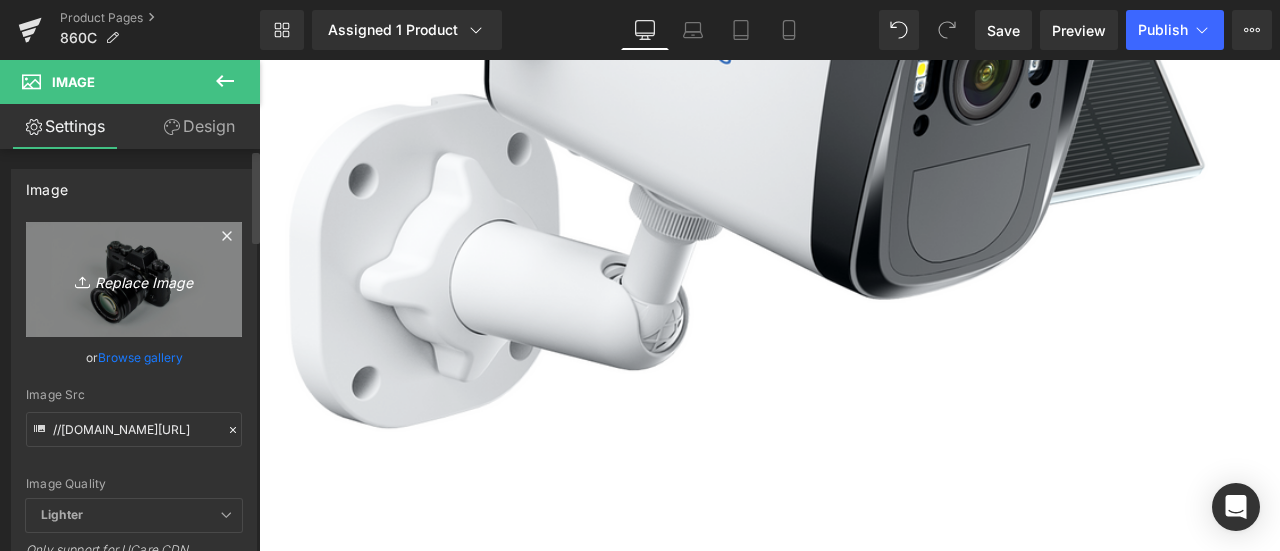 type on "C:\fakepath\画板 8.png" 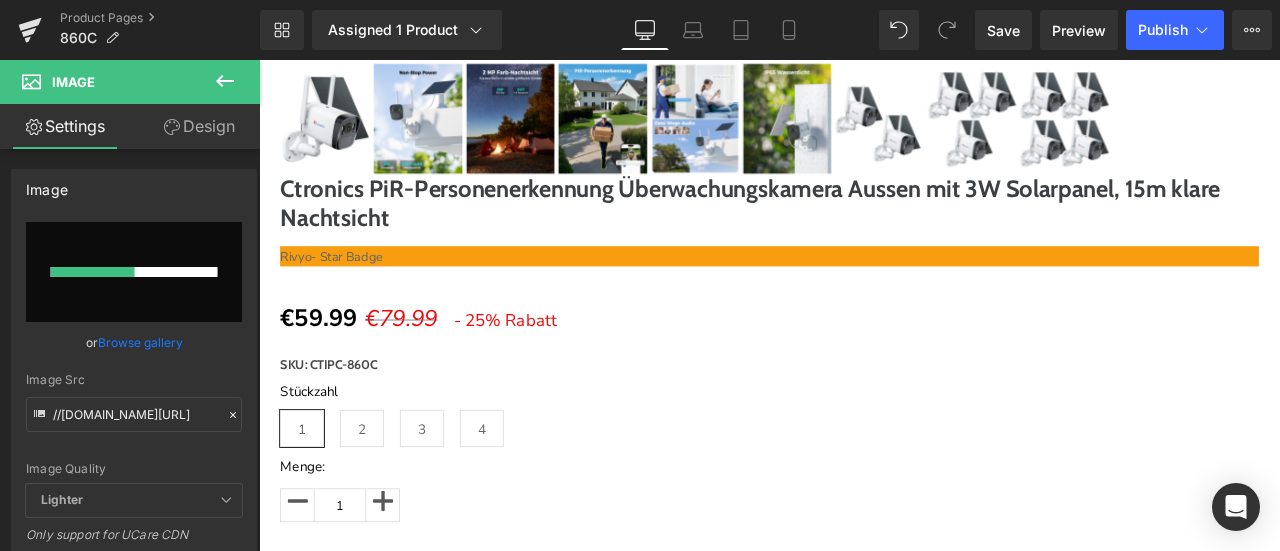 scroll, scrollTop: 1628, scrollLeft: 0, axis: vertical 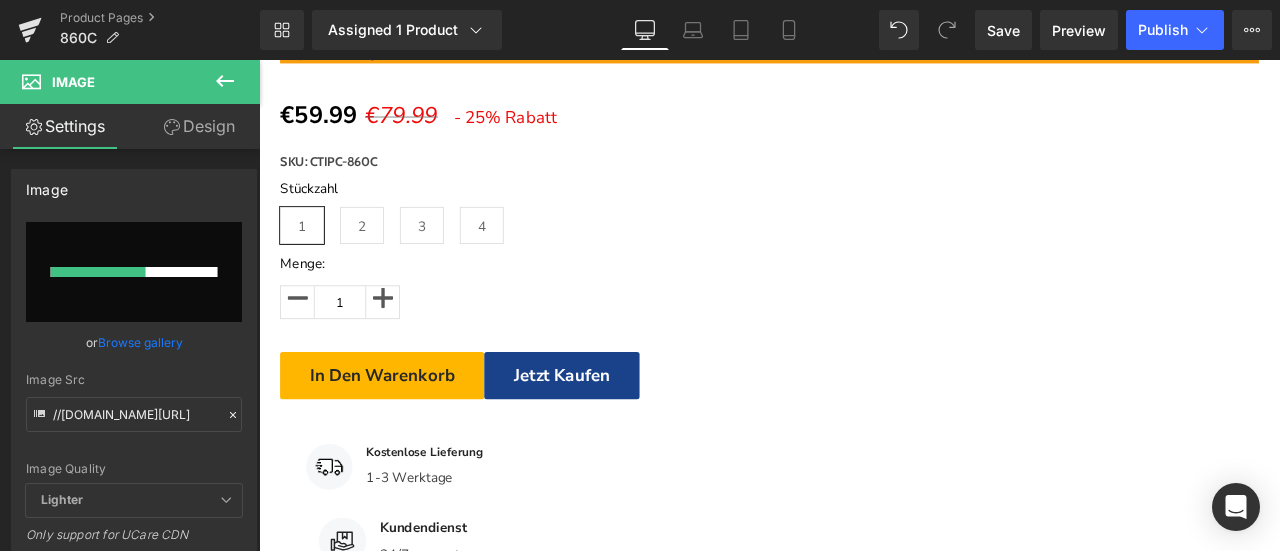 type 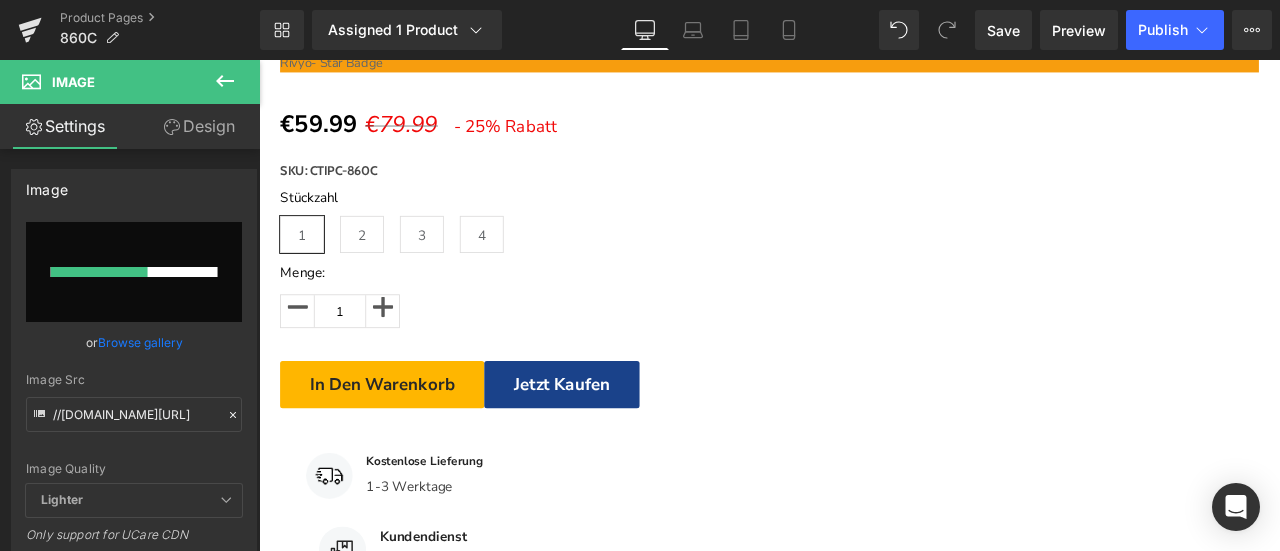 scroll, scrollTop: 1728, scrollLeft: 0, axis: vertical 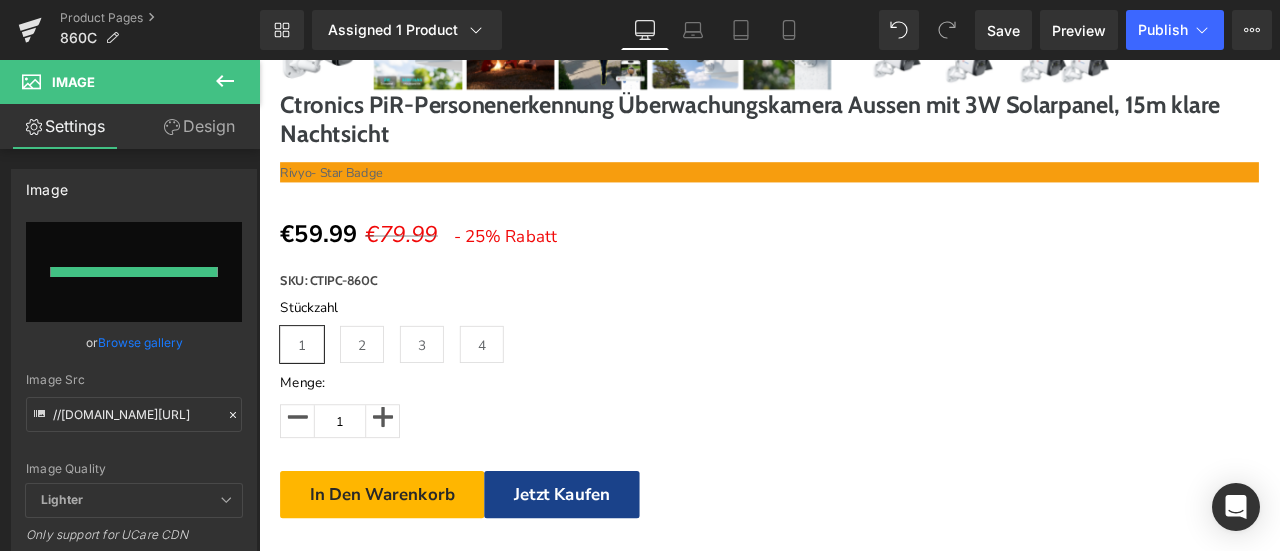 type on "[URL][DOMAIN_NAME]" 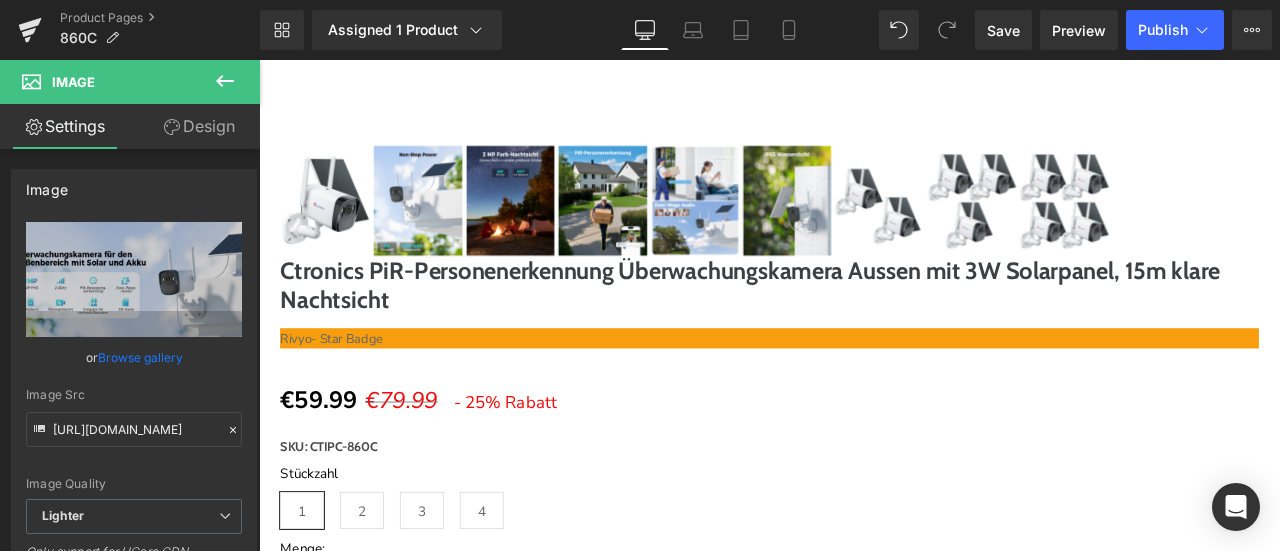 scroll, scrollTop: 1528, scrollLeft: 0, axis: vertical 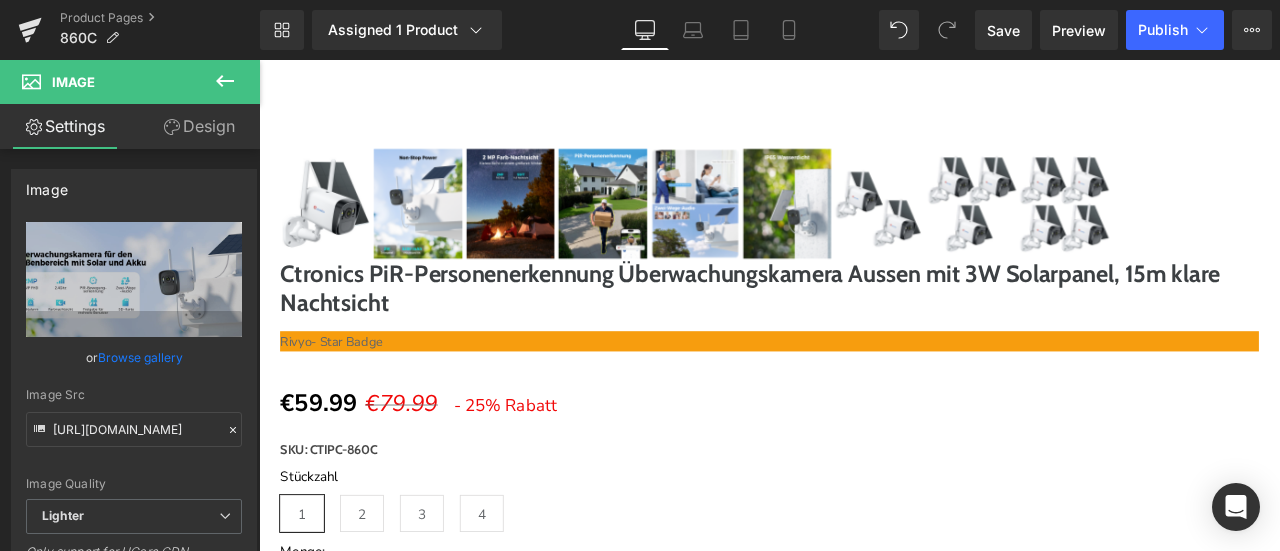 click at bounding box center [864, 2512] 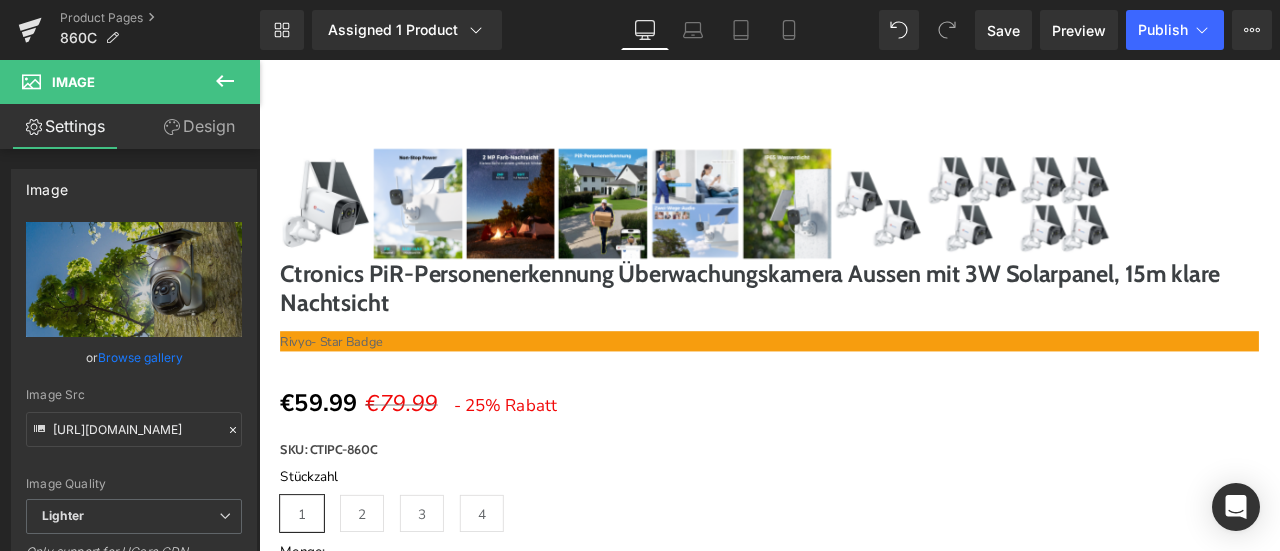 click 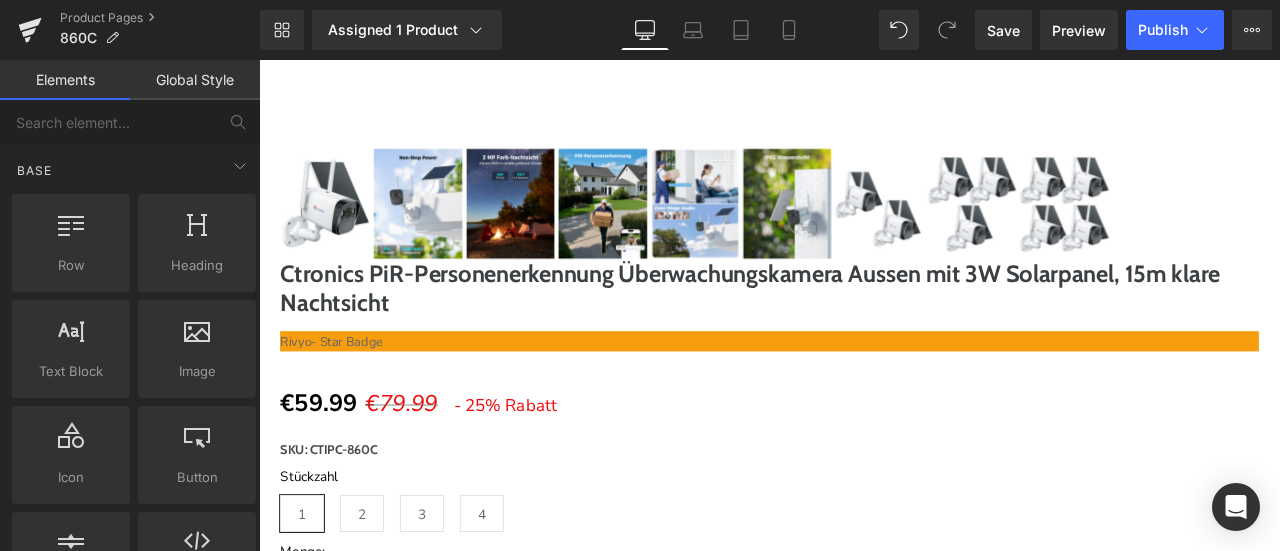 click on "Row" at bounding box center (259, 60) 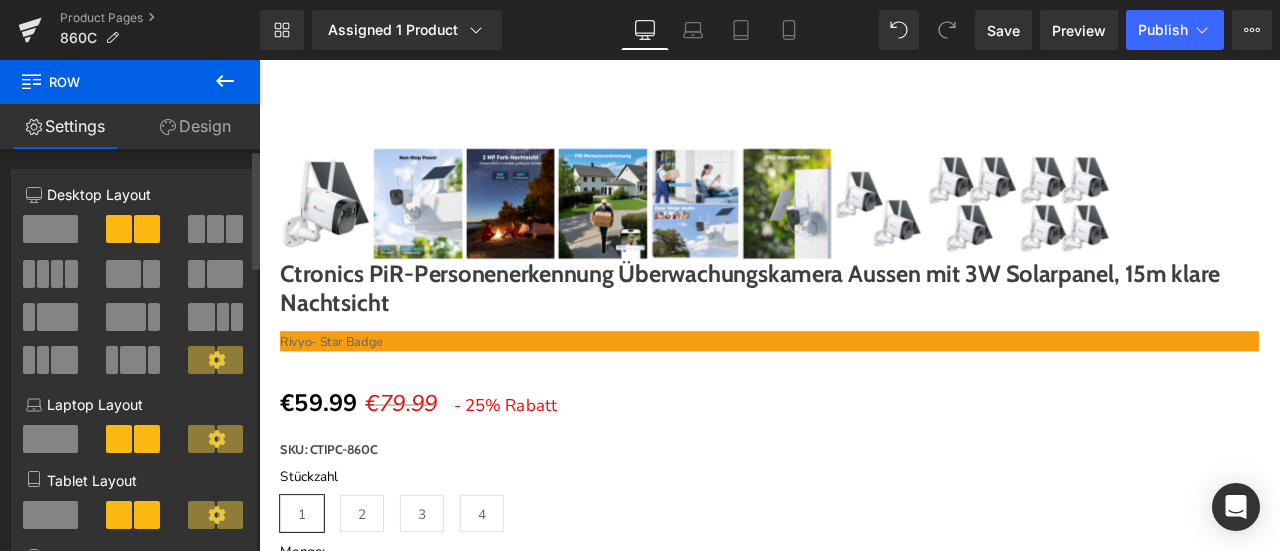 click at bounding box center (50, 229) 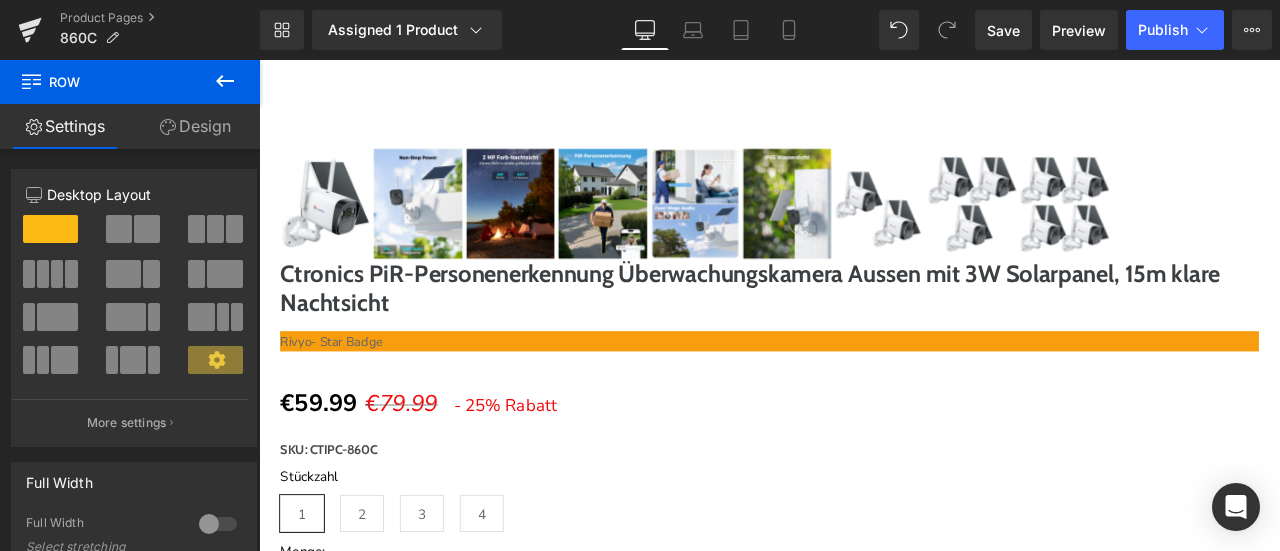 click on "Home / Product Title Breadcrumbs
Sale Off
(P) Image
‹" at bounding box center (864, 5272) 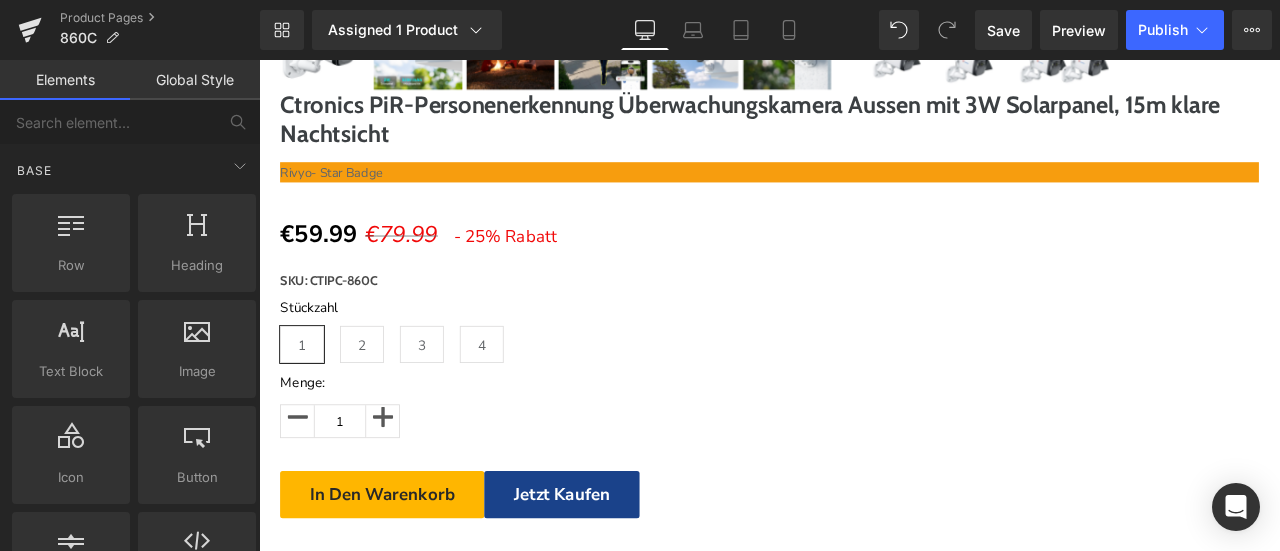 scroll, scrollTop: 1628, scrollLeft: 0, axis: vertical 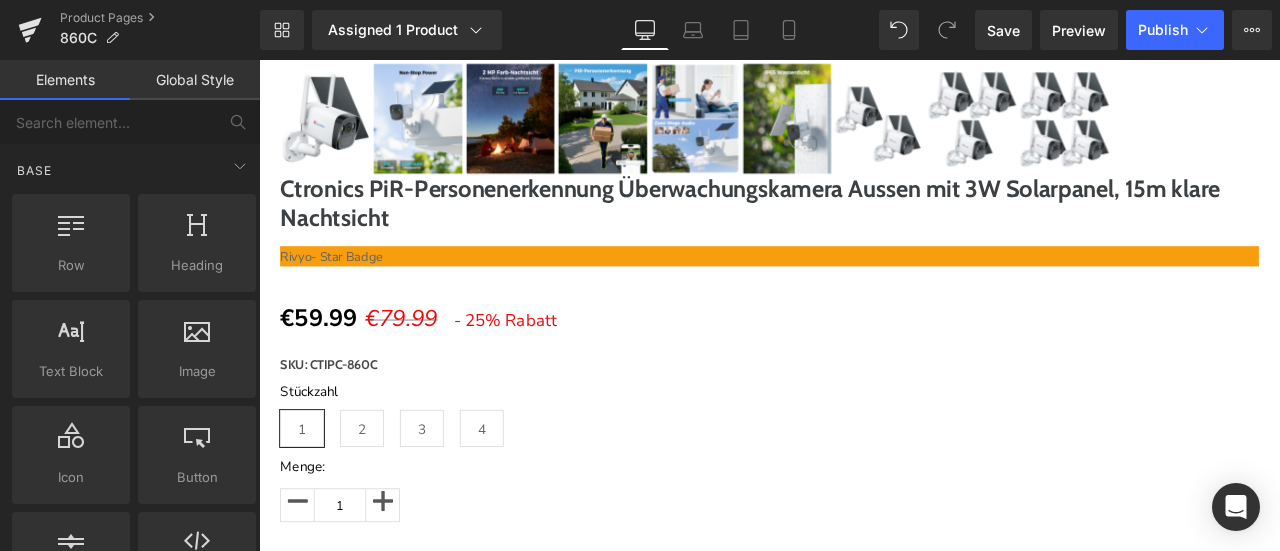 click on "● 2K 3MP HD & Spotlight Farbe Nachtsicht Live-Ansicht echte Farbe Nachtsicht auch bei tiefer Nacht." at bounding box center [640, 1868] 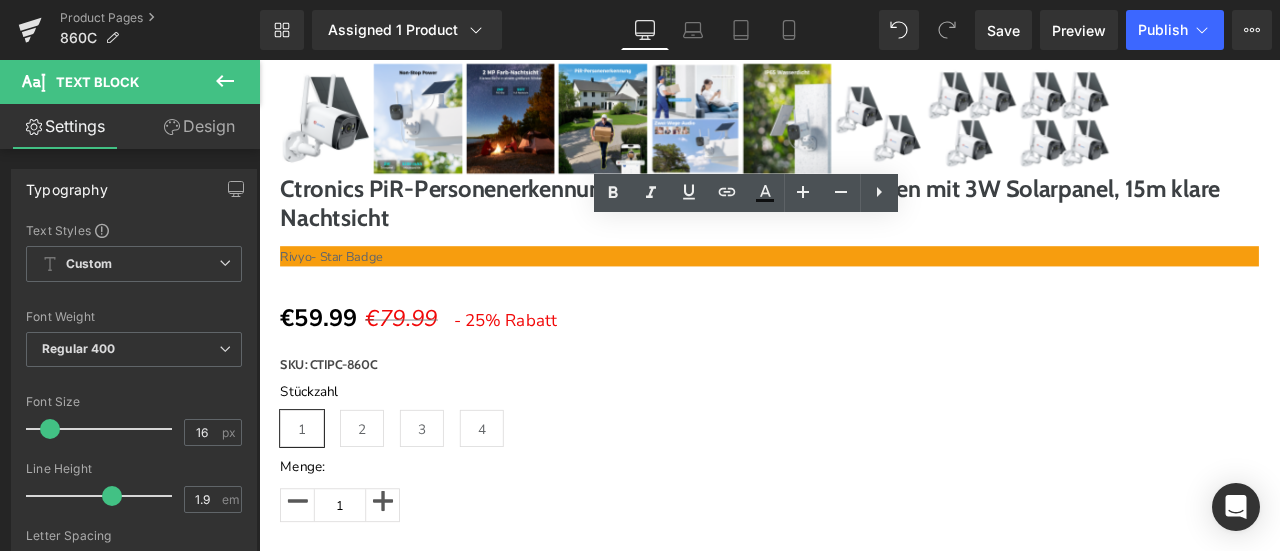 drag, startPoint x: 337, startPoint y: 272, endPoint x: 298, endPoint y: 271, distance: 39.012817 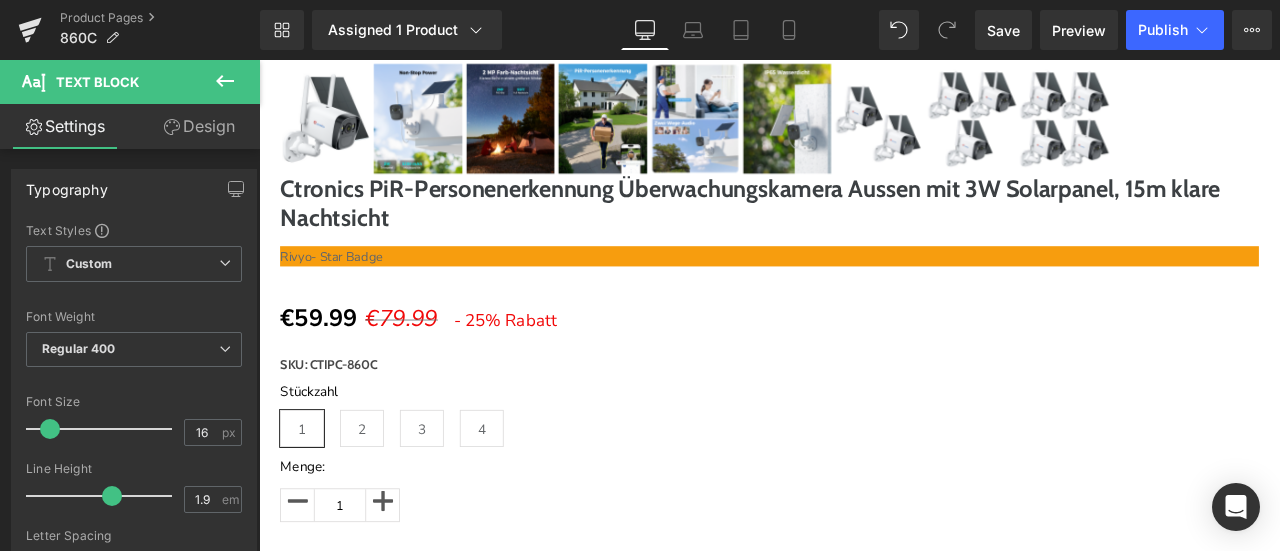 click on "● All-in-one & Separate Installation-einfache Einrichtung und arbeiten hervorragend mit Ctronics Solarpanel." at bounding box center (864, 1929) 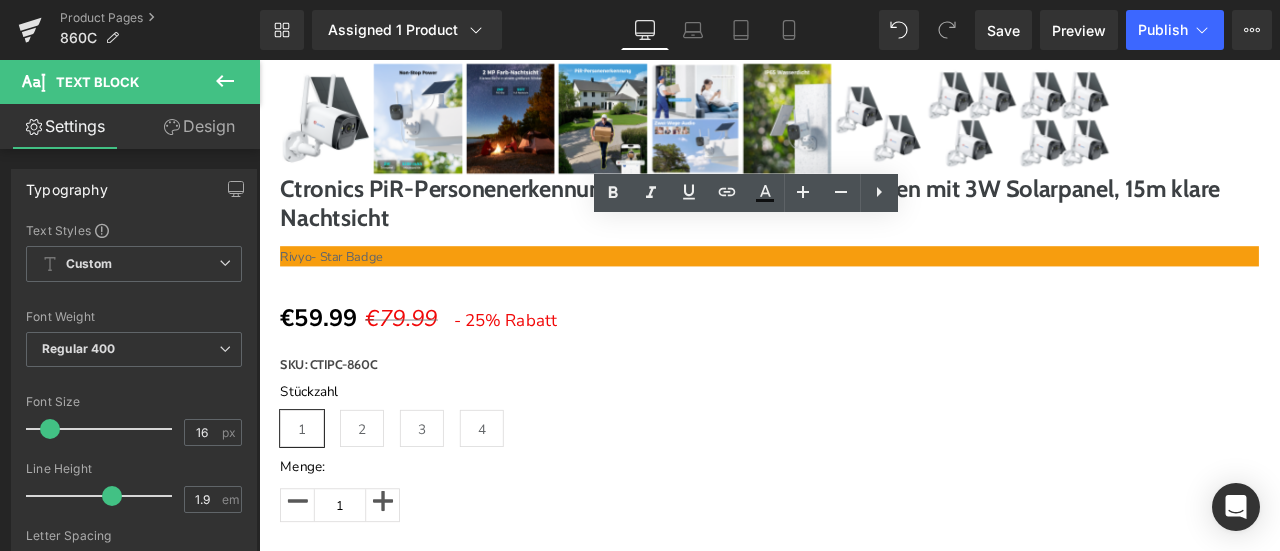 click on "●10000mAh batteriebetrieben & solarbetrieben- halten Sie ein Auge auf Ihr Haus 24/7." at bounding box center [864, 1960] 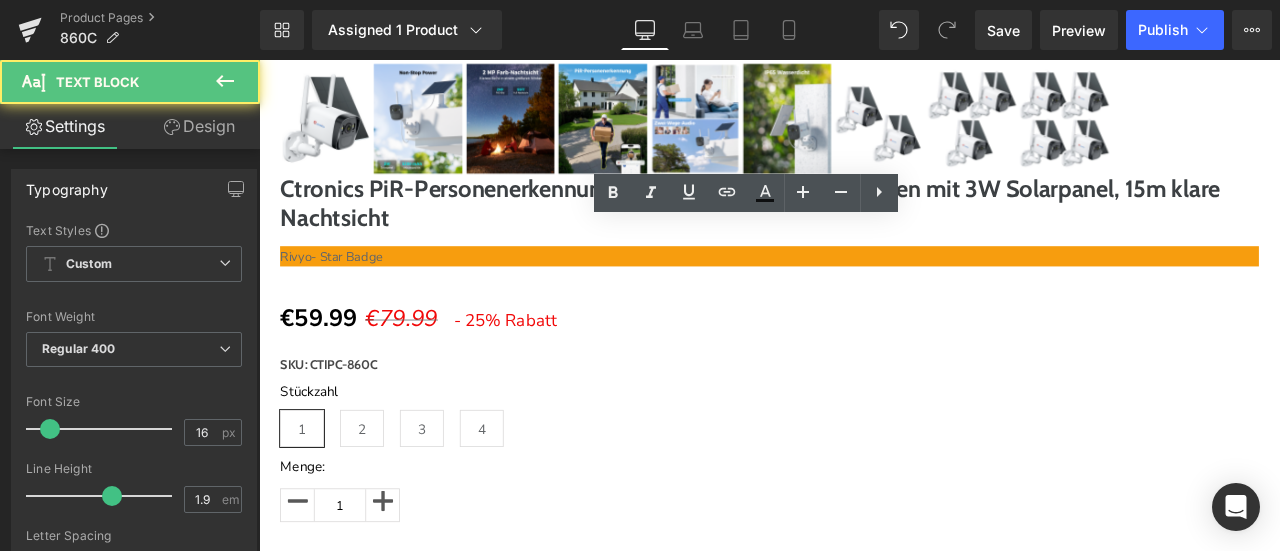 click on "Before and After Images         Row         2K 3MP HD und farbige Nachtsicht Heading         Row" at bounding box center [259, 2243] 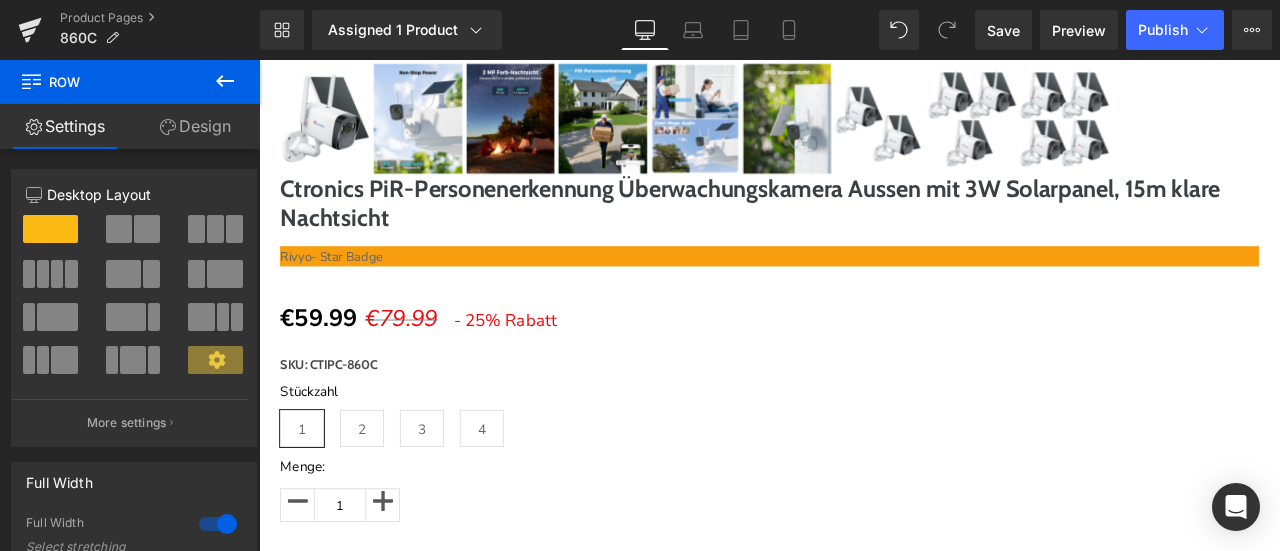 click on "●10000mAh batteriebetrieben & solarbetrieben- halten Sie ein Auge auf Ihr Haus 24/7." at bounding box center (864, 1960) 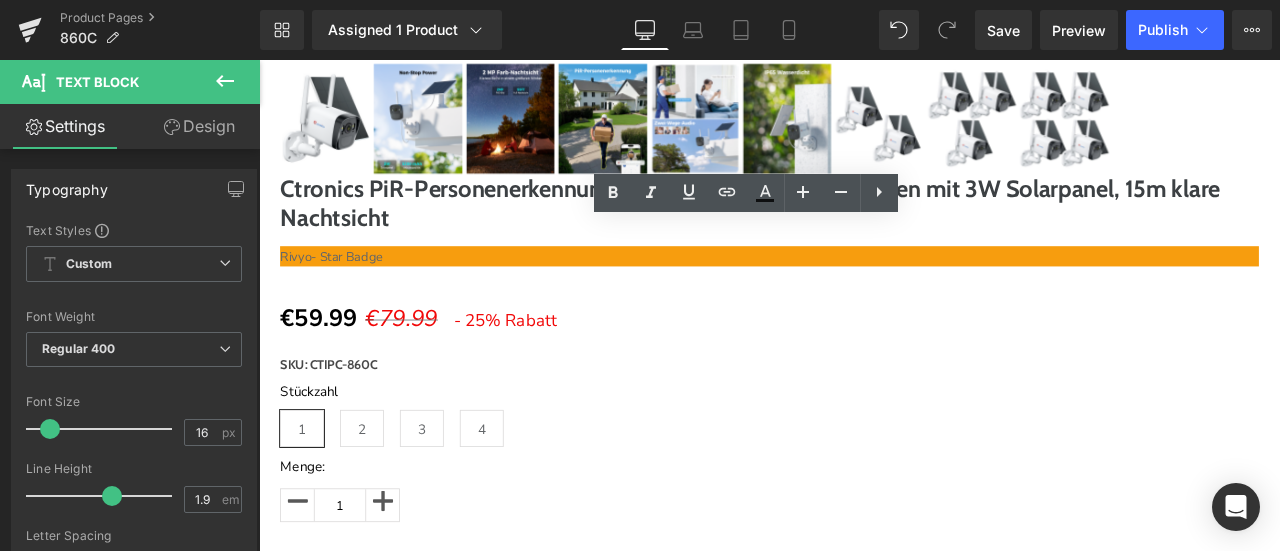 drag, startPoint x: 330, startPoint y: 359, endPoint x: 300, endPoint y: 362, distance: 30.149628 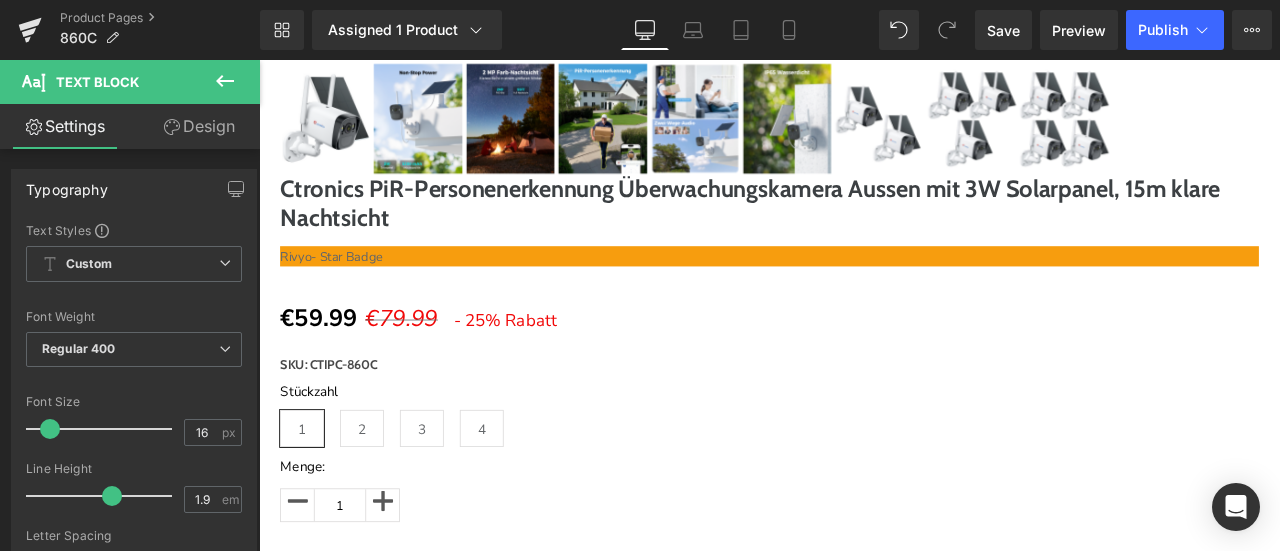 click on "Home / Product Title Breadcrumbs
Sale Off
(P) Image
‹" at bounding box center [864, 5201] 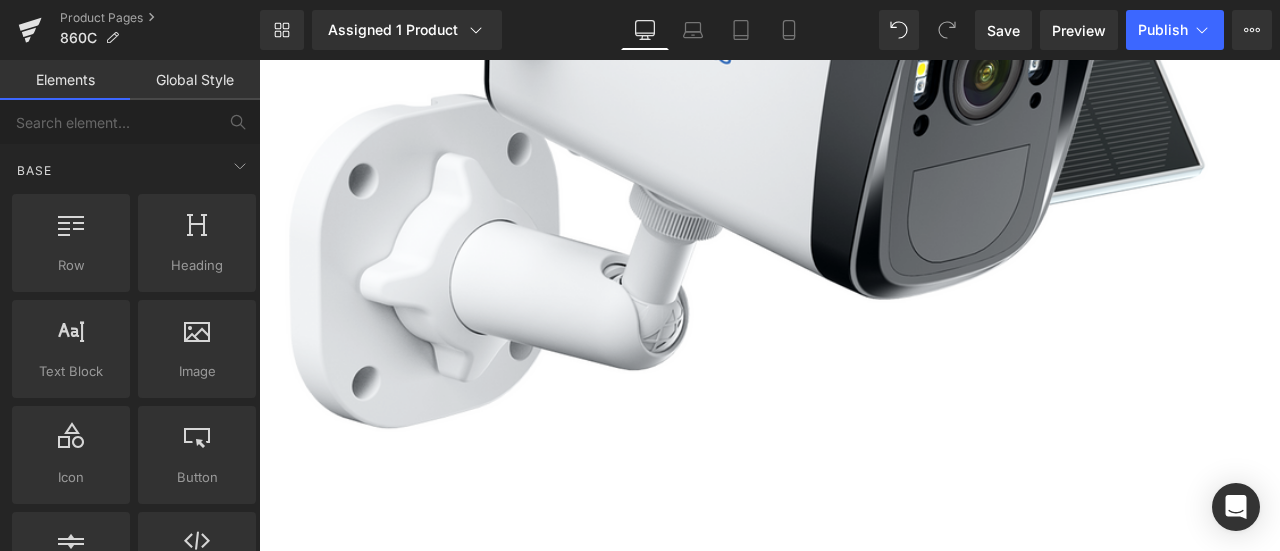 scroll, scrollTop: 1228, scrollLeft: 0, axis: vertical 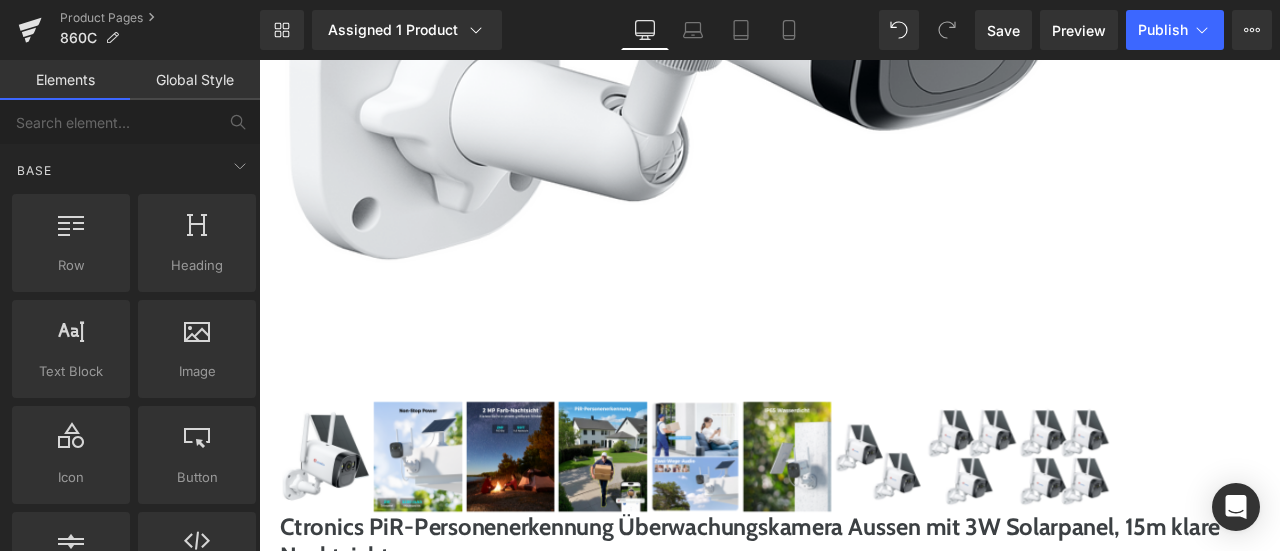 click on "Ctronics Solar-WiFi-Sicherheitskamera hält Ihr Zuhause jederzeit und überall sicher" at bounding box center [864, 2183] 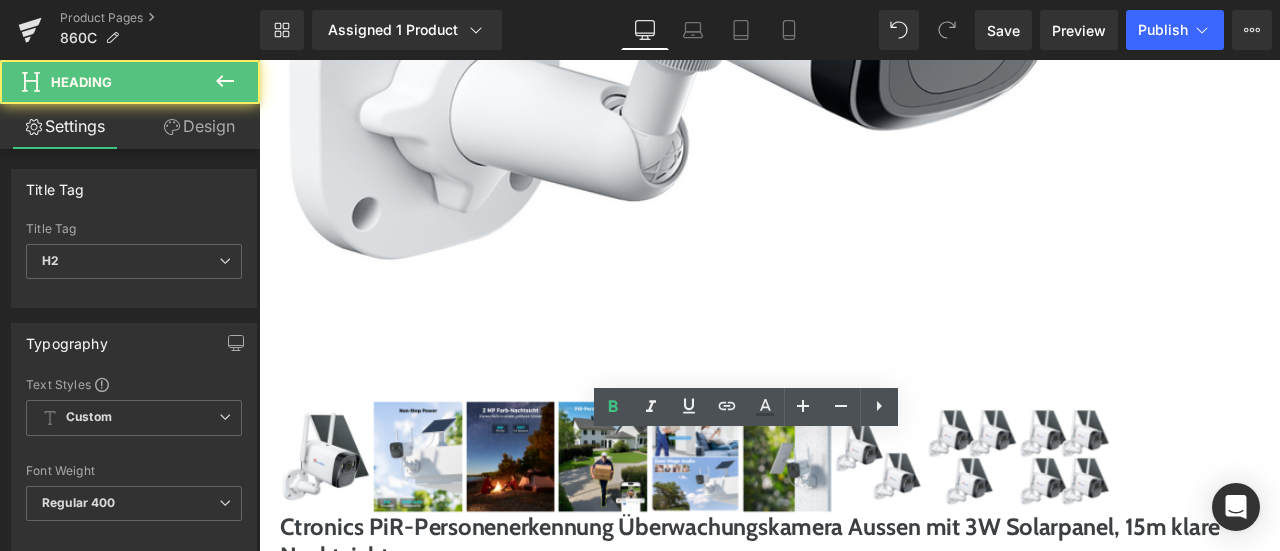 drag, startPoint x: 444, startPoint y: 526, endPoint x: 983, endPoint y: 565, distance: 540.4091 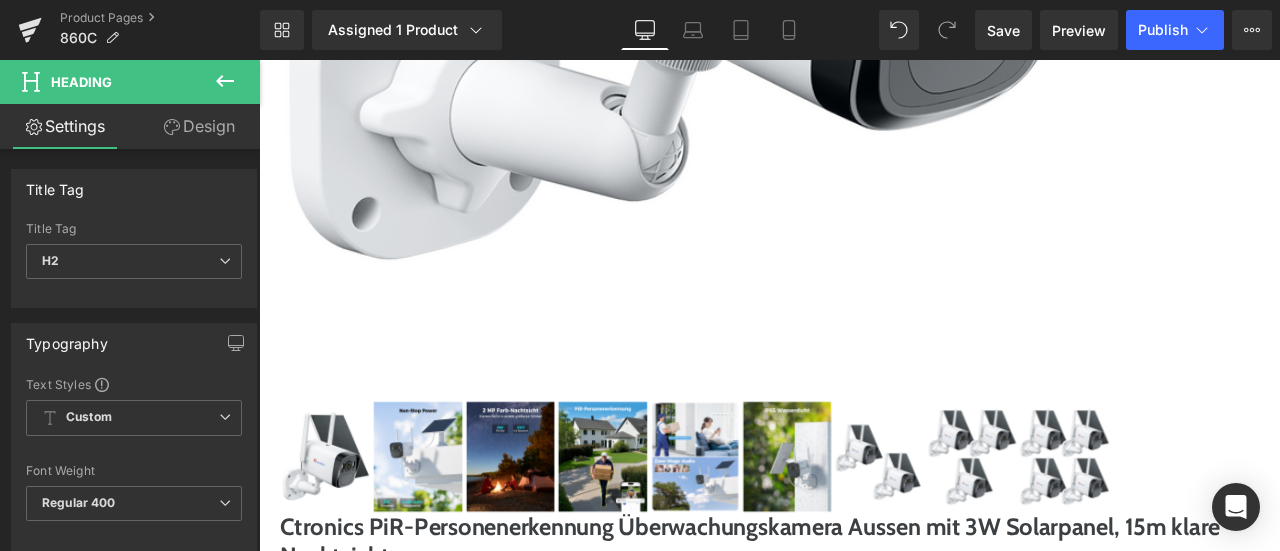 click on "Ctronics Überwachungskamera für den Außenbereich mit Solar und Akku, 2 MP FHD, 2,4 GHz, PIR-Bewegungserkennung, Zwei-Wege-Audio, Lichtalarm, Farbnachtsicht, Freigabe für mehrere Benutzer, SD-Karte" at bounding box center (864, 2218) 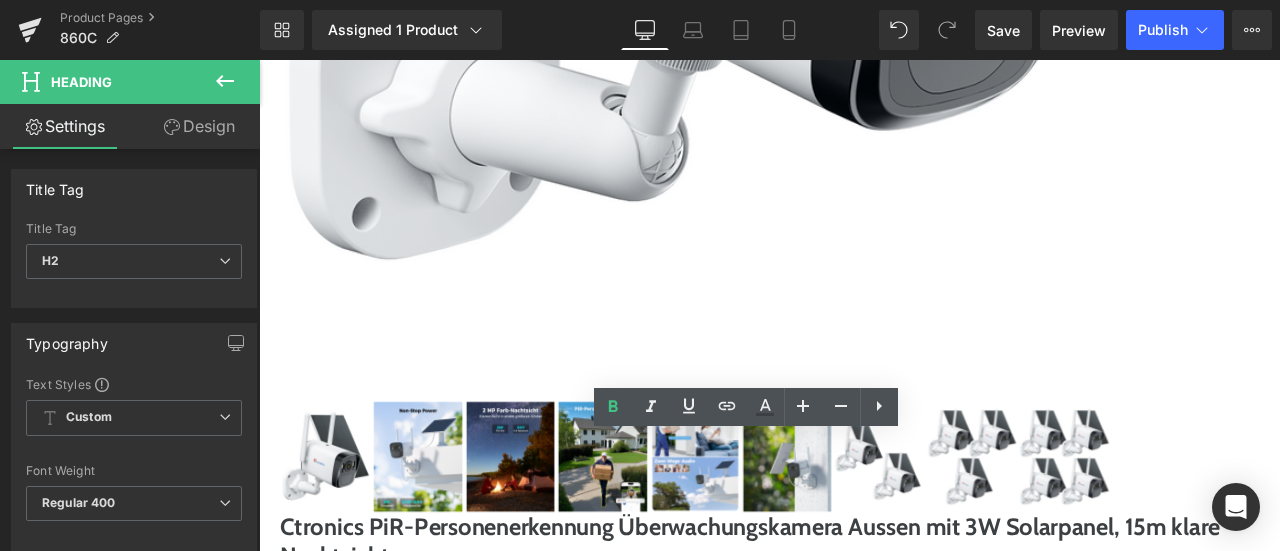 click on "Ctronics Überwachungskamera für den Außenbereich mit Solar und Akku, 2 MP FHD, 2,4 GHz, PIR-Bewegungserkennung, Zwei-Wege-Audio, Lichtalarm, Farbnachtsicht, Freigabe für mehrere Benutzer, SD-Karte" at bounding box center (864, 2218) 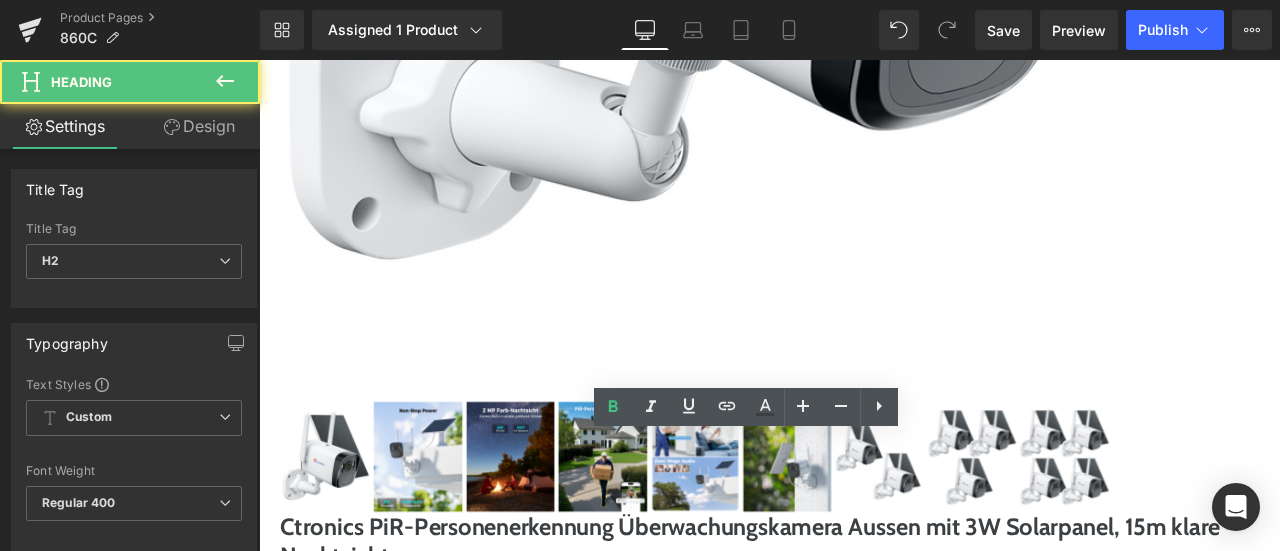 click on "Ctronics Überwachungskamera für den Außenbereich mit Solar und Akku, 2 MP FHD, 2,4 GHz, PIR-Bewegungserkennung, Zwei-Wege-Audio, Lichtalarm, Farbnachtsicht, Freigabe für mehrere Benutzer, SD-Karte" at bounding box center (864, 2218) 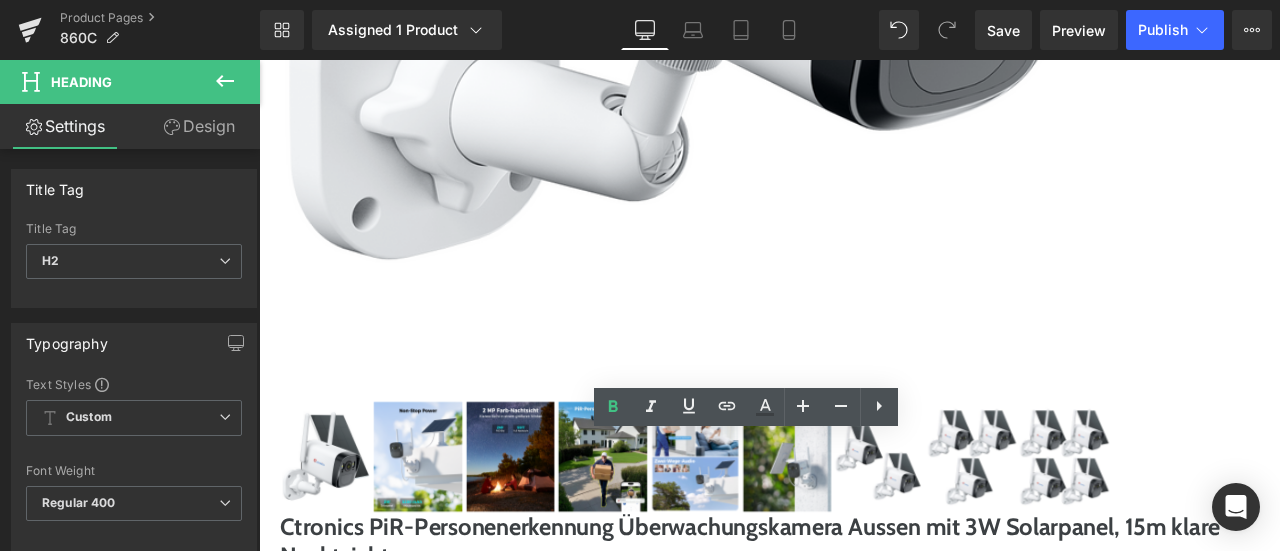drag, startPoint x: 1375, startPoint y: 528, endPoint x: 1473, endPoint y: 576, distance: 109.12378 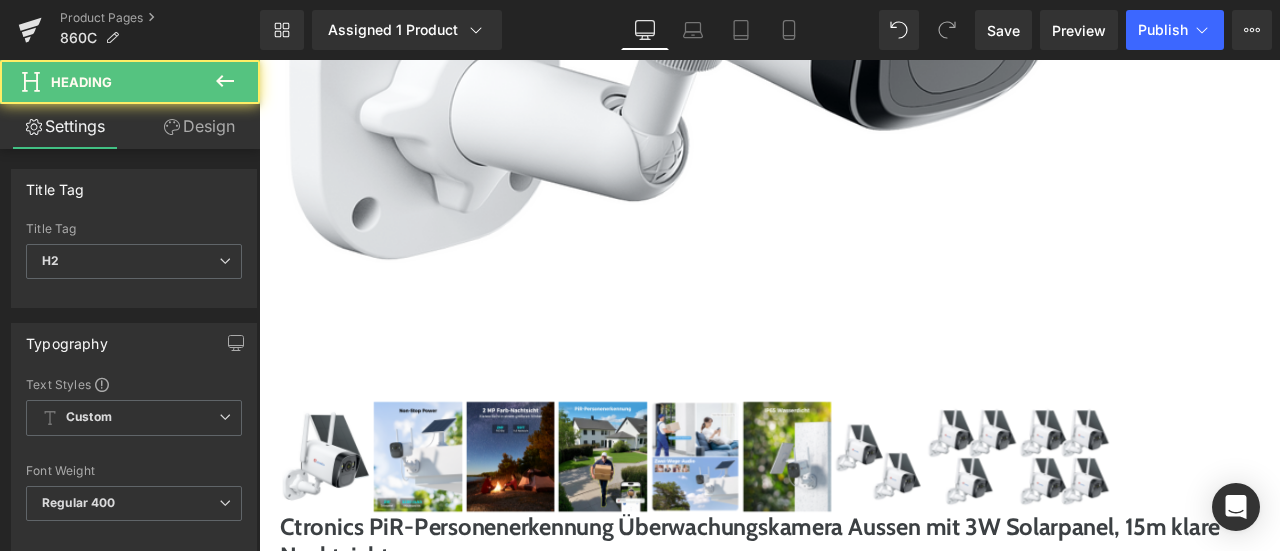 drag, startPoint x: 396, startPoint y: 530, endPoint x: 366, endPoint y: 530, distance: 30 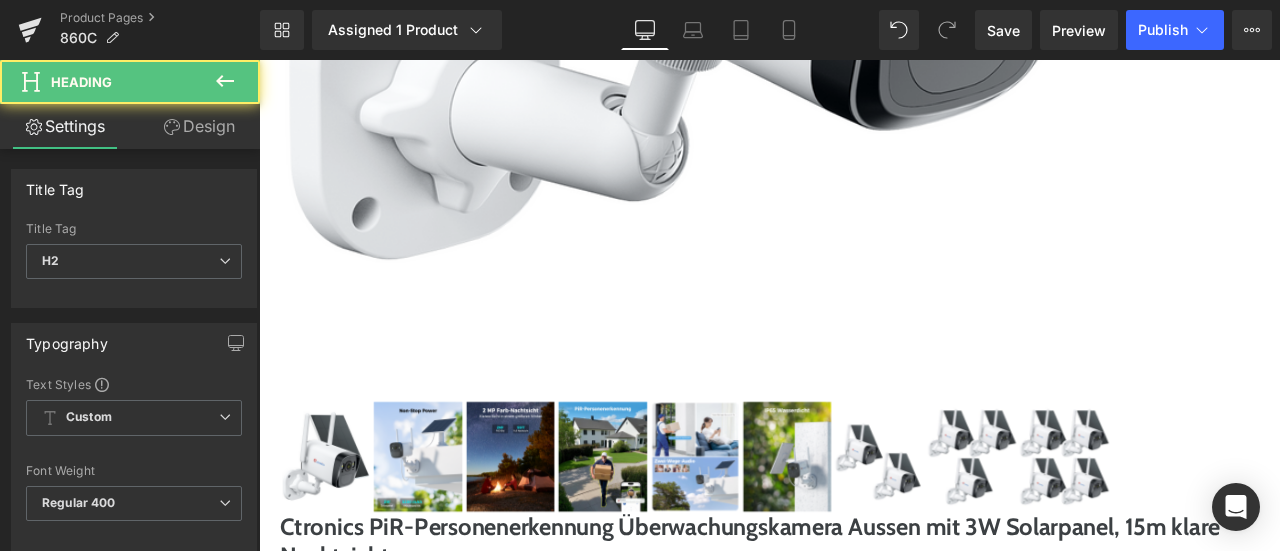 click on "Ctronics Überwachungskamera für den Außenbereich mit Solar und Akku" at bounding box center (864, 2183) 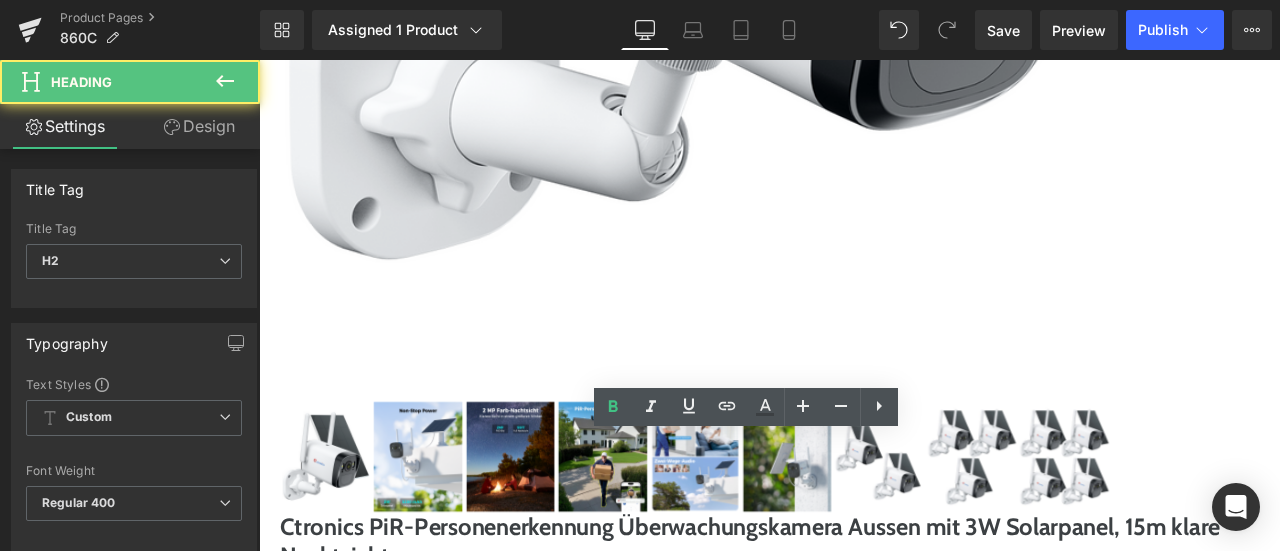 click on "Ctronics Überwachungskamera für den Außenbereich mit Solar und Akku" at bounding box center (864, 2183) 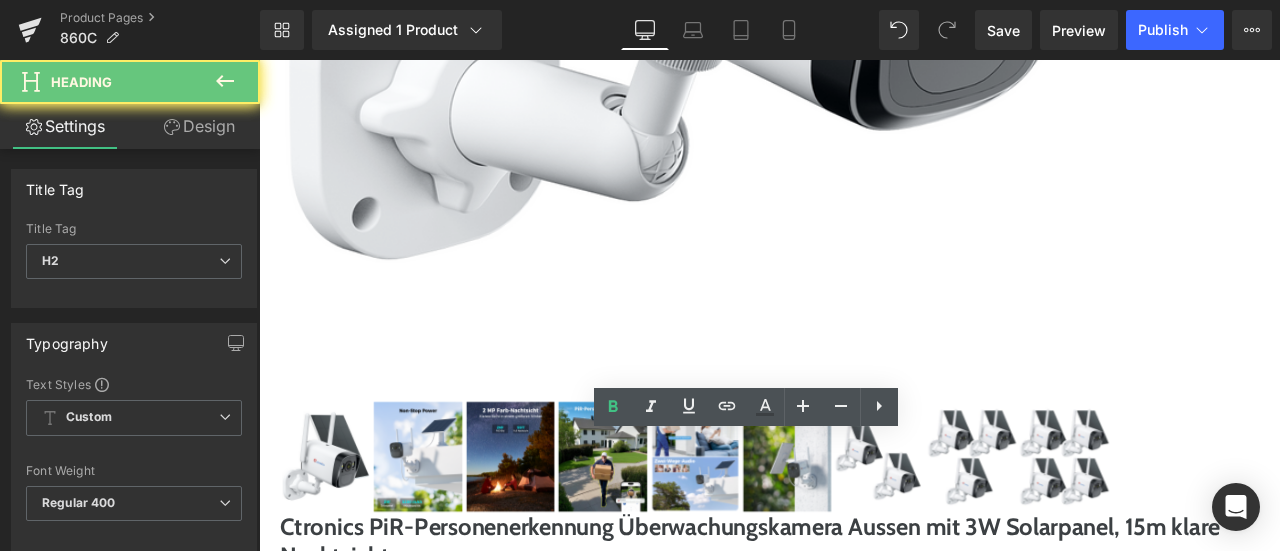 drag, startPoint x: 397, startPoint y: 526, endPoint x: 354, endPoint y: 528, distance: 43.046486 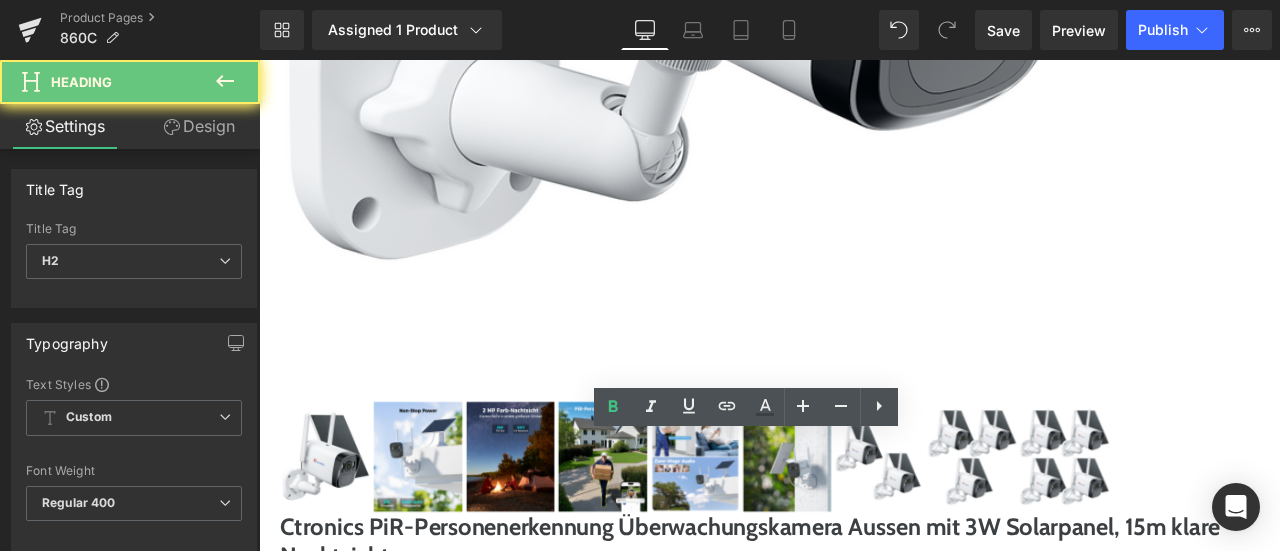 click on "Ctronics Überwachungskamera für den Außenbereich mit Solar und Akku" at bounding box center [864, 2183] 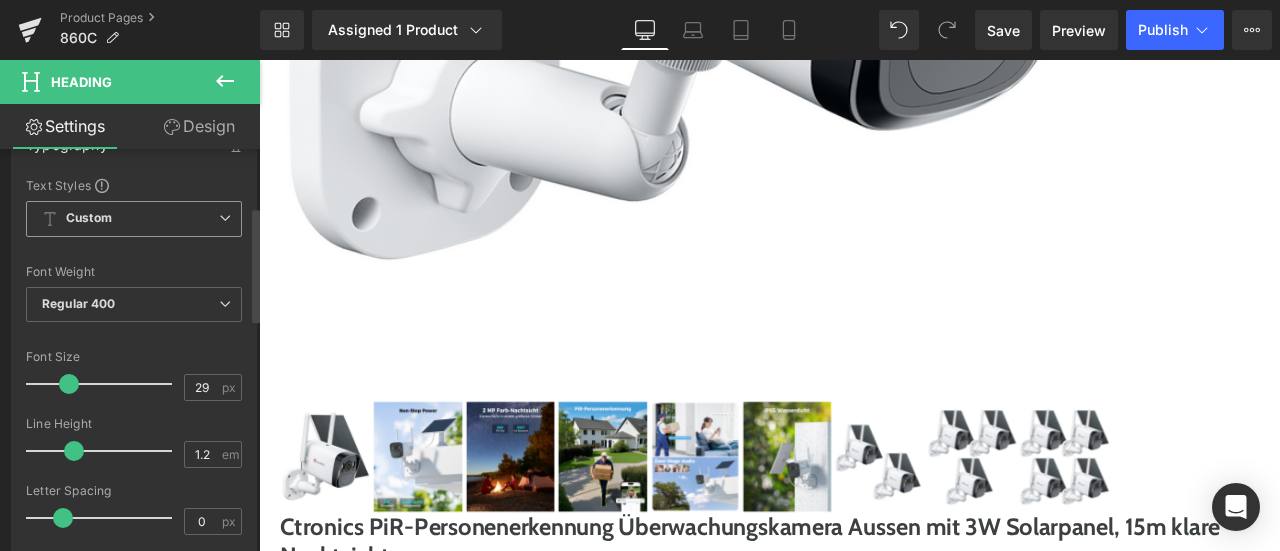 scroll, scrollTop: 200, scrollLeft: 0, axis: vertical 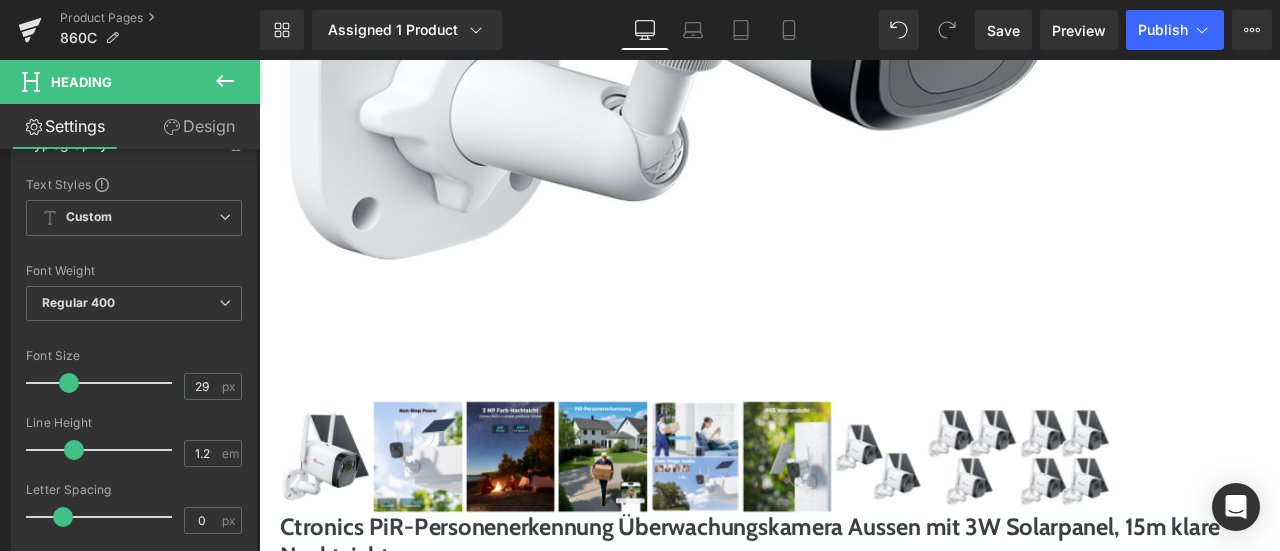 click on "Ctronics Überwachungskamera für den Außenbereich mit Solar und Akku" at bounding box center (864, 2183) 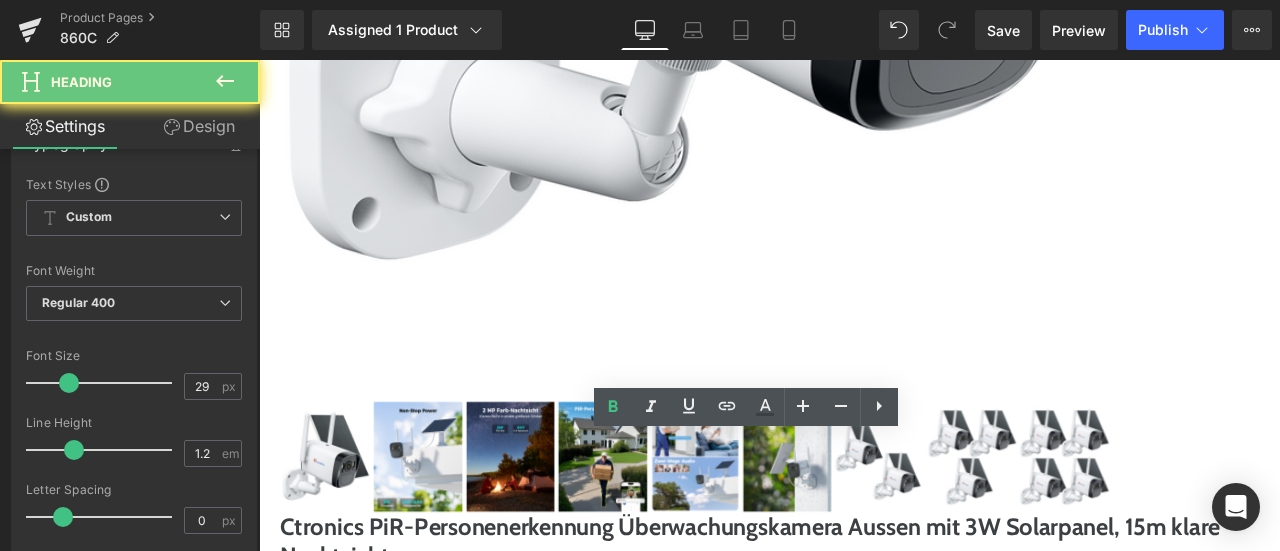 drag, startPoint x: 559, startPoint y: 527, endPoint x: 861, endPoint y: 527, distance: 302 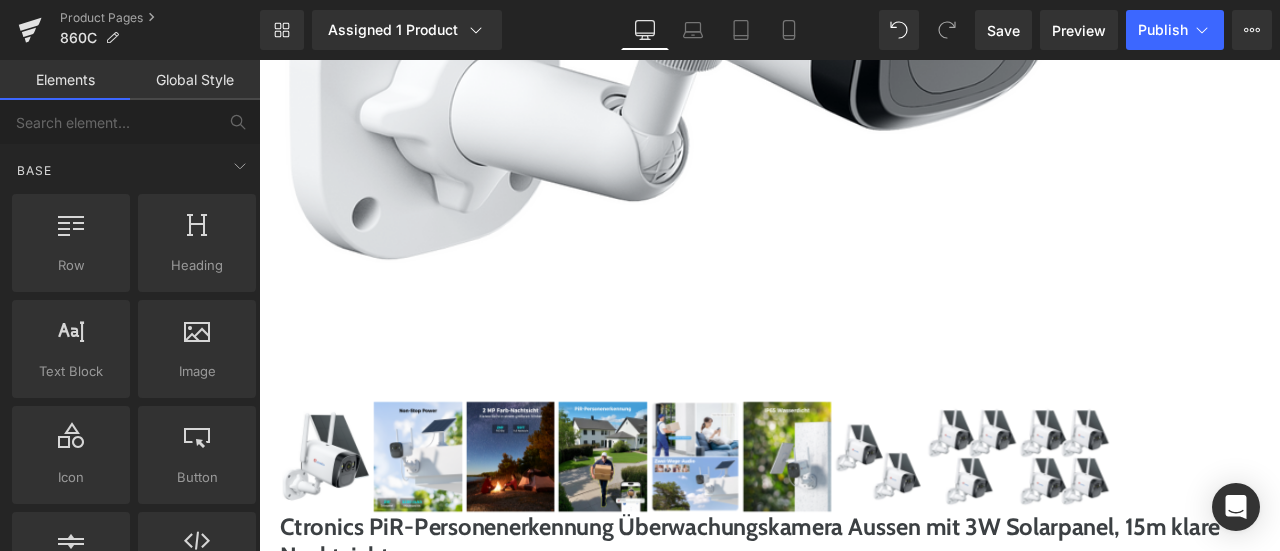 click on "Home / Product Title Breadcrumbs
Sale Off
(P) Image
‹" at bounding box center [864, 5616] 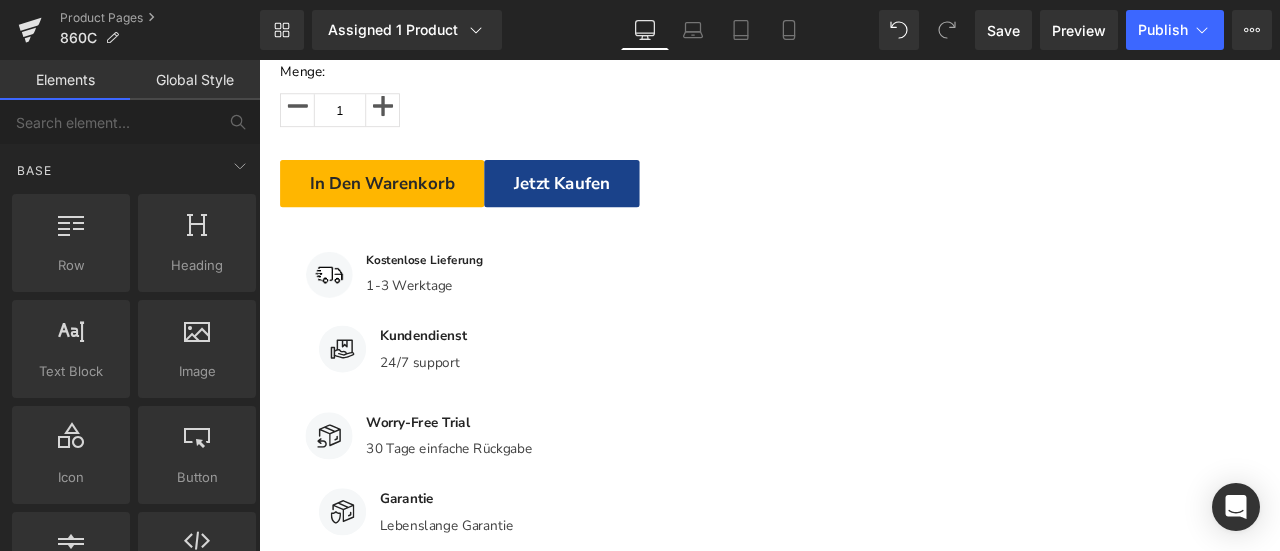 scroll, scrollTop: 2128, scrollLeft: 0, axis: vertical 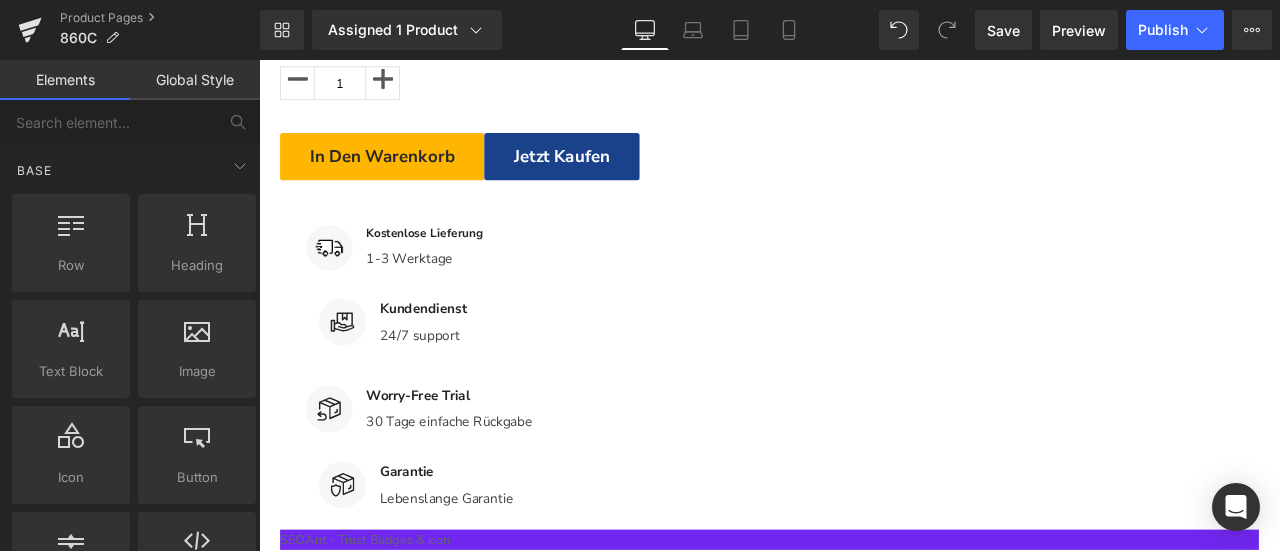 click on "Die Outdoor-Solarkamera hat eine Auflösung von 2K 3MP, die Ihnen außergewöhnliche Videos und Bilder liefern wird, die klarer und flüssiger sind als 1080P. Mit 2 Infrarot-LEDs und 2 Beleuchtungs-LEDs, Nachtsichtbereich bis zu 25 m in sehr dunklen Lichtverhältnissen und wird Ihnen eine Nachtsicht in voller Farbe bieten. Mit dieser Wi-Fi-Überwachungskamera für den Außenbereich können sich Verbrechen nicht mehr verstecken. Text Block" at bounding box center (864, 2190) 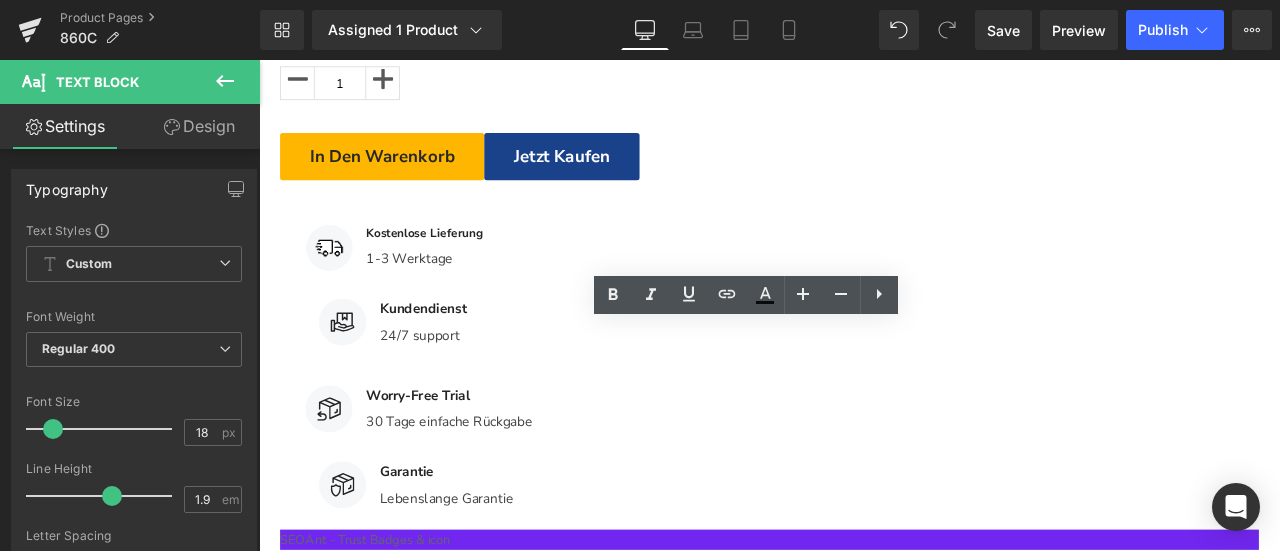 drag, startPoint x: 496, startPoint y: 400, endPoint x: 1294, endPoint y: 513, distance: 805.96094 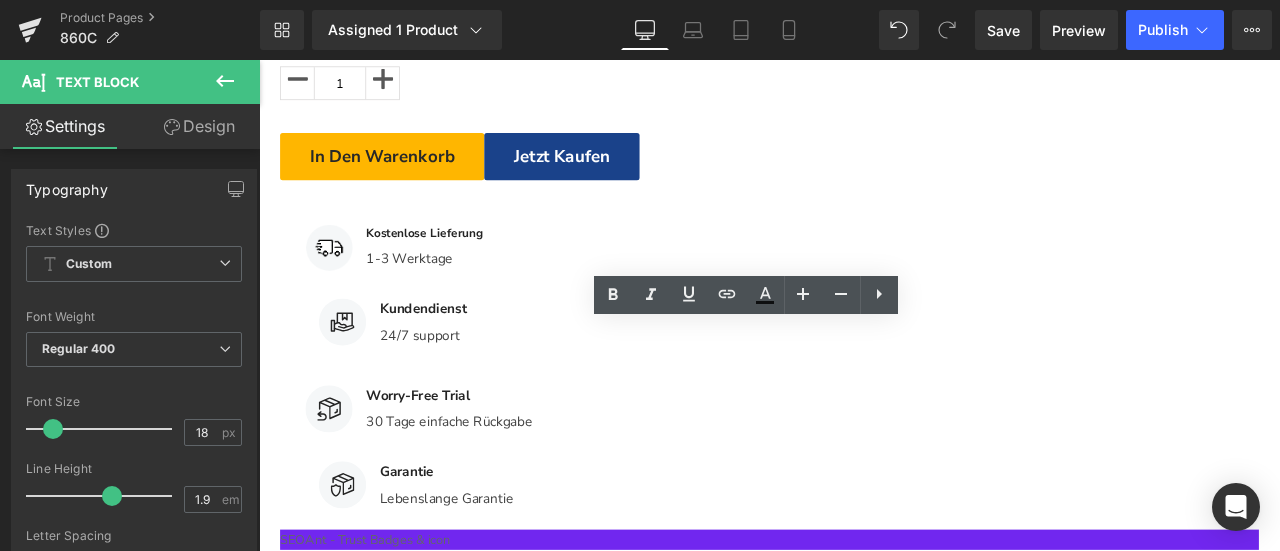 copy on "Die Outdoor-Solarkamera hat eine Auflösung von 2K 3MP, die Ihnen außergewöhnliche Videos und Bilder liefern wird, die klarer und flüssiger sind als 1080P. Mit 2 Infrarot-LEDs und 2 Beleuchtungs-LEDs, Nachtsichtbereich bis zu 25 m in sehr dunklen Lichtverhältnissen und wird Ihnen eine Nachtsicht in voller Farbe bieten. Mit dieser Wi-Fi-Überwachungskamera für den Außenbereich können sich Verbrechen nicht mehr verstecken." 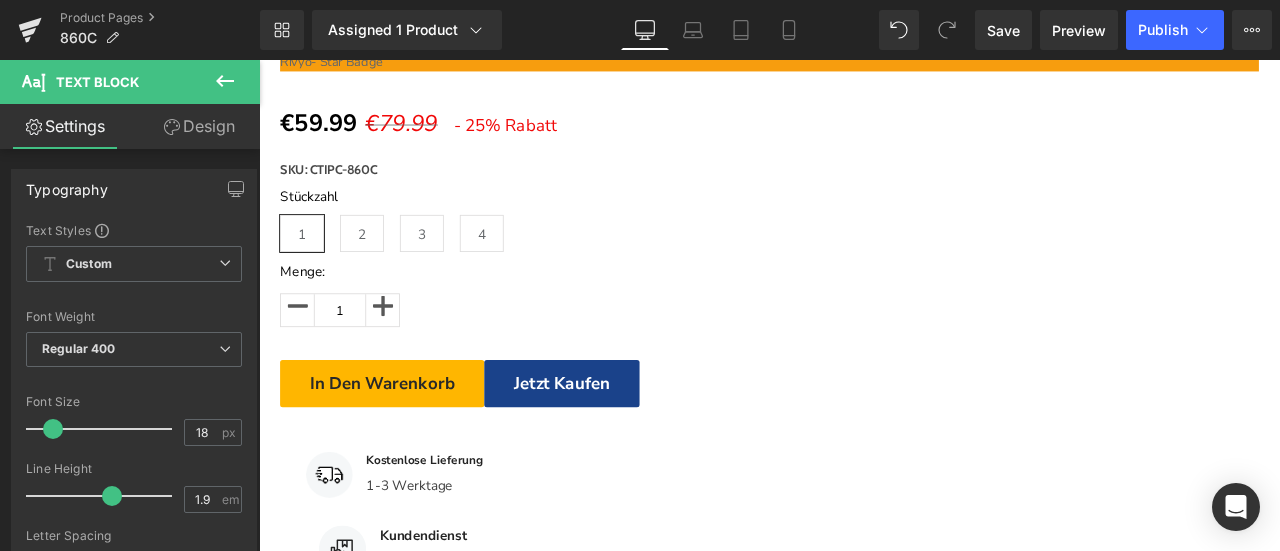 scroll, scrollTop: 2128, scrollLeft: 0, axis: vertical 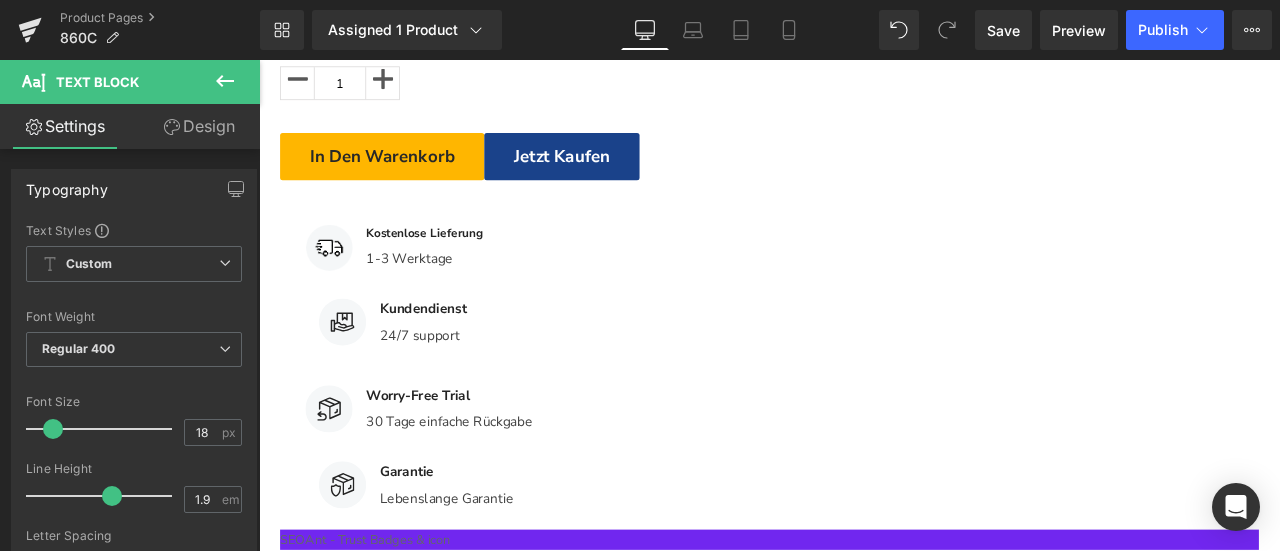 click at bounding box center (-346, 1756) 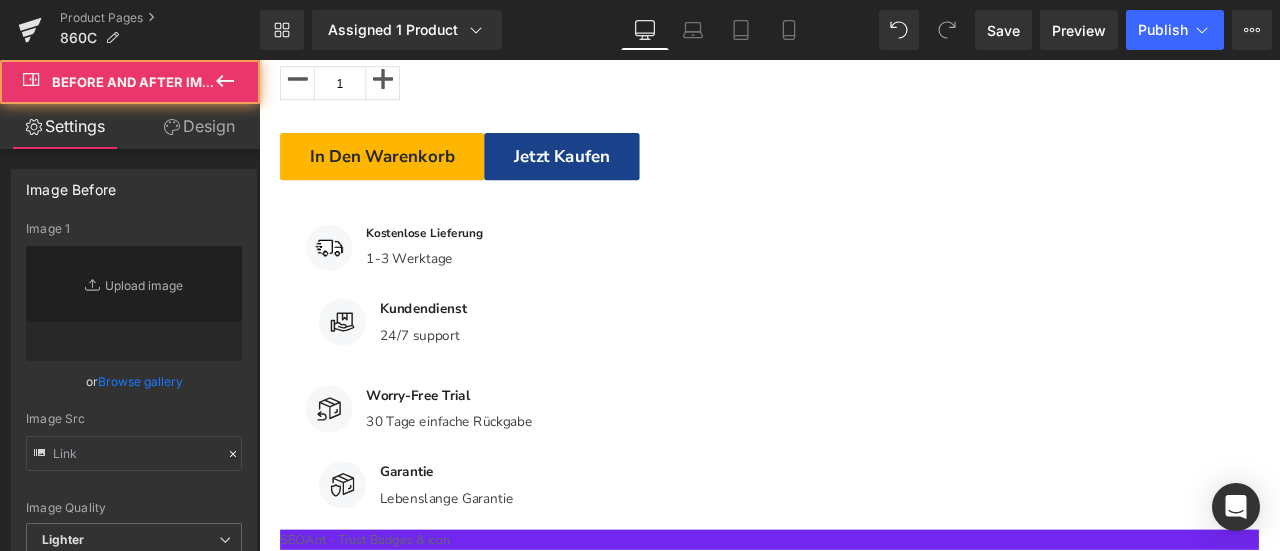 type on "[URL][DOMAIN_NAME]" 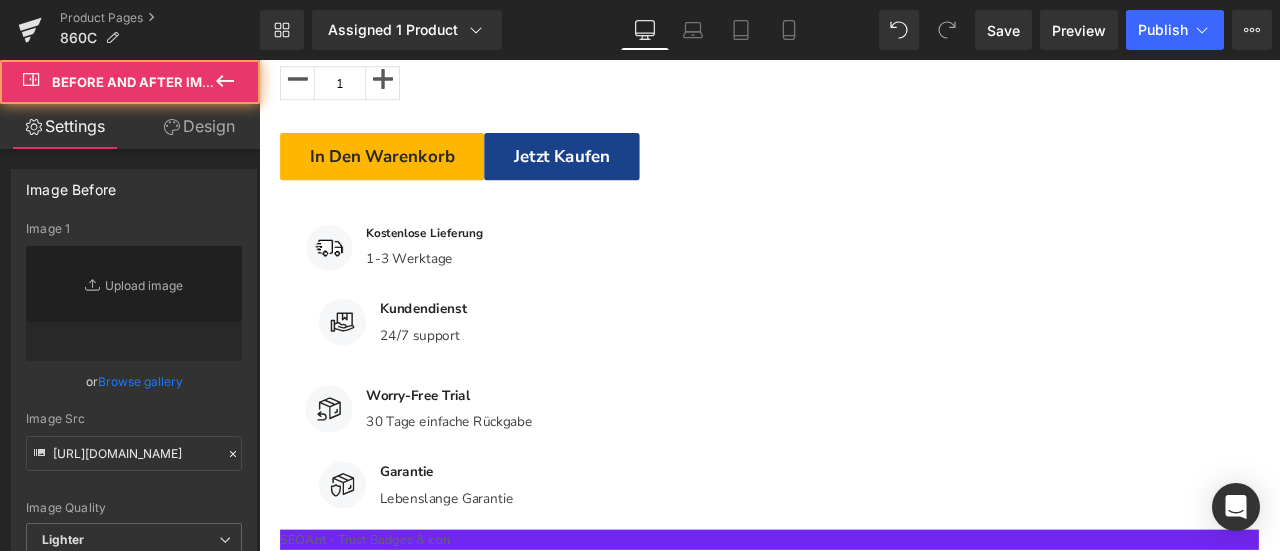 type on "[URL][DOMAIN_NAME]" 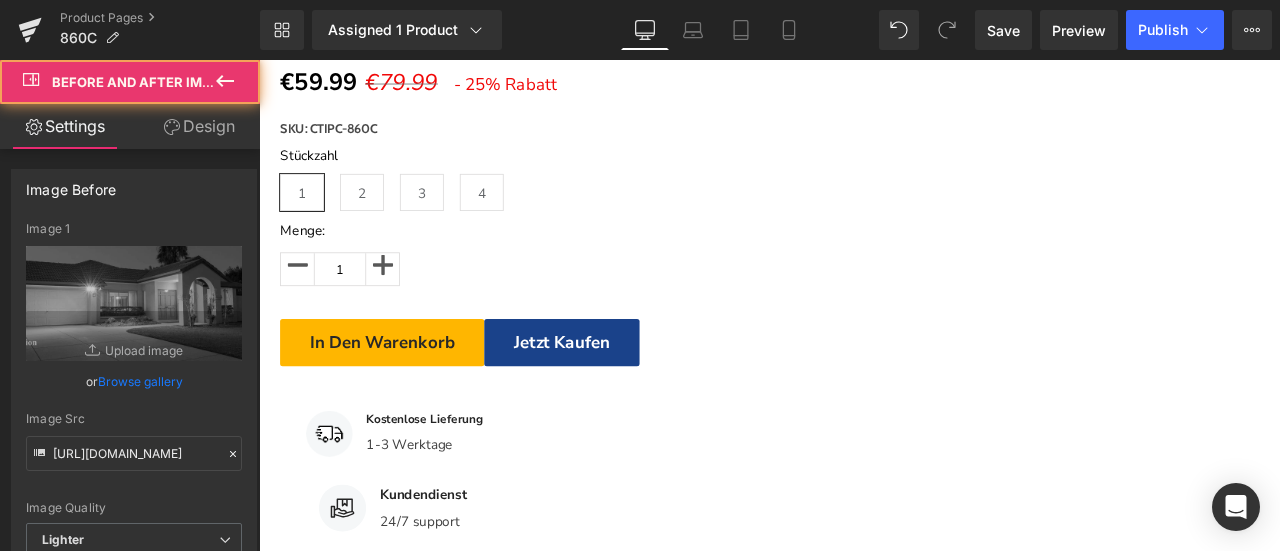 scroll, scrollTop: 1728, scrollLeft: 0, axis: vertical 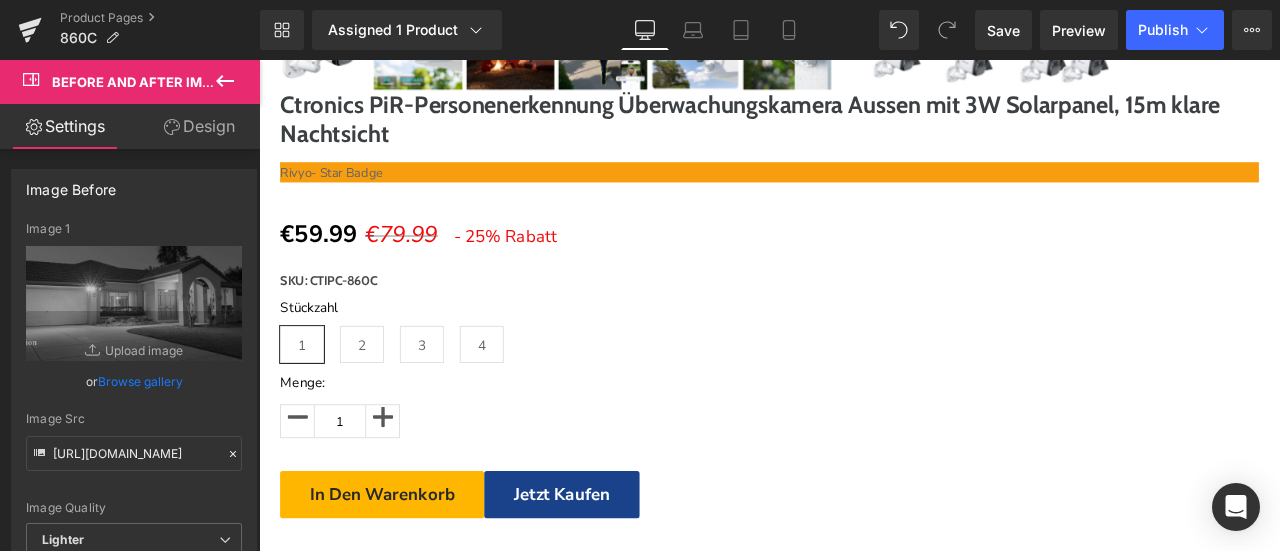 drag, startPoint x: 863, startPoint y: 486, endPoint x: 837, endPoint y: 454, distance: 41.231056 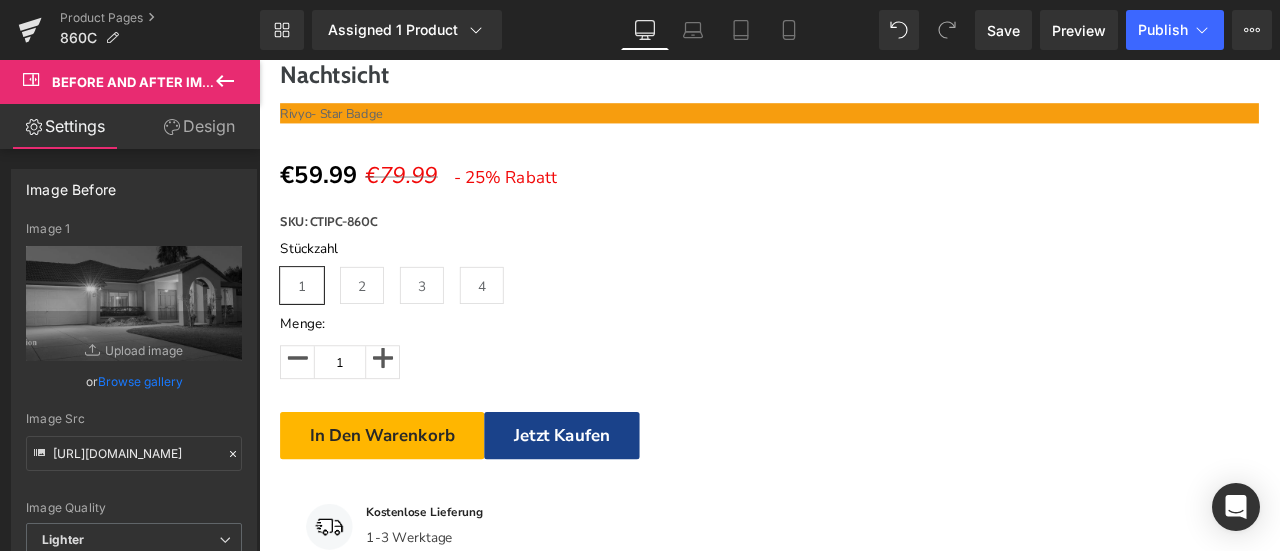 scroll, scrollTop: 1828, scrollLeft: 0, axis: vertical 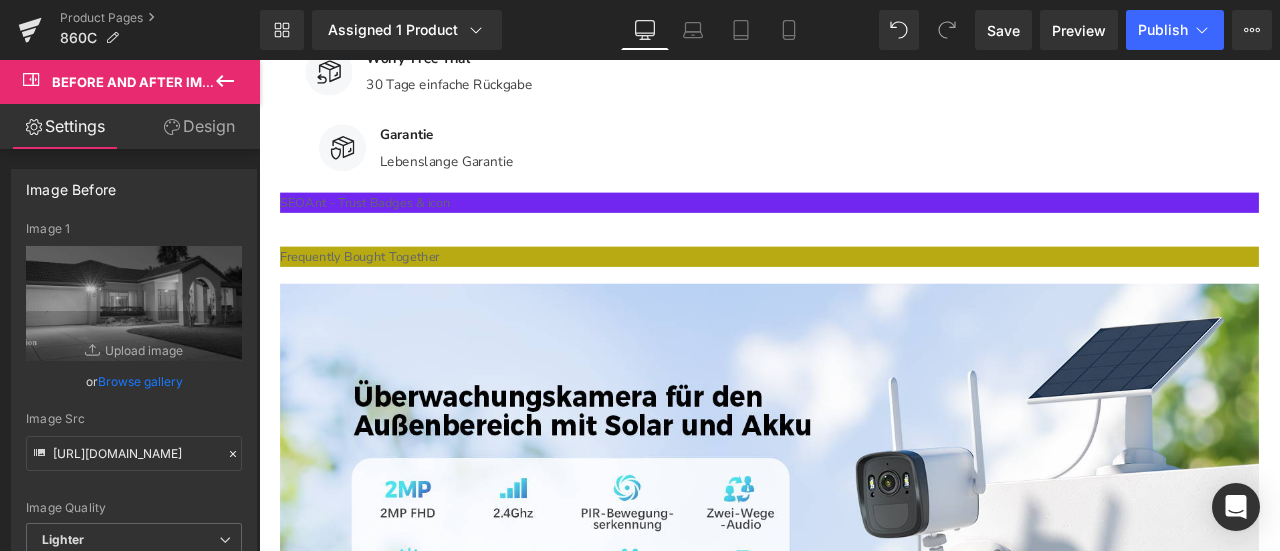 click at bounding box center [721, 2135] 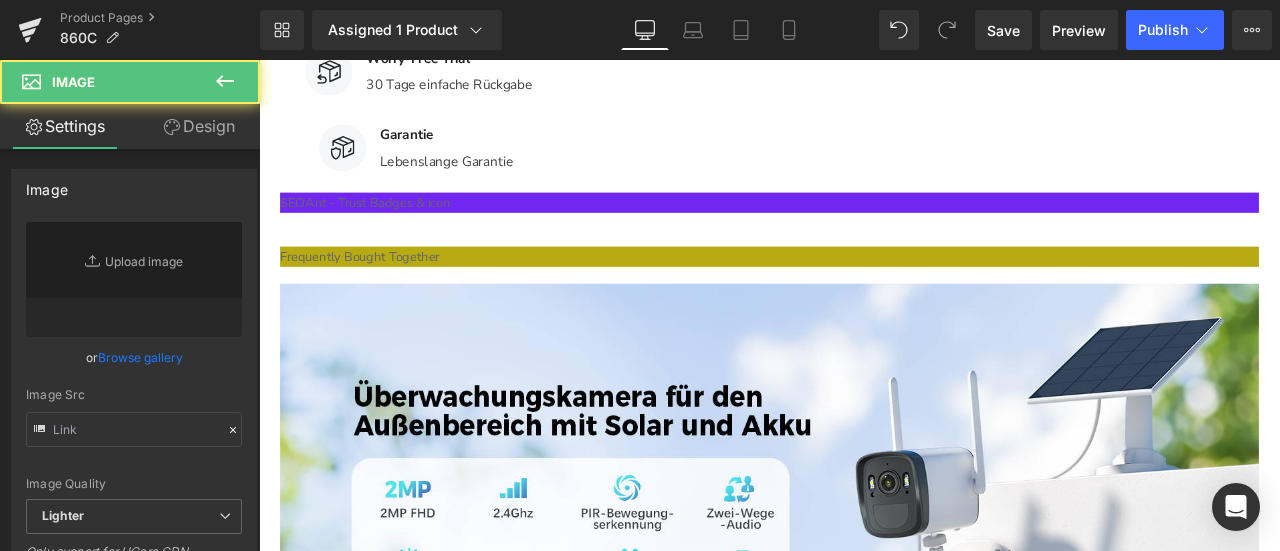 type on "[URL][DOMAIN_NAME]" 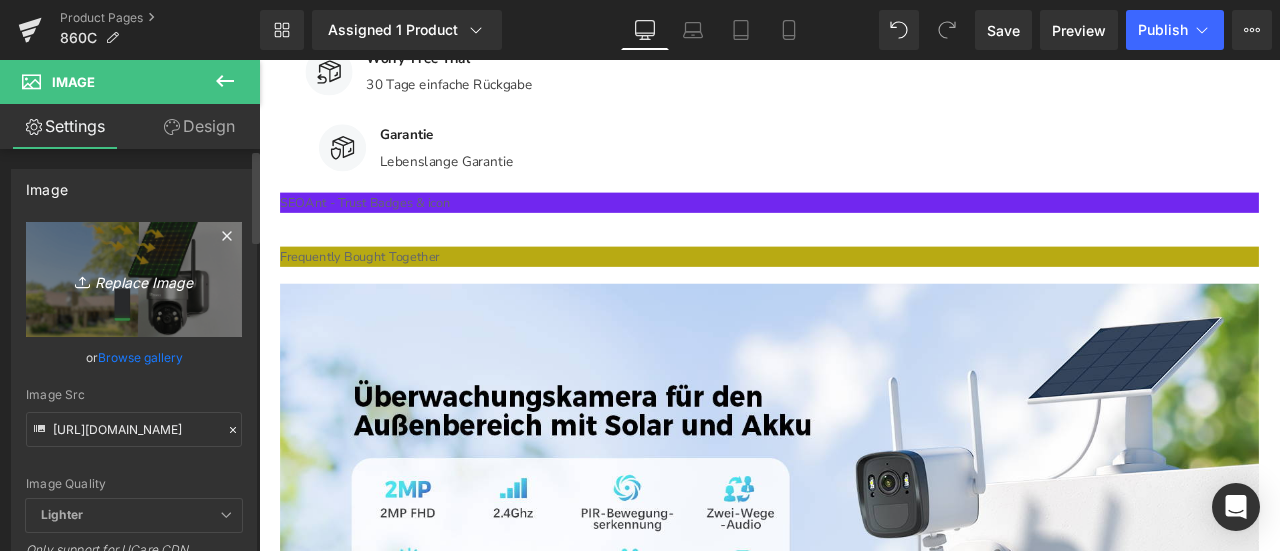 click 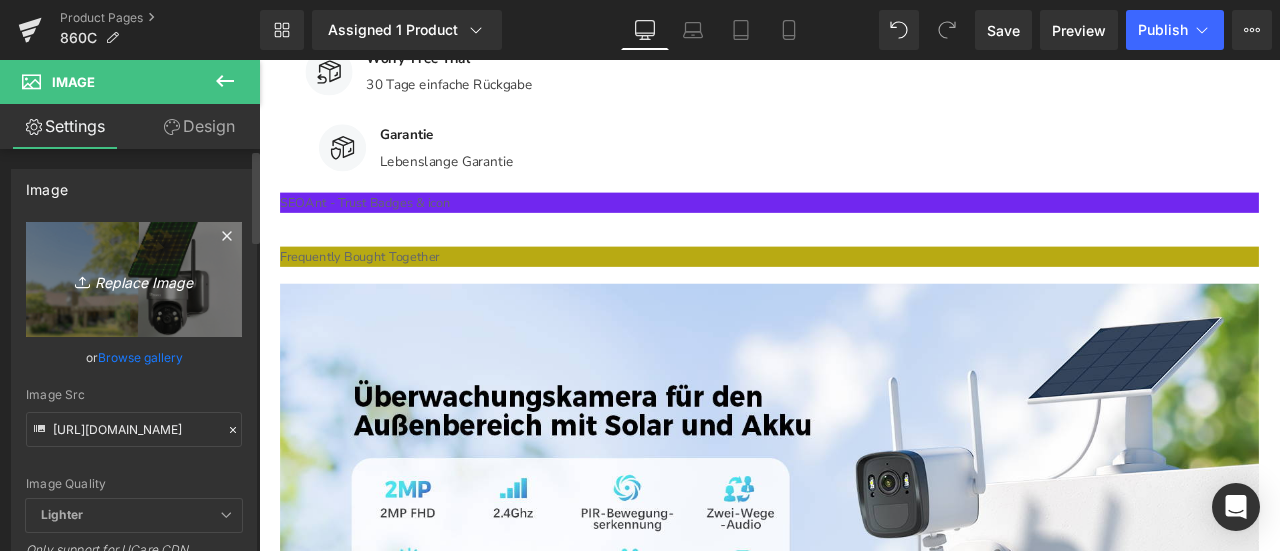 type on "C:\fakepath\画板 2.png" 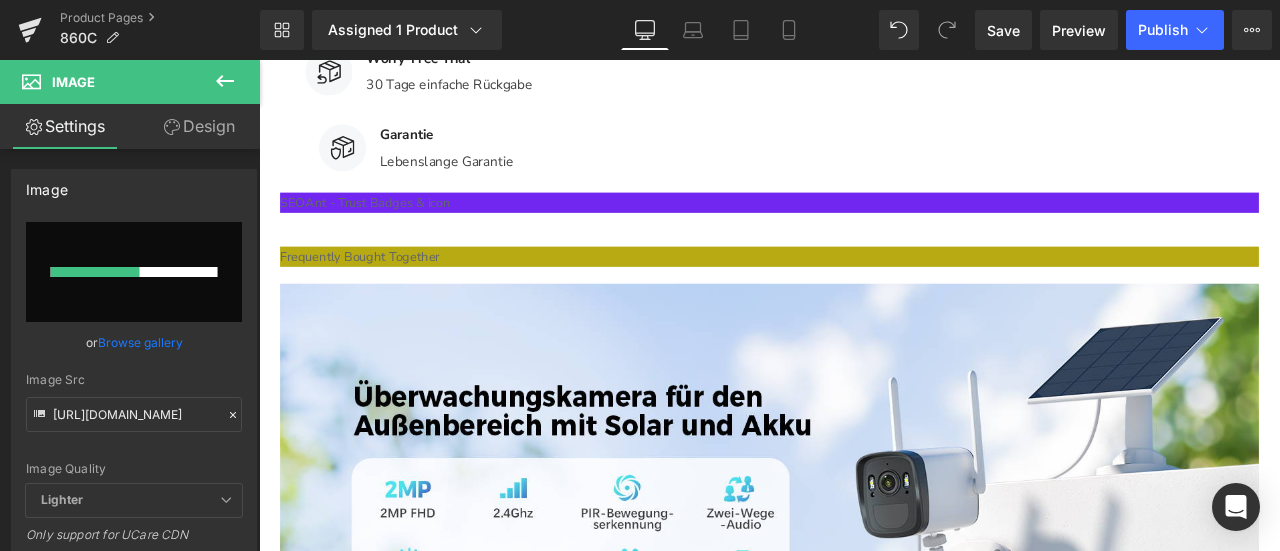 type 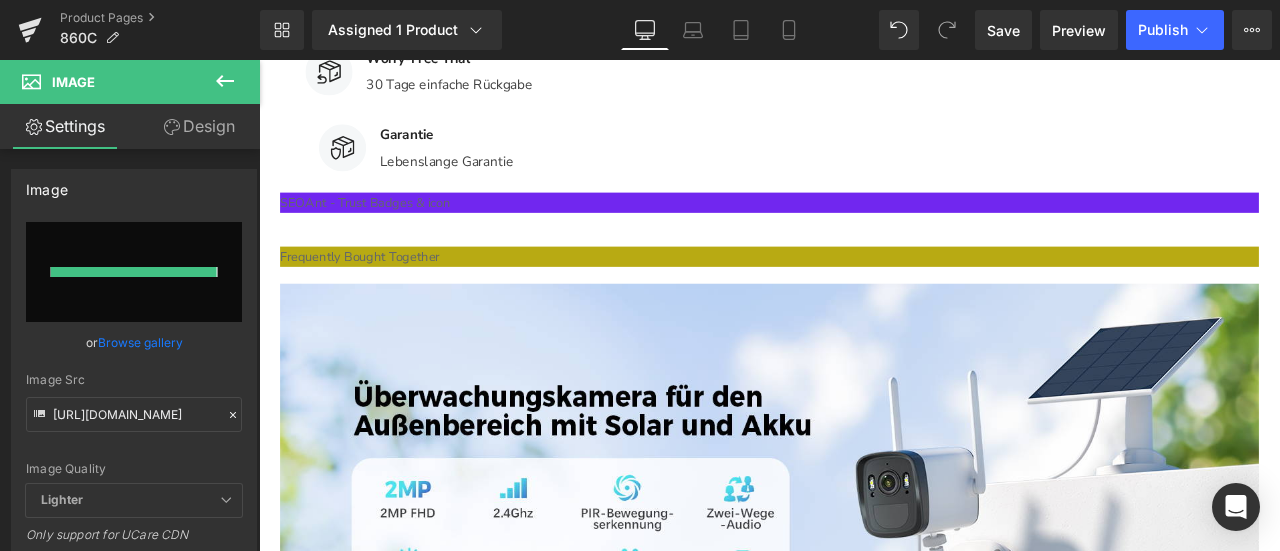 type on "[URL][DOMAIN_NAME]" 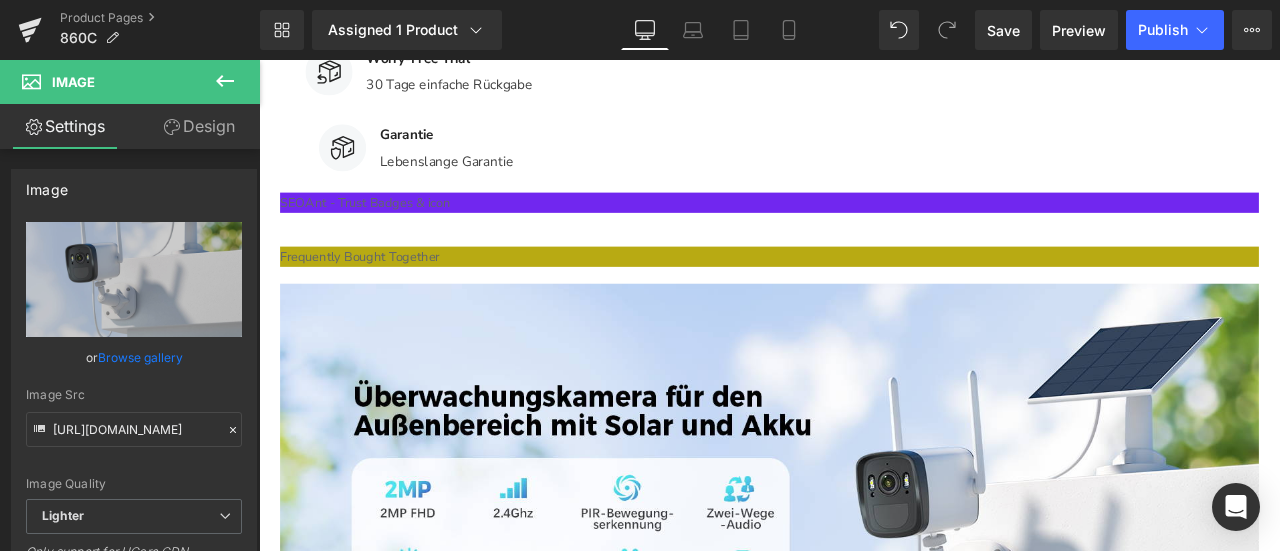 click on "Die Wi-Fi-Kamera verfügt über einen eingebauten wiederaufladbaren 10000-mAh-Akku und ein USB-Kabel und kann über den Akku und das Solarpanel sofort mit Strom versorgt werden. Je weniger Bewegung erkannt wird, desto länger hält der Akku." at bounding box center [864, 3477] 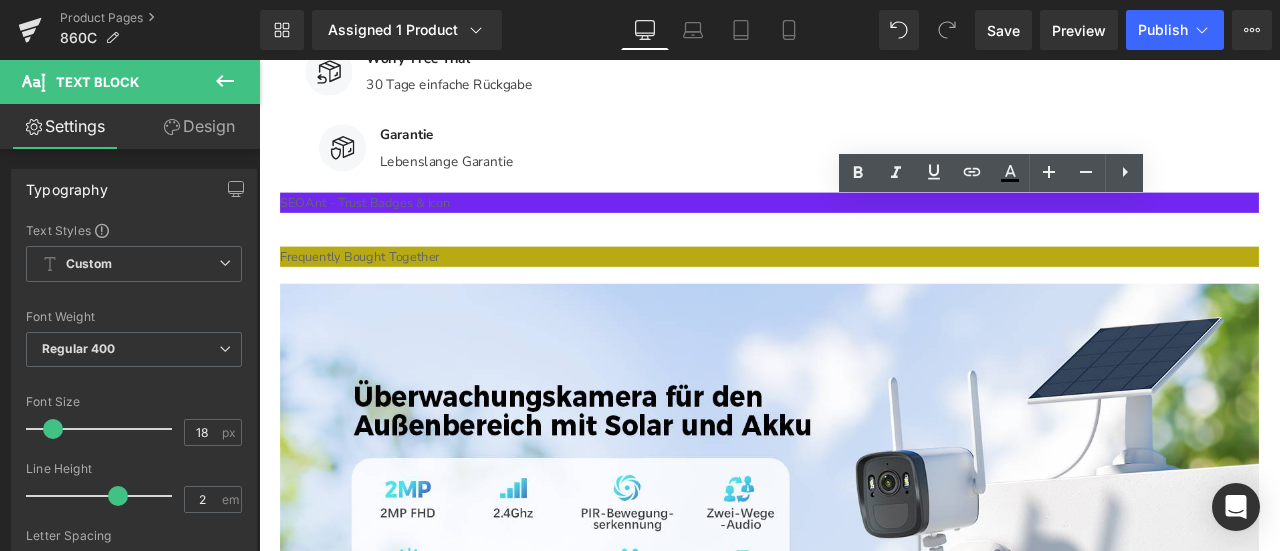 drag, startPoint x: 872, startPoint y: 245, endPoint x: 1179, endPoint y: 393, distance: 340.81226 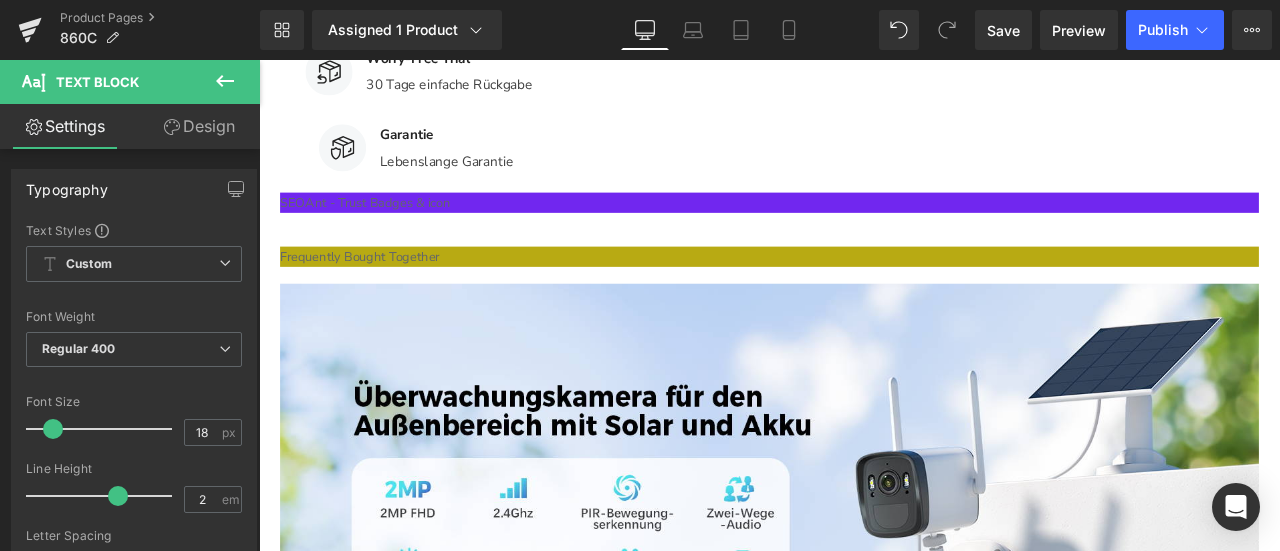 click on "Solarkamera, 100% kabellos" at bounding box center [864, 3380] 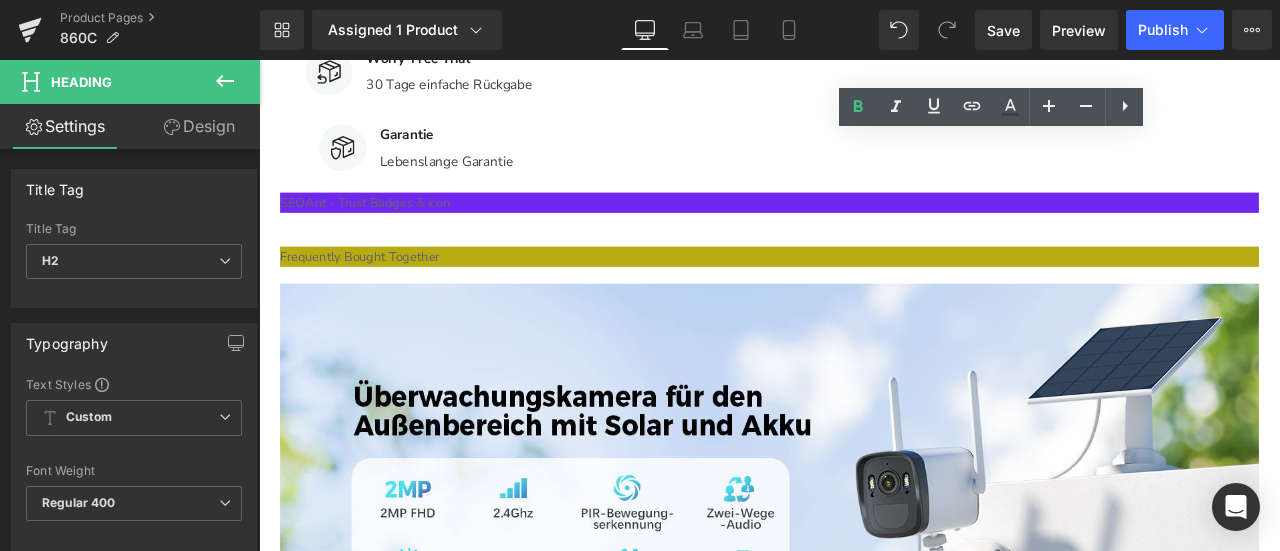 drag, startPoint x: 916, startPoint y: 164, endPoint x: 1356, endPoint y: 140, distance: 440.65405 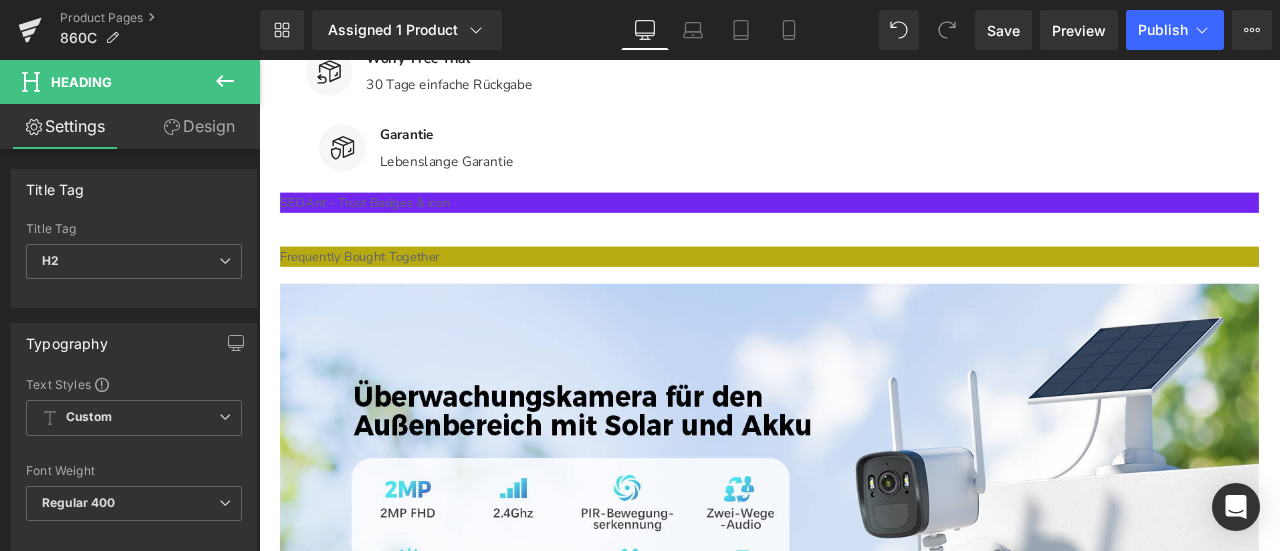 click on "Die Wi-Fi-Kamera verfügt über einen eingebauten wiederaufladbaren 10000-mAh-Akku und ein USB-Kabel und kann über den Akku und das Solarpanel sofort mit Strom versorgt werden. Je weniger Bewegung erkannt wird, desto länger hält der Akku." at bounding box center (864, 3477) 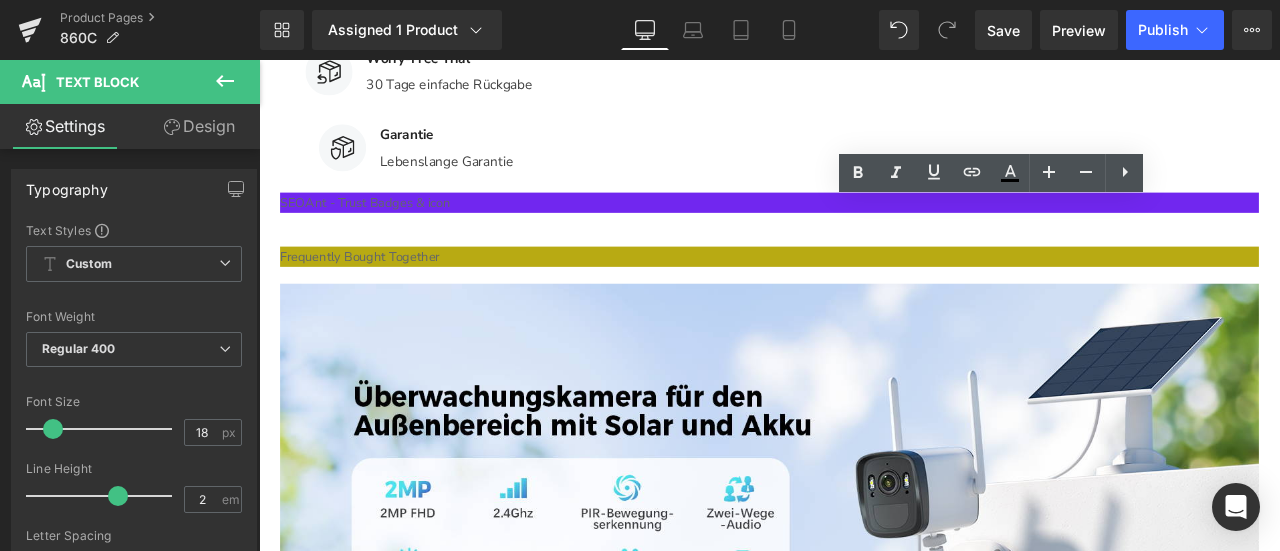 drag, startPoint x: 873, startPoint y: 242, endPoint x: 1169, endPoint y: 409, distance: 339.86026 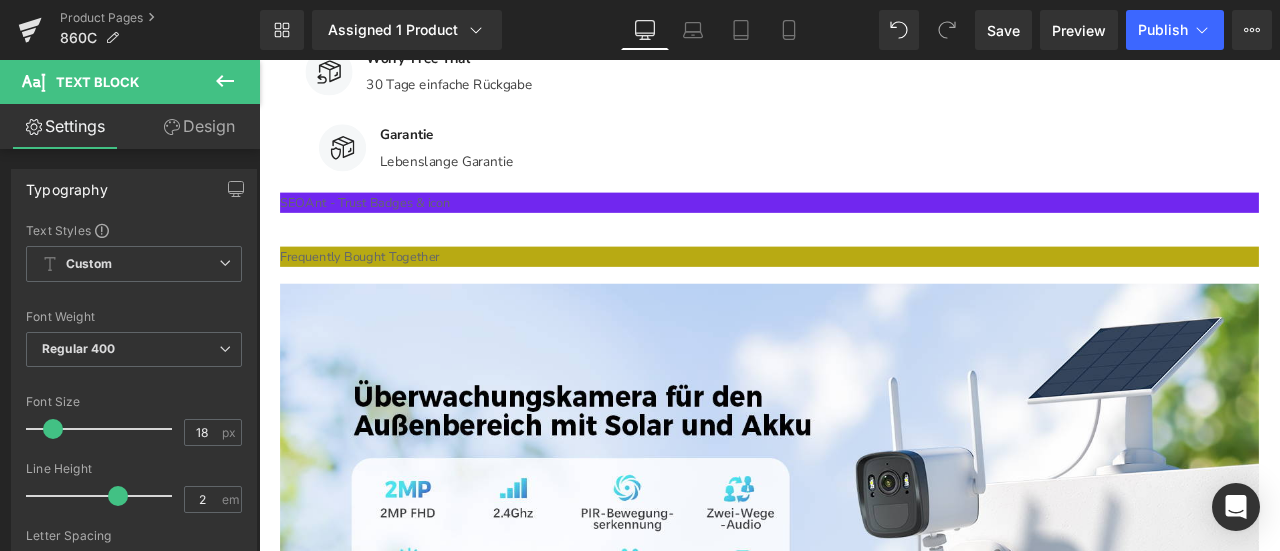 click on "Image         Eingebauter Akku und 100% kabellos Heading         Die überwachungskamera Aussen WLAN für den Außenbereich von Ctronics verfügt über einen eingebauten Akku mit hoher Kapazität von 5200 mAh.  Das wlan kamera outdoor Tag und Nacht ununterbrochen mit Sonnenenergie versorgen, egal ob es bewölkt oder regnerisch ist.  Die zu 100 % kabellose Kamera befreit Sie von Kabeln und Stress und ermöglicht es Ihnen, sie jederzeit zu montieren oder sie wieder zu entfernen. Text Block         Row" at bounding box center (864, 2756) 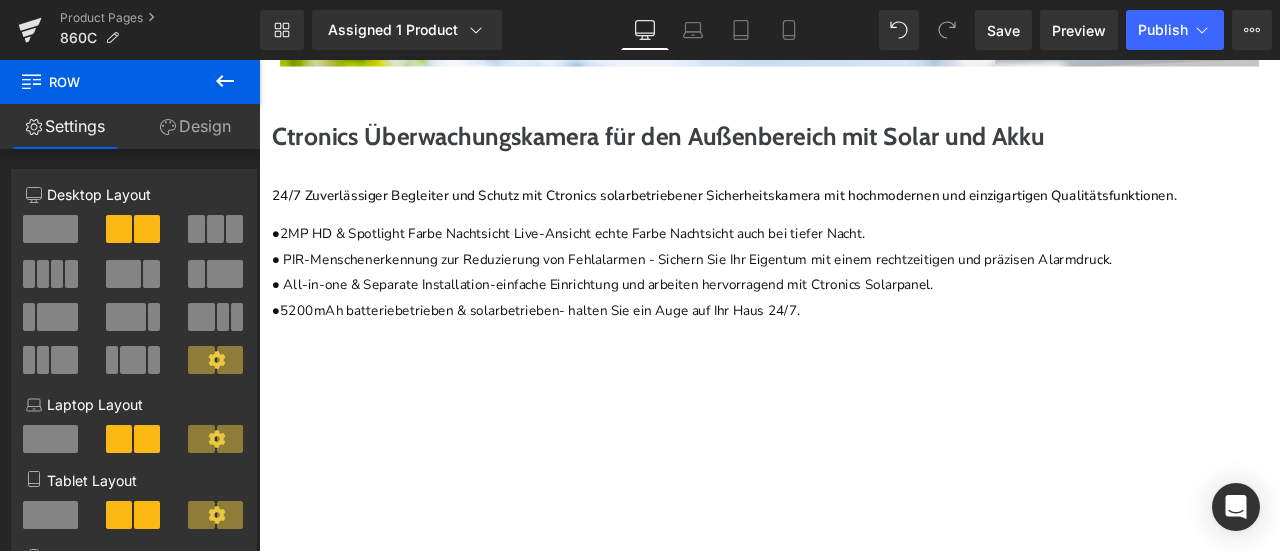 scroll, scrollTop: 3228, scrollLeft: 0, axis: vertical 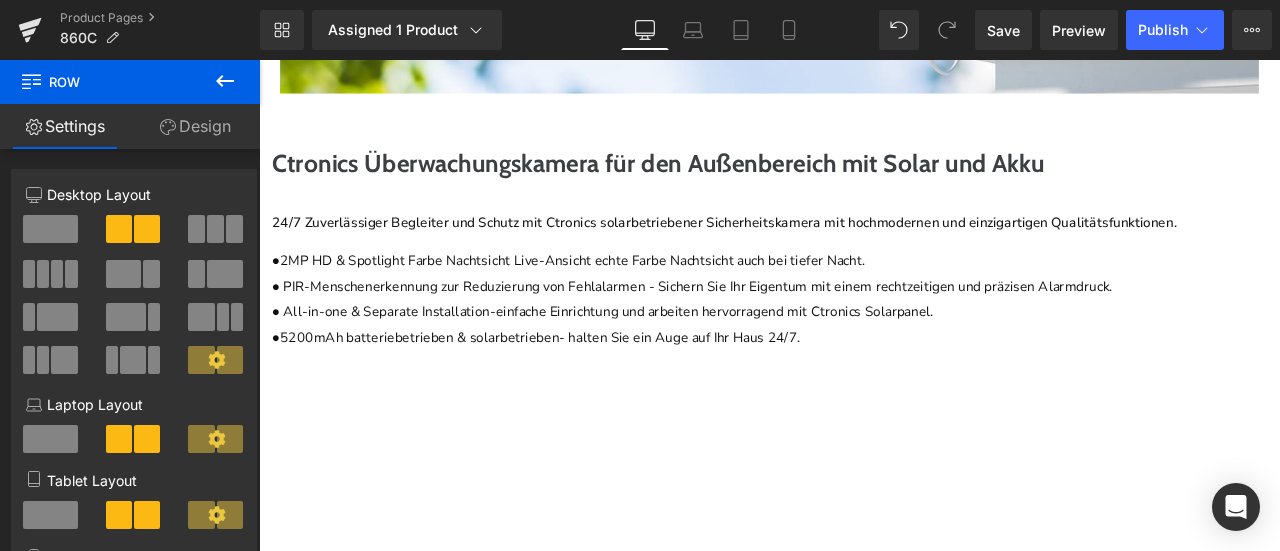click on "Image" at bounding box center (864, 3531) 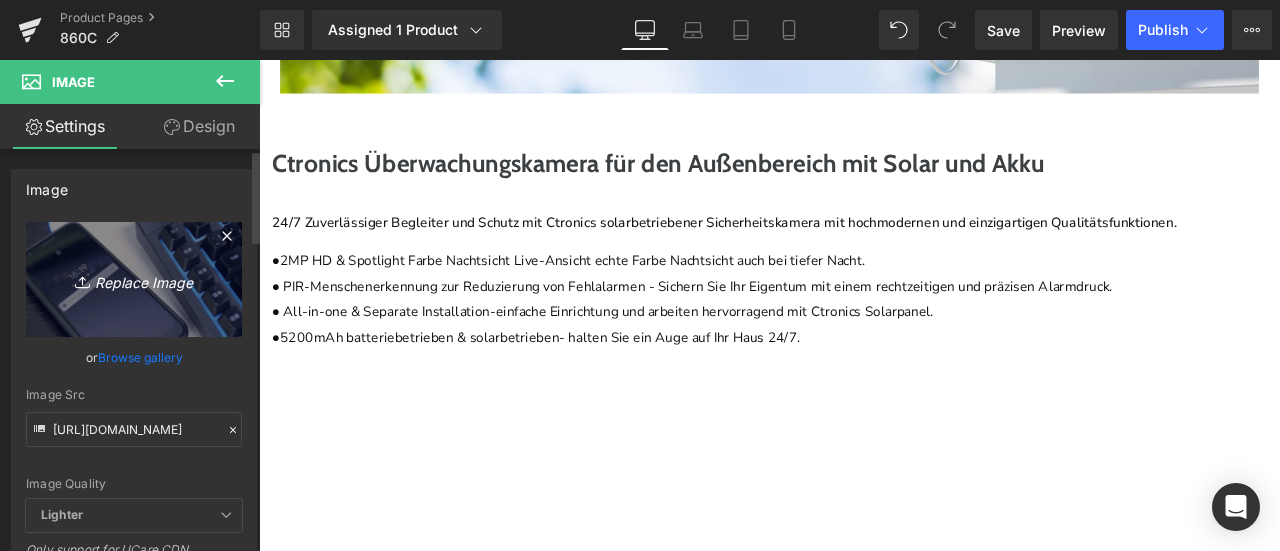 click on "Replace Image" at bounding box center (134, 279) 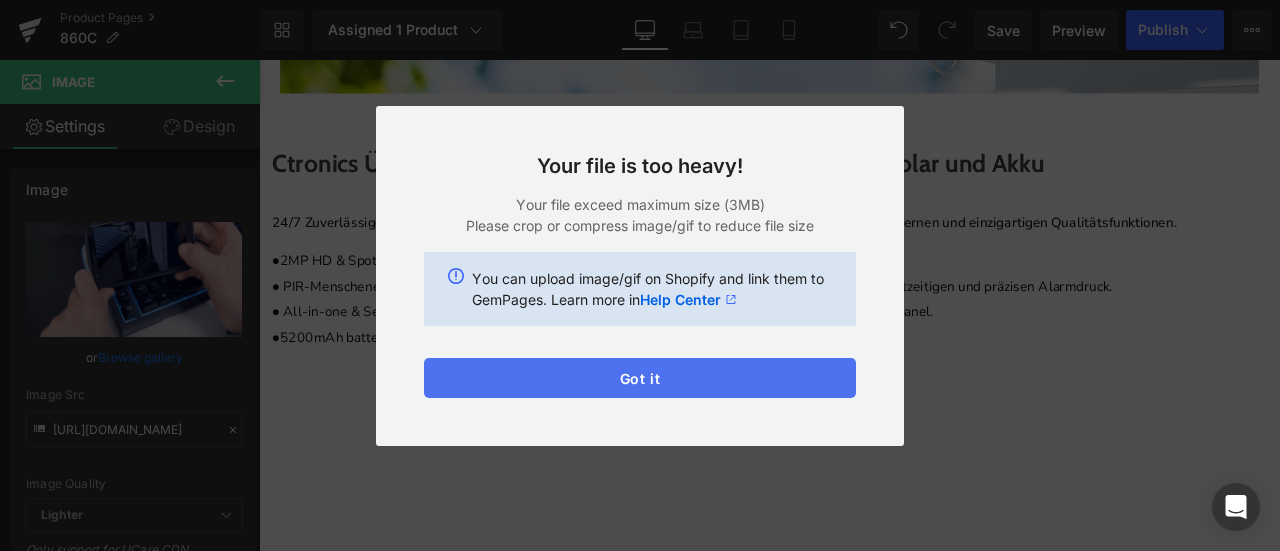 click on "Got it" at bounding box center [640, 378] 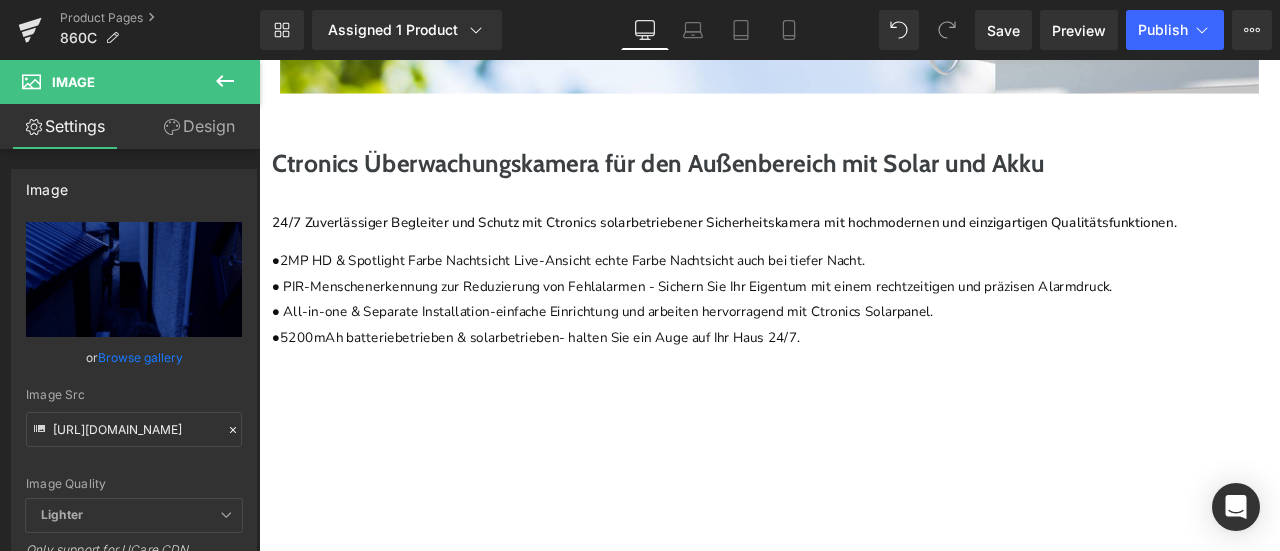 scroll, scrollTop: 3528, scrollLeft: 0, axis: vertical 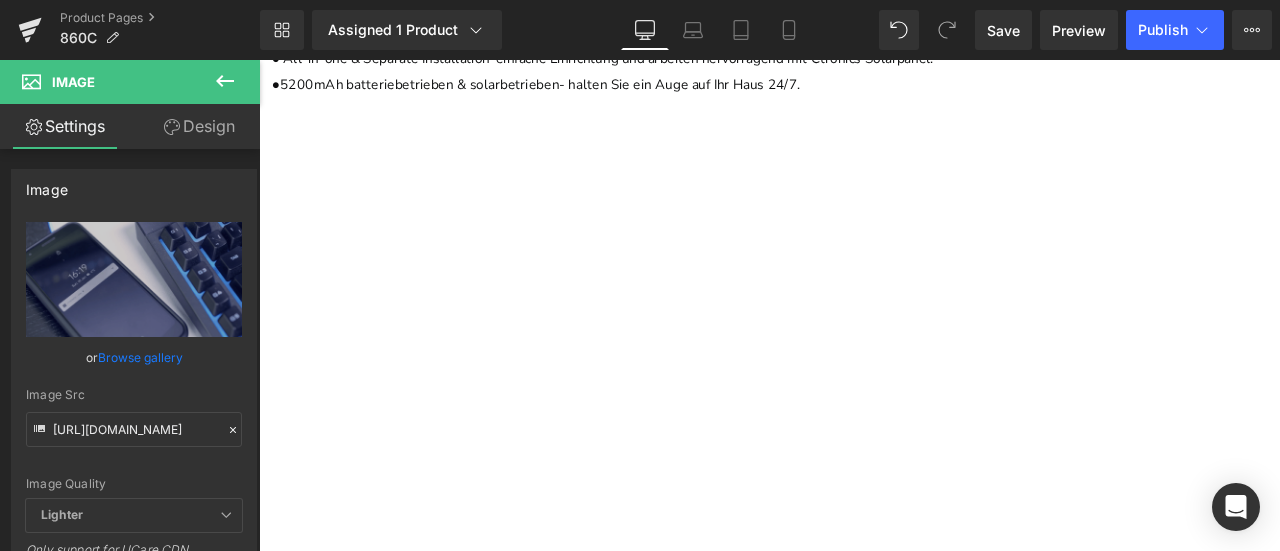 click at bounding box center (864, 3950) 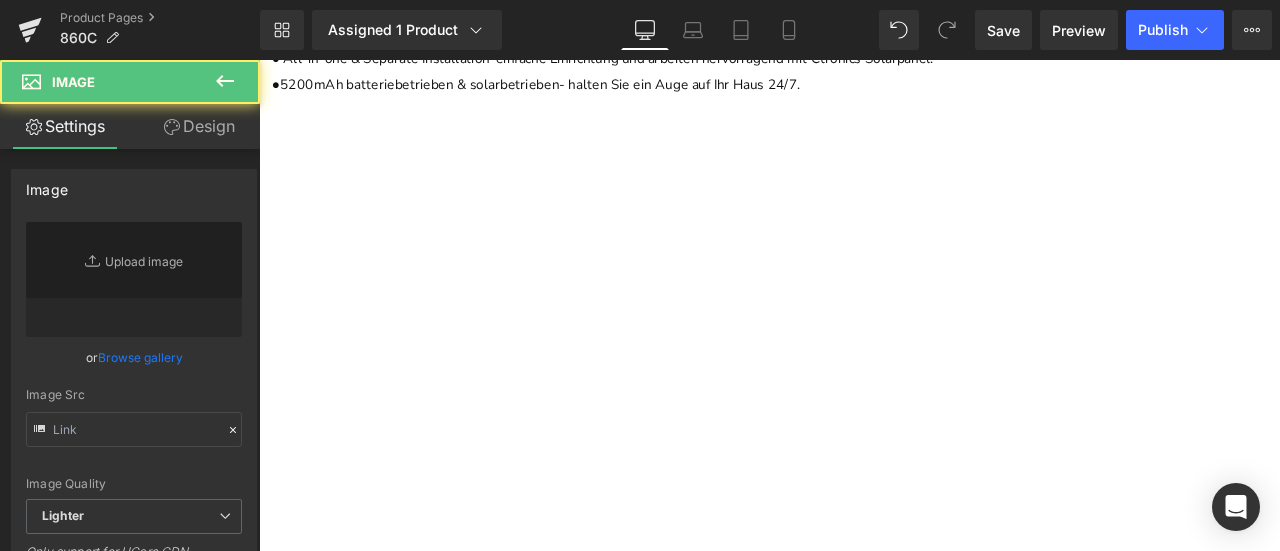 type on "[URL][DOMAIN_NAME]" 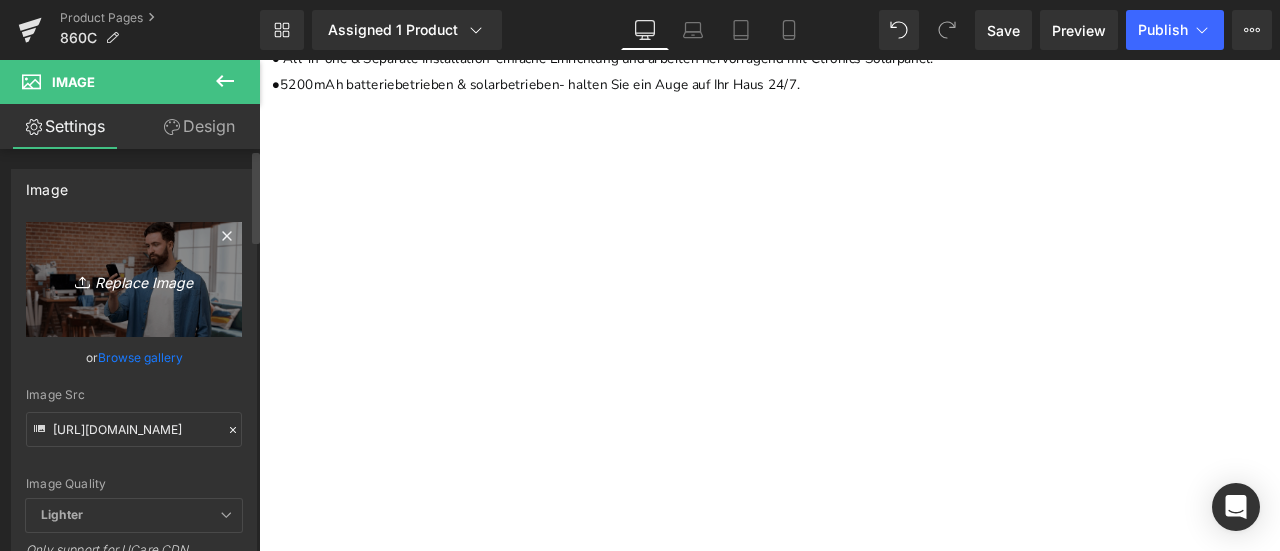 click on "Replace Image" at bounding box center (134, 279) 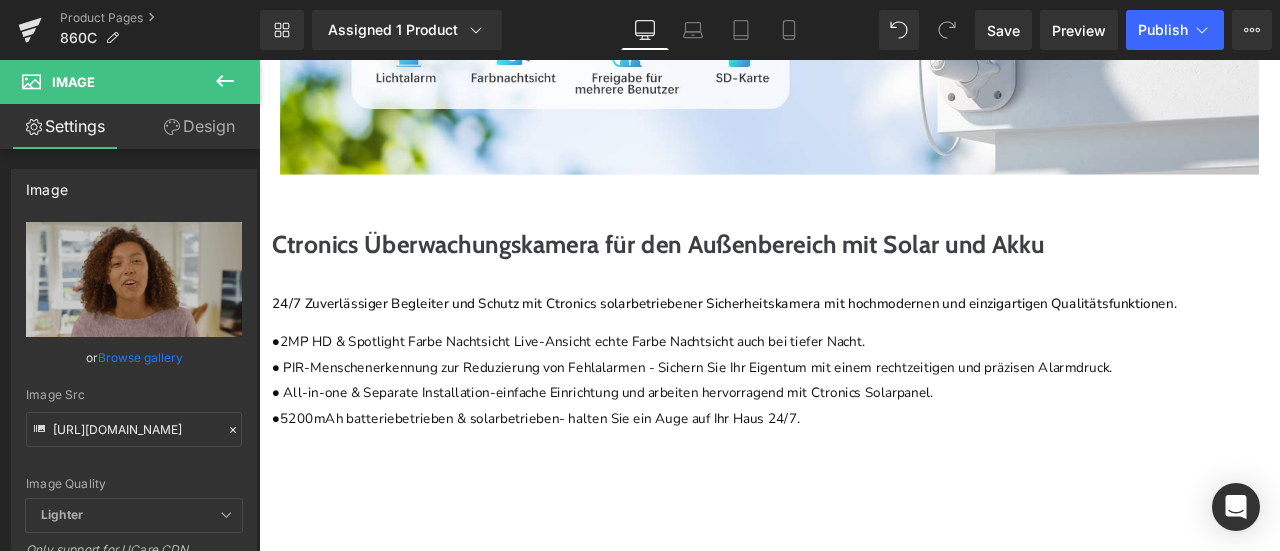 scroll, scrollTop: 3128, scrollLeft: 0, axis: vertical 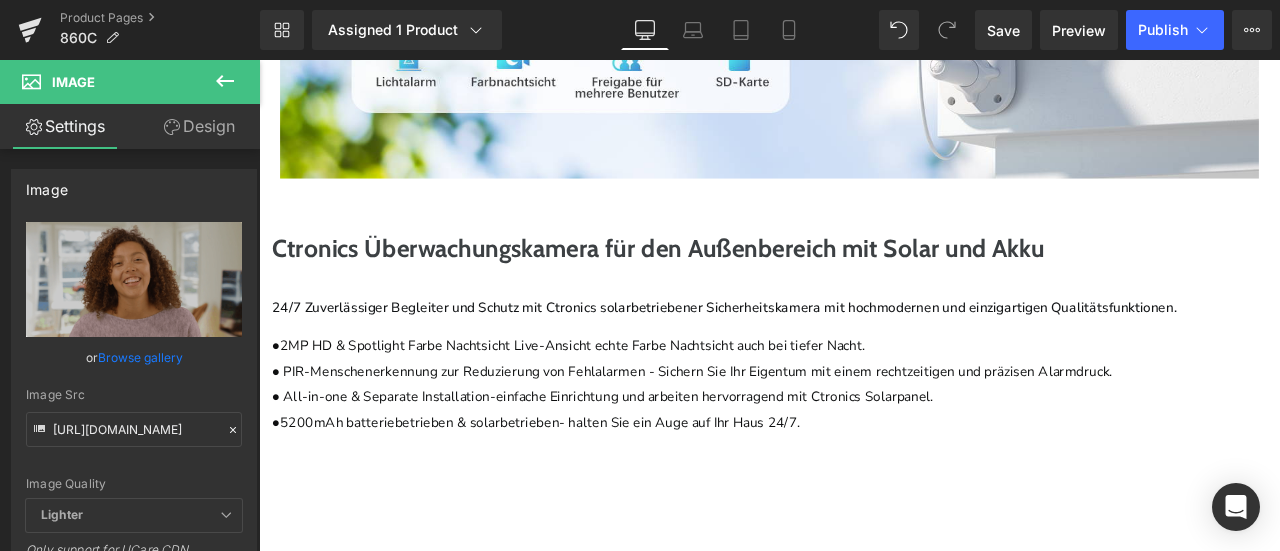click at bounding box center [864, 3632] 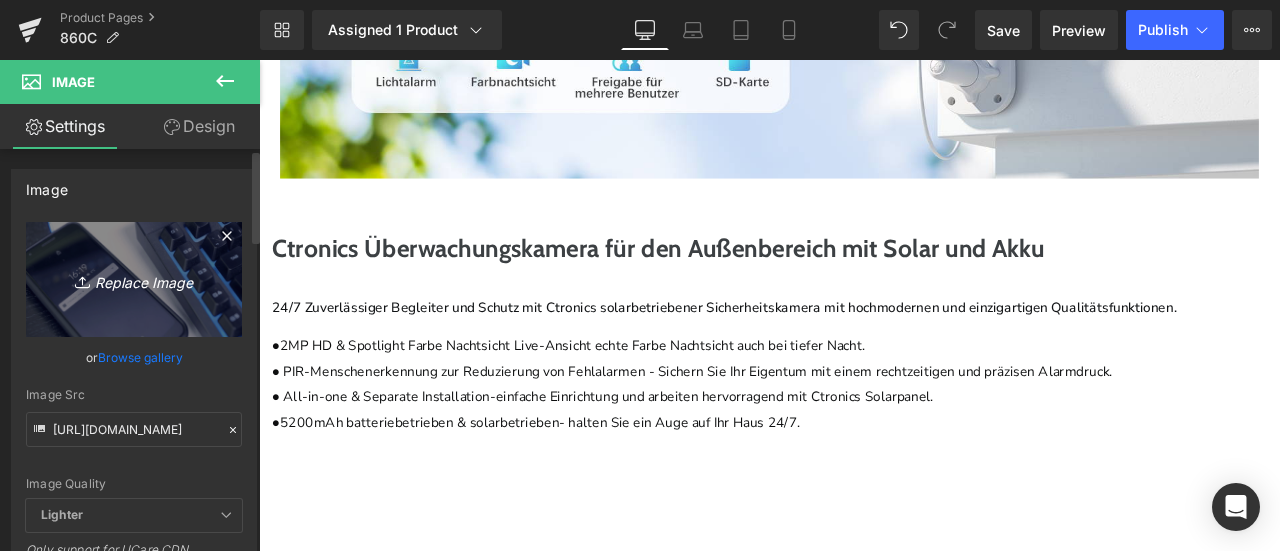 click on "Replace Image" at bounding box center [134, 279] 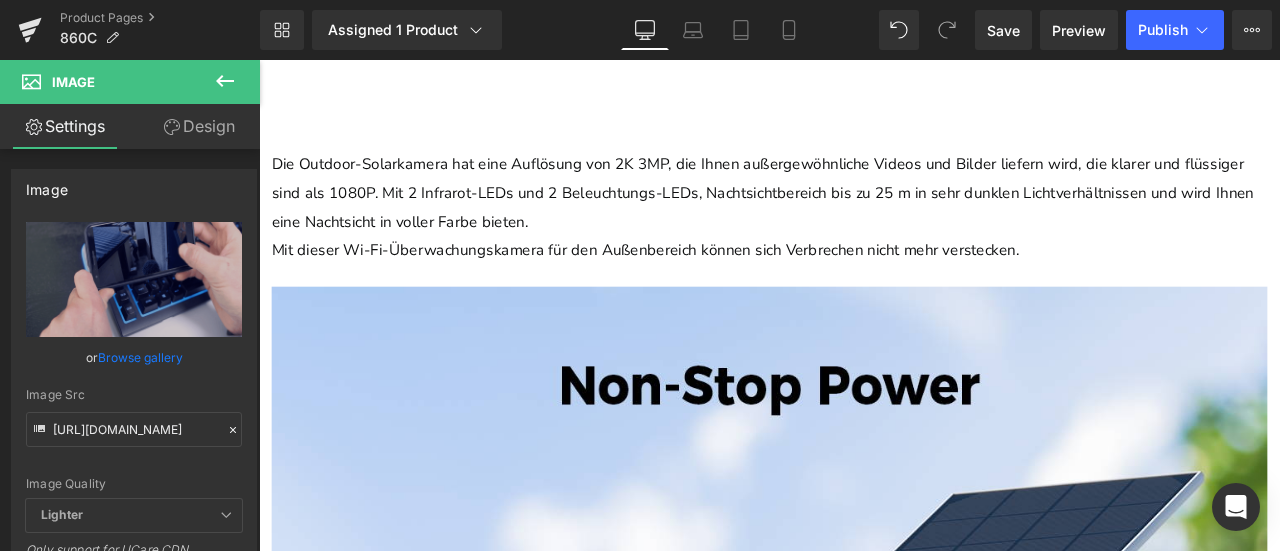 scroll, scrollTop: 3928, scrollLeft: 0, axis: vertical 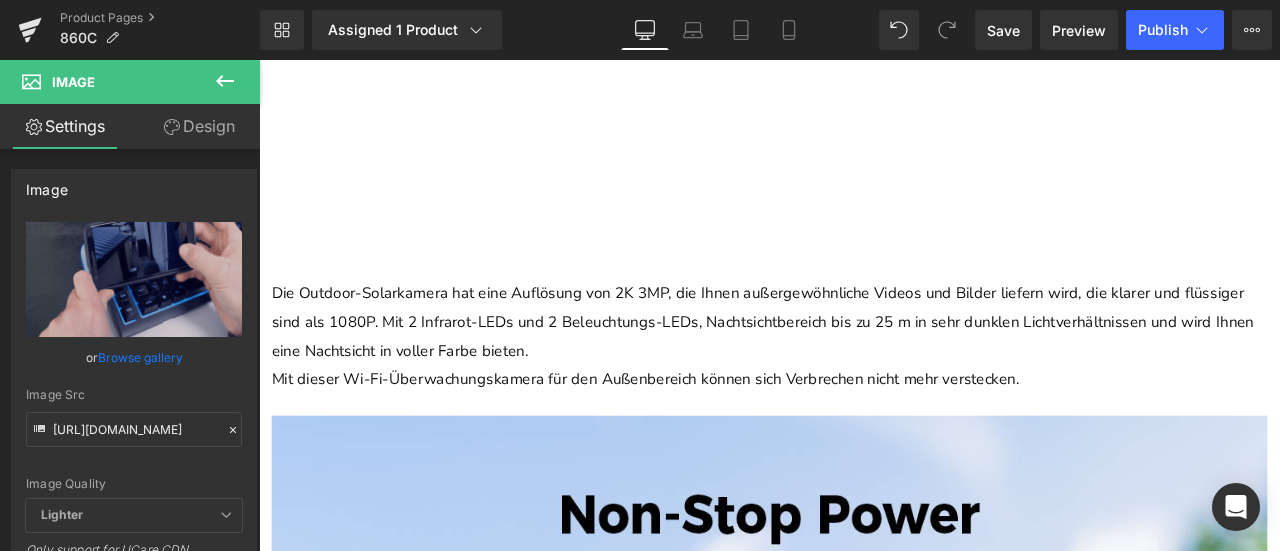click 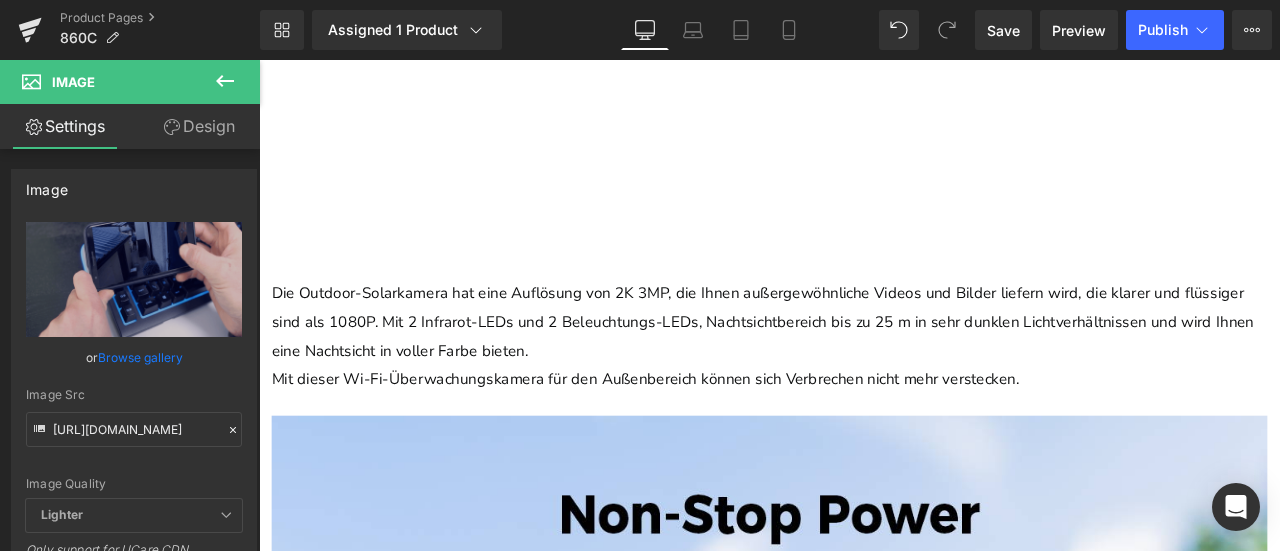 click 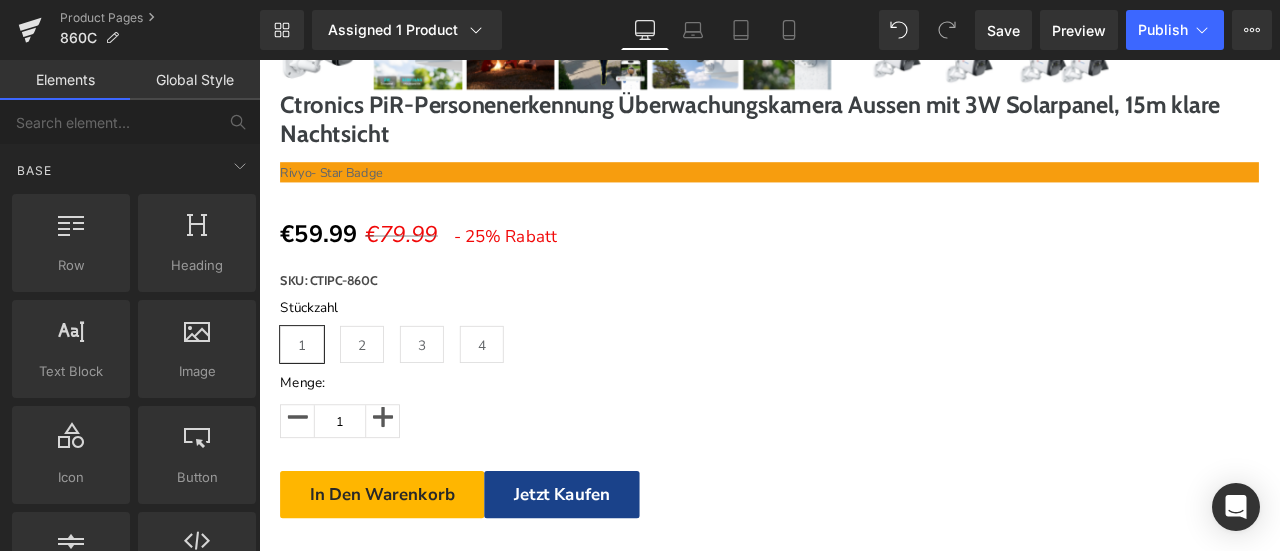 scroll, scrollTop: 2128, scrollLeft: 0, axis: vertical 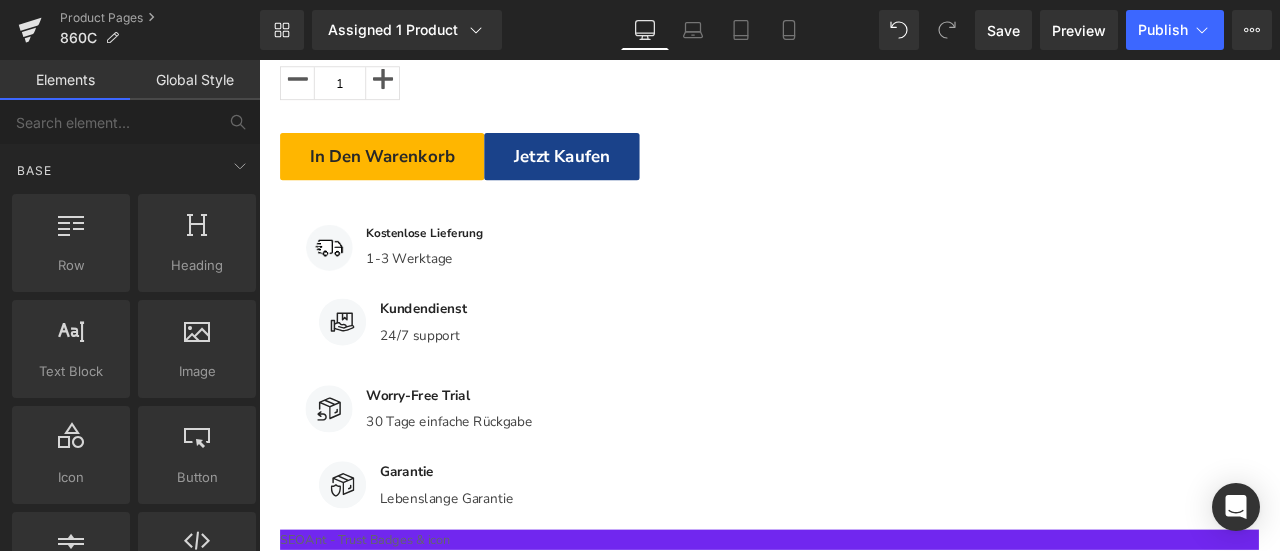 click on "2K 3MP HD und farbige Nachtsicht" at bounding box center [259, 2018] 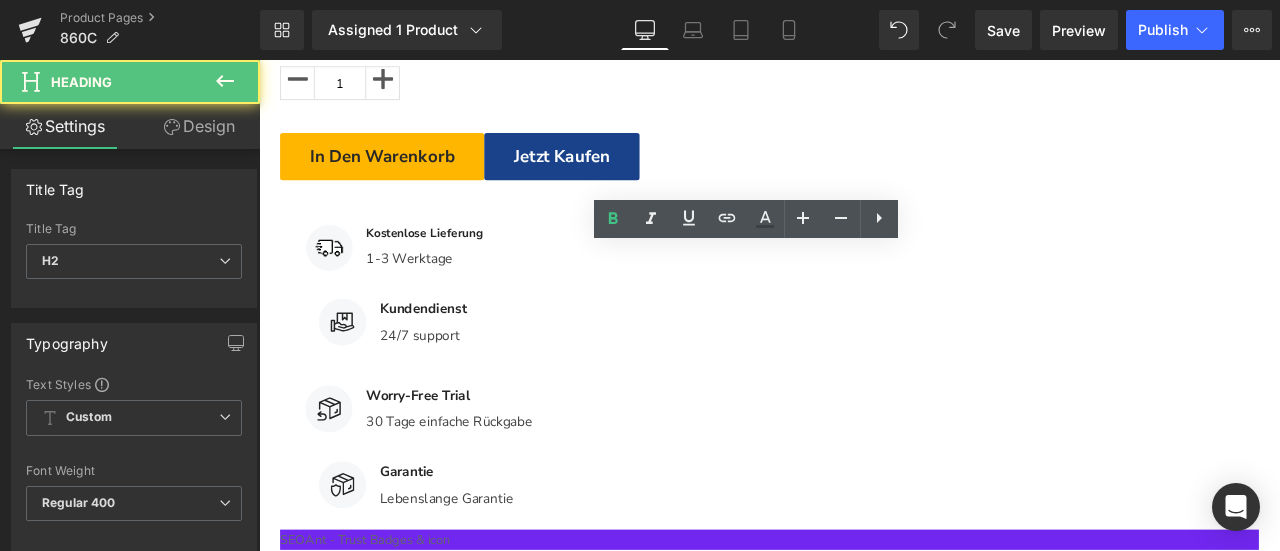 drag, startPoint x: 661, startPoint y: 329, endPoint x: 571, endPoint y: 326, distance: 90.04999 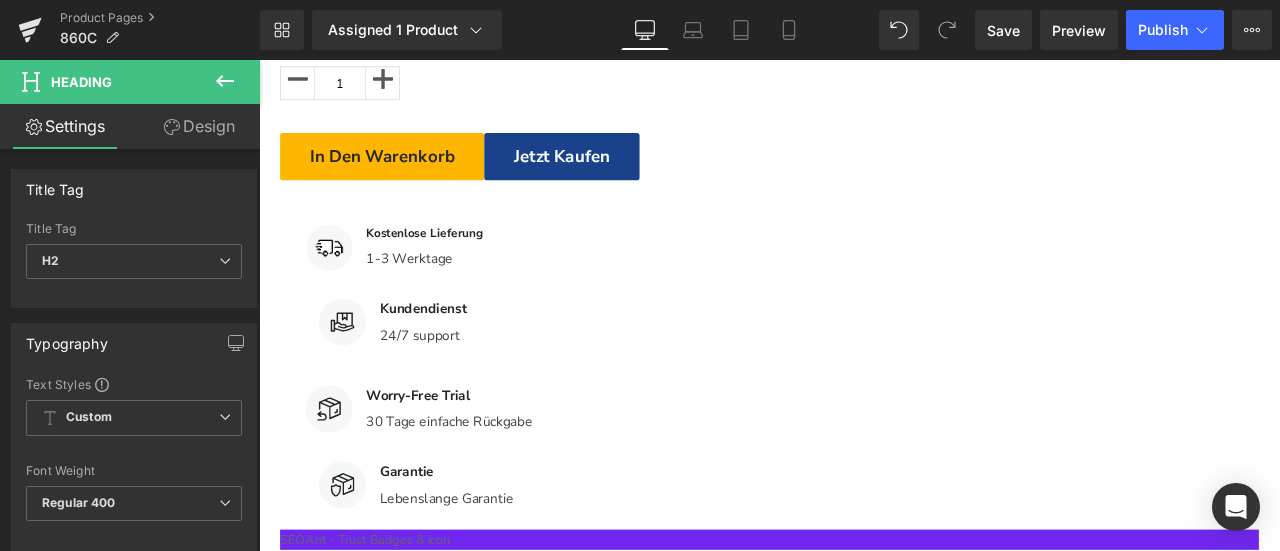 click on "Mit dieser Wi-Fi-Überwachungskamera für den Außenbereich können sich Verbrechen nicht mehr verstecken." at bounding box center (864, 2238) 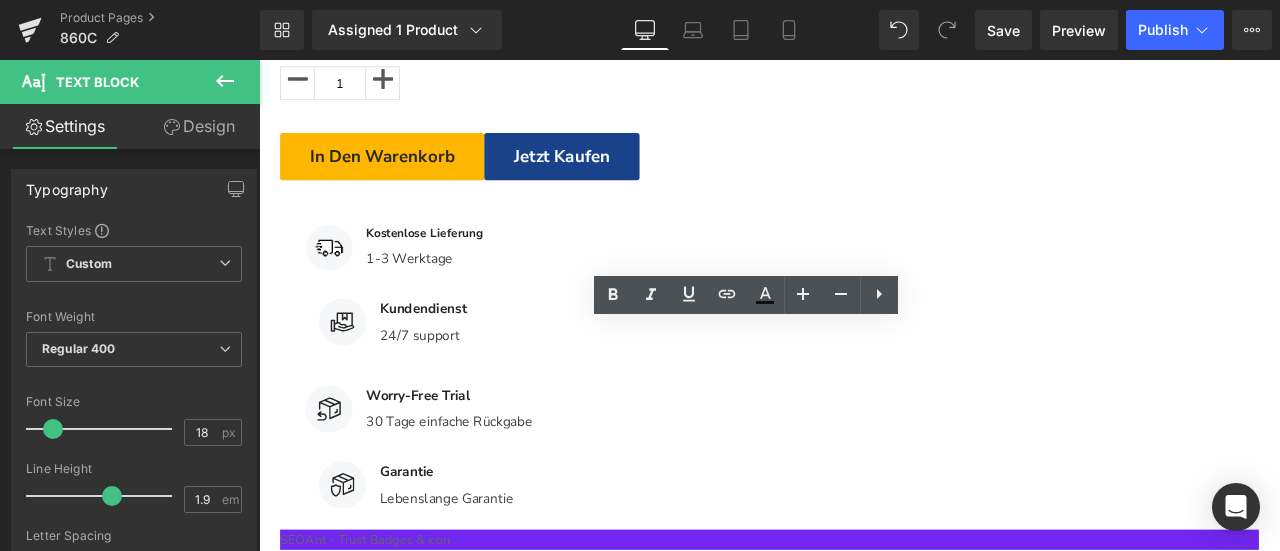 click on "2MP HD und farbige Nachtsicht" at bounding box center (259, 2021) 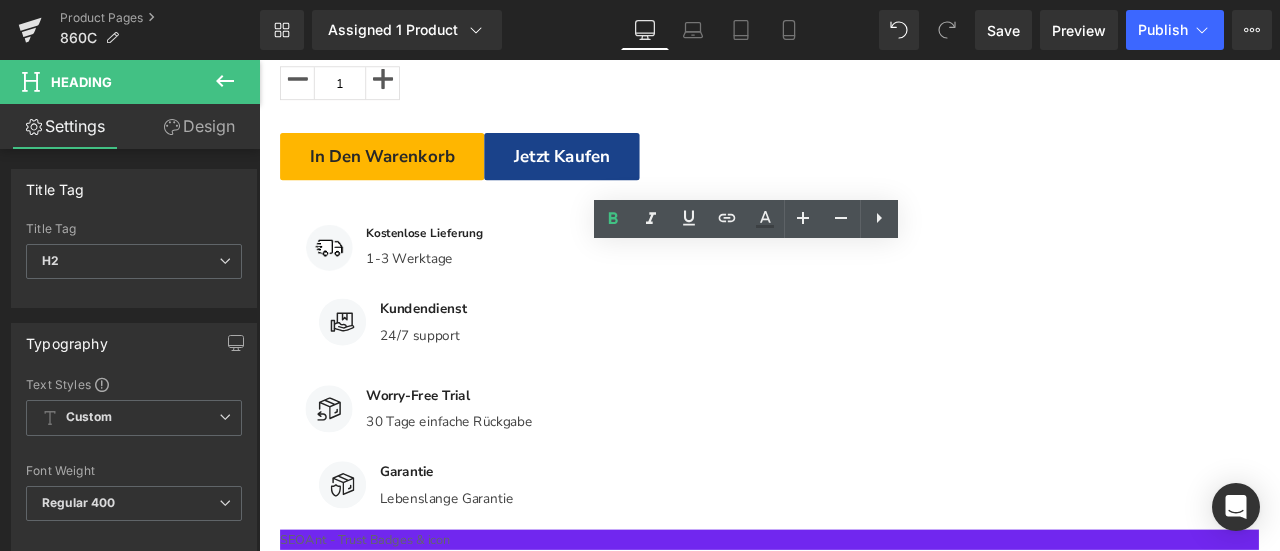 click on "2MP HD und farbige Nachtsicht" at bounding box center (259, 2021) 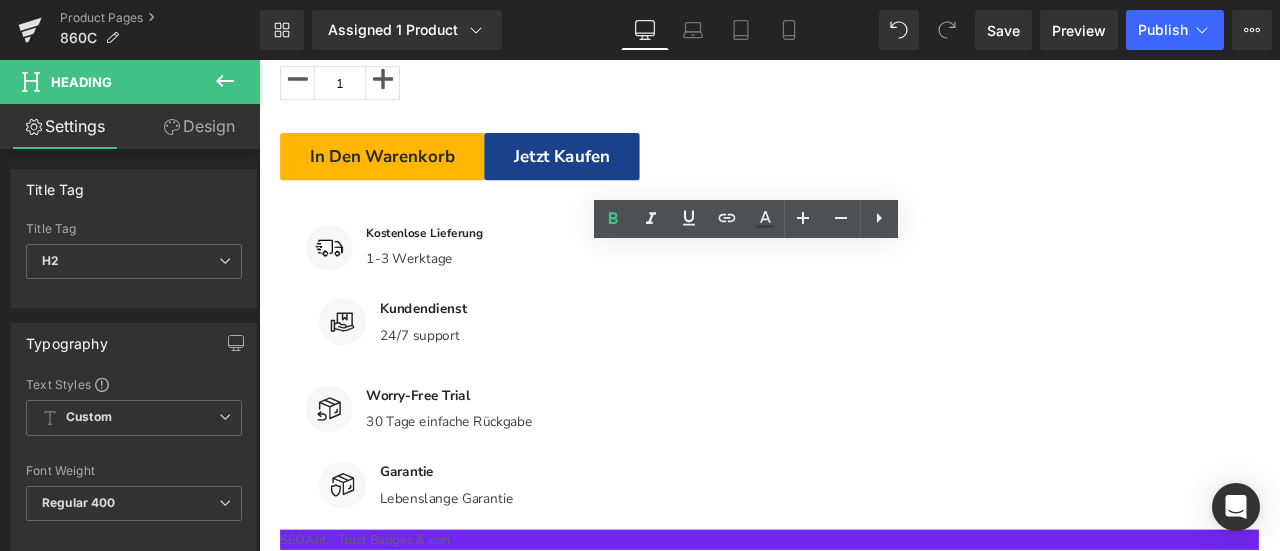 drag, startPoint x: 757, startPoint y: 330, endPoint x: 1156, endPoint y: 329, distance: 399.00125 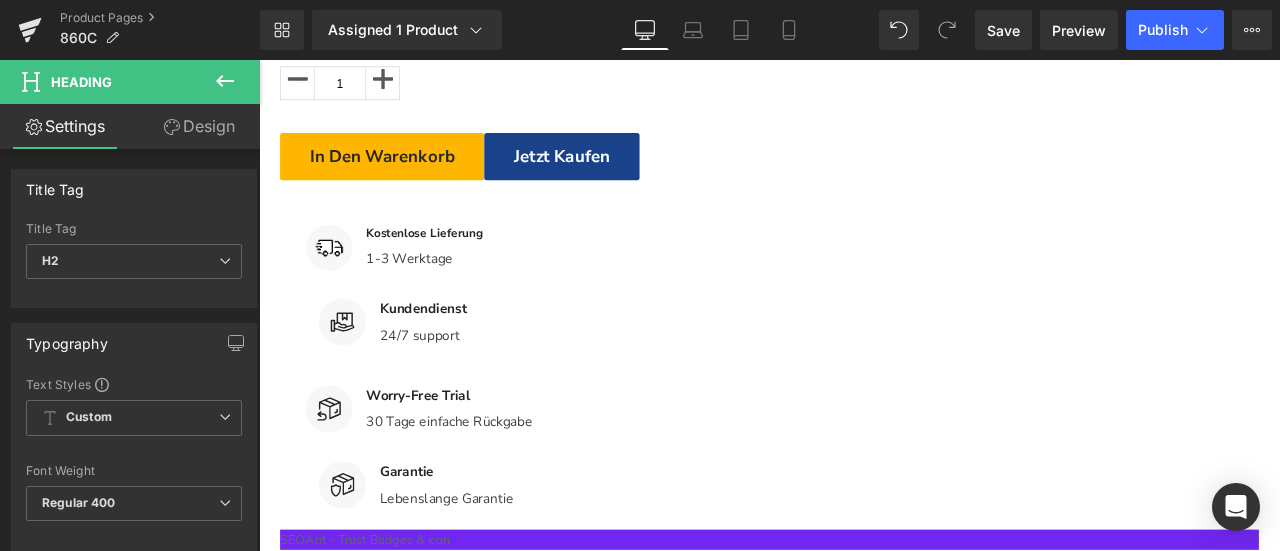 click on "Die Outdoor-Solarkamera hat eine Auflösung von 2K 3MP, die Ihnen außergewöhnliche Videos und Bilder liefern wird, die klarer und flüssiger sind als 1080P. Mit 2 Infrarot-LEDs und 2 Beleuchtungs-LEDs, Nachtsichtbereich bis zu 25 m in sehr dunklen Lichtverhältnissen und wird Ihnen eine Nachtsicht in voller Farbe bieten." at bounding box center (864, 2173) 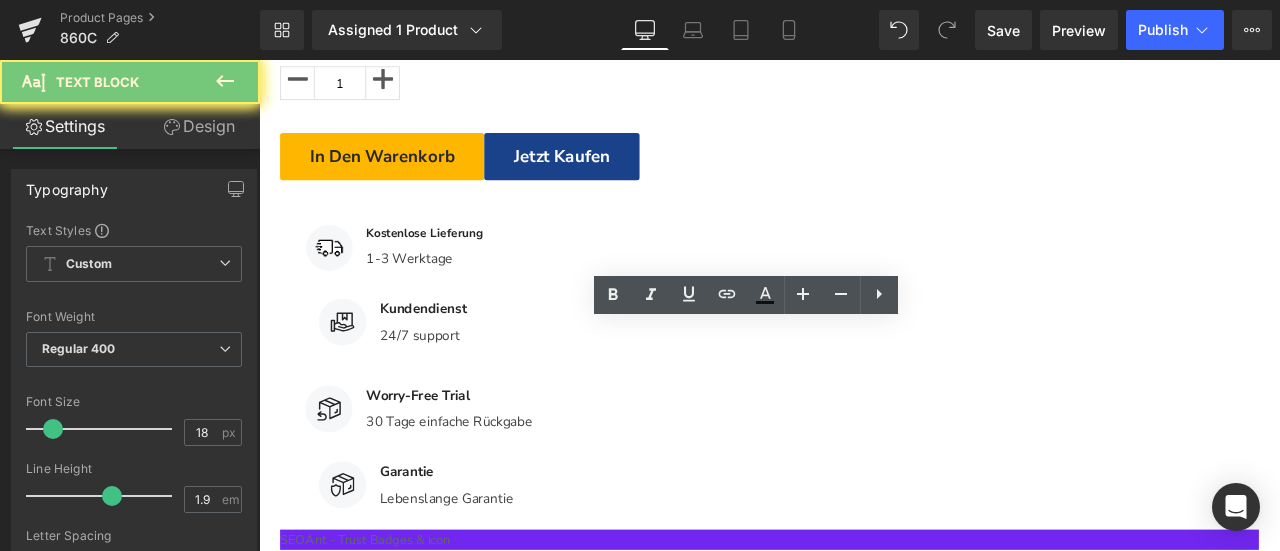 click on "Die Outdoor-Solarkamera hat eine Auflösung von 2K 3MP, die Ihnen außergewöhnliche Videos und Bilder liefern wird, die klarer und flüssiger sind als 1080P. Mit 2 Infrarot-LEDs und 2 Beleuchtungs-LEDs, Nachtsichtbereich bis zu 25 m in sehr dunklen Lichtverhältnissen und wird Ihnen eine Nachtsicht in voller Farbe bieten." at bounding box center [864, 2173] 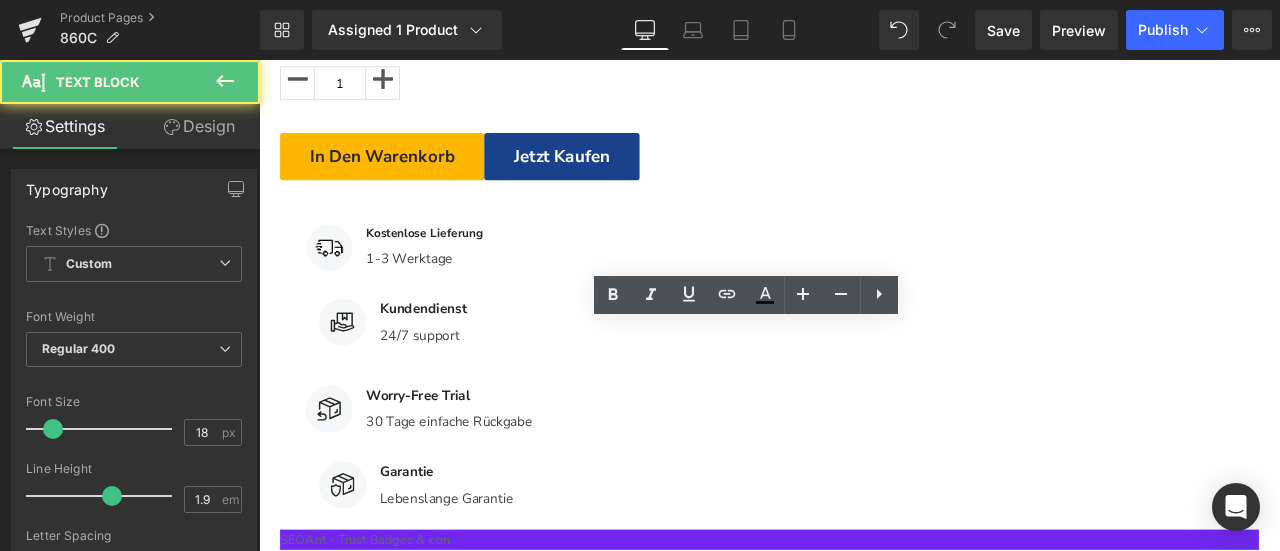 click on "Mit dieser Wi-Fi-Überwachungskamera für den Außenbereich können sich Verbrechen nicht mehr verstecken." at bounding box center [864, 2241] 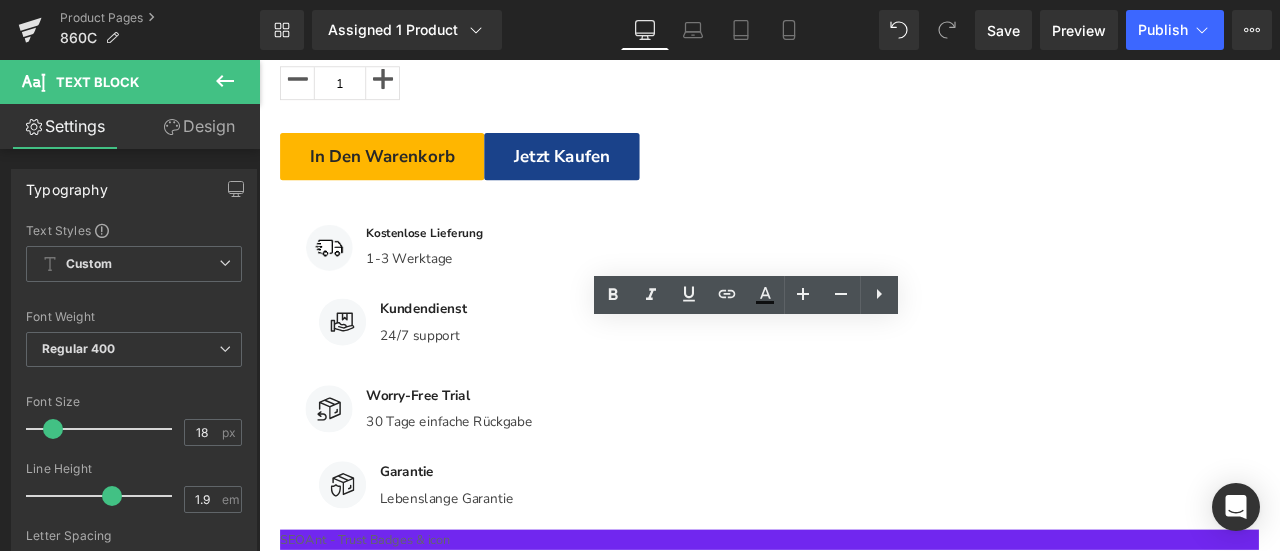 drag, startPoint x: 1225, startPoint y: 500, endPoint x: 293, endPoint y: 389, distance: 938.58673 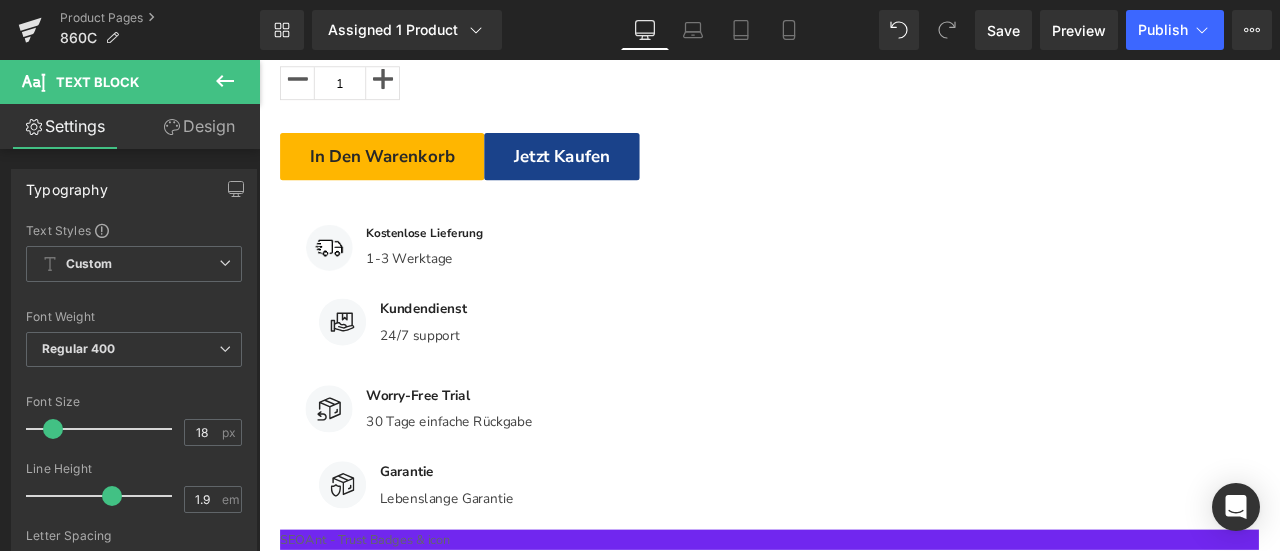click on "Eingebauter Akku und 100% kabellos Heading         Die überwachungskamera Aussen WLAN für den Außenbereich von Ctronics verfügt über einen eingebauten Akku mit hoher Kapazität von 5200 mAh.  Das wlan kamera outdoor Tag und Nacht ununterbrochen mit Sonnenenergie versorgen, egal ob es bewölkt oder regnerisch ist.  Die zu 100 % kabellose Kamera befreit Sie von Kabeln und Stress und ermöglicht es Ihnen, sie jederzeit zu montieren oder sie wieder zu entfernen. Text Block" at bounding box center (864, 3826) 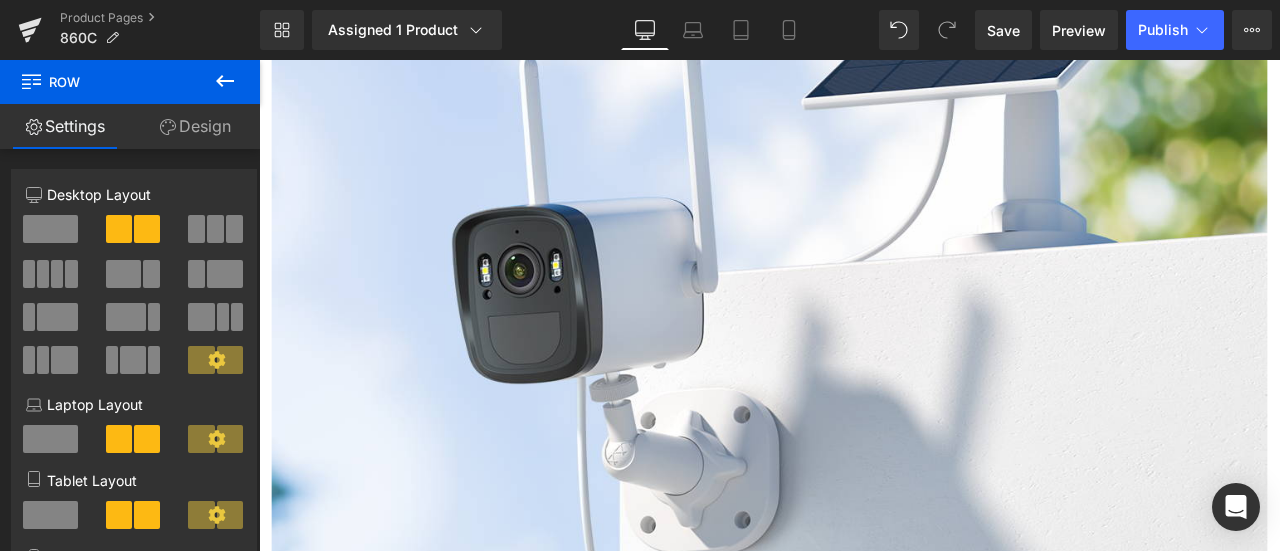 scroll, scrollTop: 4828, scrollLeft: 0, axis: vertical 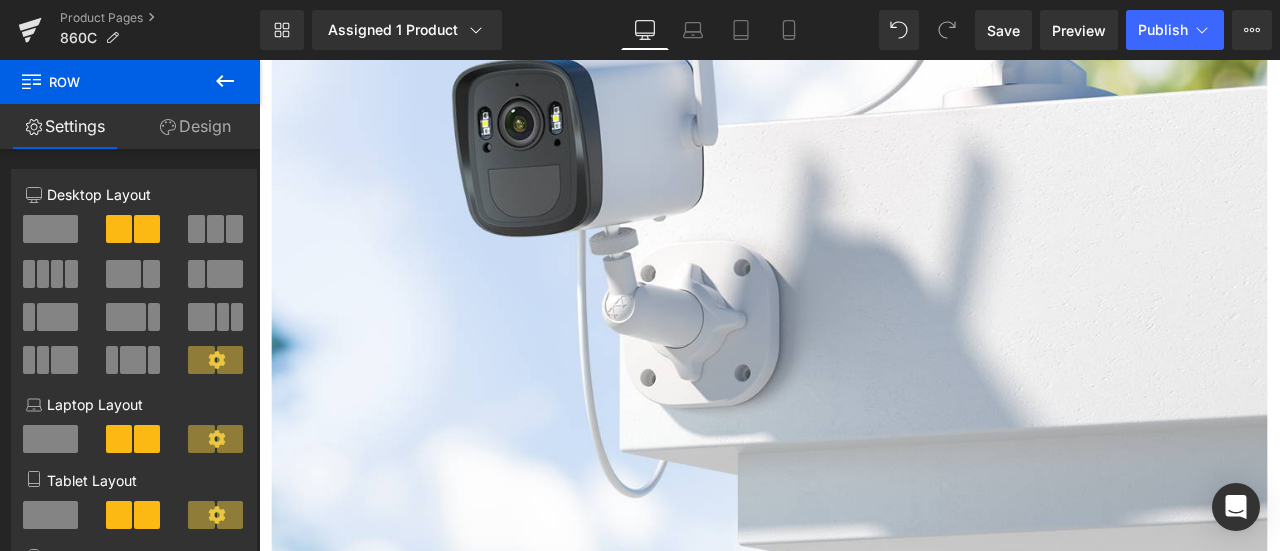 click at bounding box center [454, 6231] 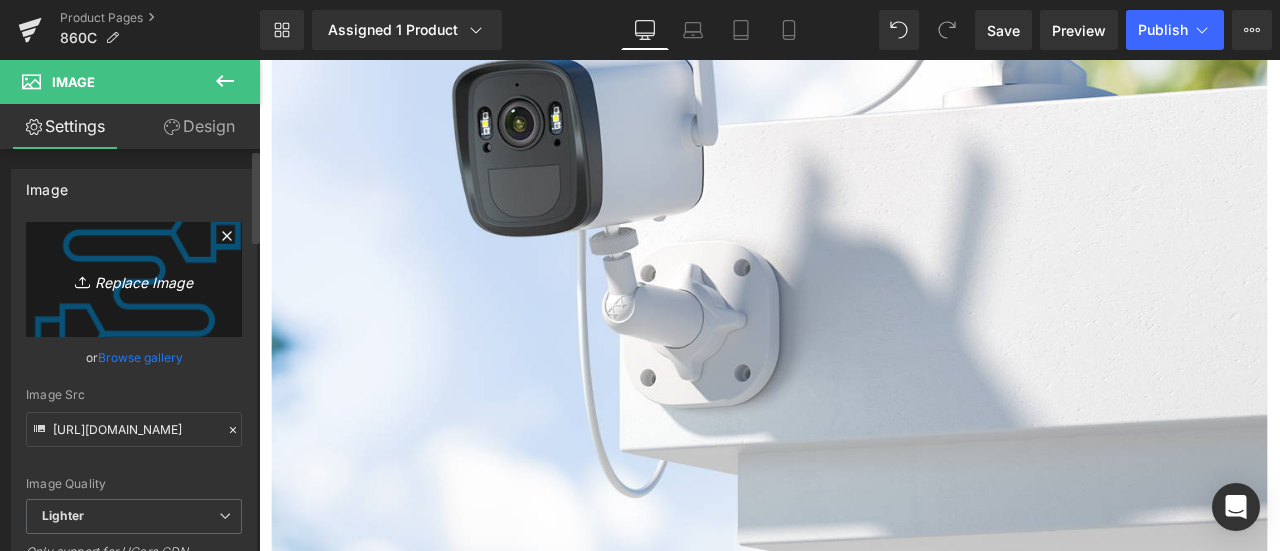 click on "Replace Image" at bounding box center [134, 279] 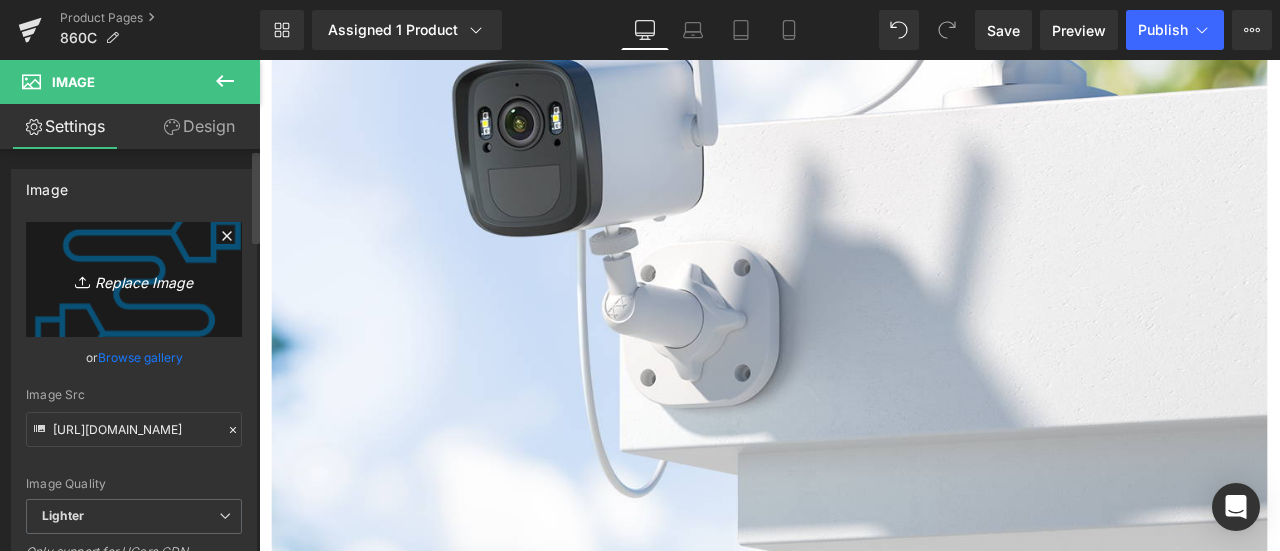 type on "C:\fakepath\电线-1.jpg" 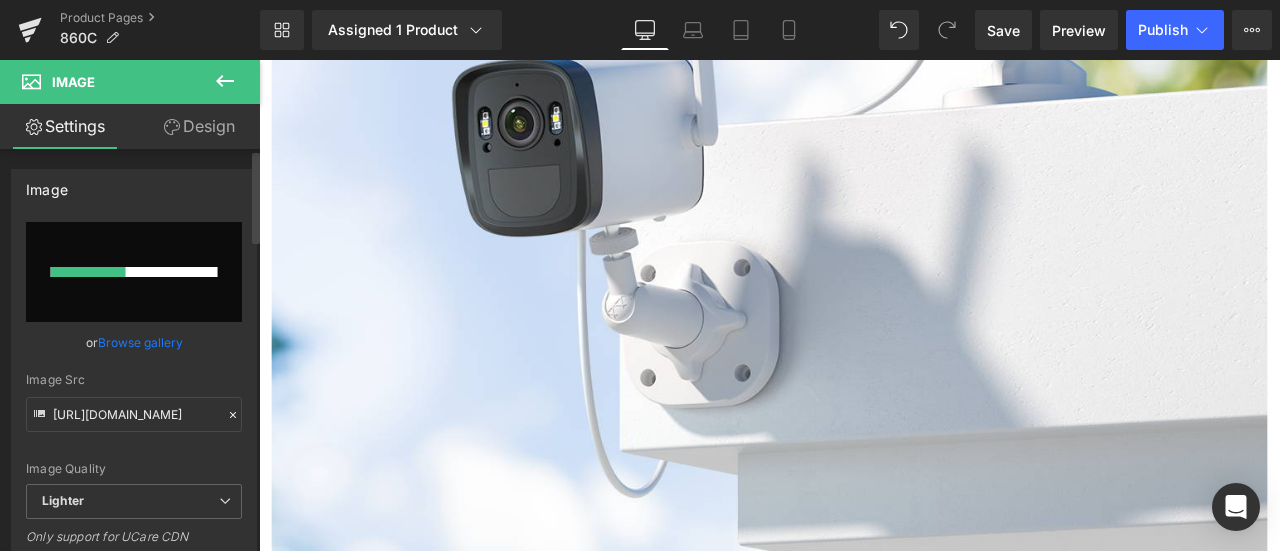 type 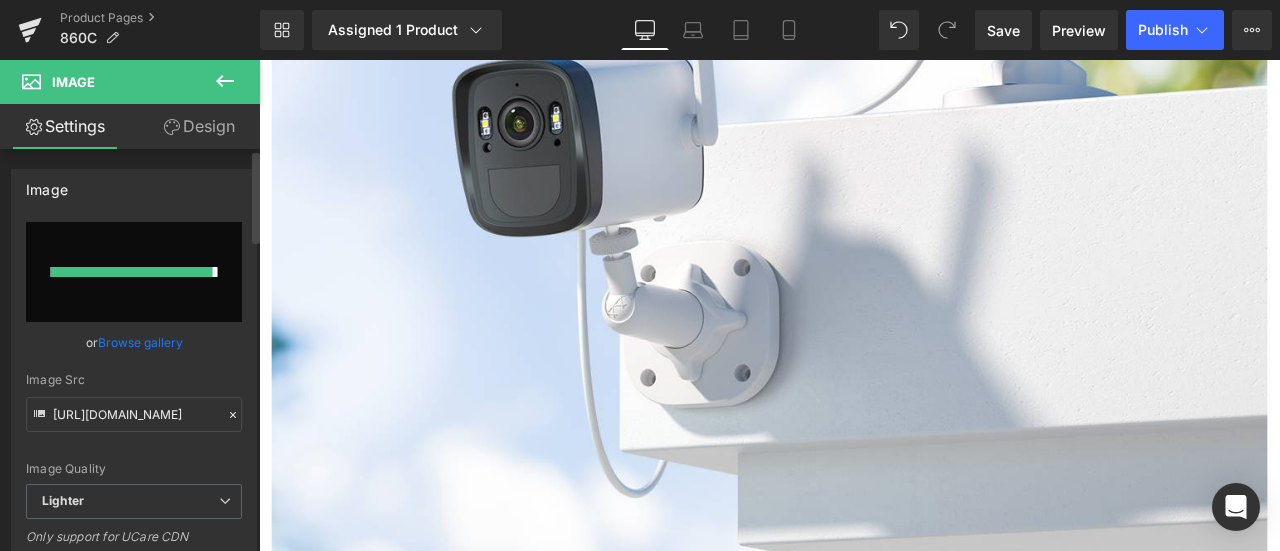 type on "[URL][DOMAIN_NAME]" 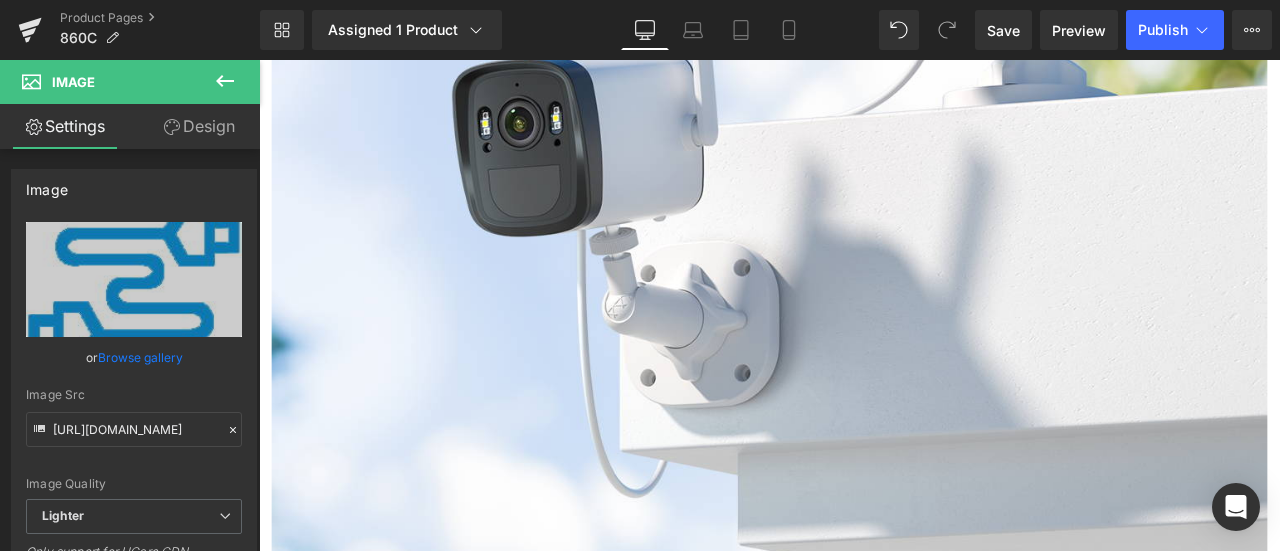 click on "Home / Product Title Breadcrumbs
Sale Off
(P) Image
‹" at bounding box center [864, 1207] 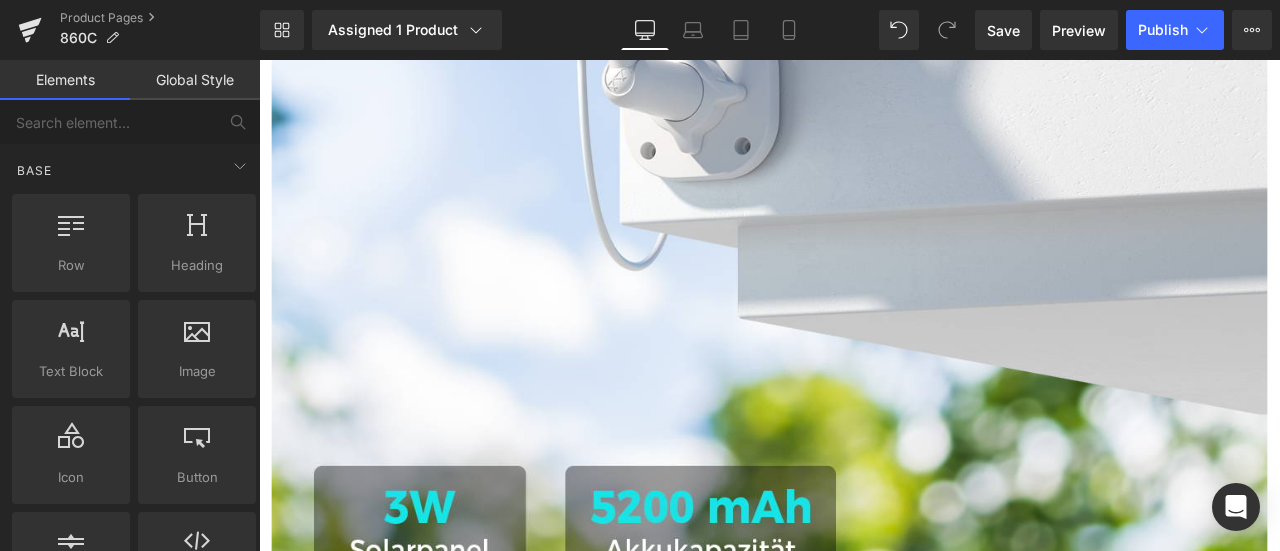 scroll, scrollTop: 5128, scrollLeft: 0, axis: vertical 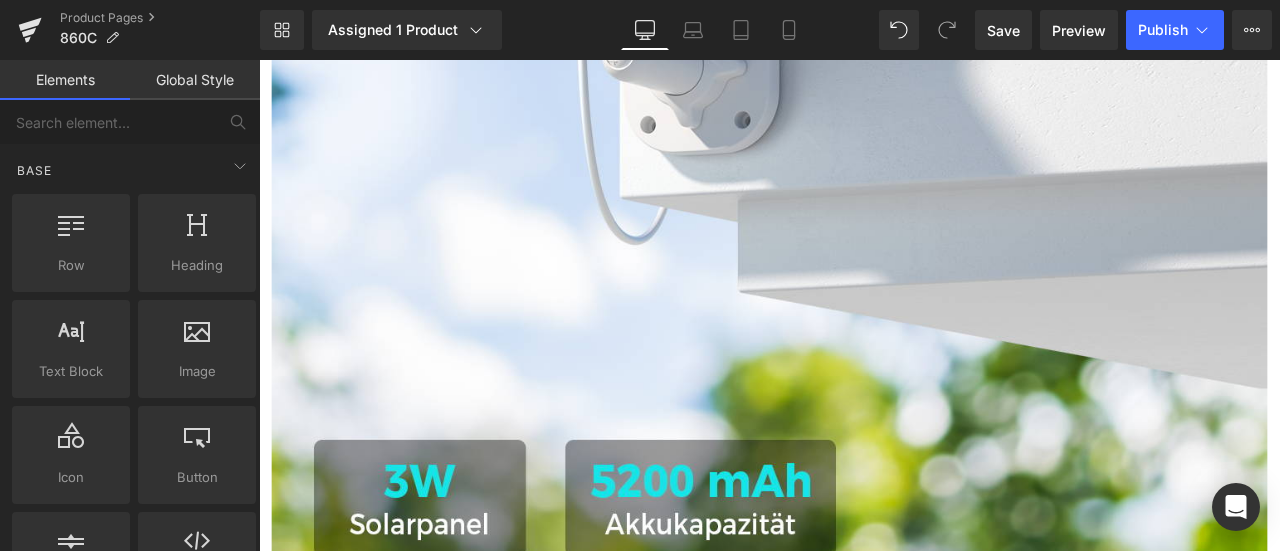 click on "2K 3MP HD" at bounding box center (403, 6249) 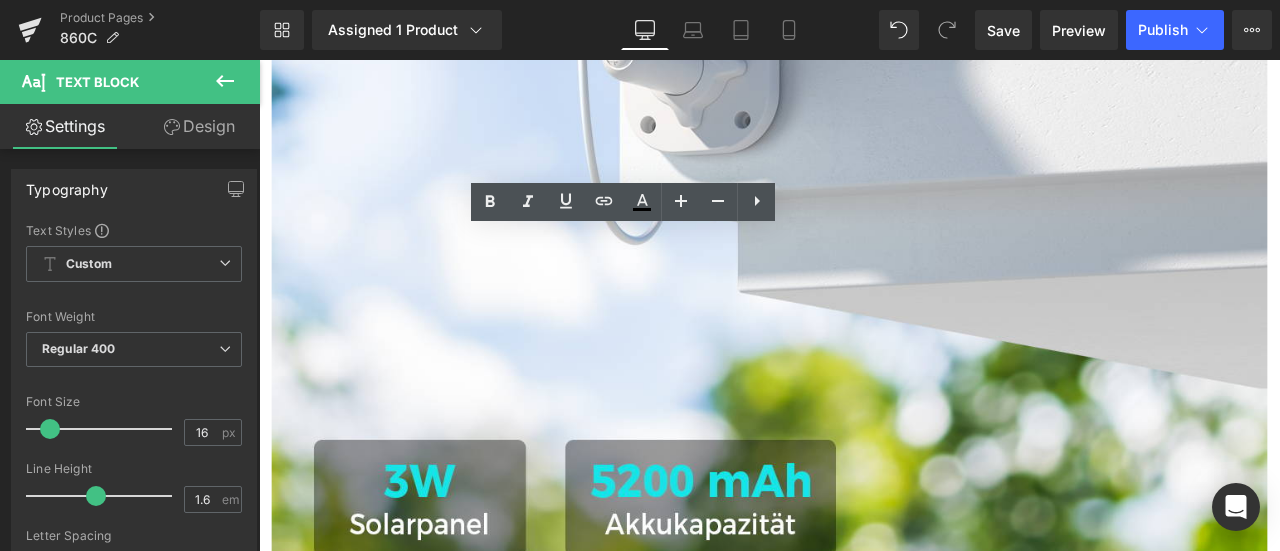 drag, startPoint x: 616, startPoint y: 275, endPoint x: 583, endPoint y: 272, distance: 33.13608 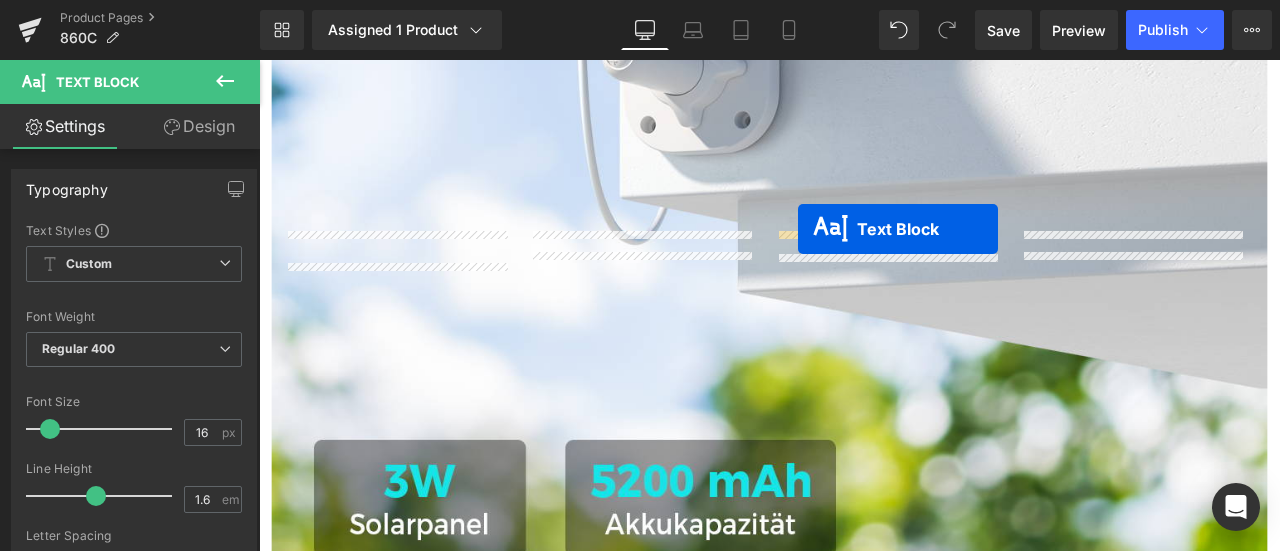 drag, startPoint x: 370, startPoint y: 332, endPoint x: 898, endPoint y: 261, distance: 532.75226 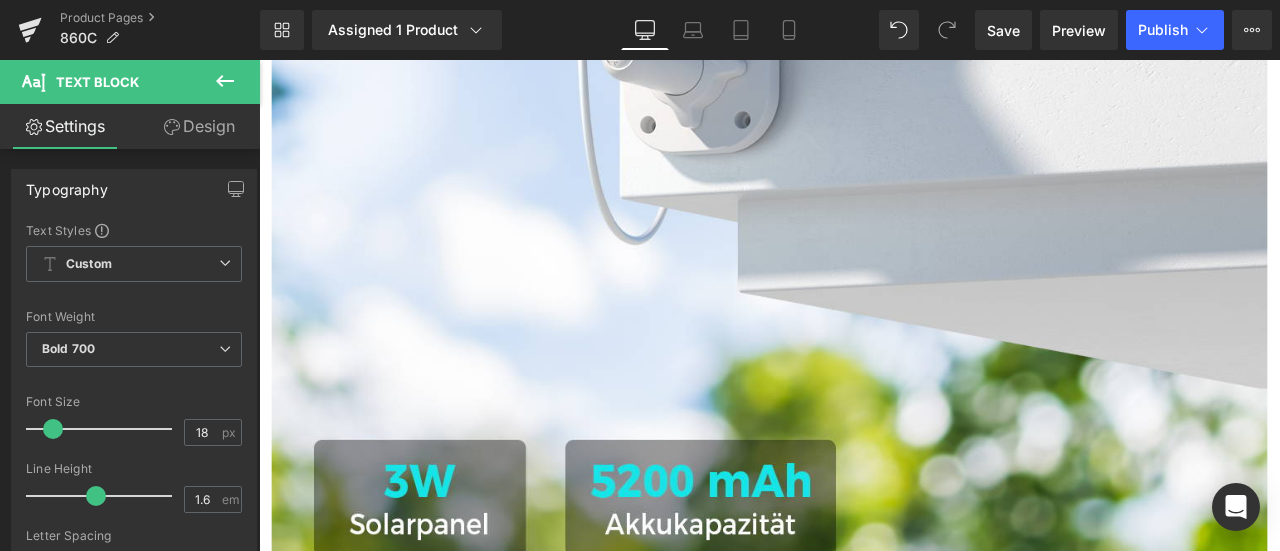 click 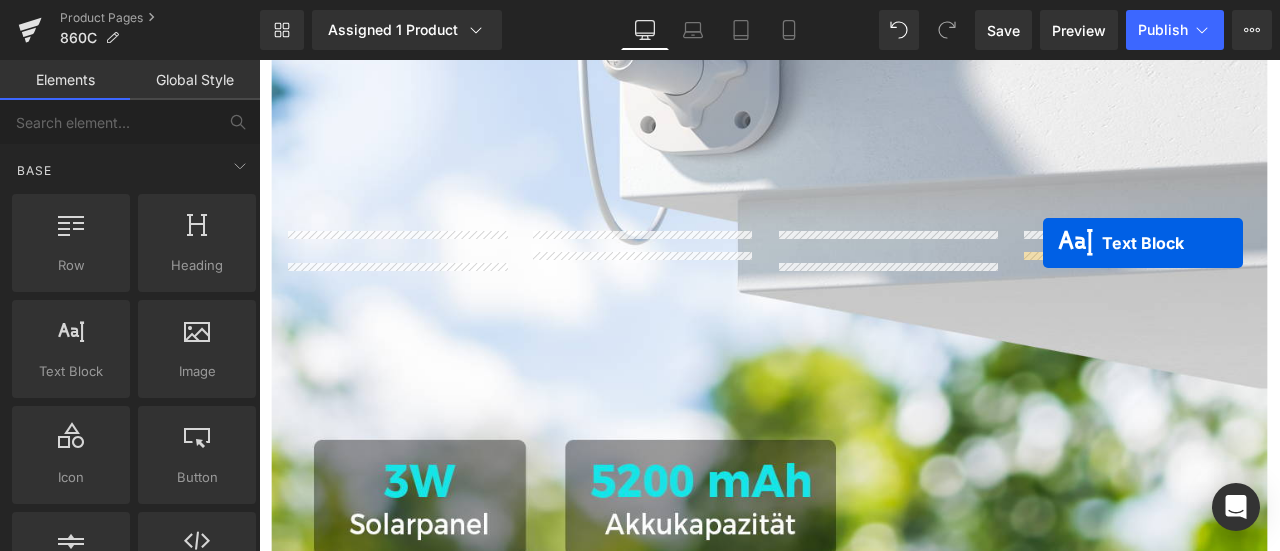 drag, startPoint x: 657, startPoint y: 325, endPoint x: 1188, endPoint y: 276, distance: 533.25604 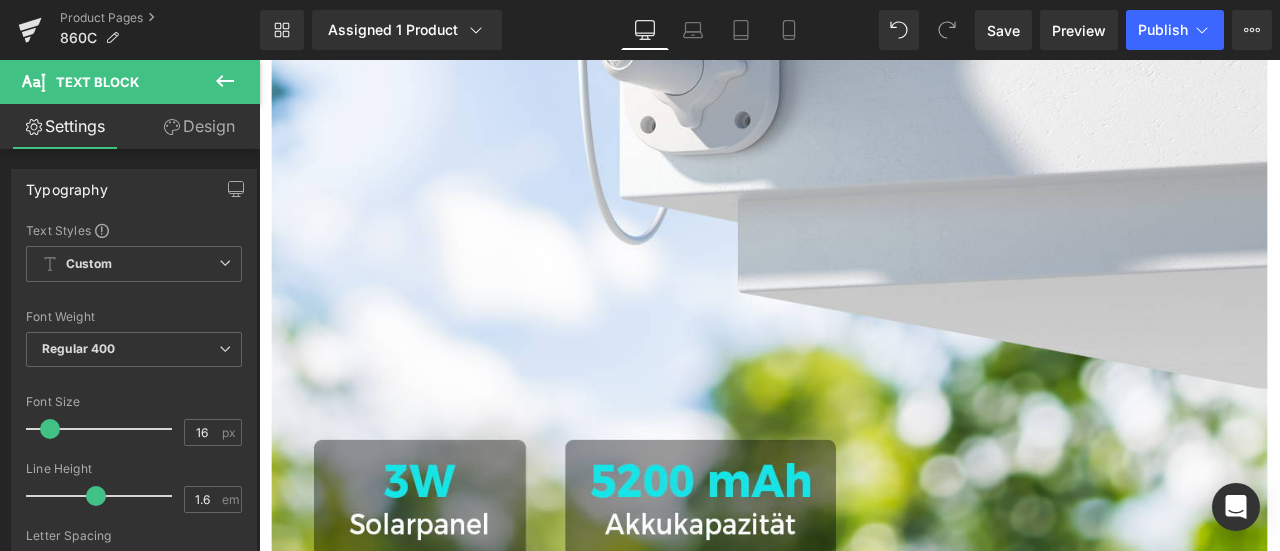 click on "Home / Product Title Breadcrumbs
Sale Off
(P) Image
‹" at bounding box center [864, 921] 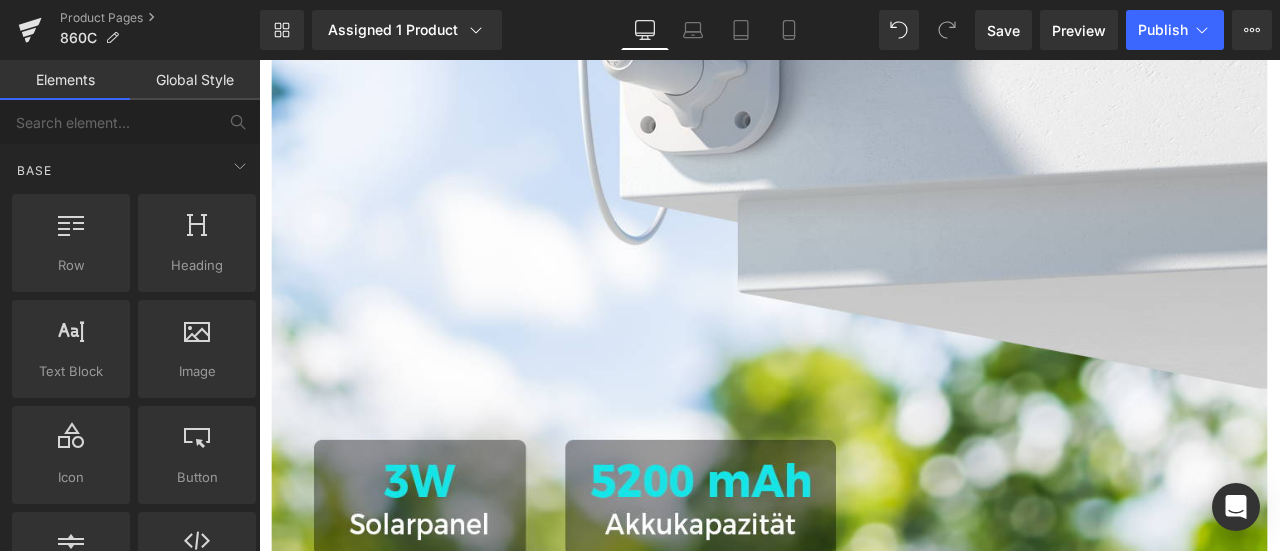 click 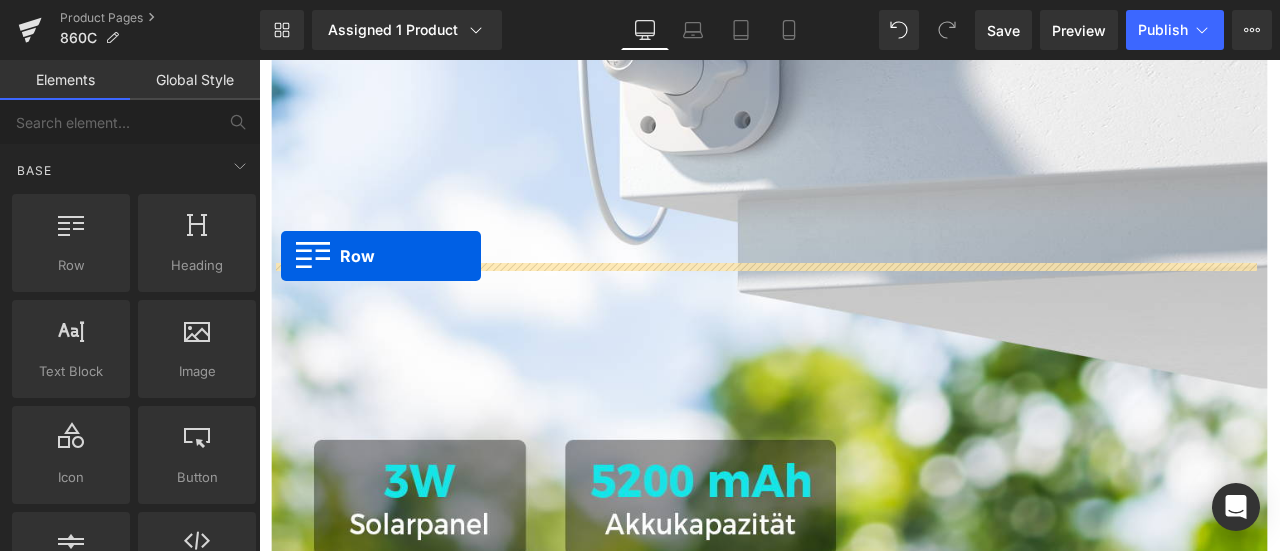 drag, startPoint x: 300, startPoint y: 354, endPoint x: 285, endPoint y: 292, distance: 63.788715 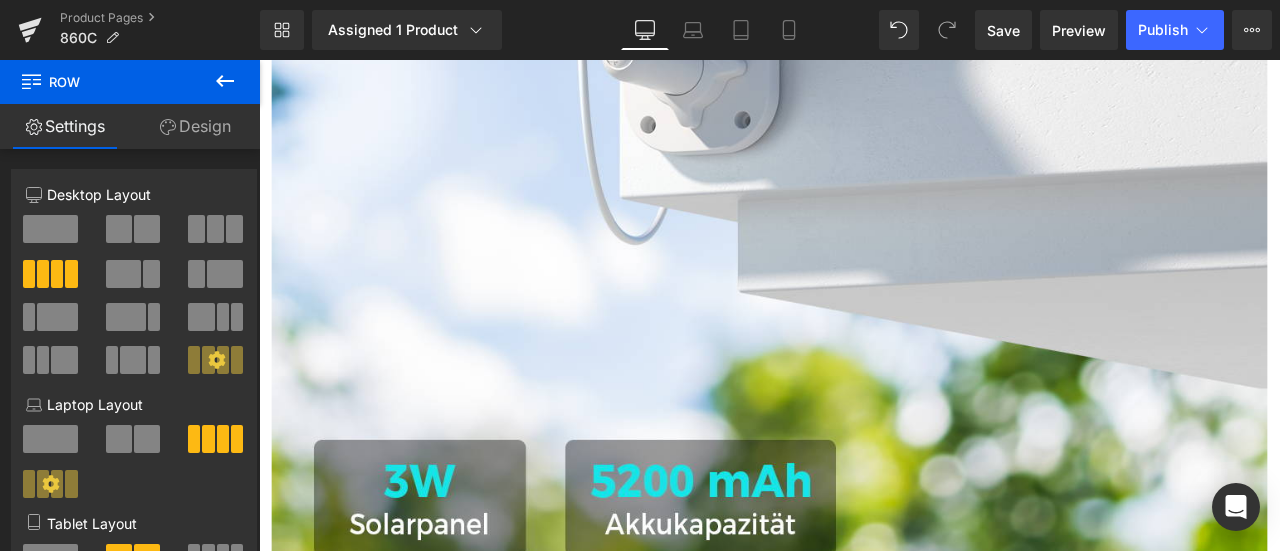 click on "Home / Product Title Breadcrumbs
Sale Off
(P) Image
‹" at bounding box center [864, 898] 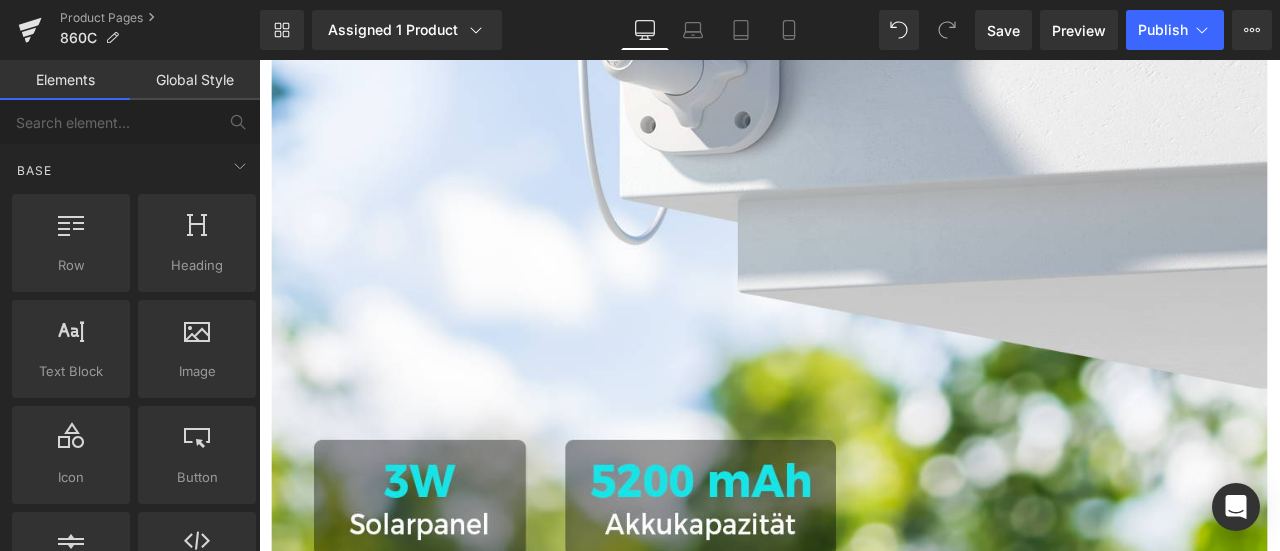 click on "20-25 Meter Farbige Nachtsicht" at bounding box center (871, 6412) 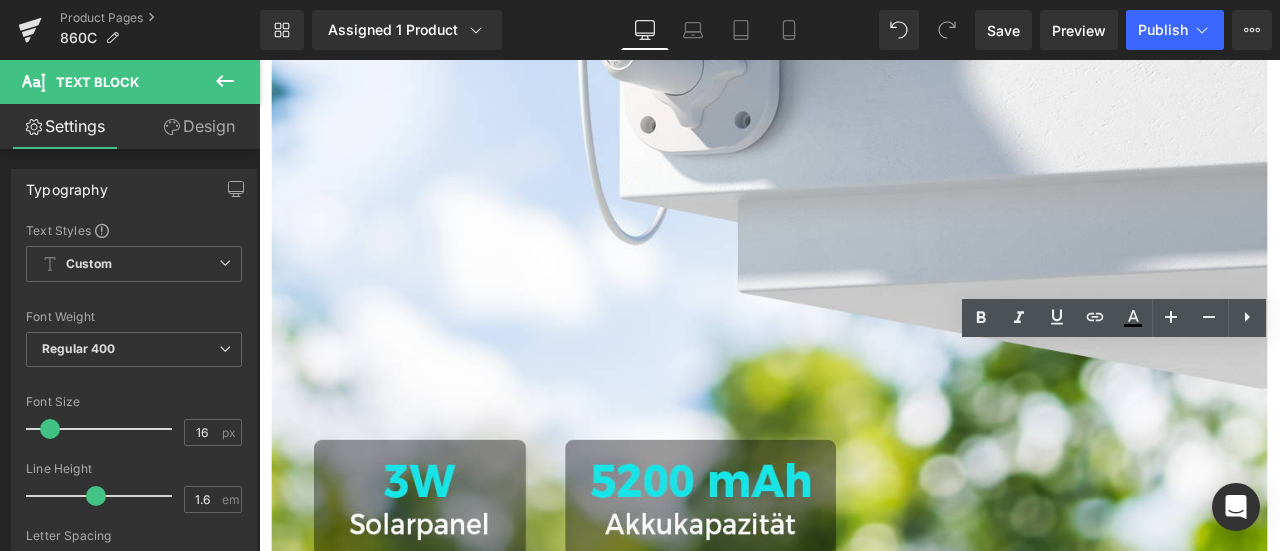 drag, startPoint x: 1181, startPoint y: 417, endPoint x: 1208, endPoint y: 422, distance: 27.45906 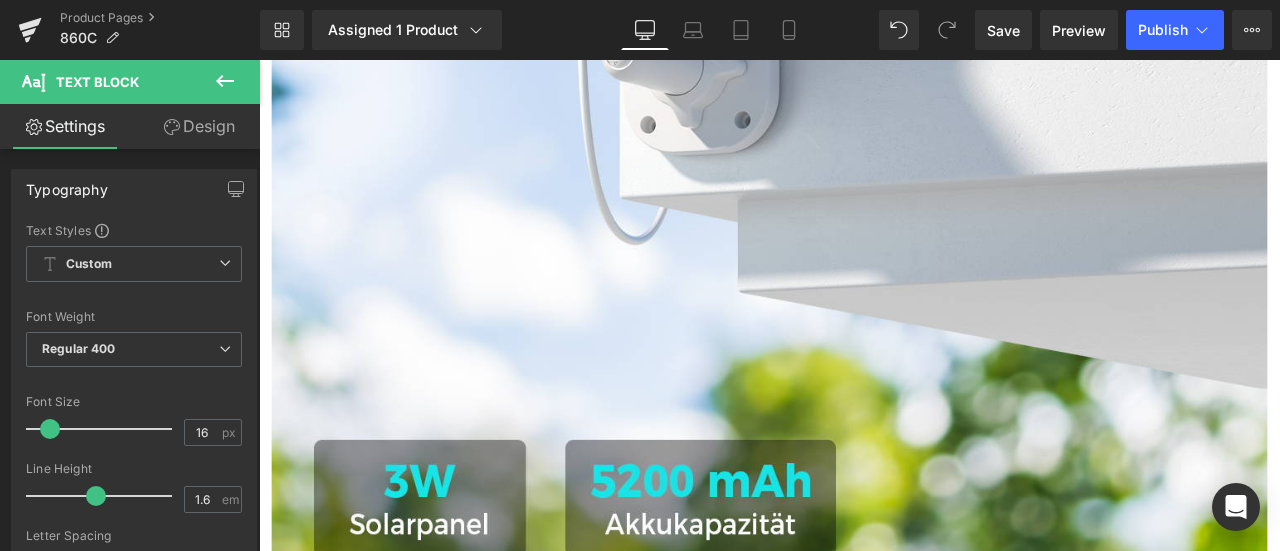 click 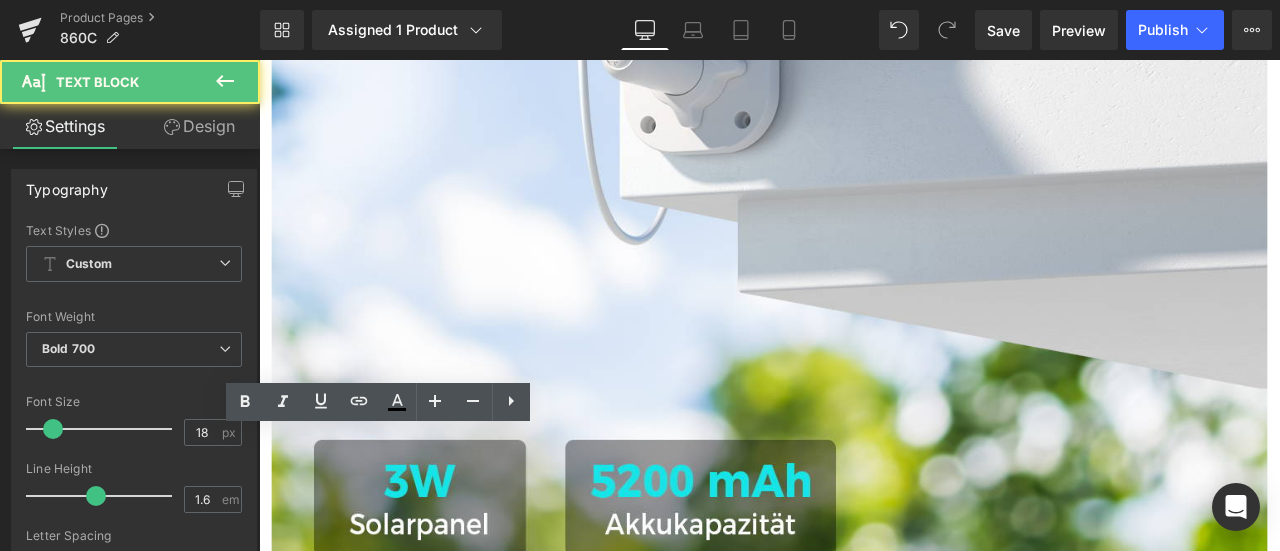 drag, startPoint x: 475, startPoint y: 518, endPoint x: 289, endPoint y: 520, distance: 186.01076 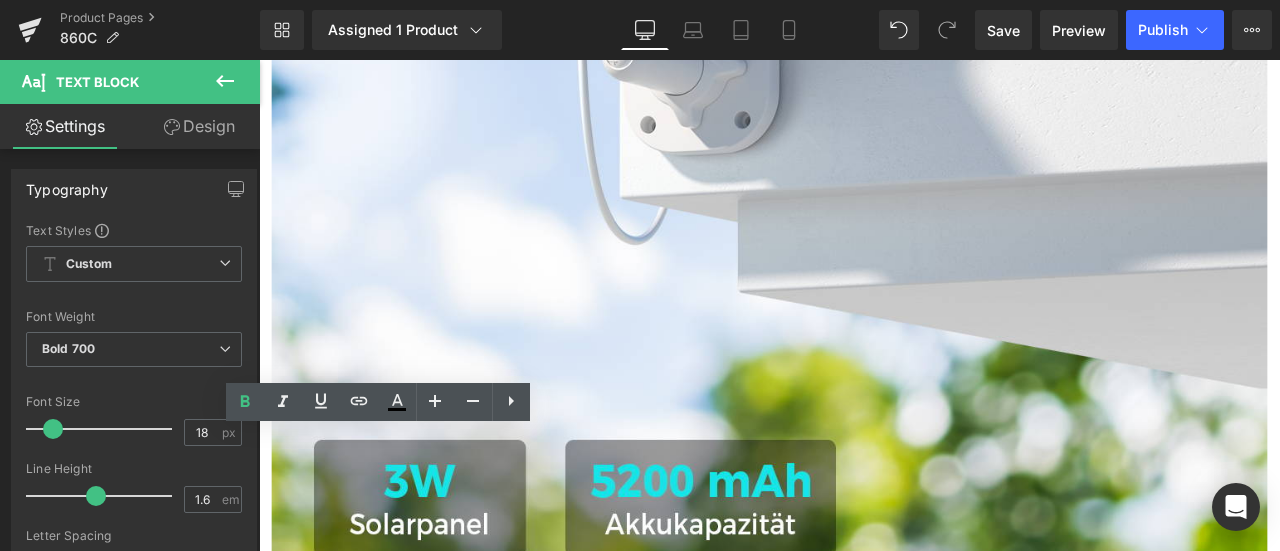 copy on "Betriebstemperatur" 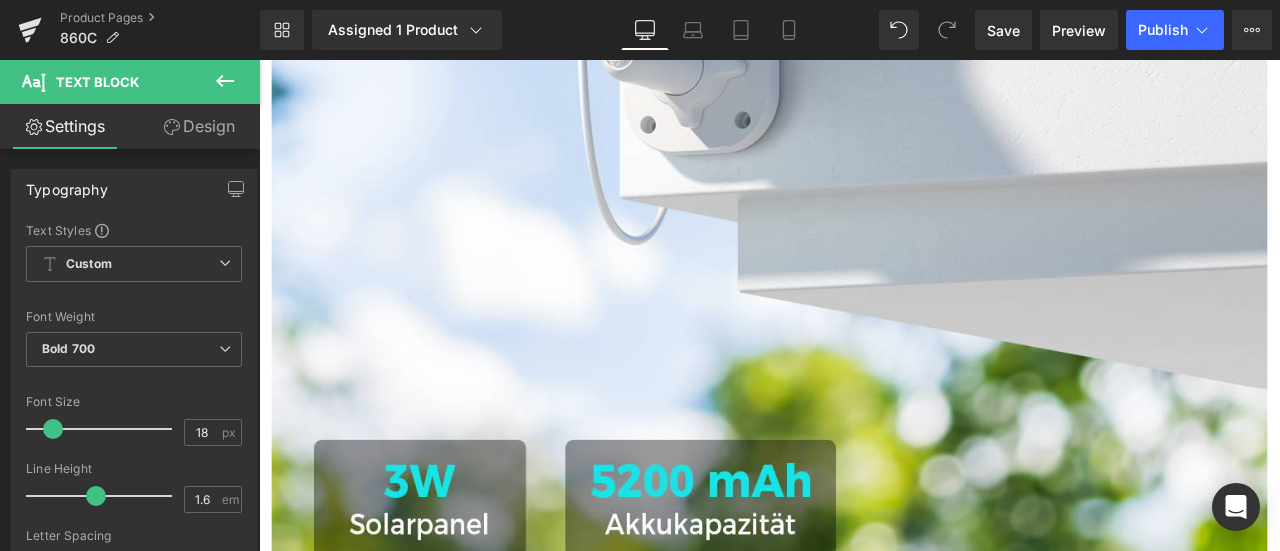 click at bounding box center [864, 6592] 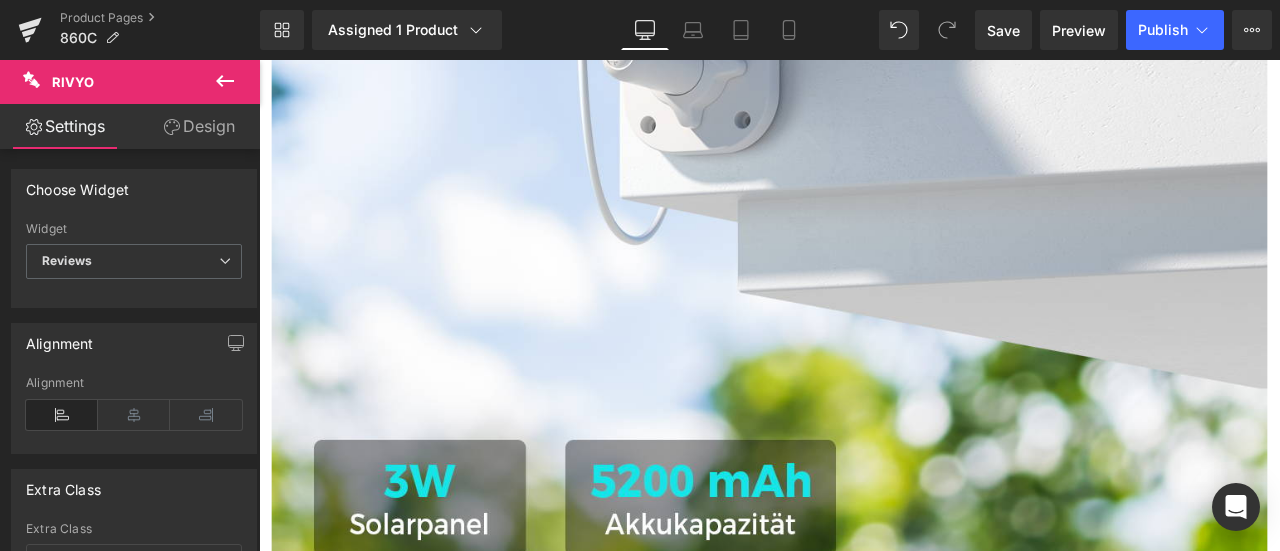 click on "Home / Product Title Breadcrumbs
Sale Off
(P) Image
‹" at bounding box center [864, 920] 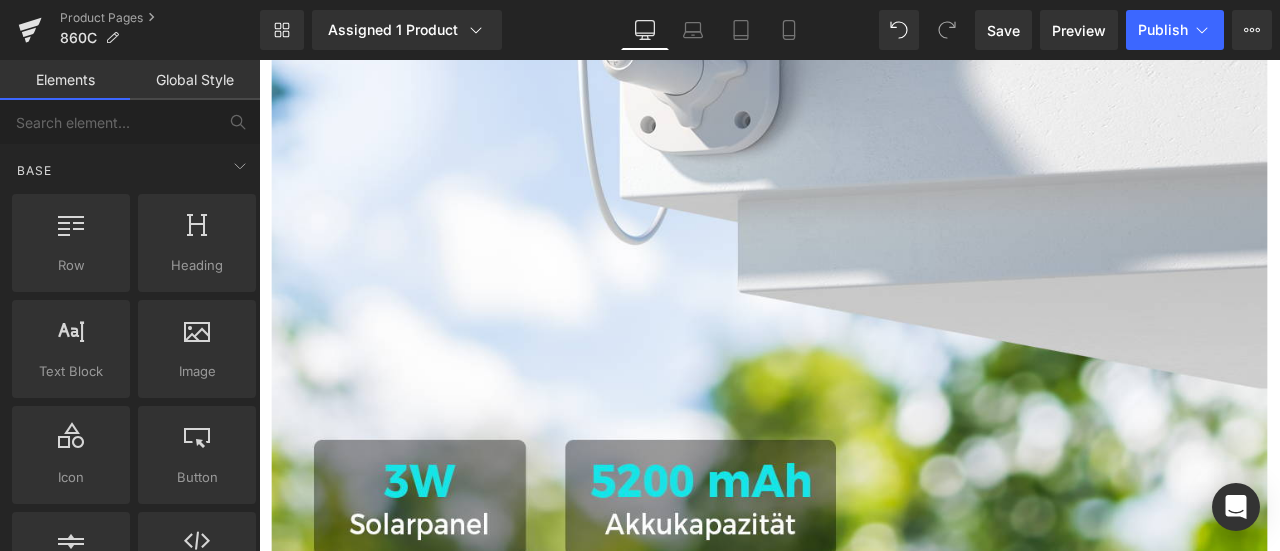click 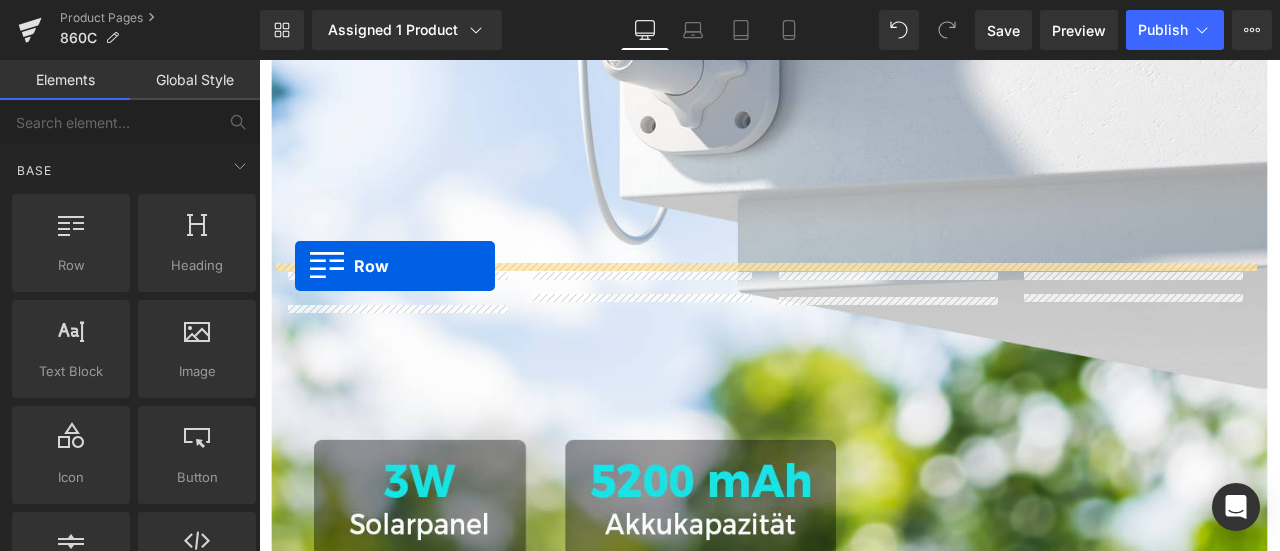 drag, startPoint x: 301, startPoint y: 452, endPoint x: 302, endPoint y: 304, distance: 148.00337 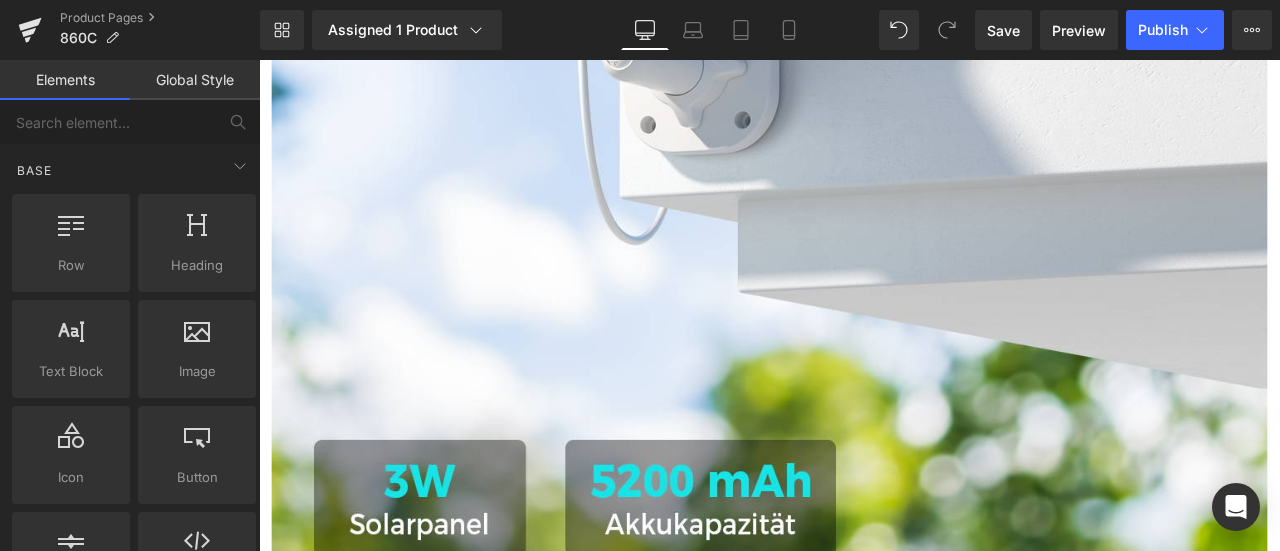 click on "Home / Product Title Breadcrumbs
Sale Off
(P) Image
‹" at bounding box center [864, 893] 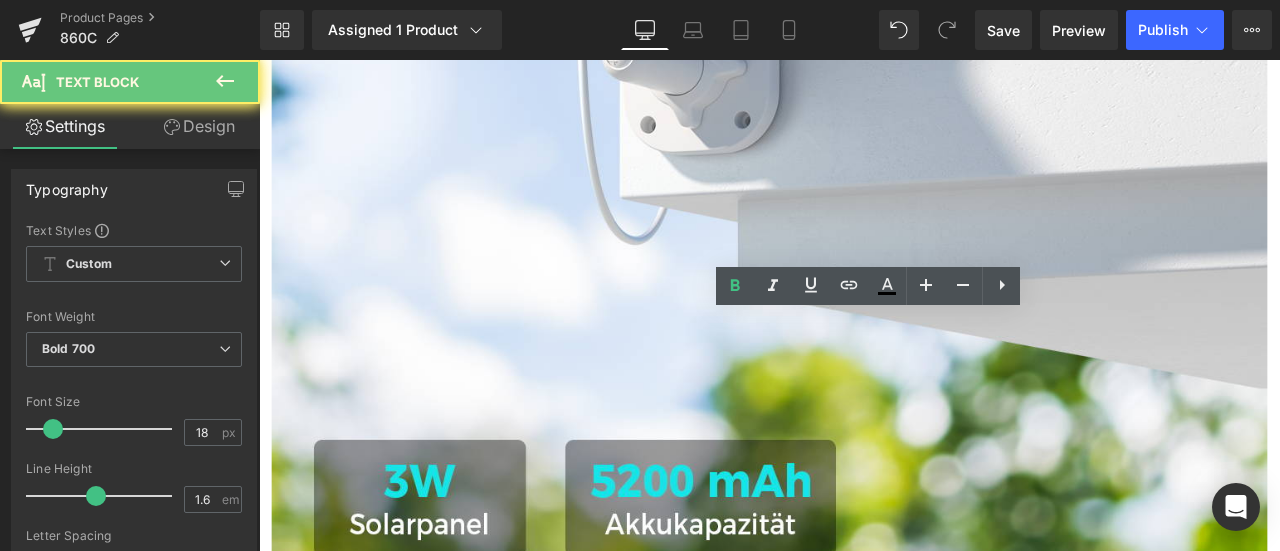 drag, startPoint x: 876, startPoint y: 376, endPoint x: 975, endPoint y: 376, distance: 99 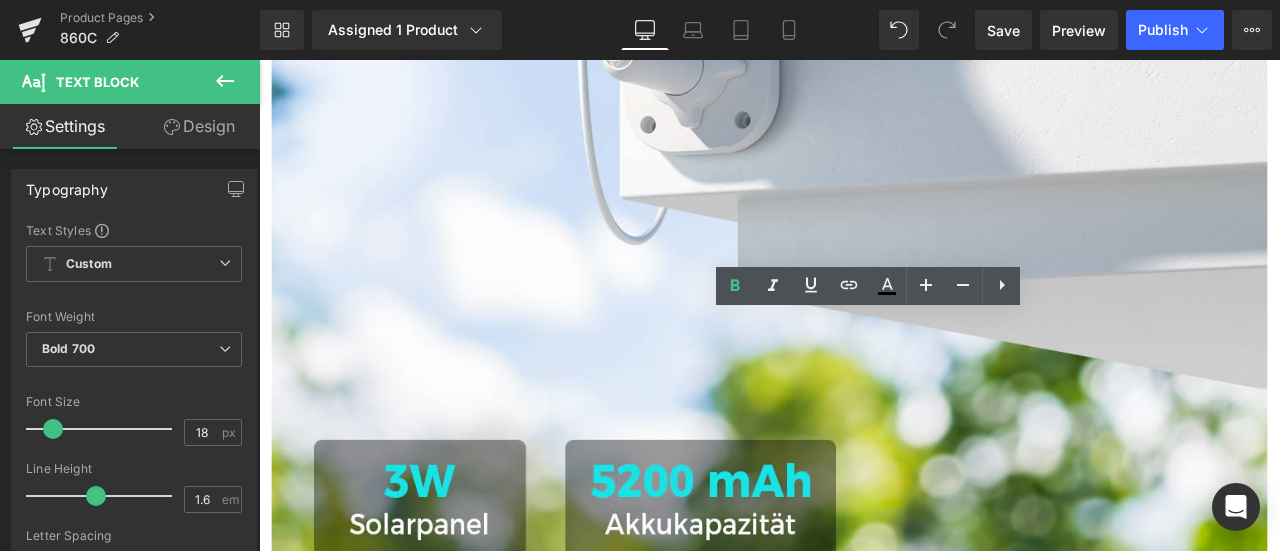 copy on "Warnlicht" 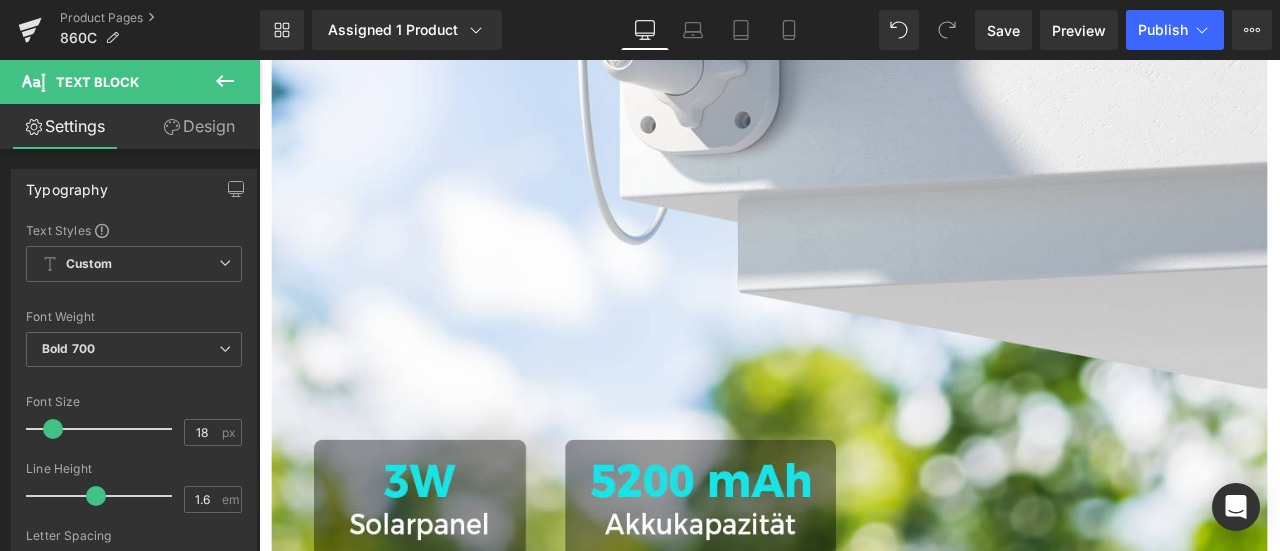 click on "Spolight Licht" at bounding box center [666, 6378] 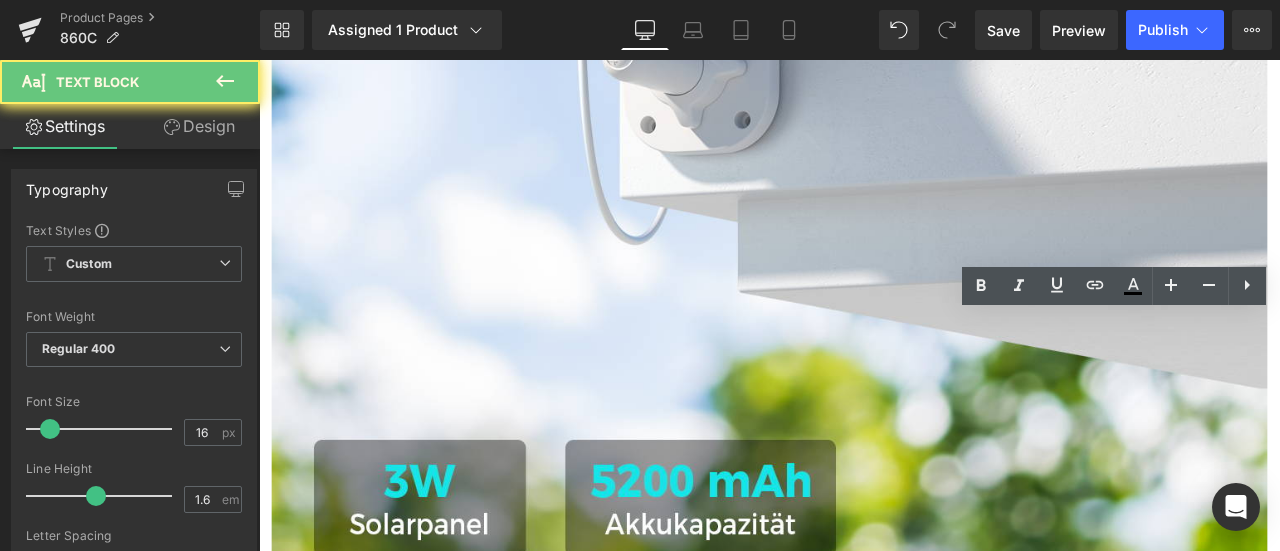drag, startPoint x: 1162, startPoint y: 374, endPoint x: 1339, endPoint y: 378, distance: 177.0452 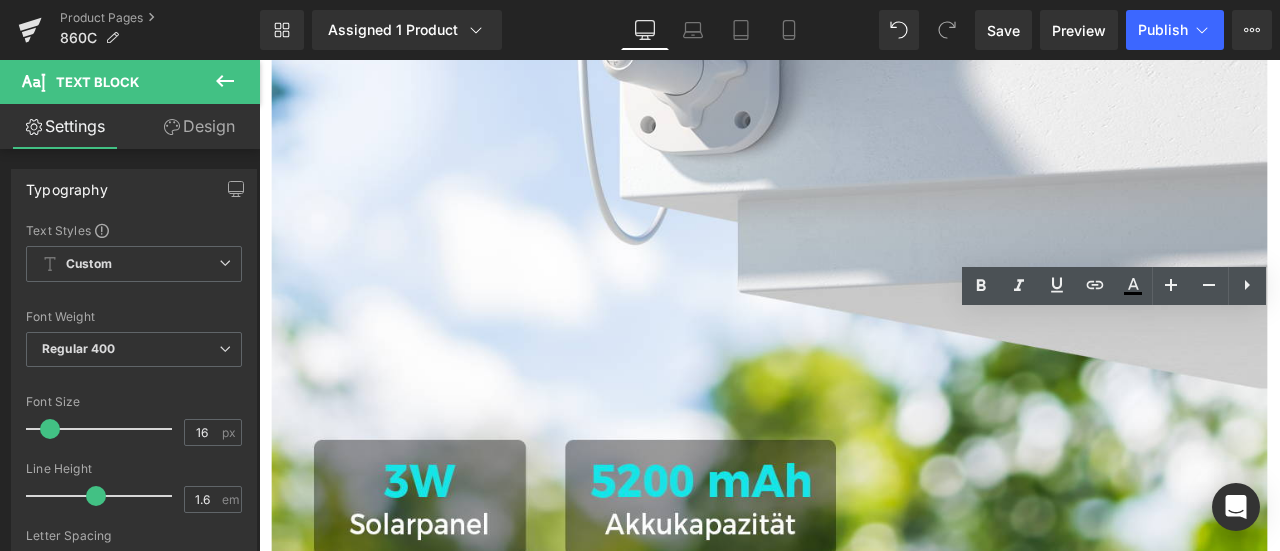 copy on "Spolight Licht" 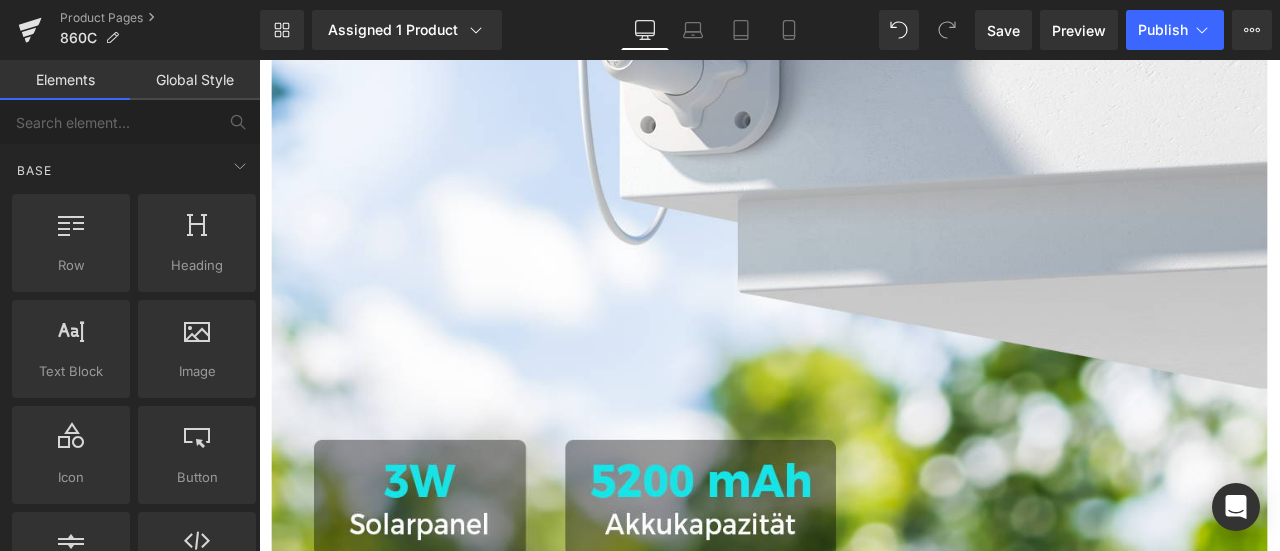 click on "Home / Product Title Breadcrumbs
Sale Off
(P) Image
‹" at bounding box center (864, 893) 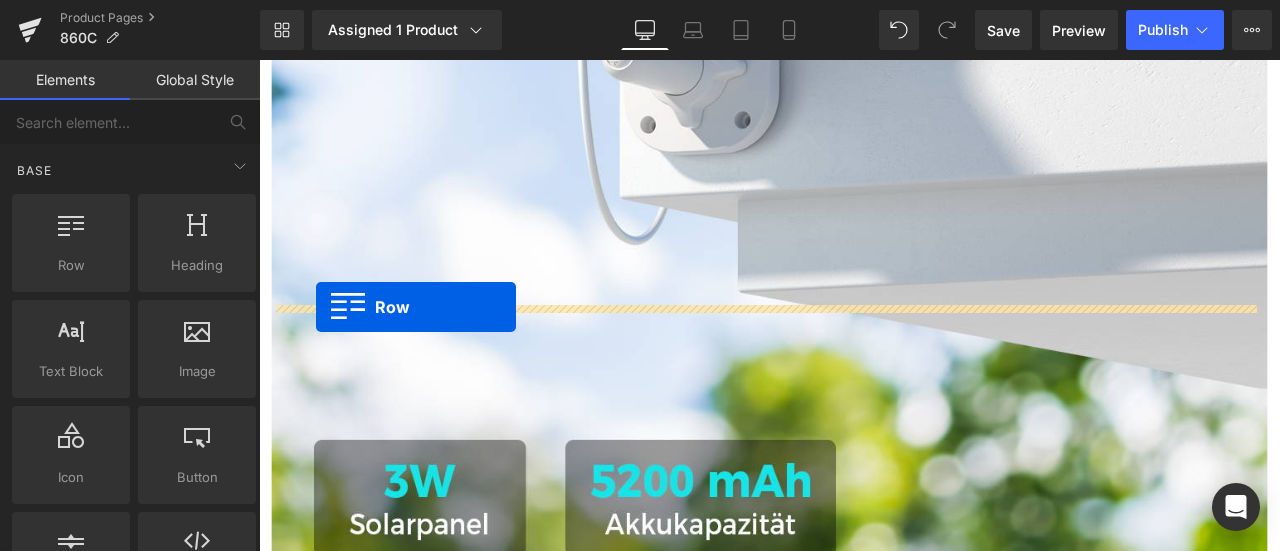 drag, startPoint x: 310, startPoint y: 417, endPoint x: 327, endPoint y: 352, distance: 67.18631 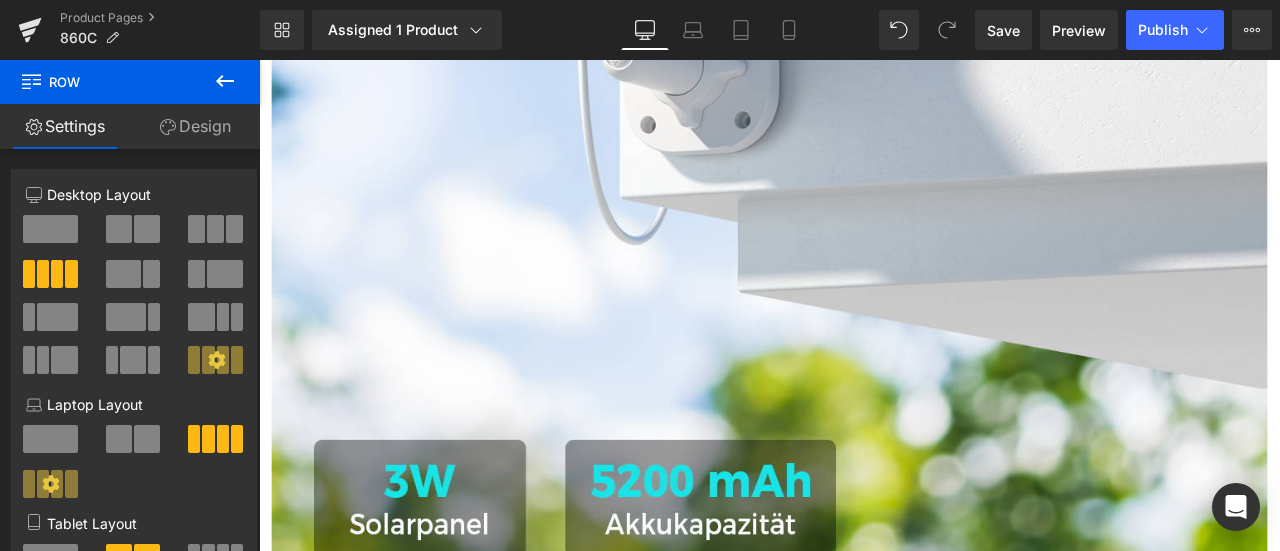 click on "Rivyo  - Reviews Rivyo" at bounding box center (864, 6545) 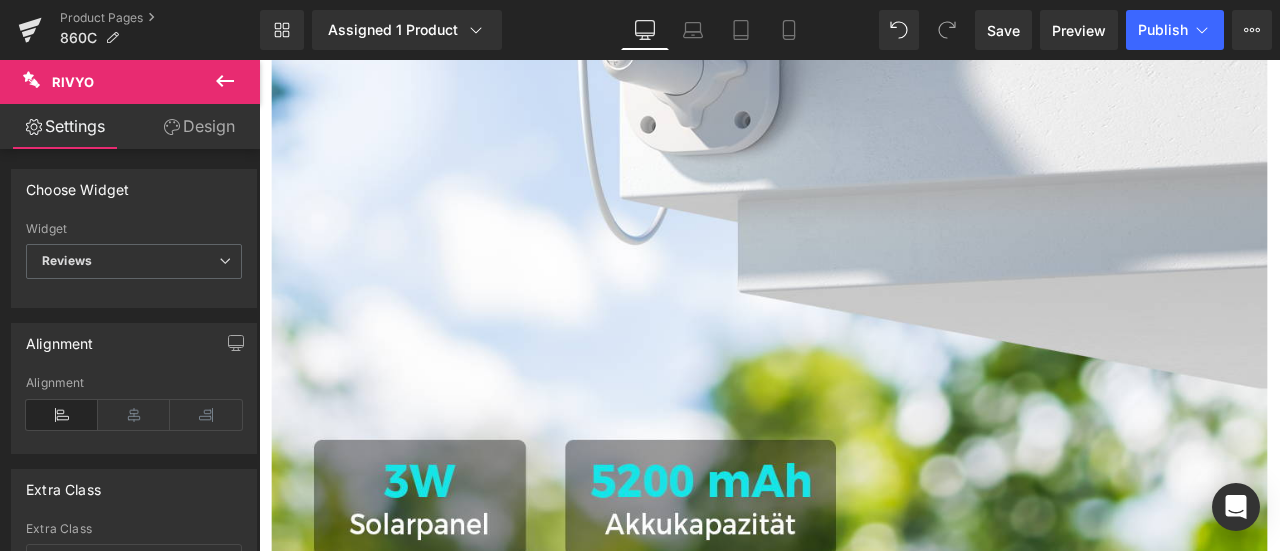 click on "Home / Product Title Breadcrumbs
Sale Off
(P) Image
‹" at bounding box center [864, 898] 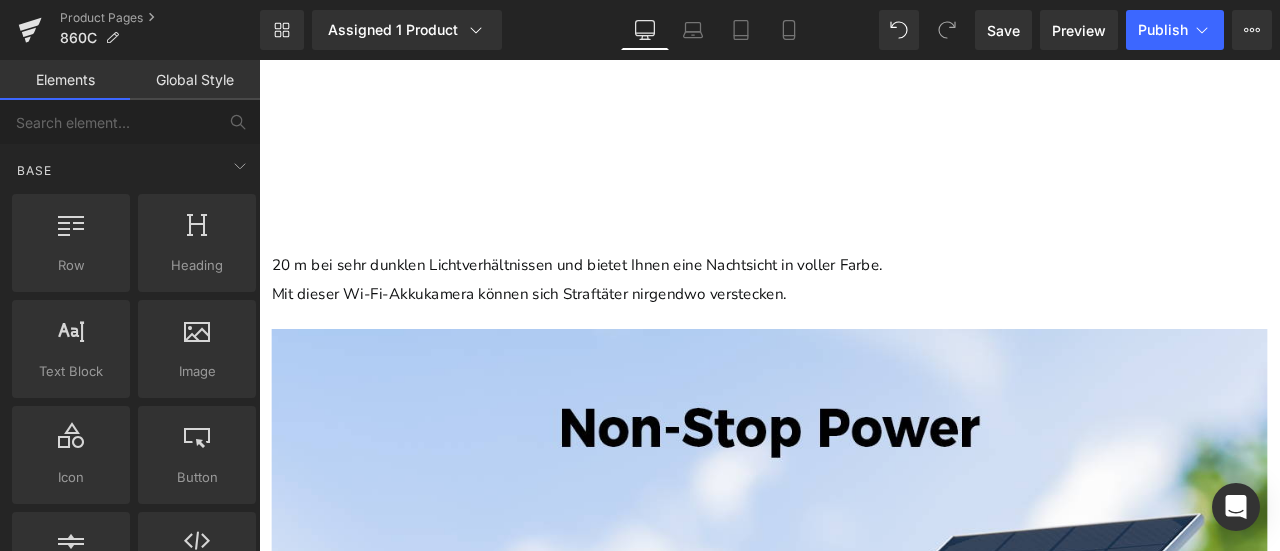 scroll, scrollTop: 3728, scrollLeft: 0, axis: vertical 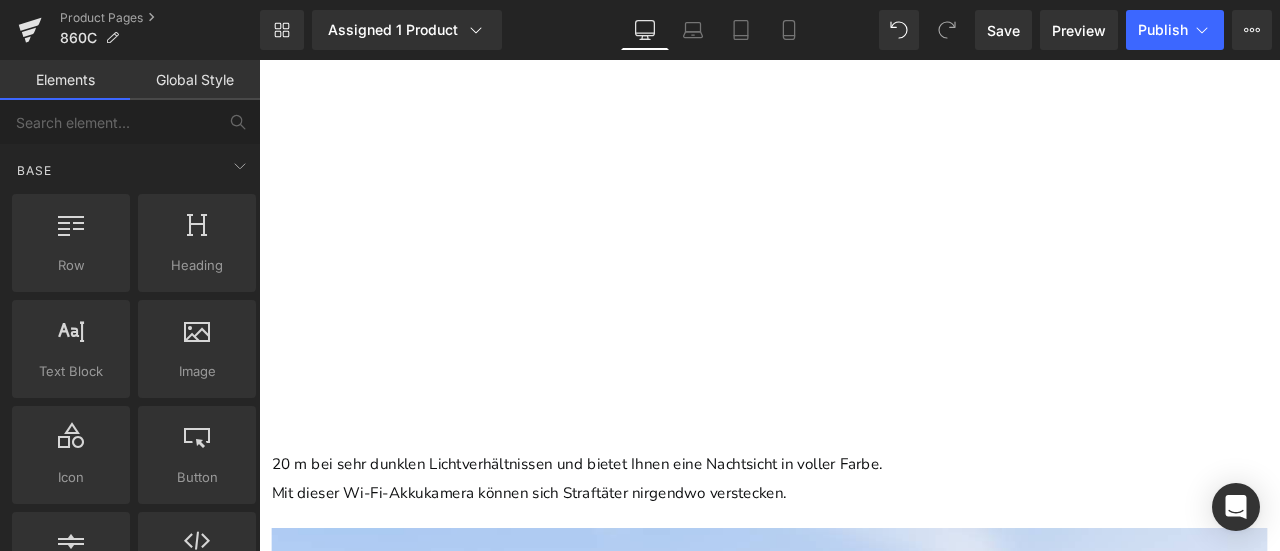 click 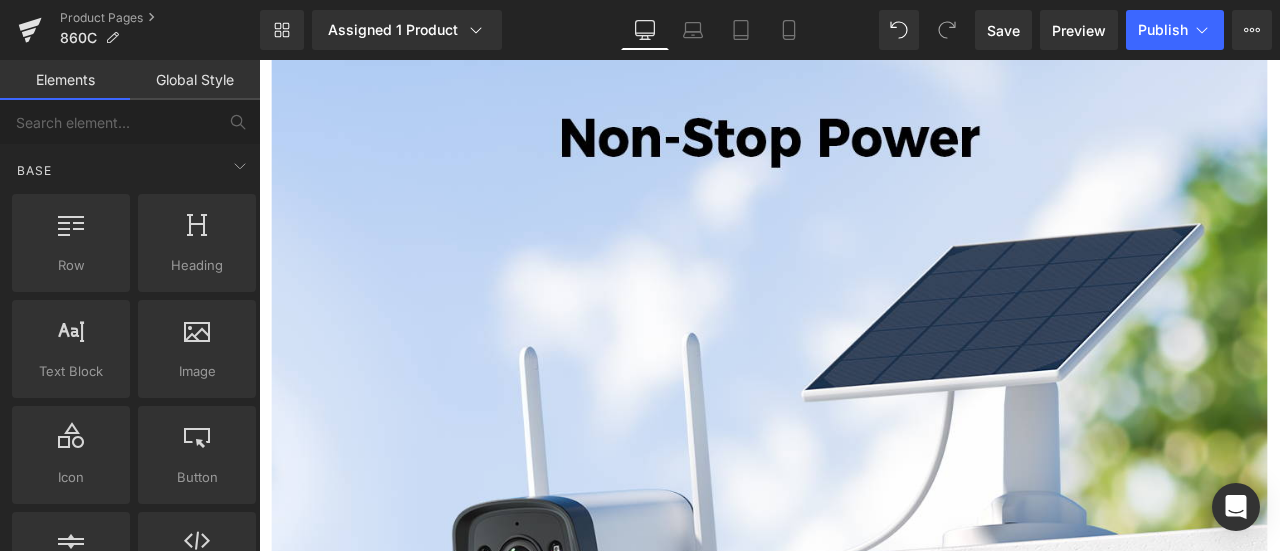 scroll, scrollTop: 4308, scrollLeft: 0, axis: vertical 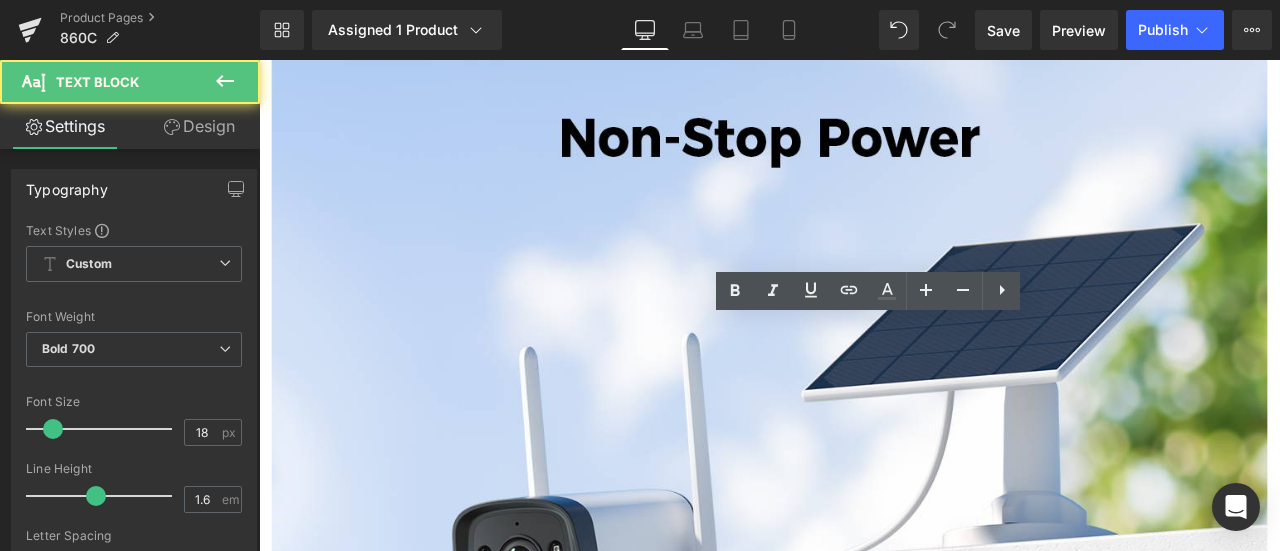 drag, startPoint x: 873, startPoint y: 382, endPoint x: 1071, endPoint y: 389, distance: 198.1237 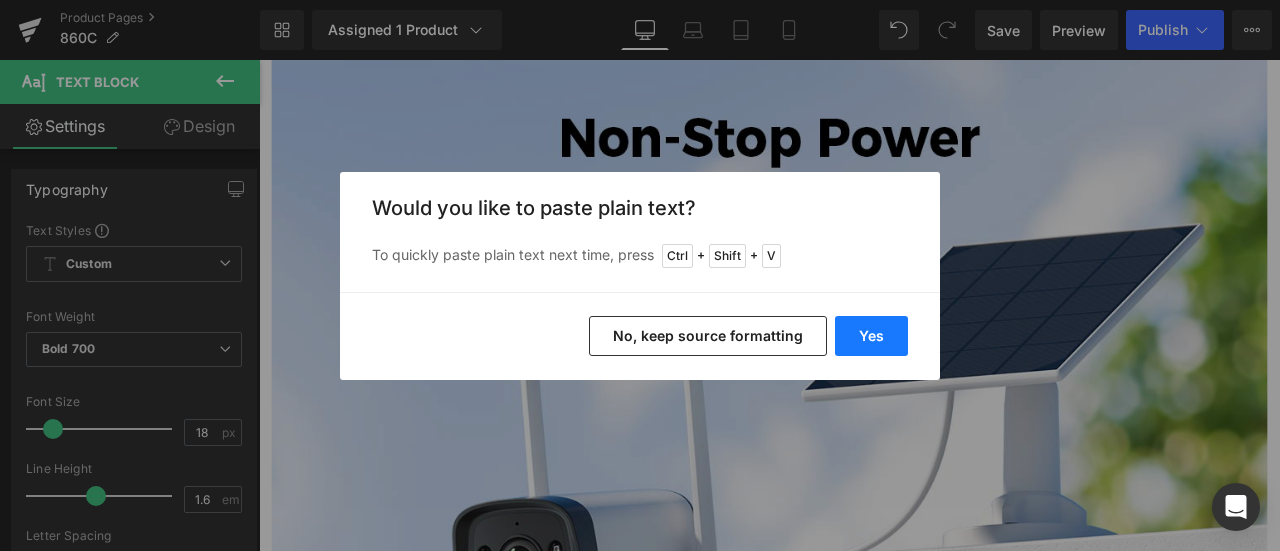 click on "Yes" at bounding box center (871, 336) 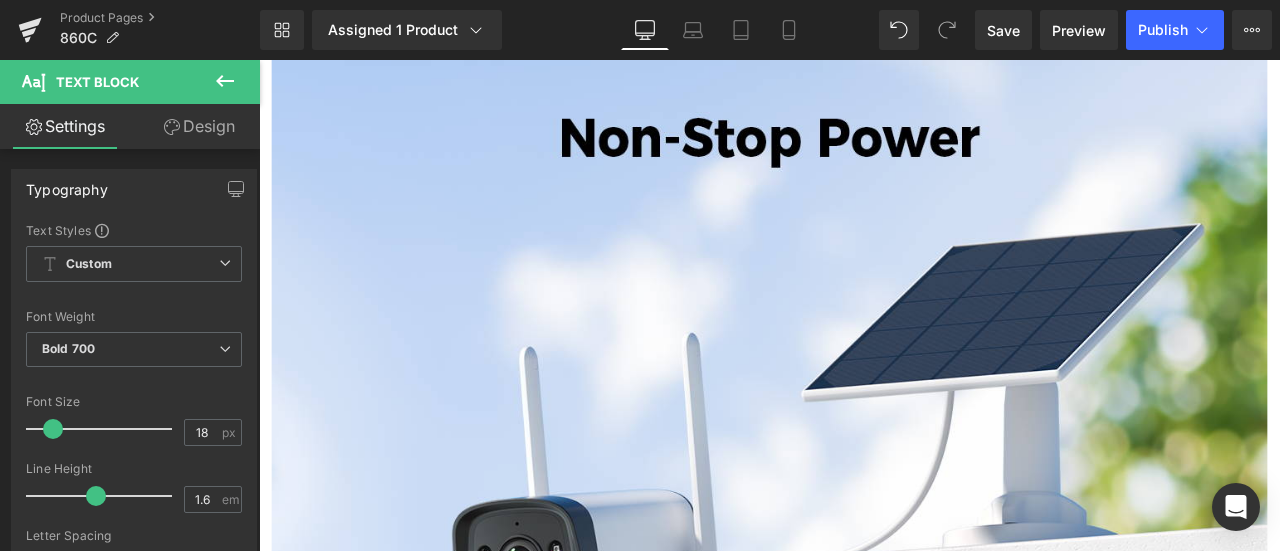 click on "[PERSON_NAME]" at bounding box center (673, 6453) 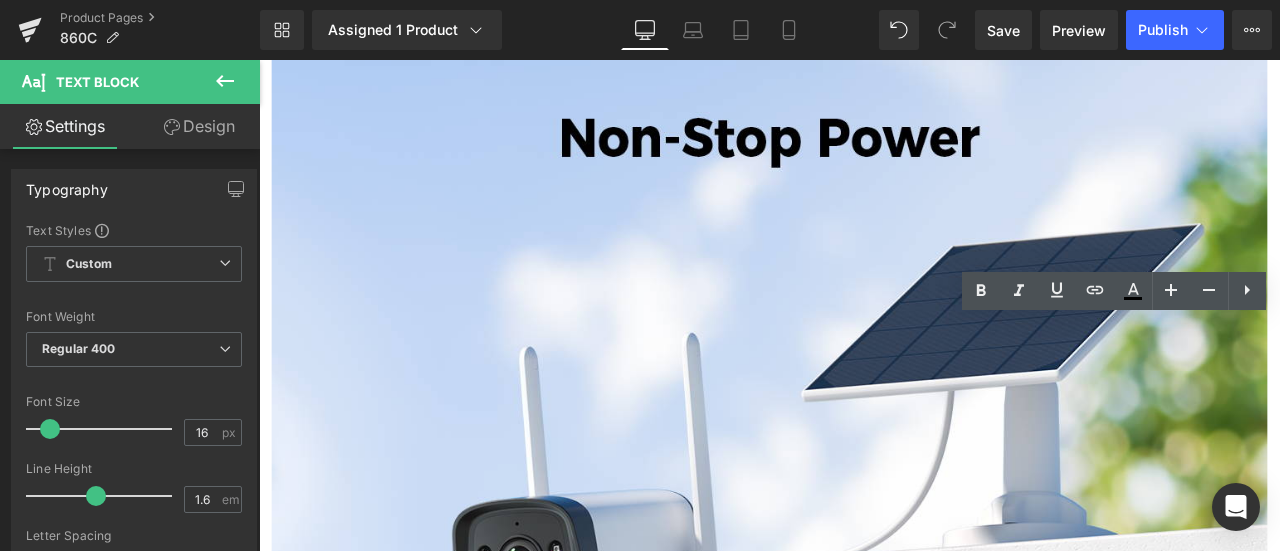 drag, startPoint x: 1164, startPoint y: 378, endPoint x: 1194, endPoint y: 378, distance: 30 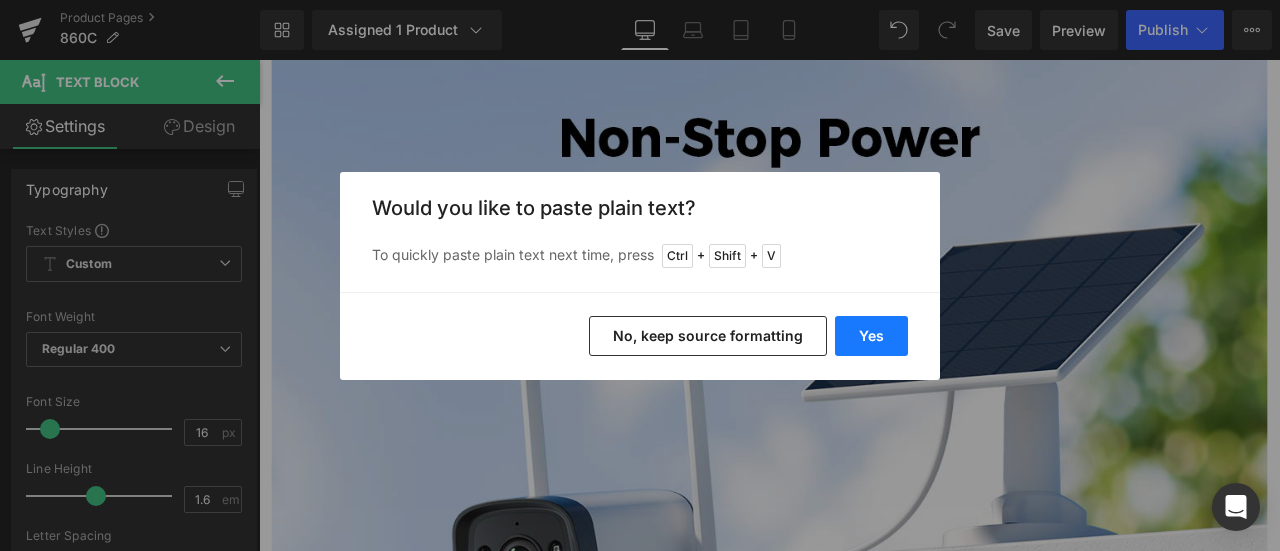 click on "Yes" at bounding box center [871, 336] 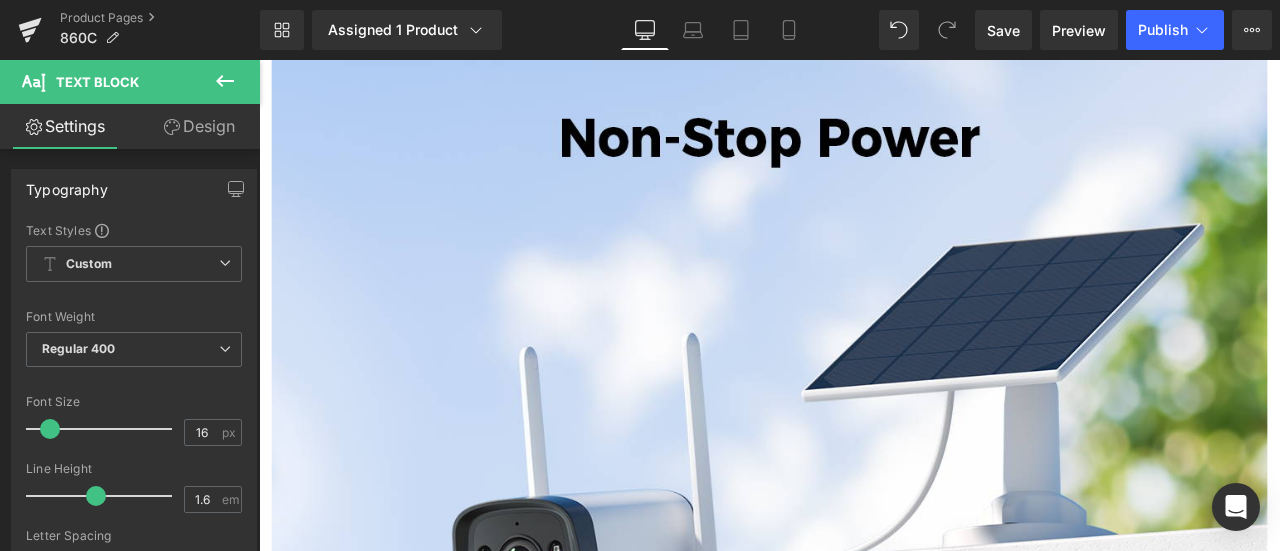 click on "CTRONICS" at bounding box center (351, 6453) 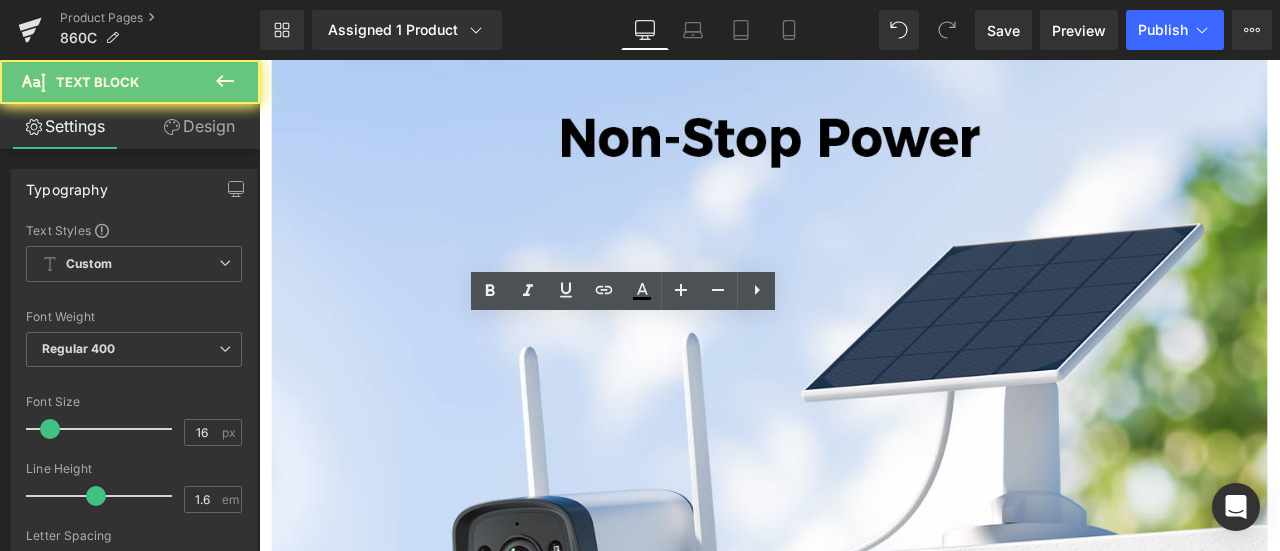 drag, startPoint x: 581, startPoint y: 379, endPoint x: 681, endPoint y: 381, distance: 100.02 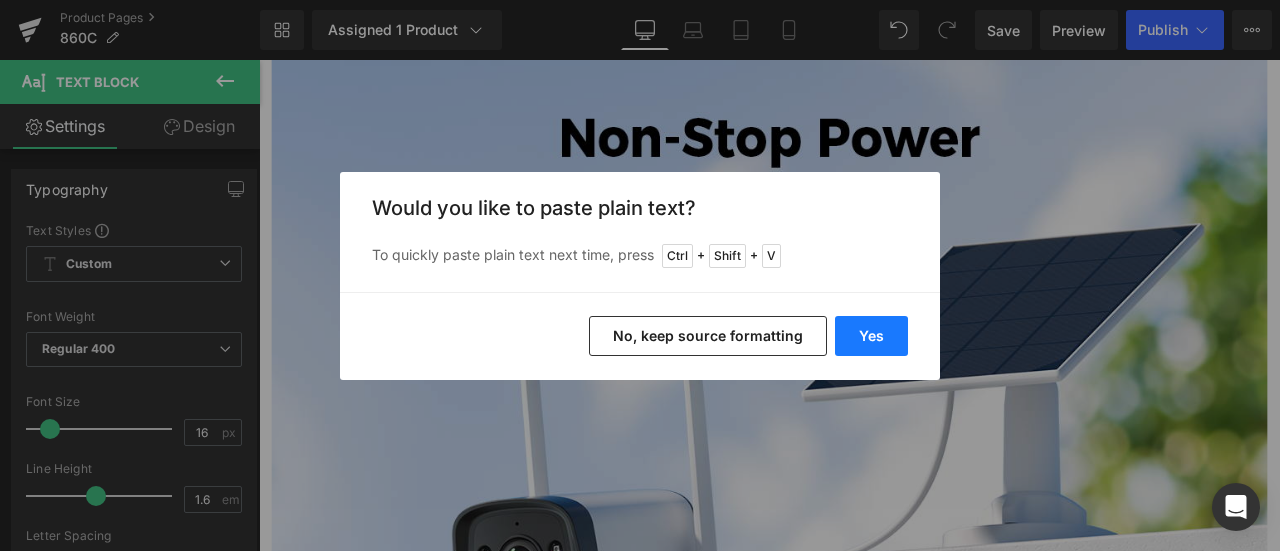 click on "Yes" at bounding box center (871, 336) 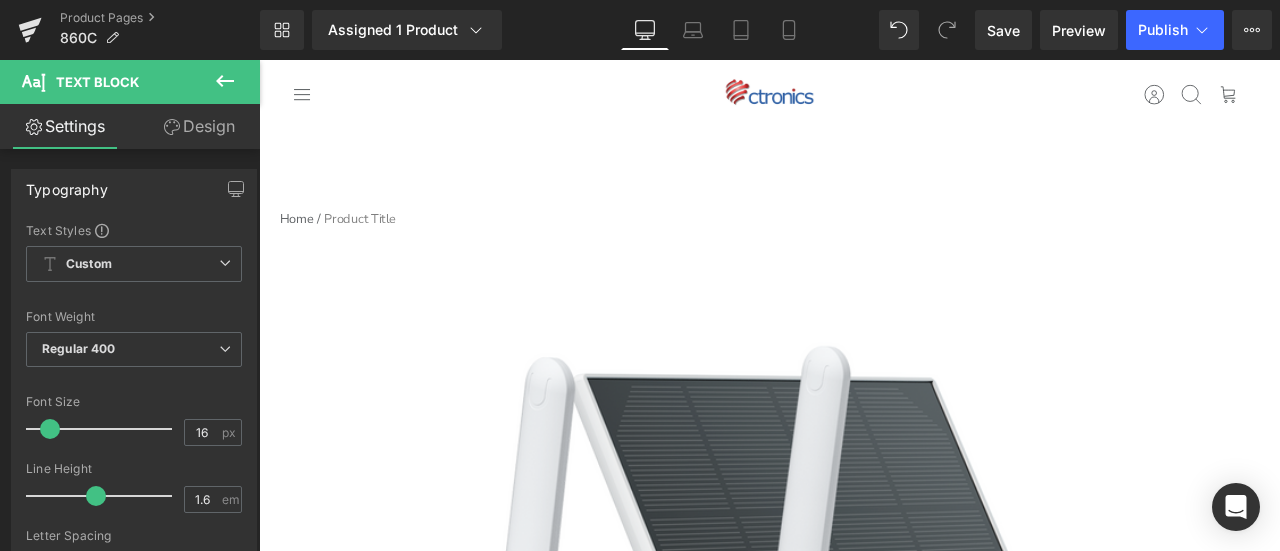 scroll, scrollTop: 0, scrollLeft: 0, axis: both 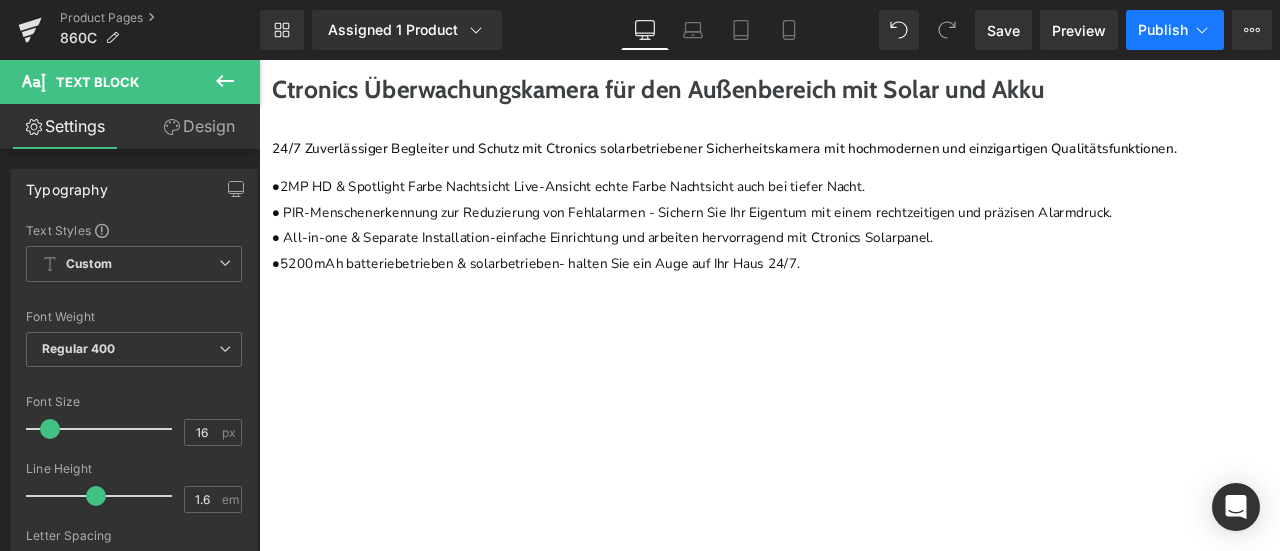 click on "Publish" at bounding box center (1163, 30) 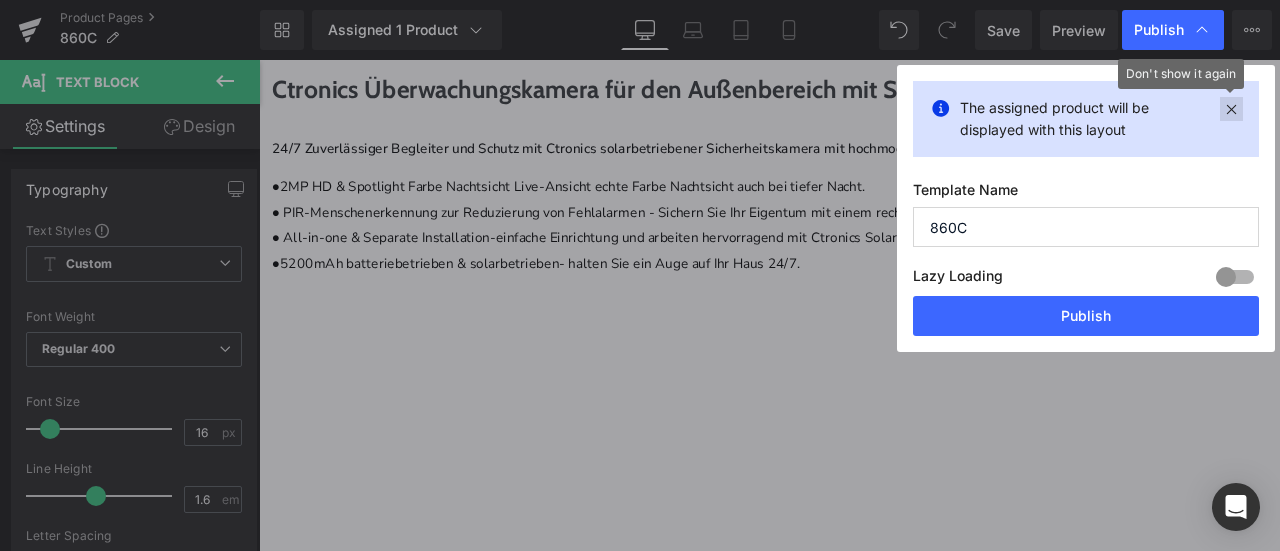 click at bounding box center (1231, 109) 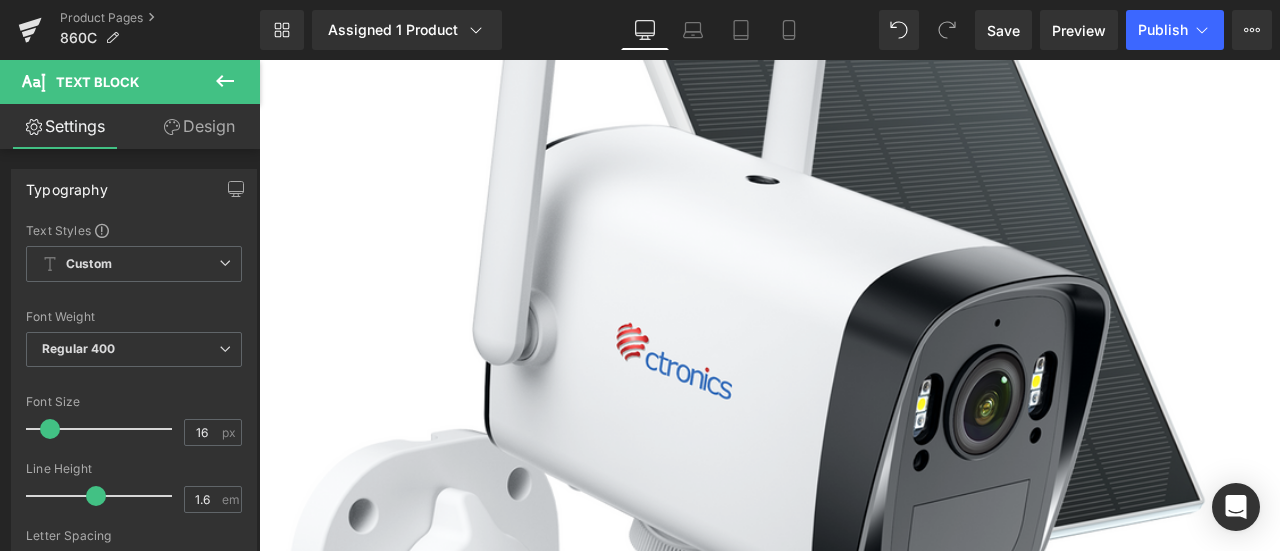 scroll, scrollTop: 0, scrollLeft: 0, axis: both 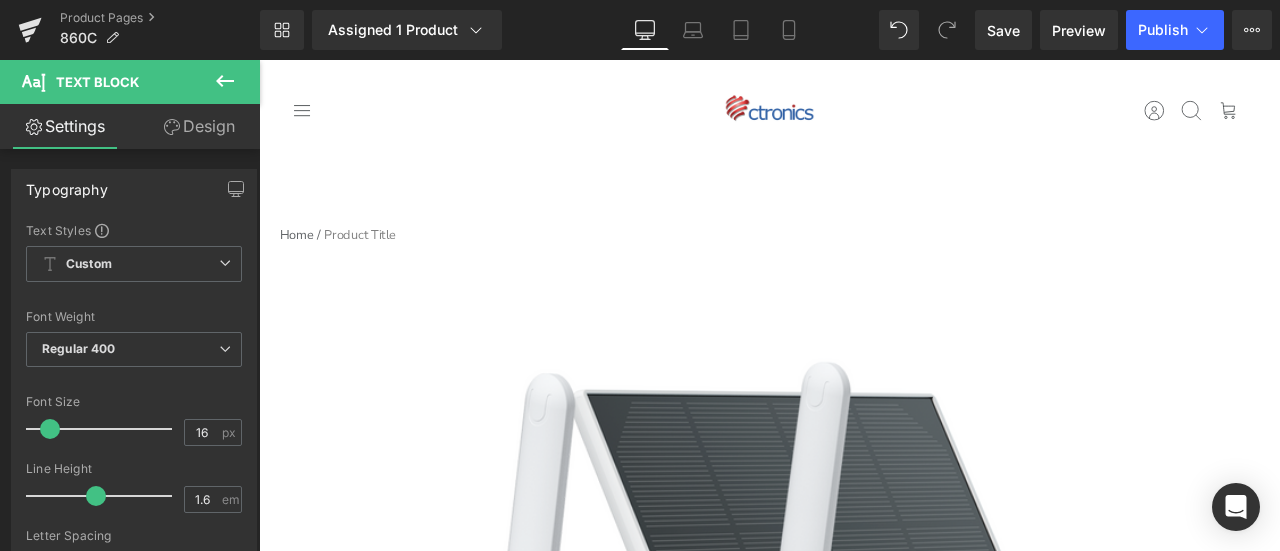 drag, startPoint x: 1458, startPoint y: 419, endPoint x: 1533, endPoint y: 117, distance: 311.17358 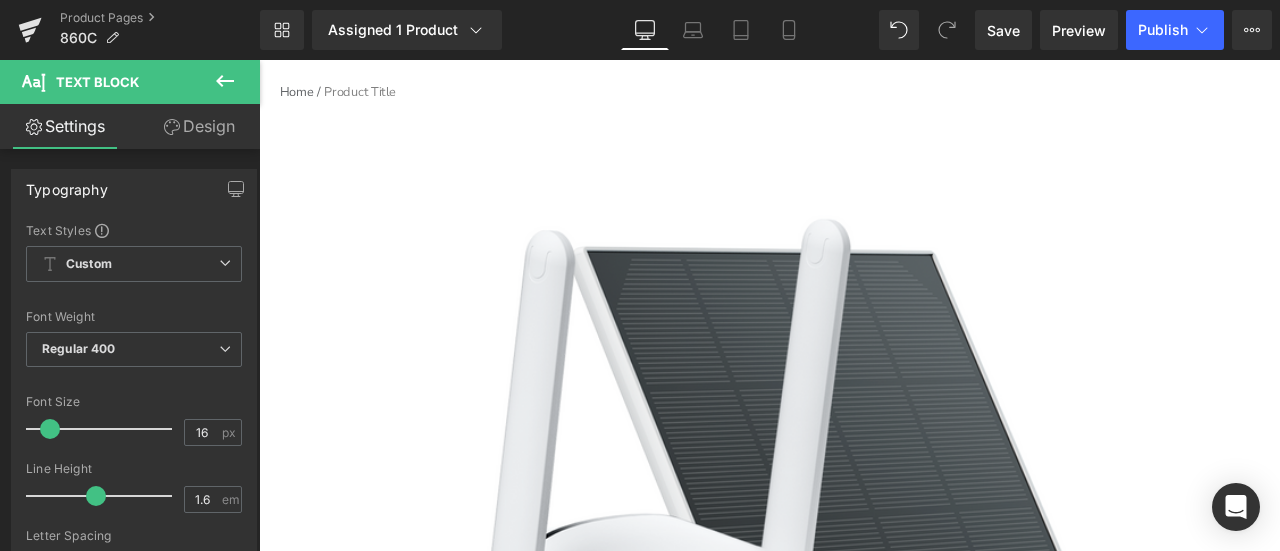scroll, scrollTop: 300, scrollLeft: 0, axis: vertical 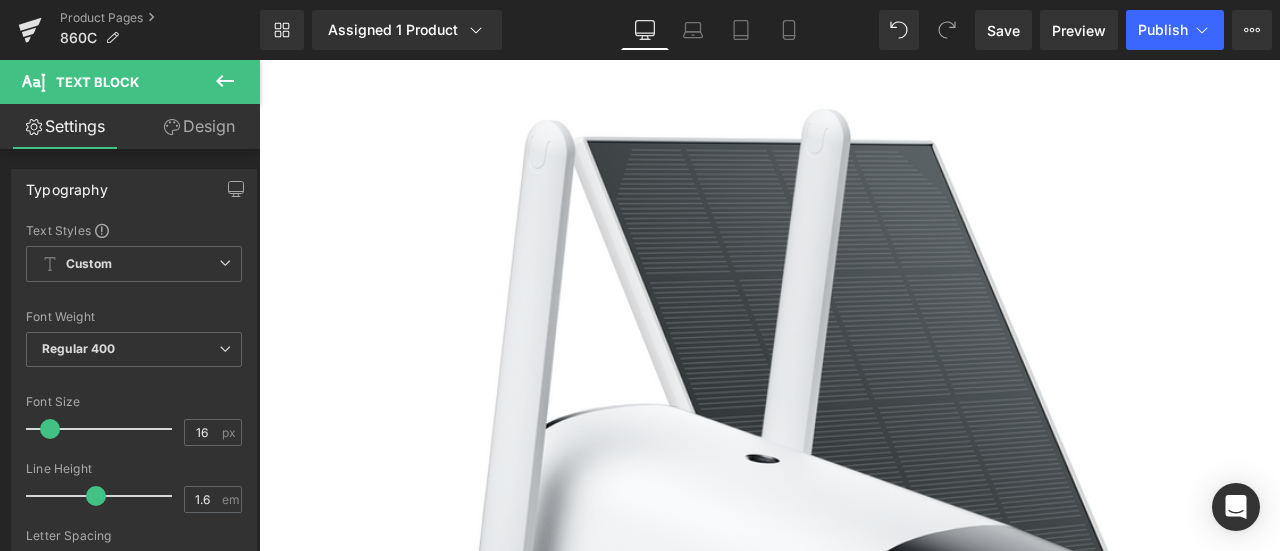 click 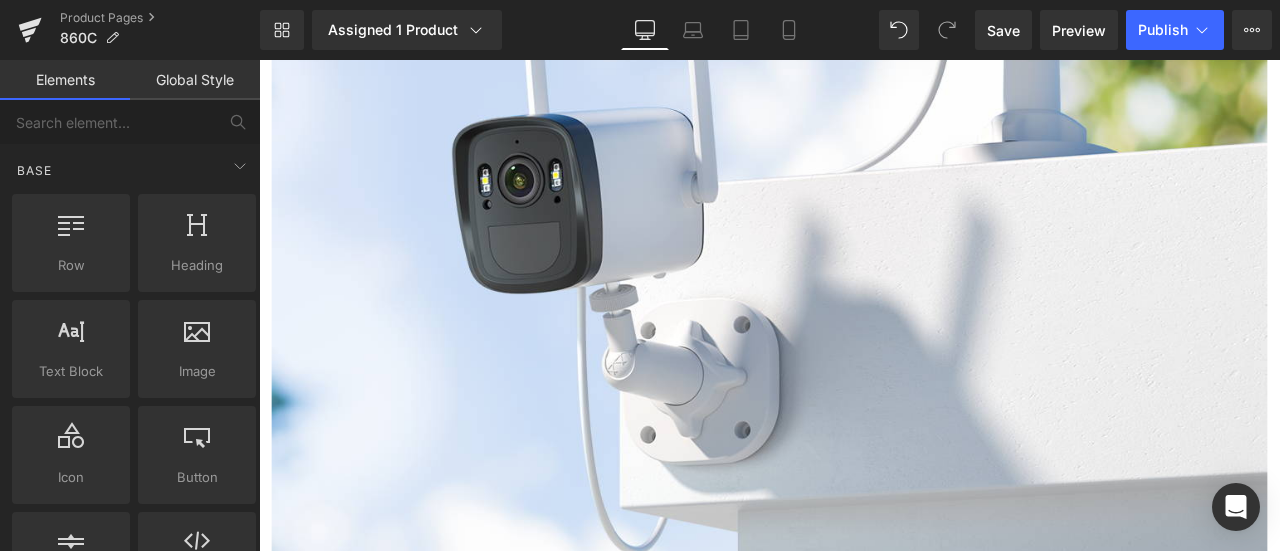 scroll, scrollTop: 4738, scrollLeft: 0, axis: vertical 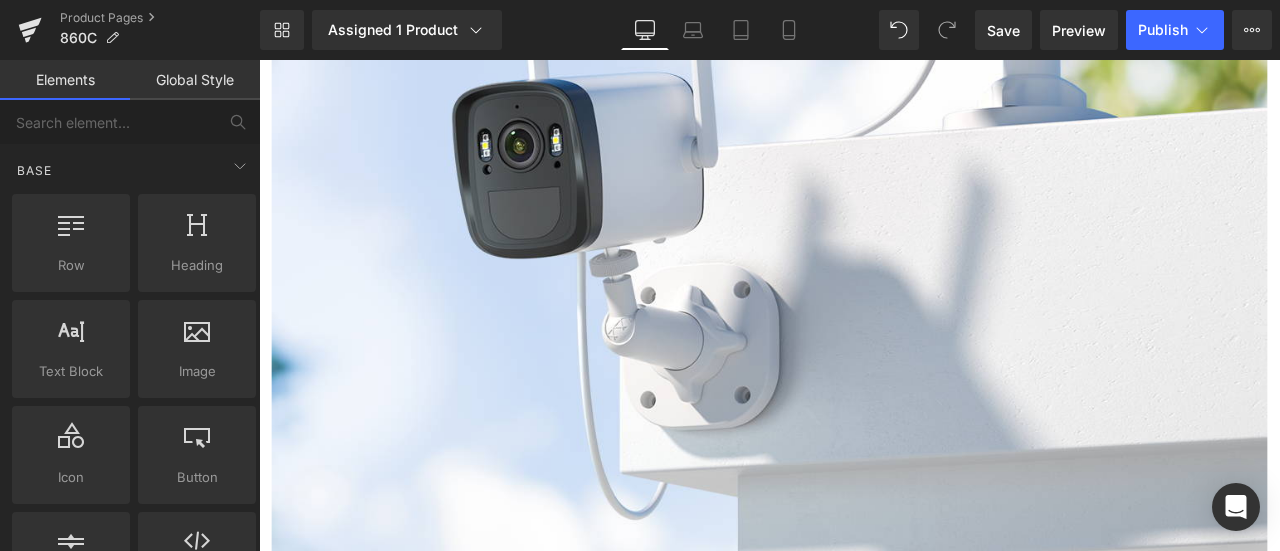 click 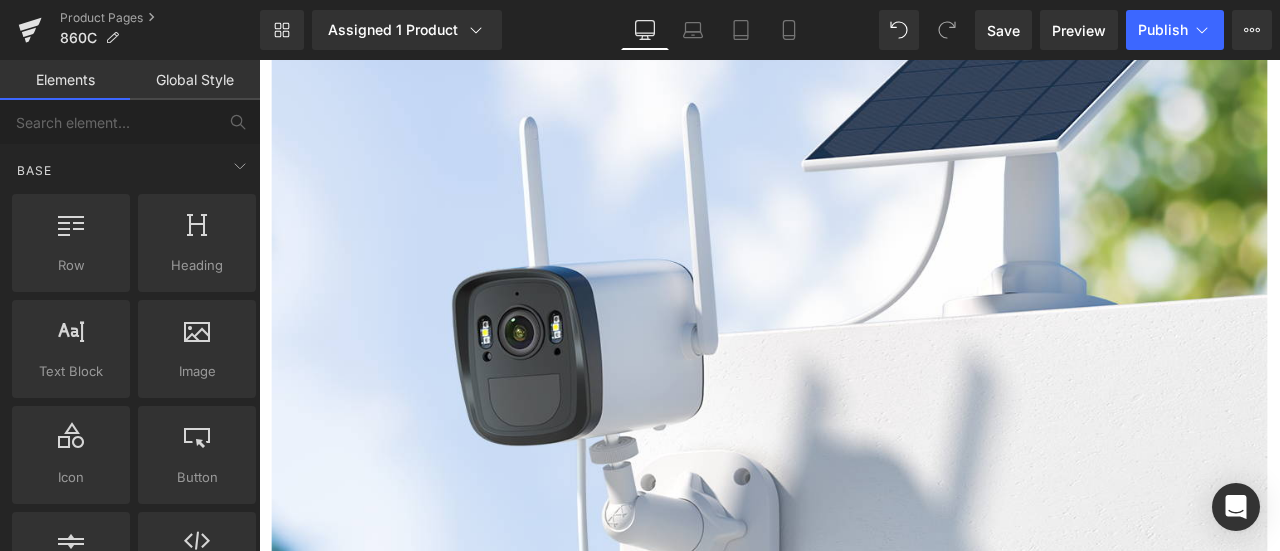 scroll, scrollTop: 4338, scrollLeft: 0, axis: vertical 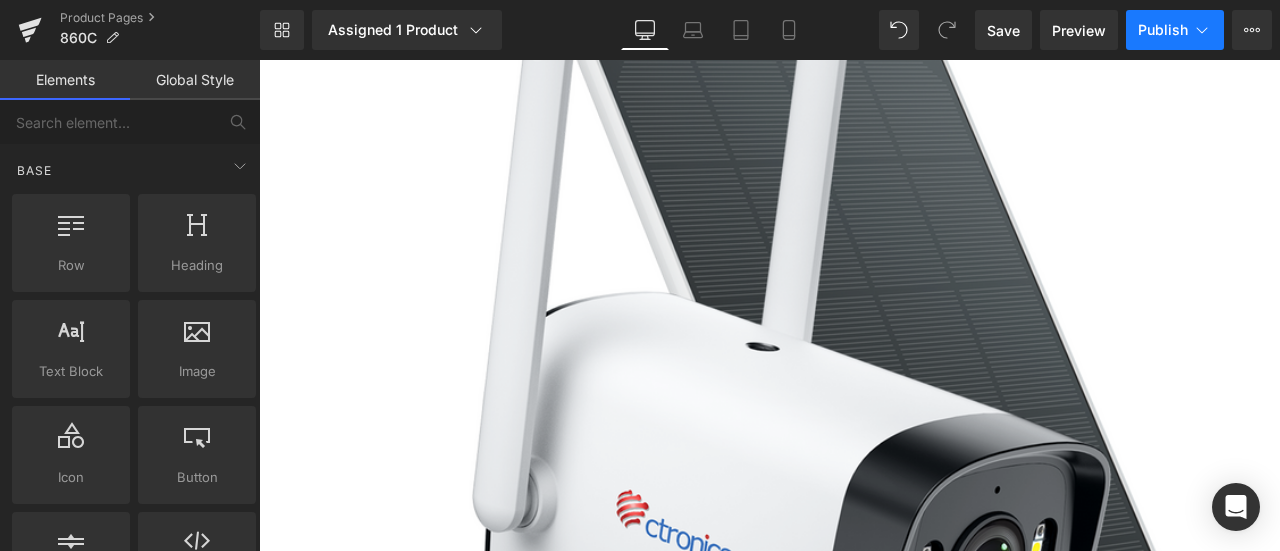click on "Publish" at bounding box center [1163, 30] 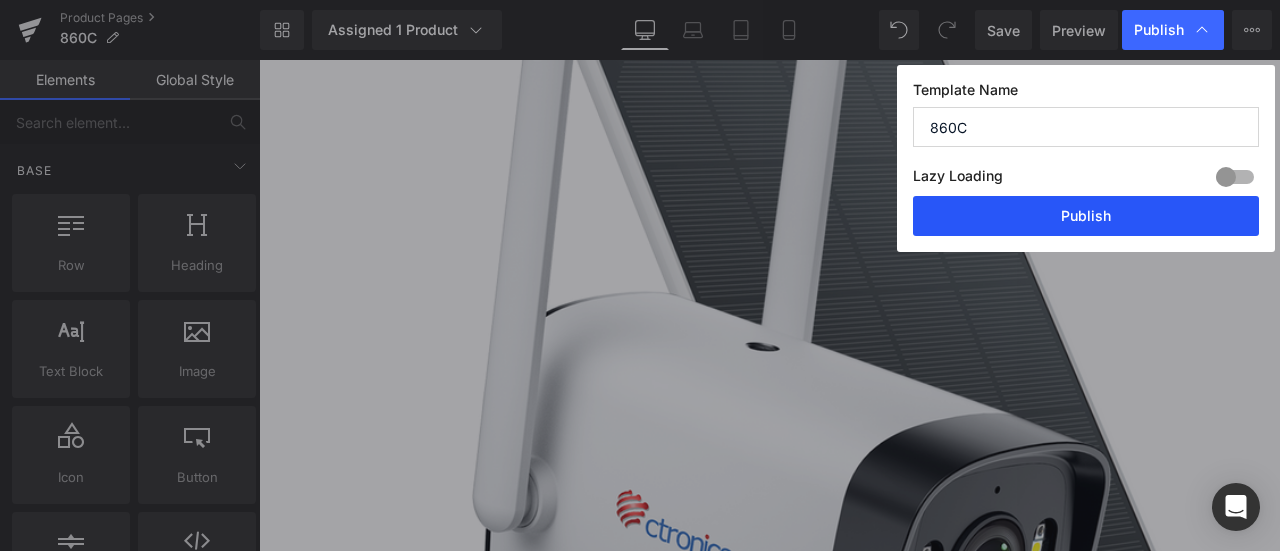 click on "Publish" at bounding box center (1086, 216) 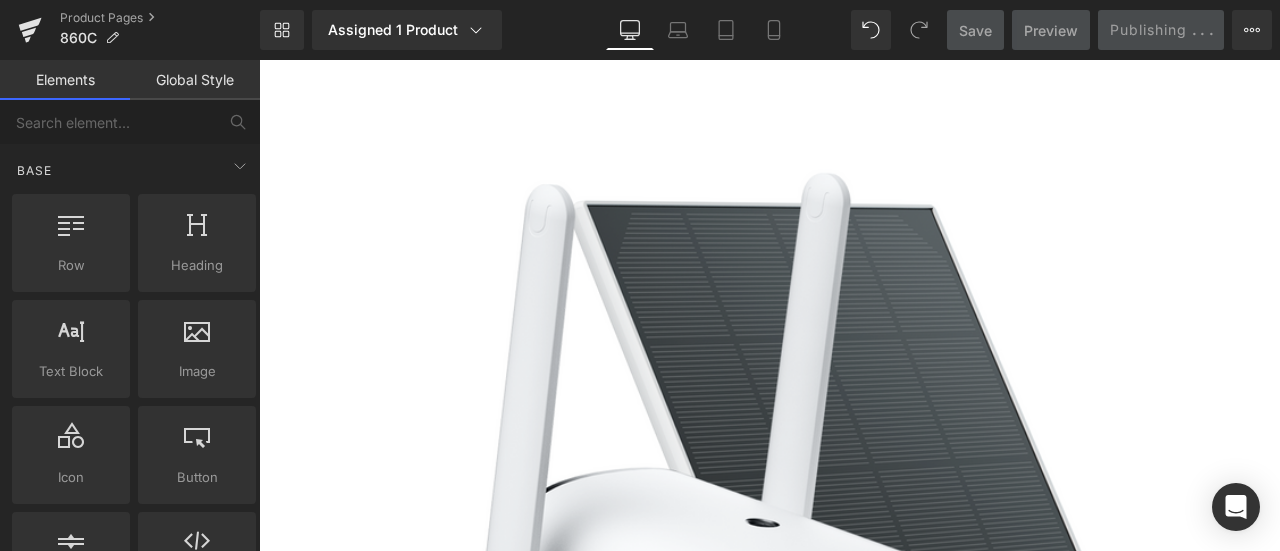 scroll, scrollTop: 333, scrollLeft: 0, axis: vertical 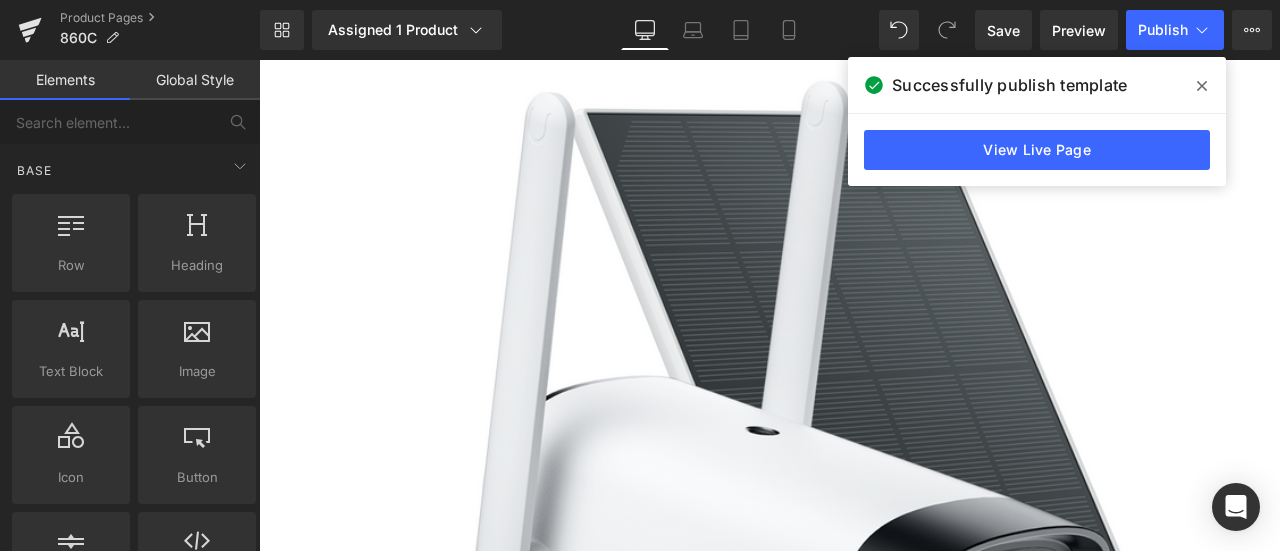 click on "(P) Cart Button" at bounding box center (259, 60) 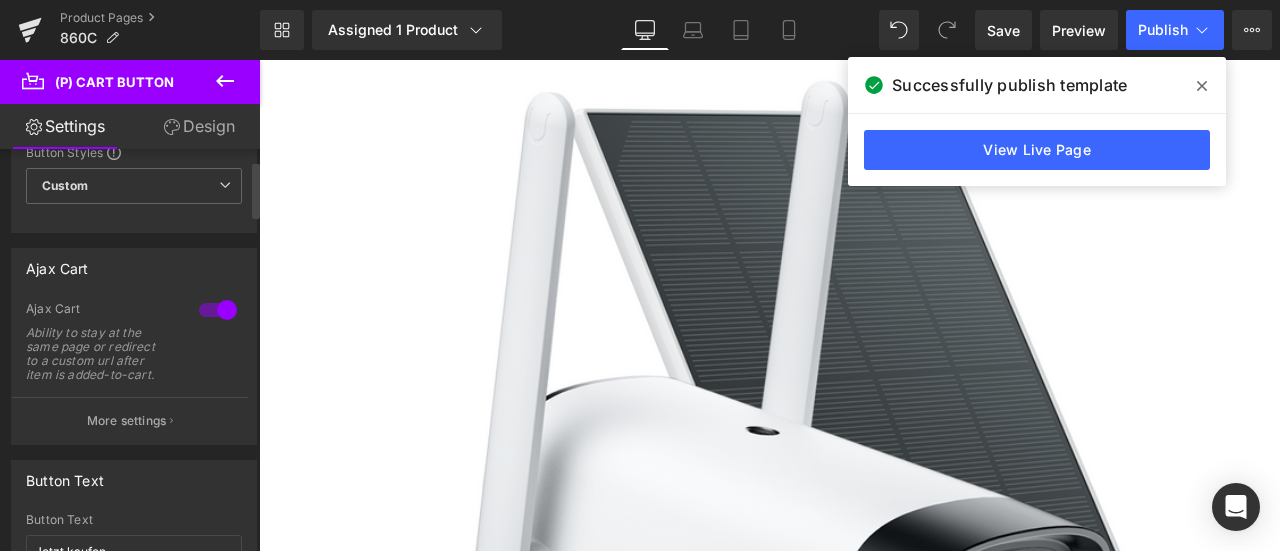 scroll, scrollTop: 200, scrollLeft: 0, axis: vertical 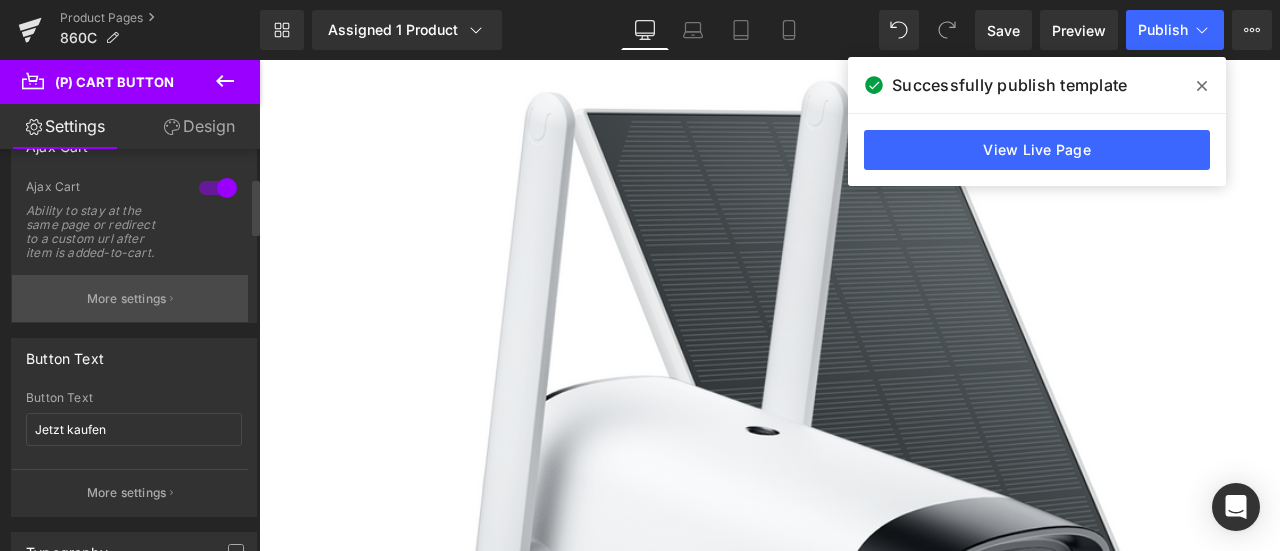 click on "More settings" at bounding box center (127, 299) 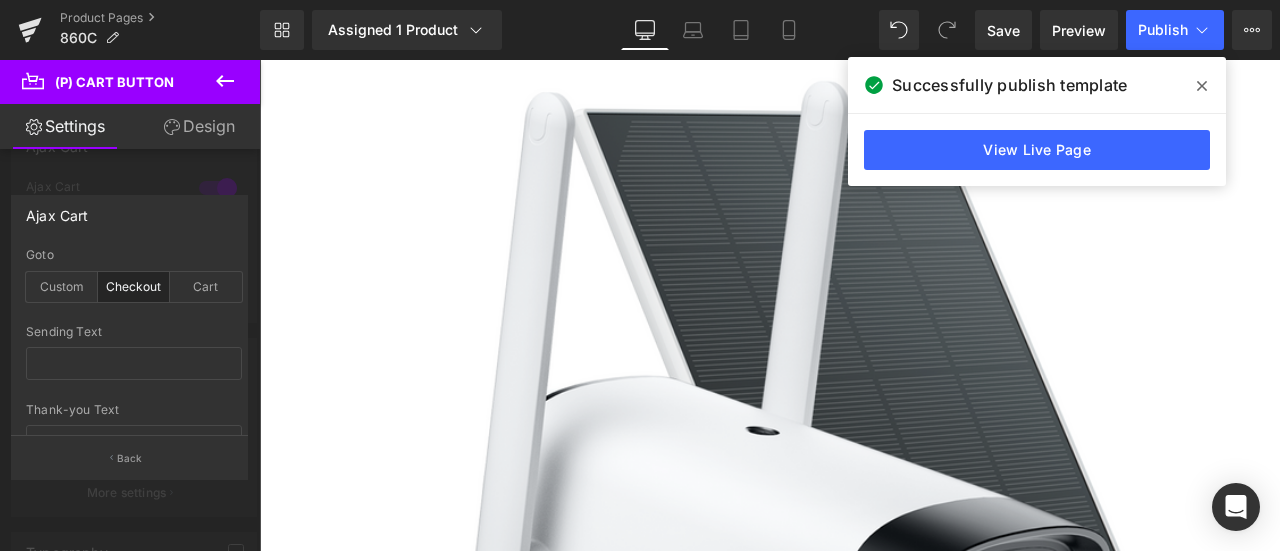 click at bounding box center (130, 310) 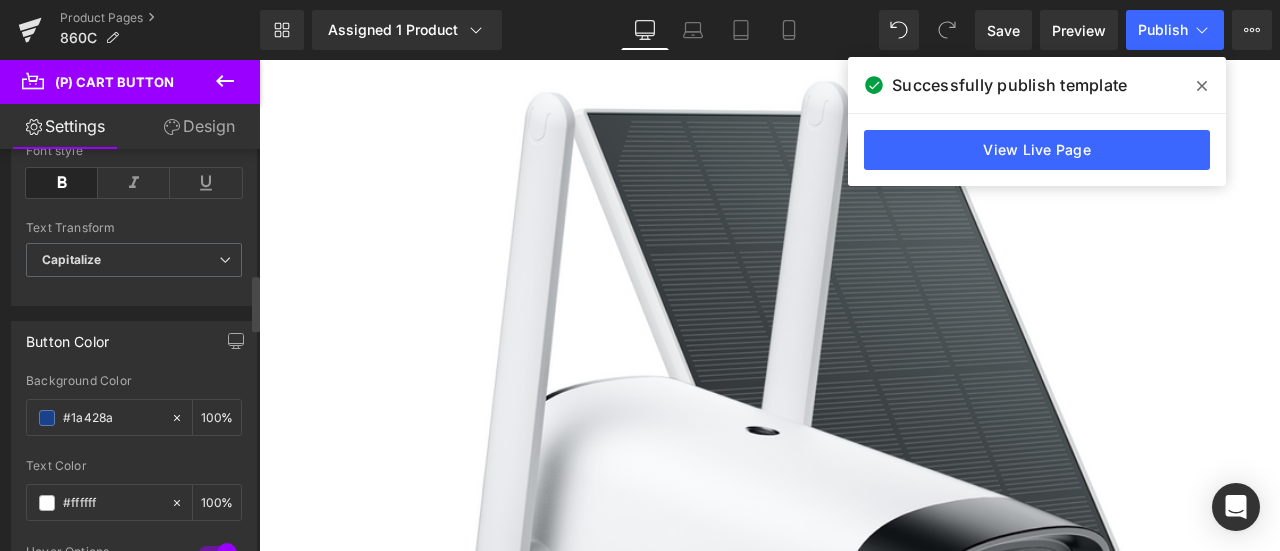 scroll, scrollTop: 900, scrollLeft: 0, axis: vertical 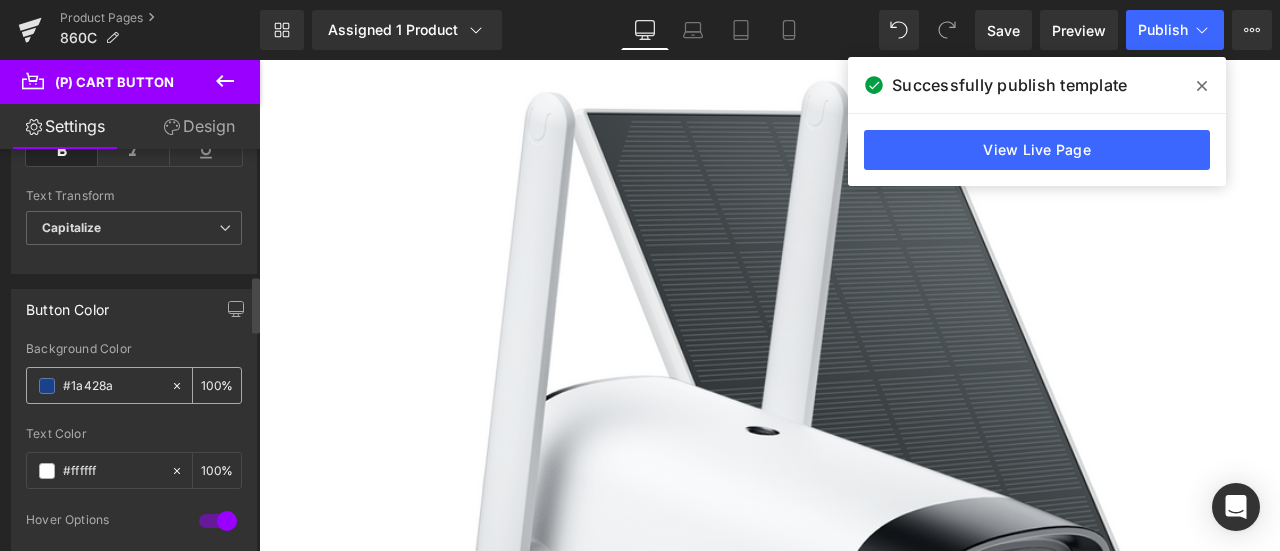 drag, startPoint x: 131, startPoint y: 375, endPoint x: 26, endPoint y: 375, distance: 105 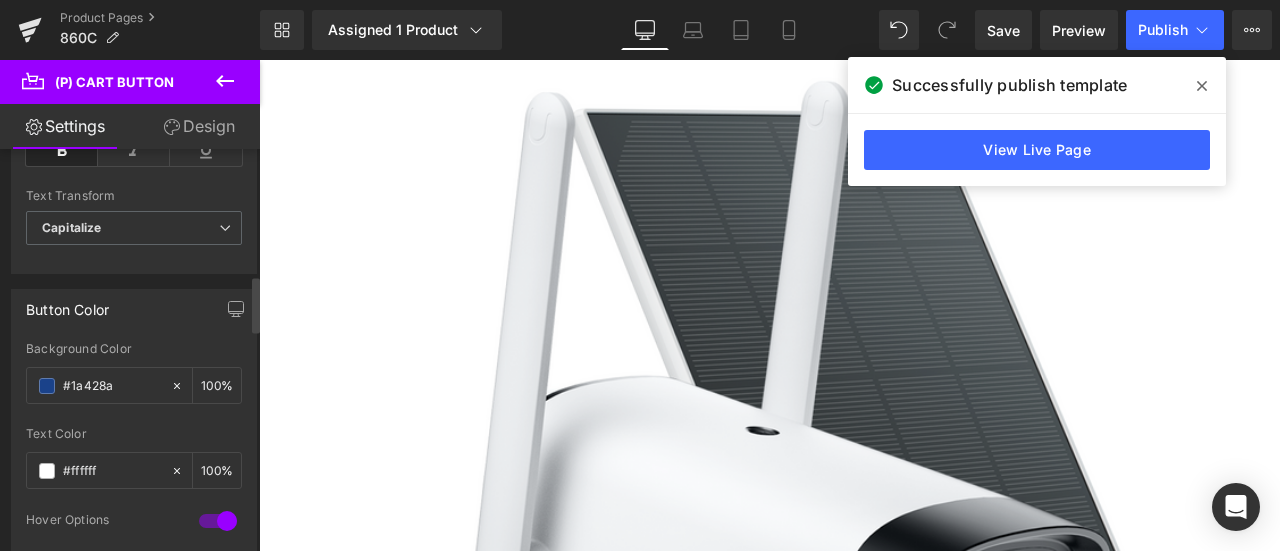 paste on "ff4b2b" 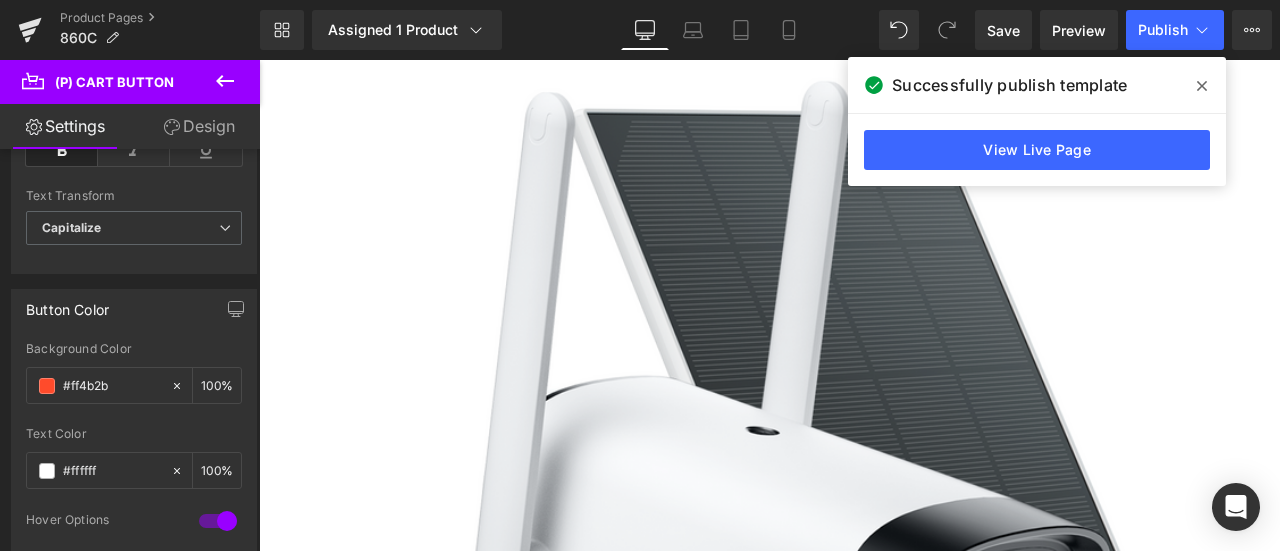 click on "(P) Cart Button" at bounding box center (259, 60) 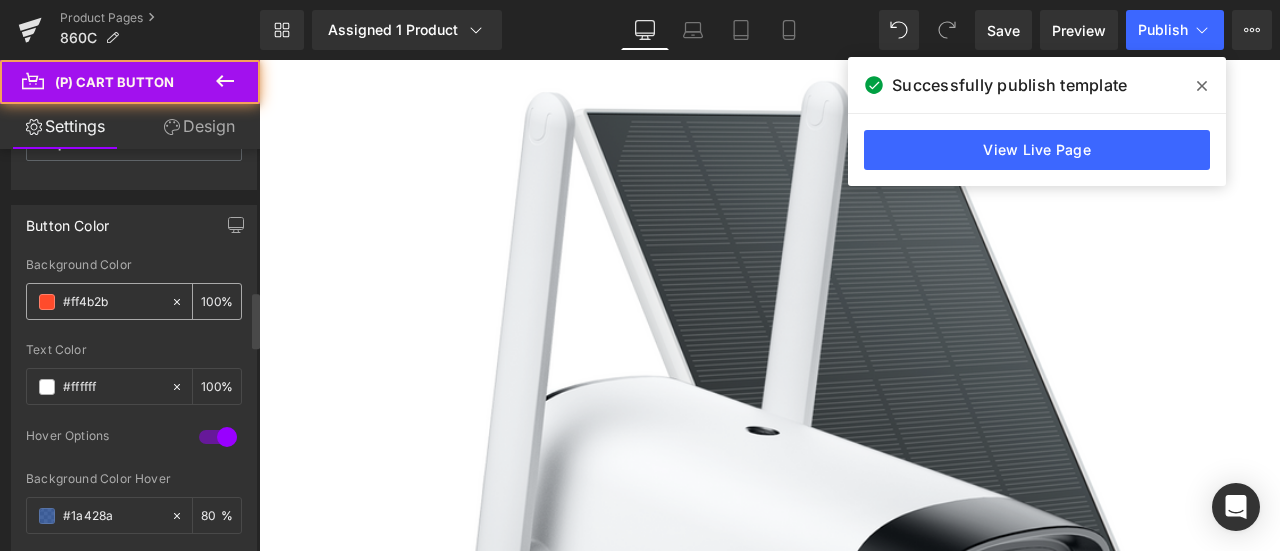 scroll, scrollTop: 1100, scrollLeft: 0, axis: vertical 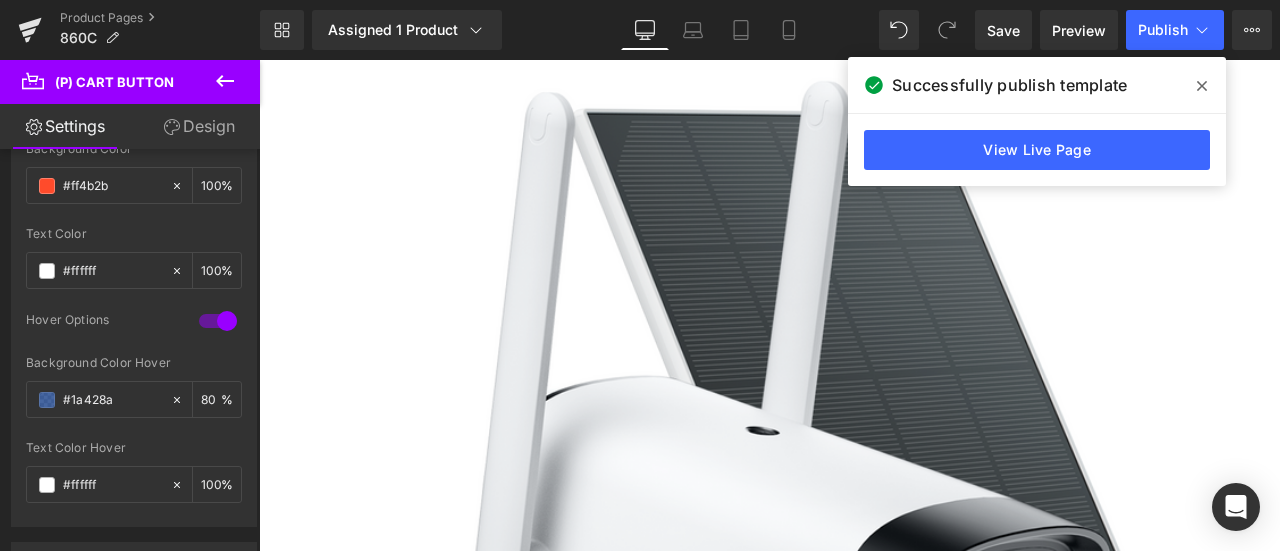 type on "#ff4b2b" 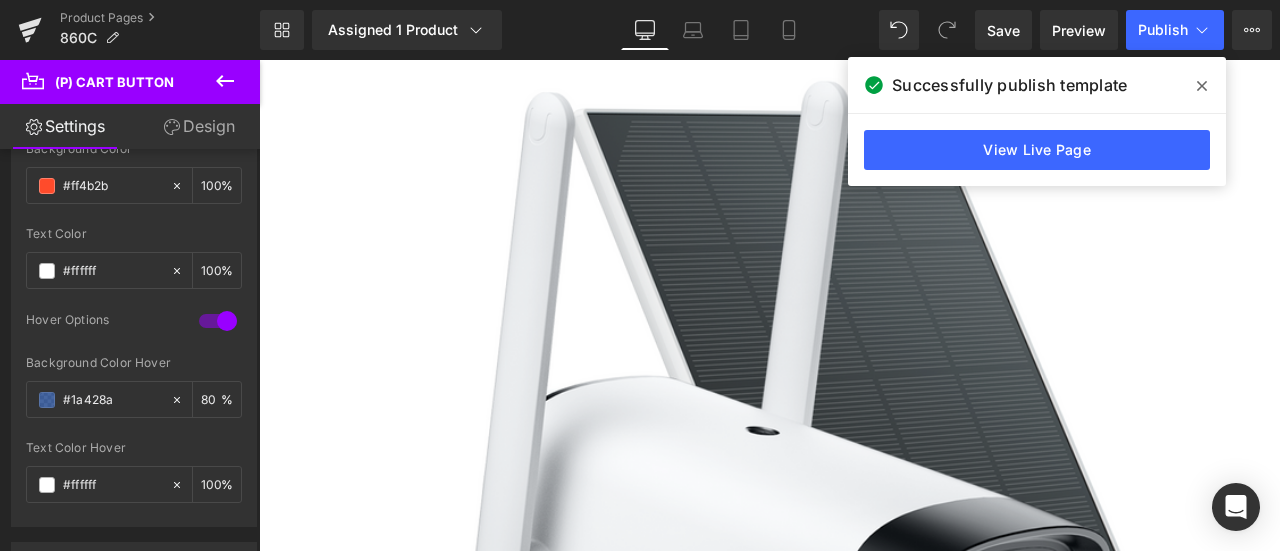 click on "(P) Cart Button" at bounding box center [259, 60] 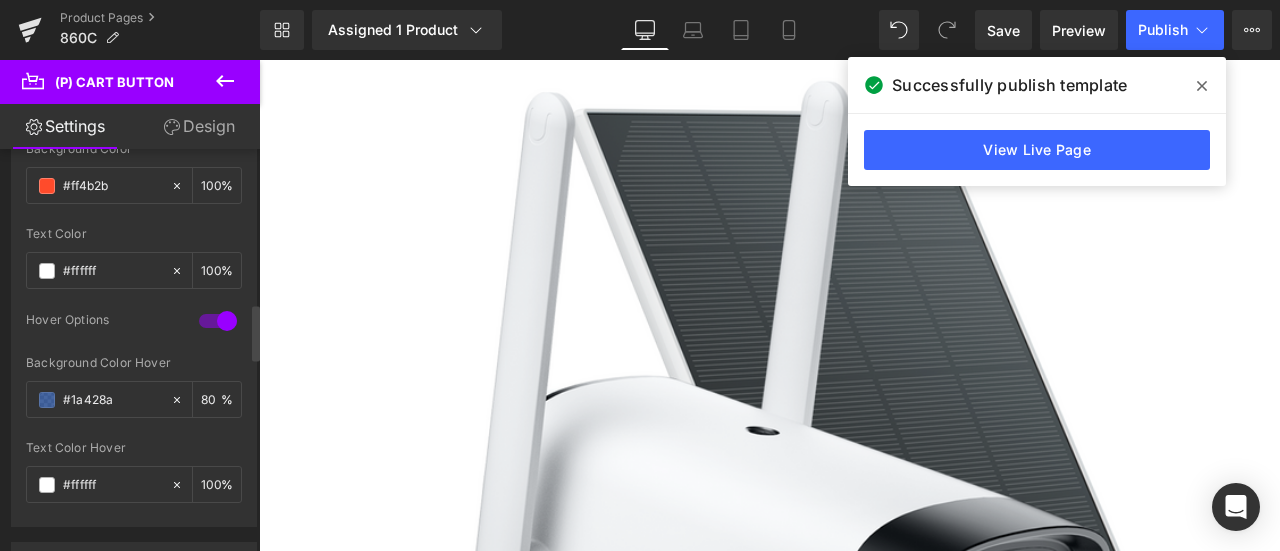 drag, startPoint x: 120, startPoint y: 391, endPoint x: 14, endPoint y: 390, distance: 106.004715 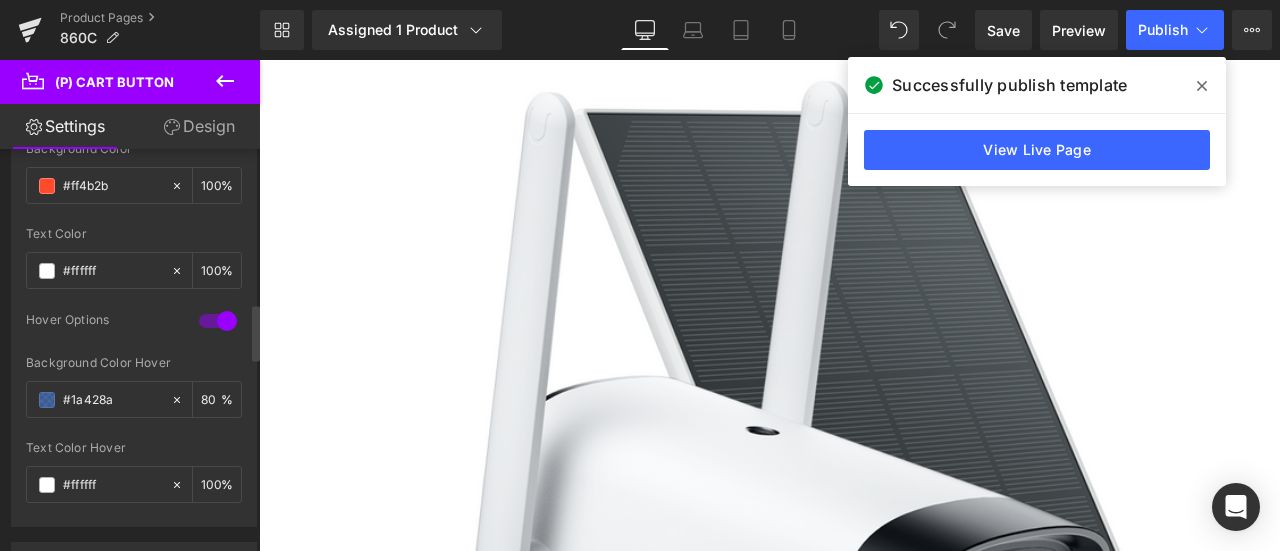 click on "rgb(255, 75, 43) Background Color #ff4b2b 100 % rgba(255, 255, 255, 1) Text Color #ffffff 100 % 1 Hover Options rgba(26, 66, 138, 0.8) Background Color Hover #1a428a 80 % rgba(255, 255, 255, 1) Text Color Hover #ffffff 100 %" at bounding box center (134, 334) 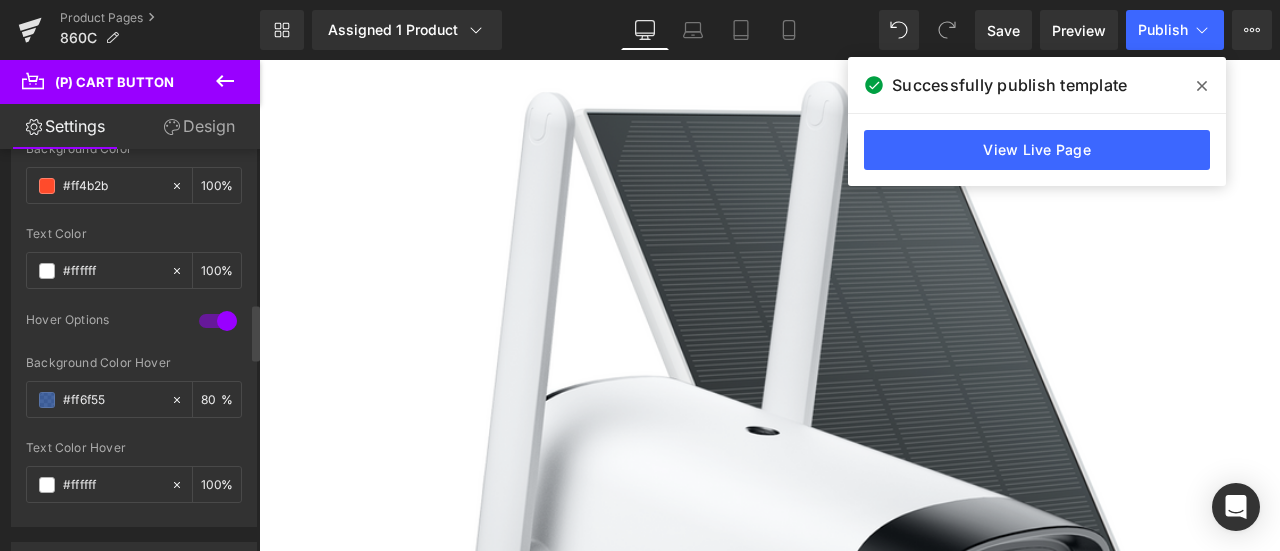 type on "100" 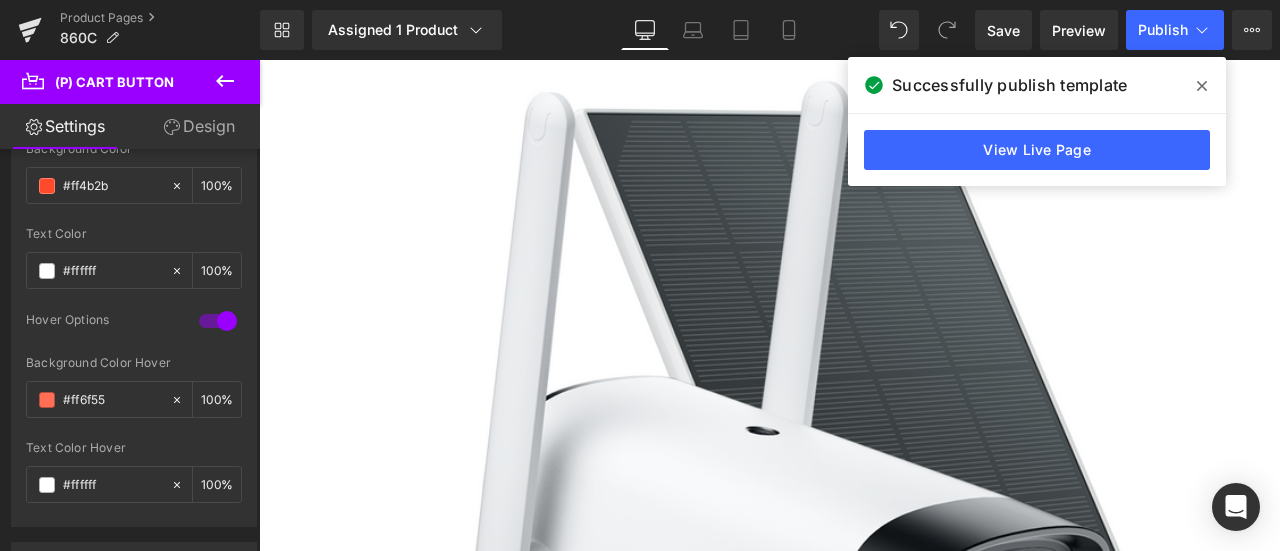 type on "#ff6f55" 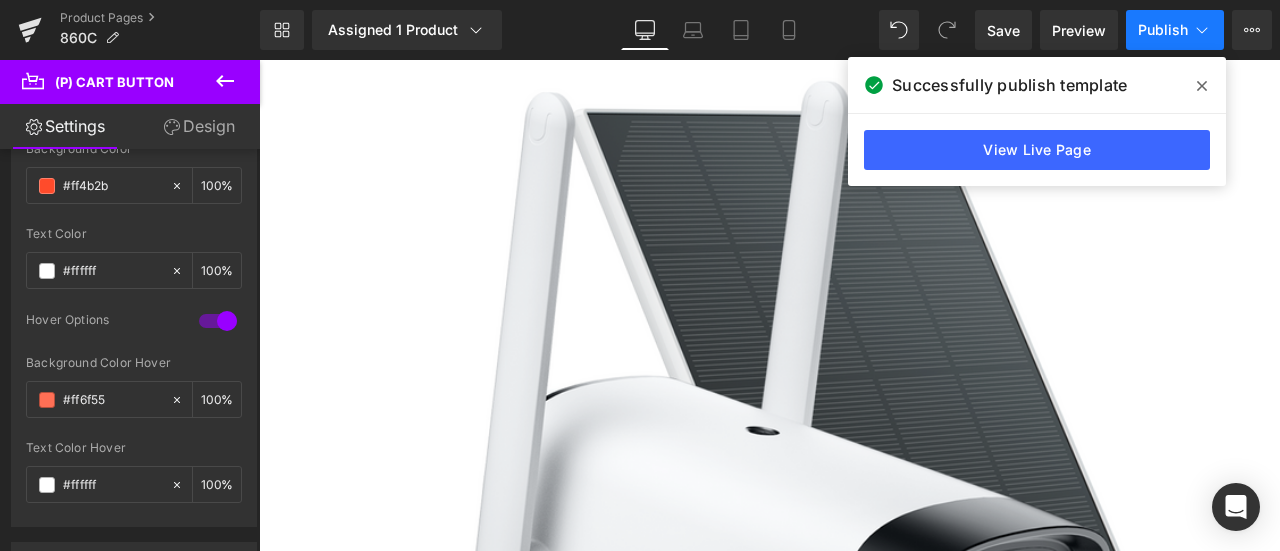 click on "Publish" at bounding box center (1163, 30) 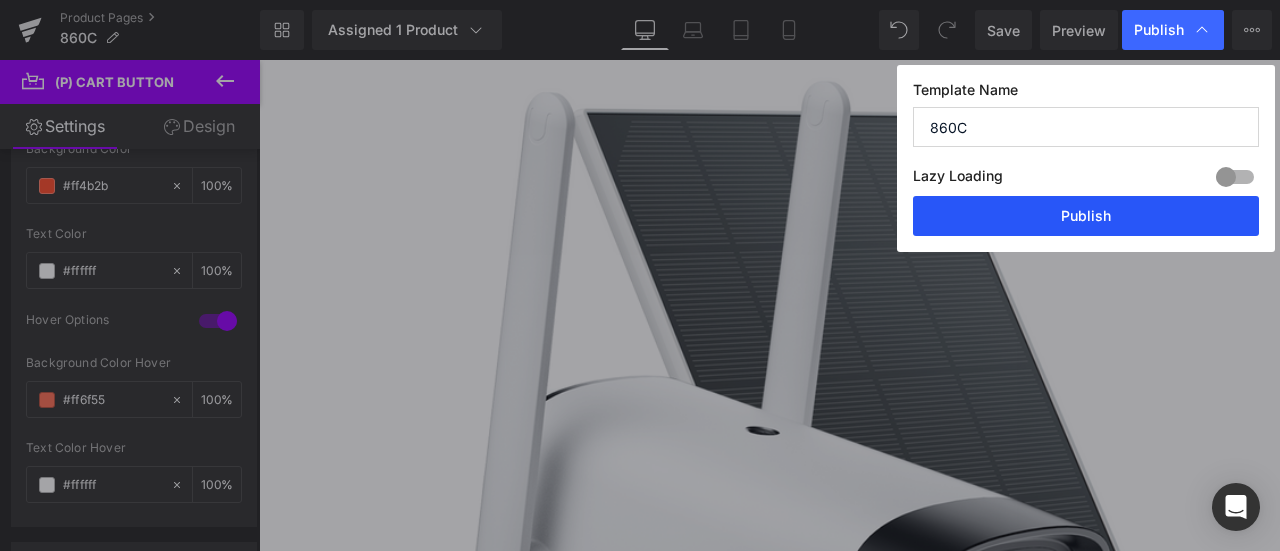click on "Publish" at bounding box center [1086, 216] 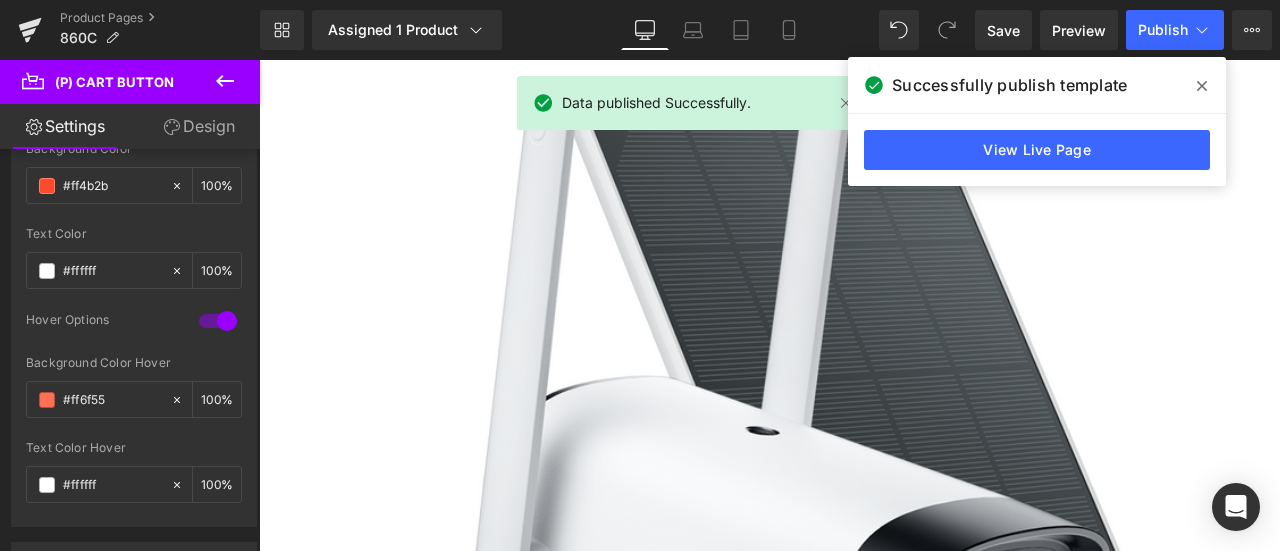 click 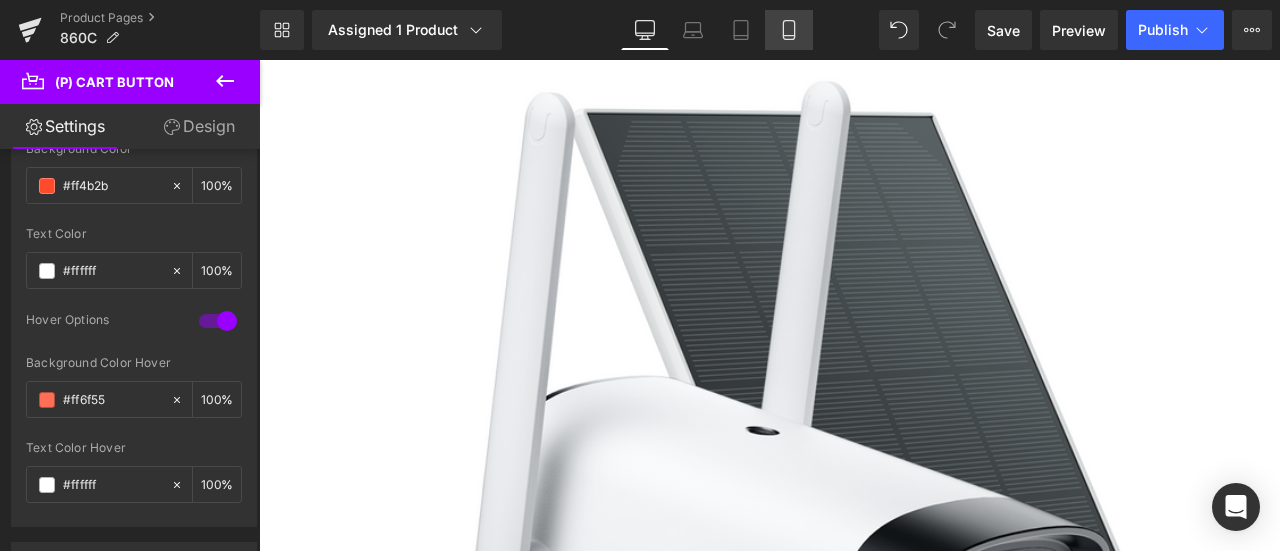 click 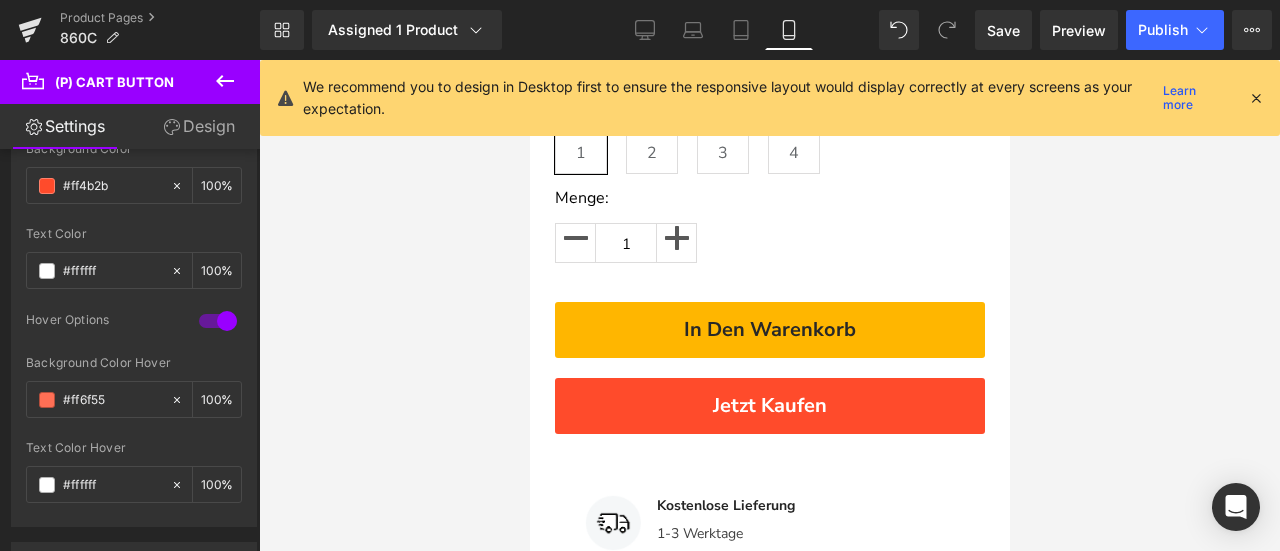 scroll, scrollTop: 1066, scrollLeft: 0, axis: vertical 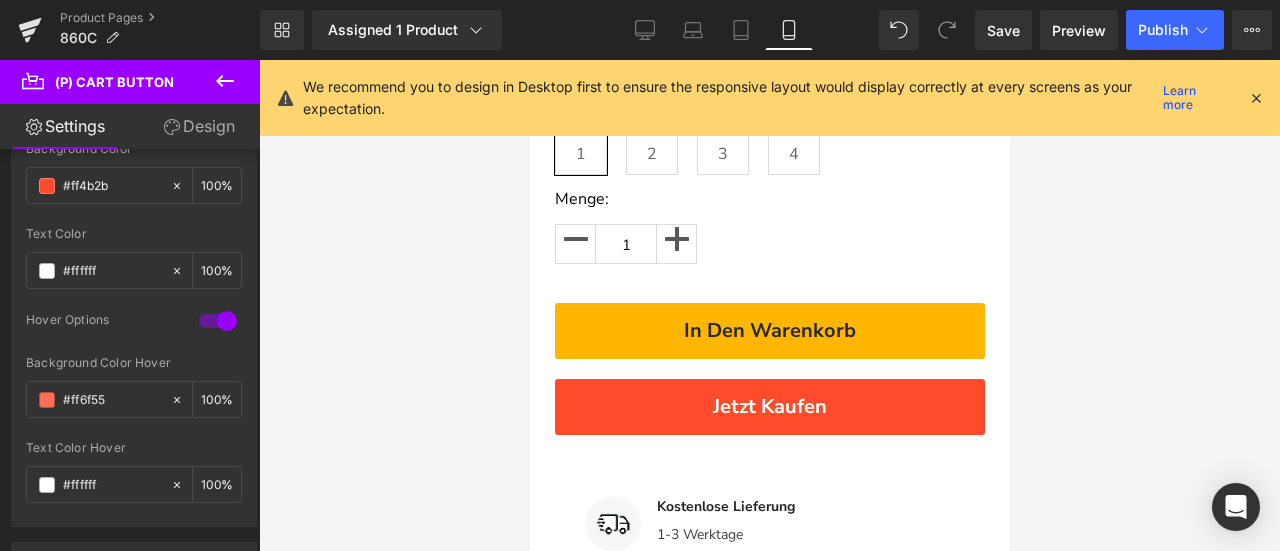 click at bounding box center (1256, 98) 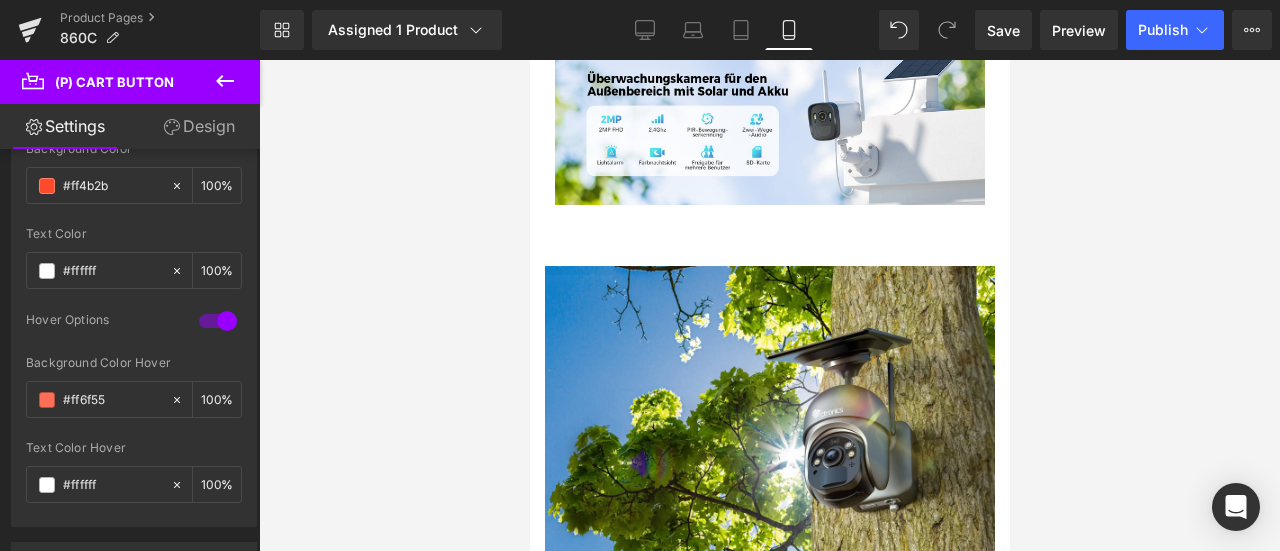 scroll, scrollTop: 1566, scrollLeft: 0, axis: vertical 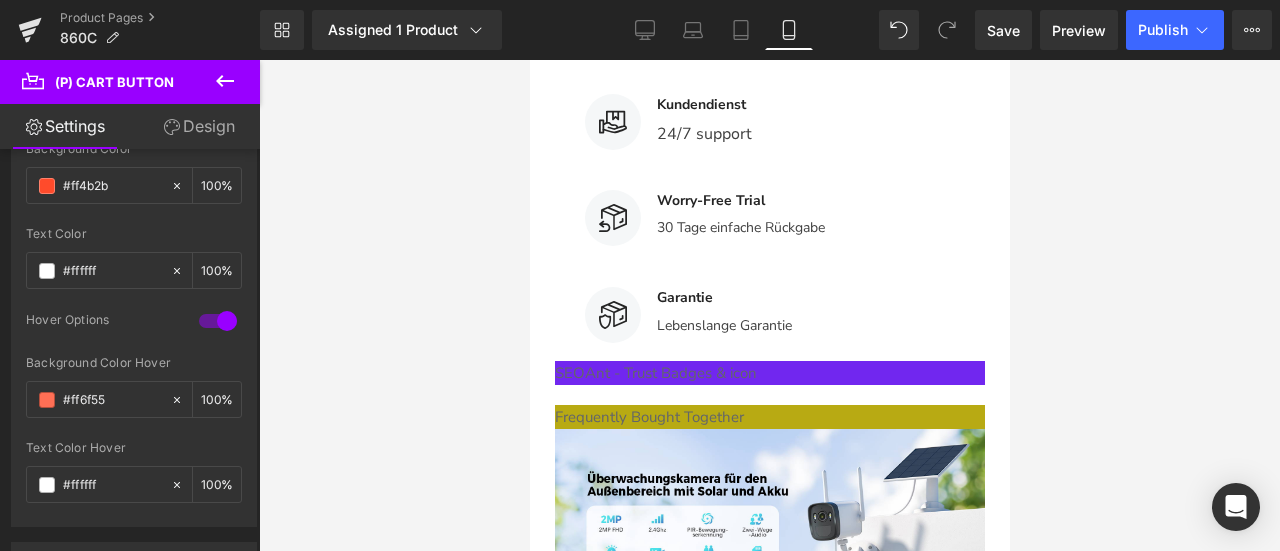 click on "Rendering Content" at bounding box center [640, 472] 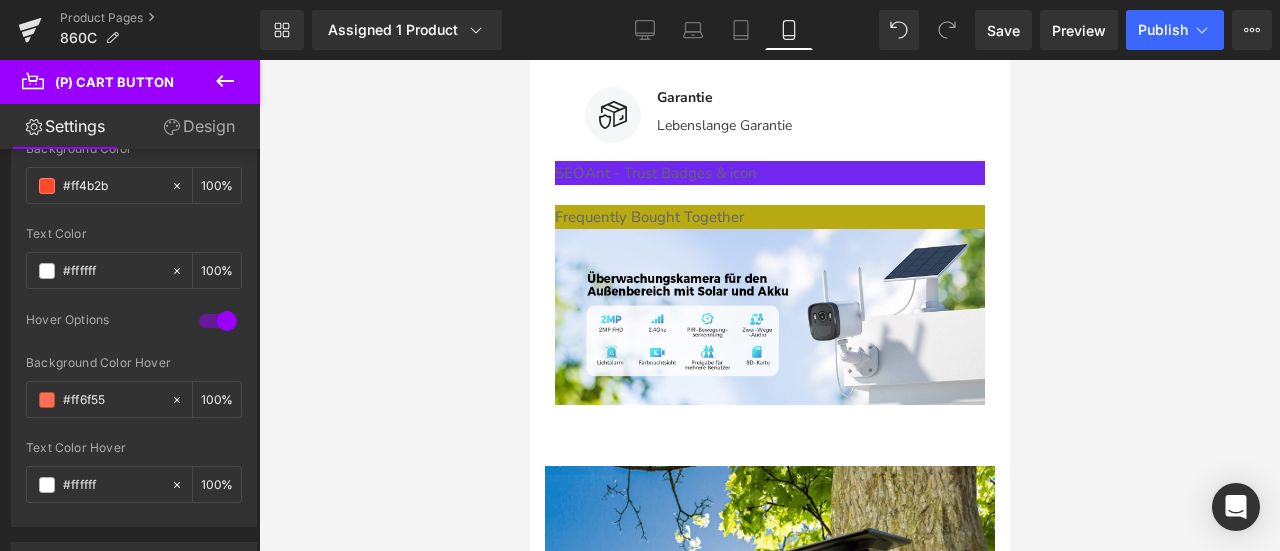 click on "Image" at bounding box center (769, 325) 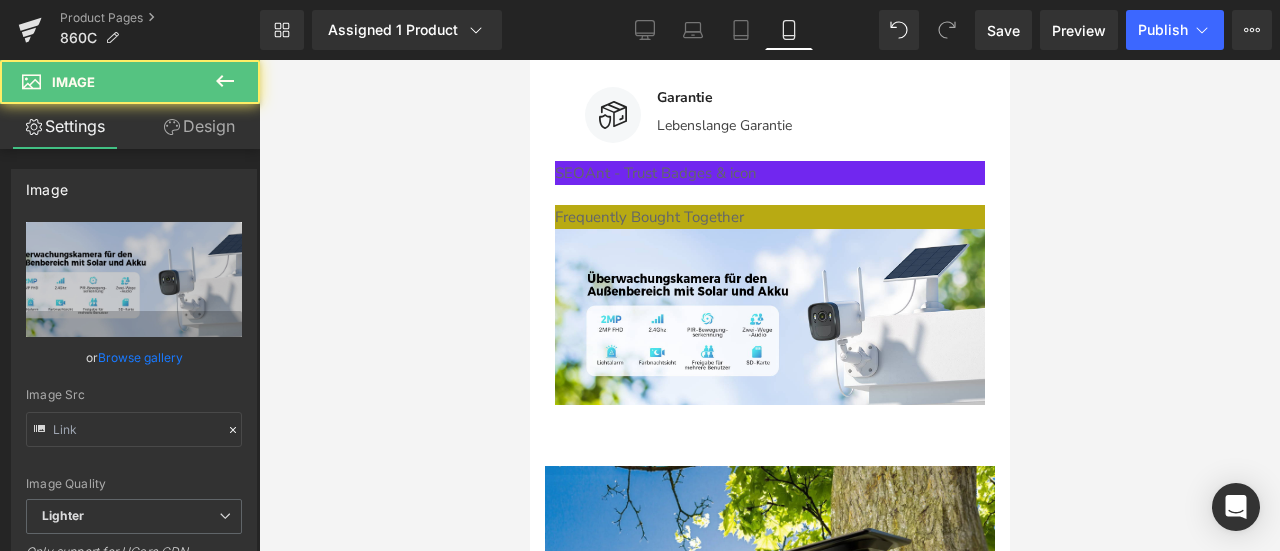 type on "[URL][DOMAIN_NAME]" 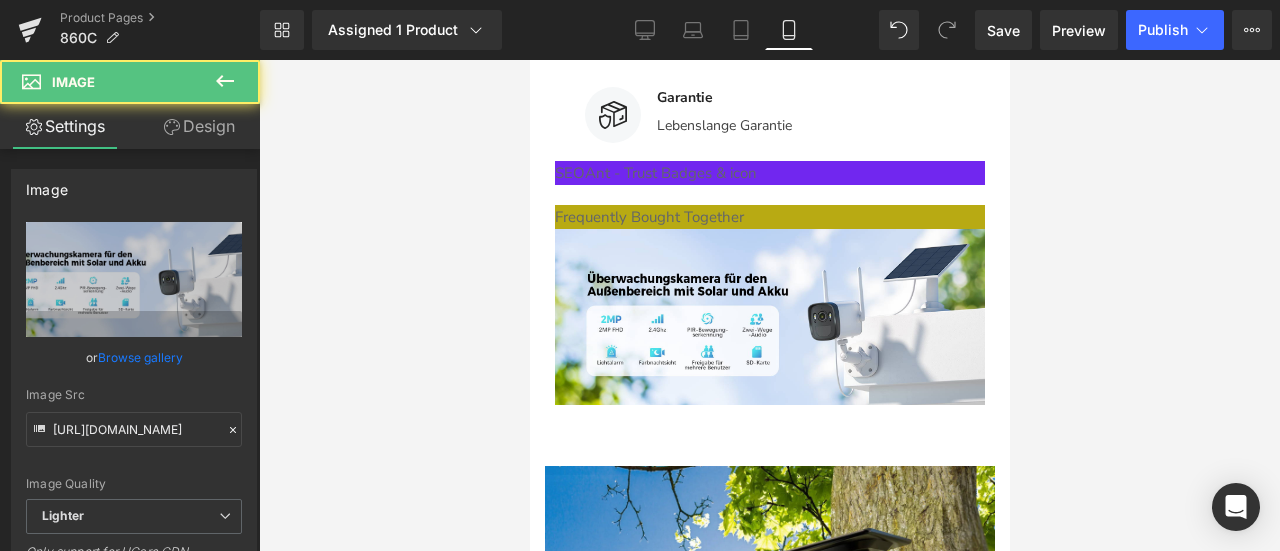 click 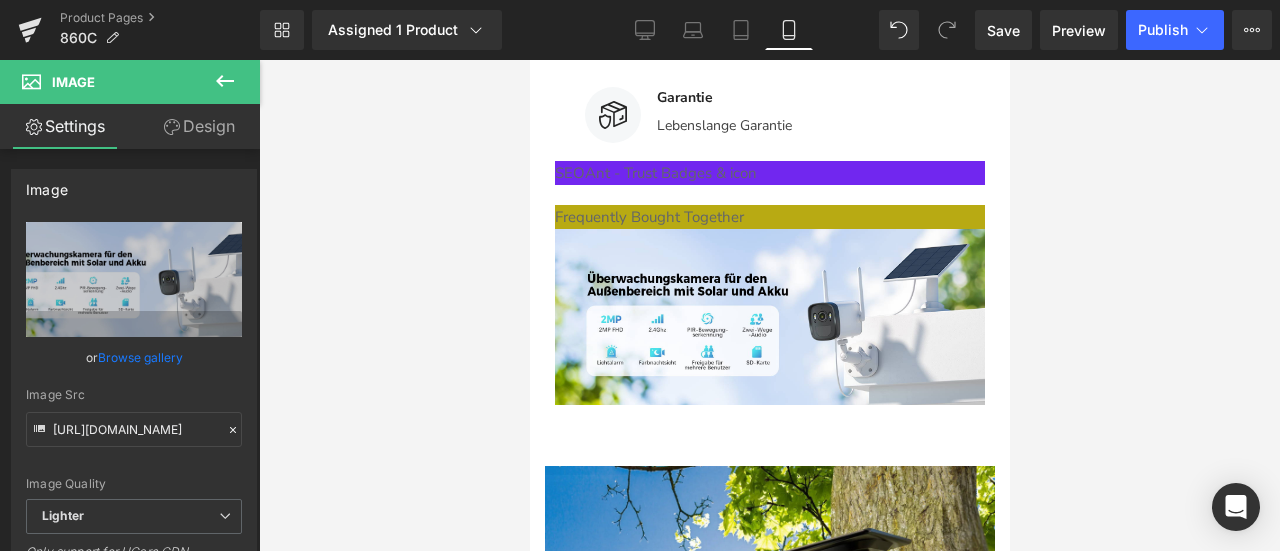 click 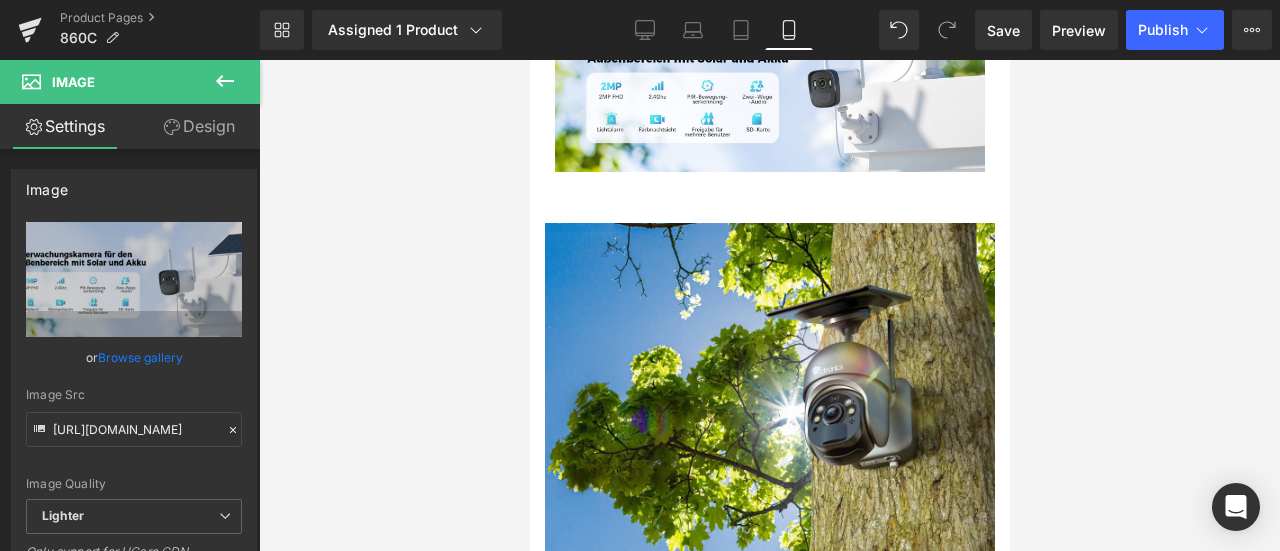 scroll, scrollTop: 2329, scrollLeft: 0, axis: vertical 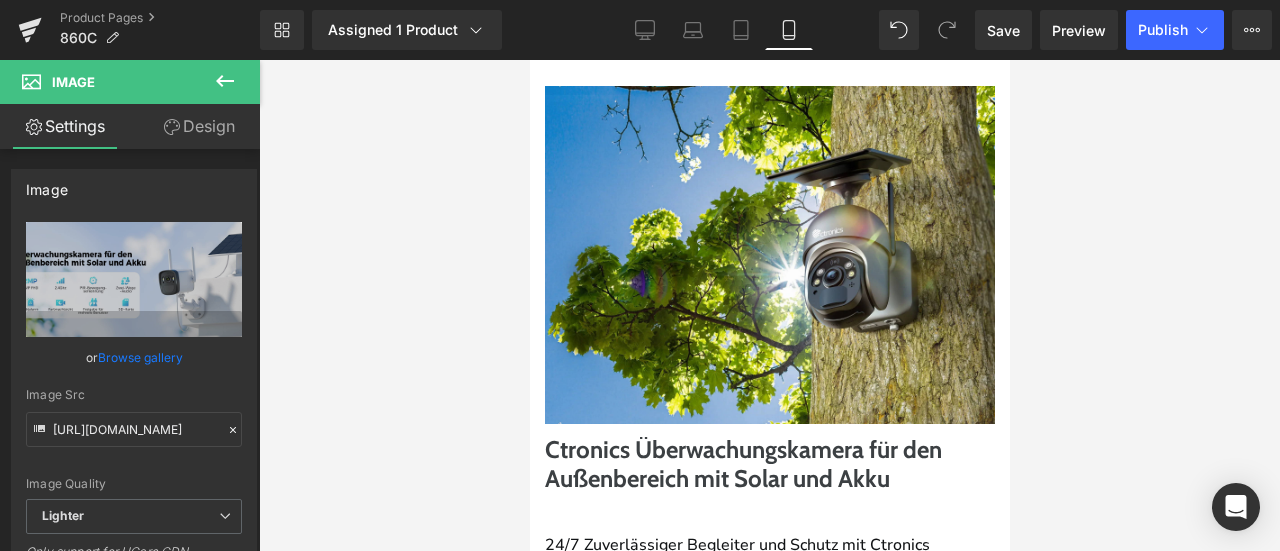 click at bounding box center [769, 255] 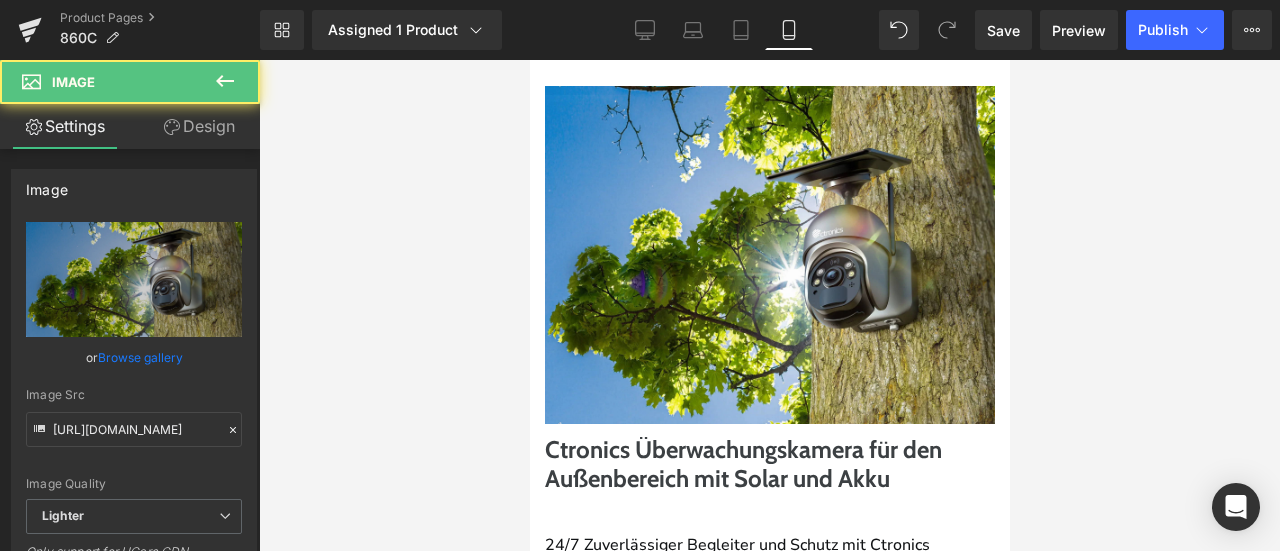 click 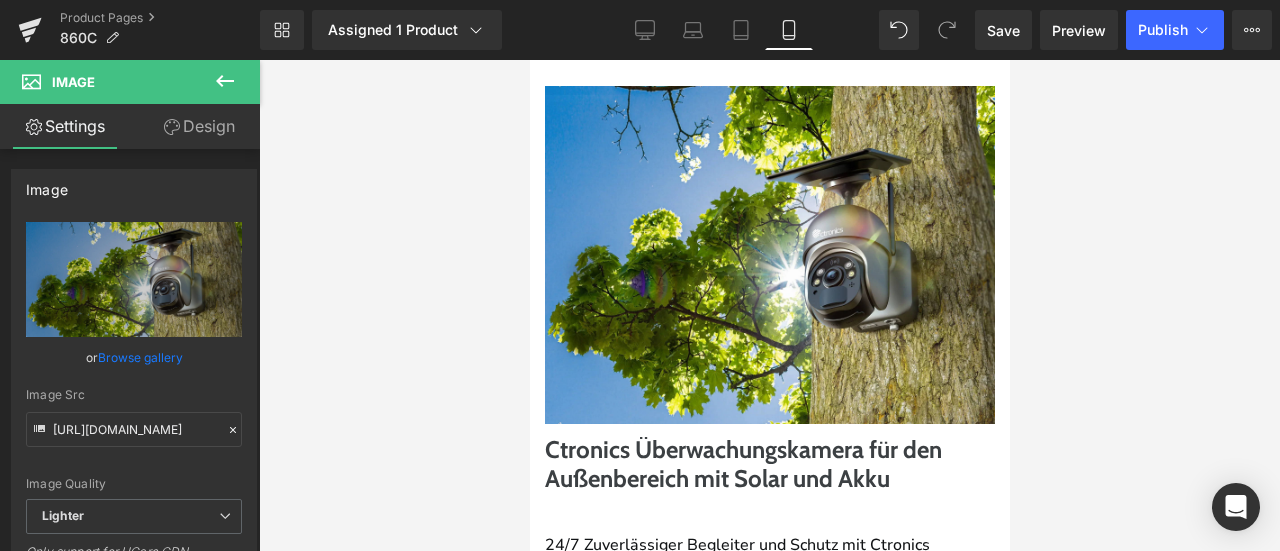 click 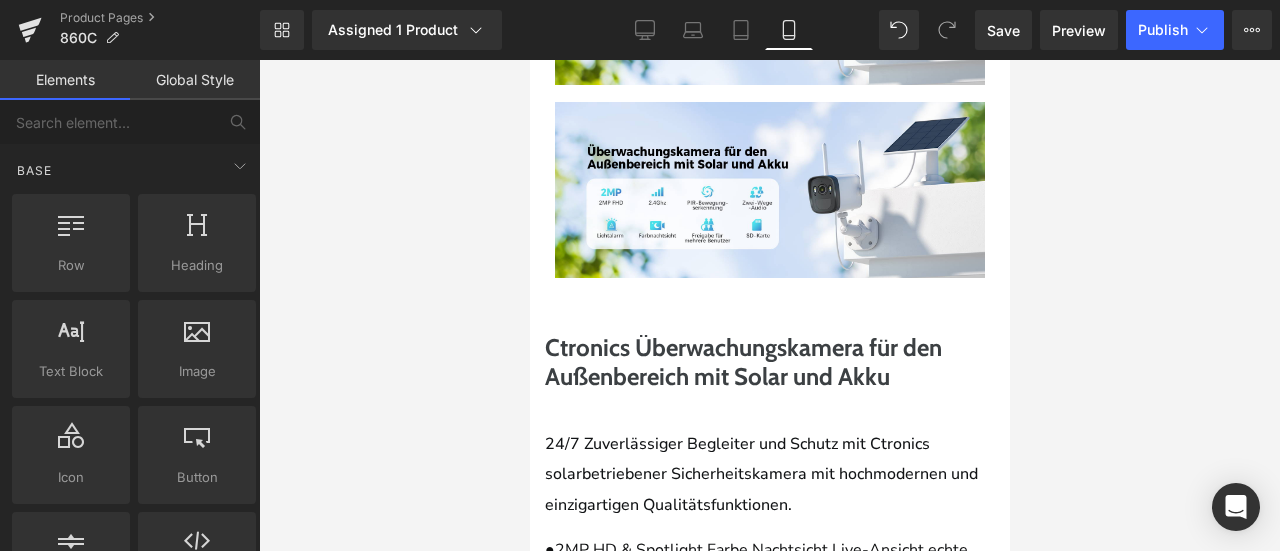 scroll, scrollTop: 1829, scrollLeft: 0, axis: vertical 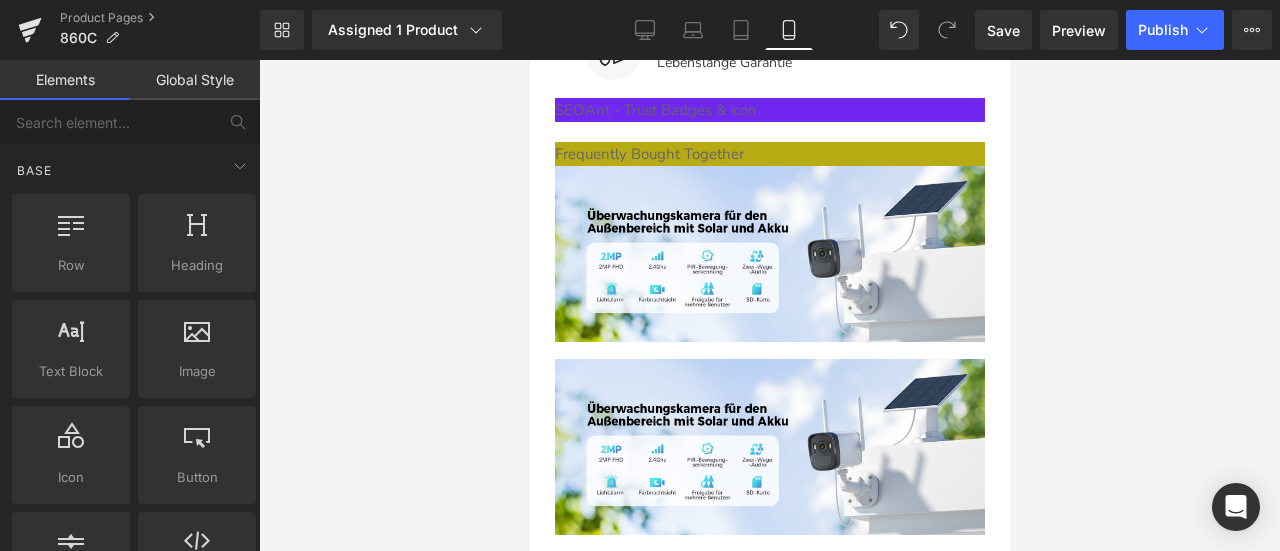 click on "Image" at bounding box center (769, 262) 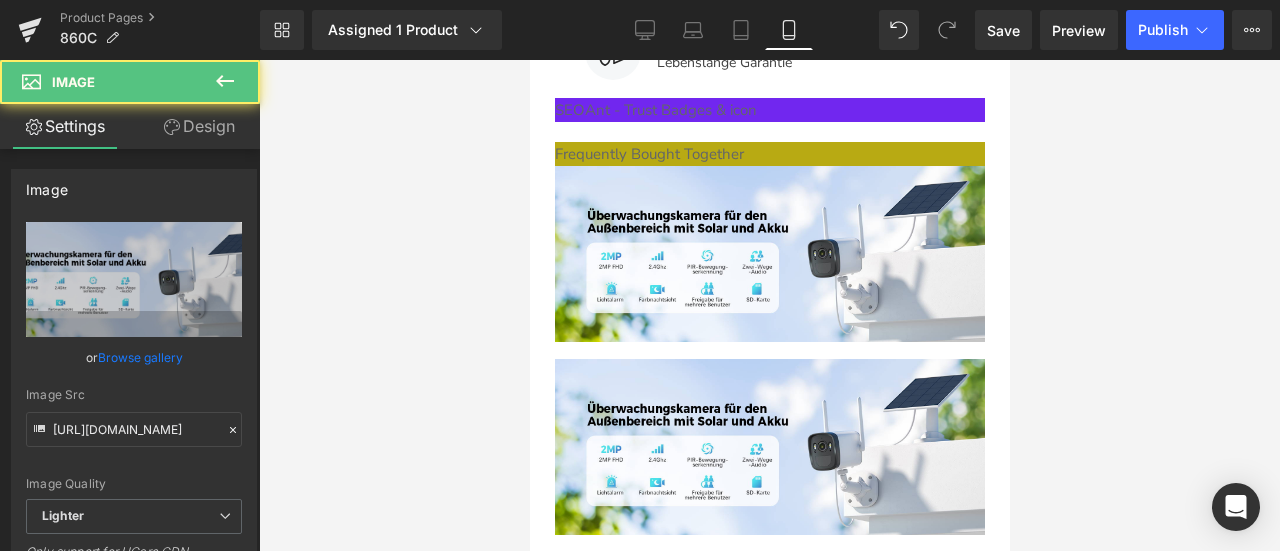 click on "Design" at bounding box center [199, 126] 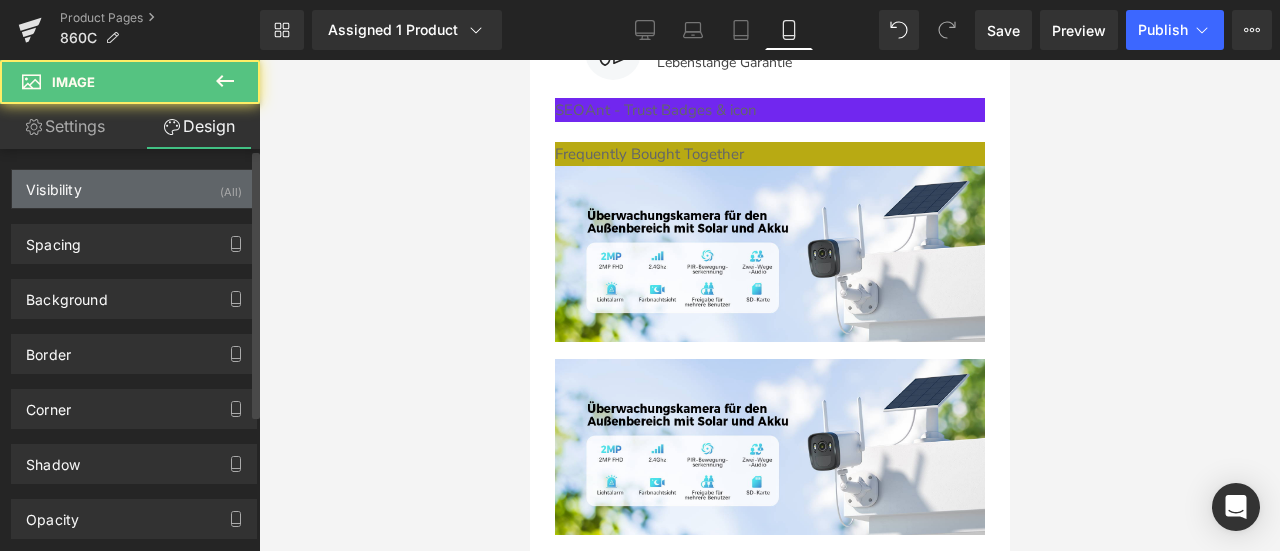 click on "Visibility
(All)" at bounding box center [134, 189] 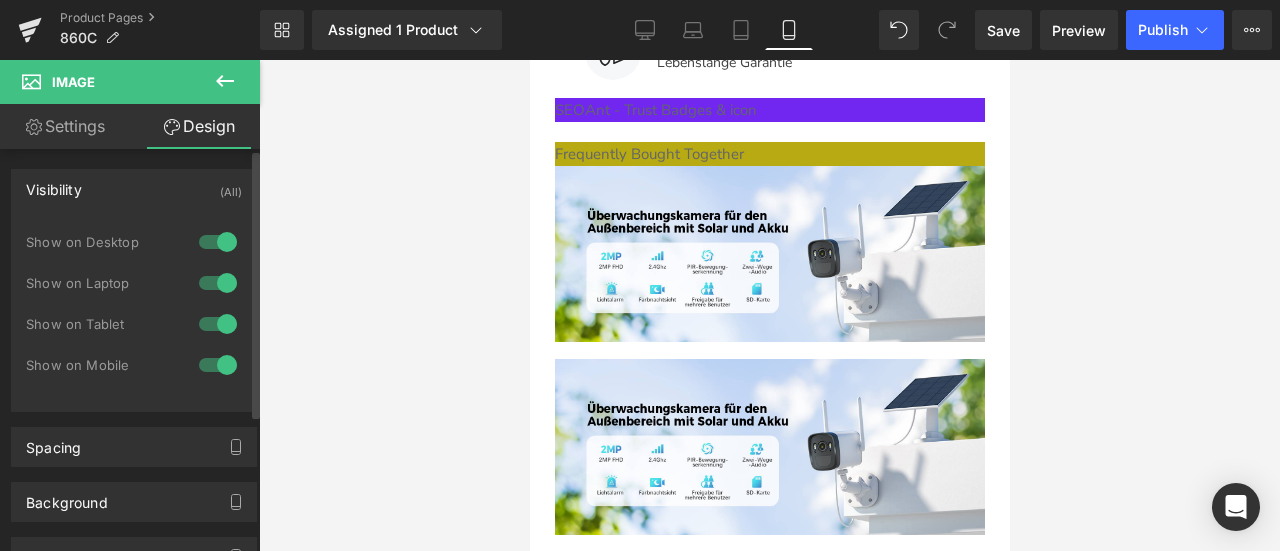 click at bounding box center [218, 365] 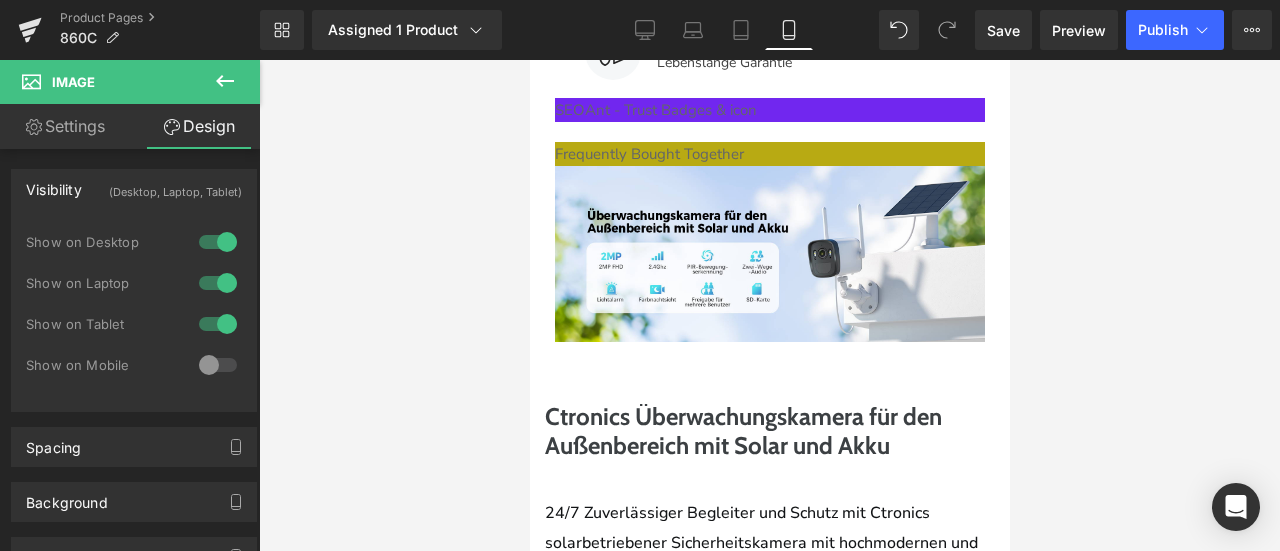 click at bounding box center [769, 254] 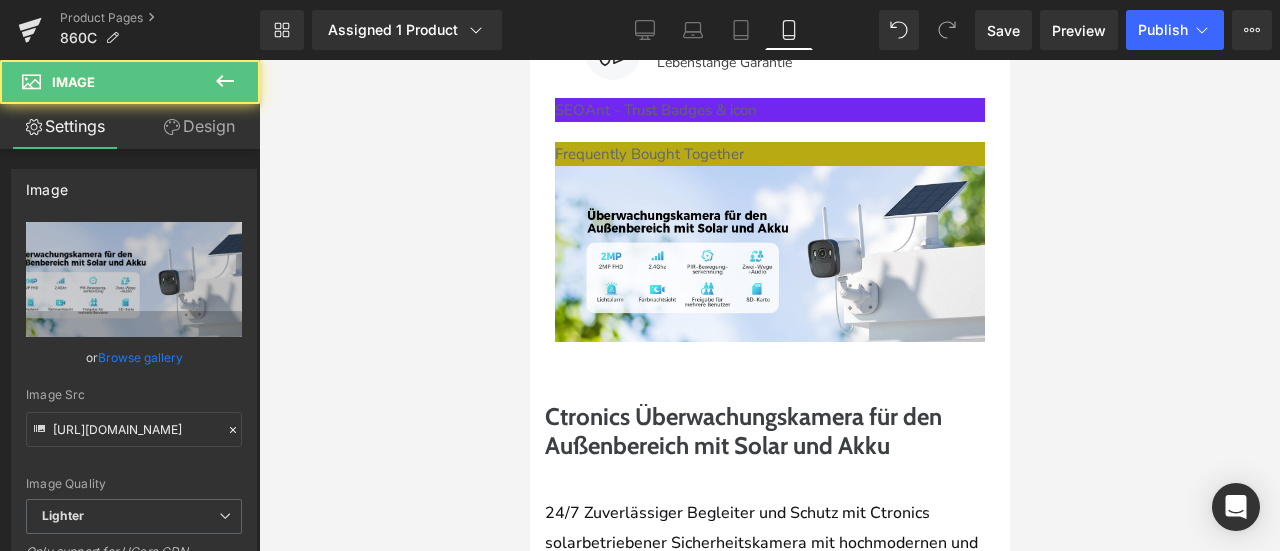 click on "Design" at bounding box center (199, 126) 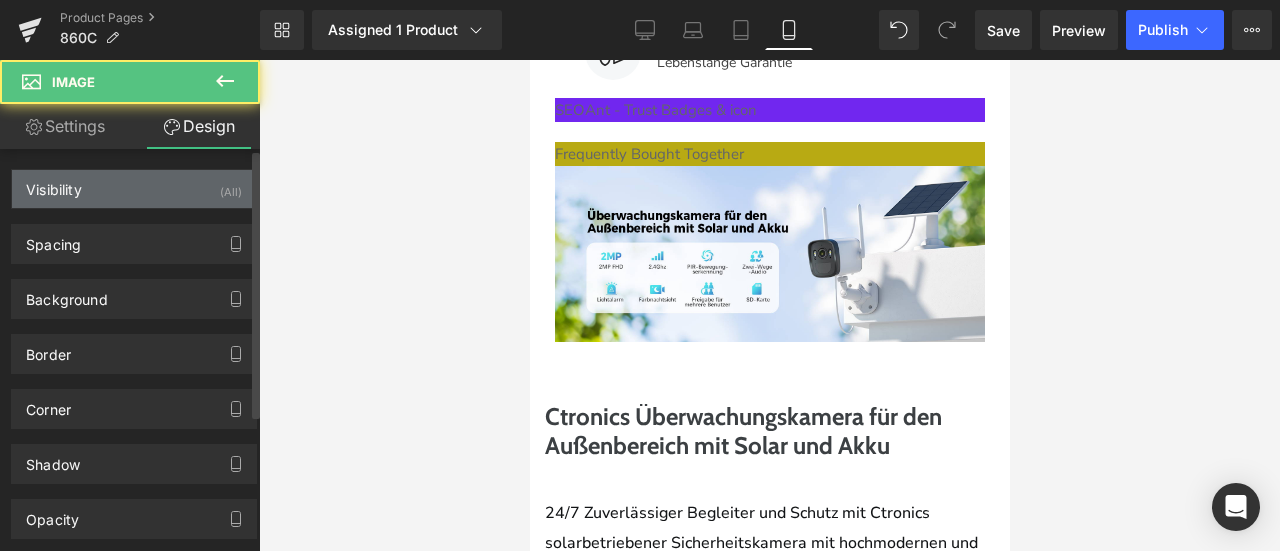 click on "Visibility
(All)" at bounding box center [134, 189] 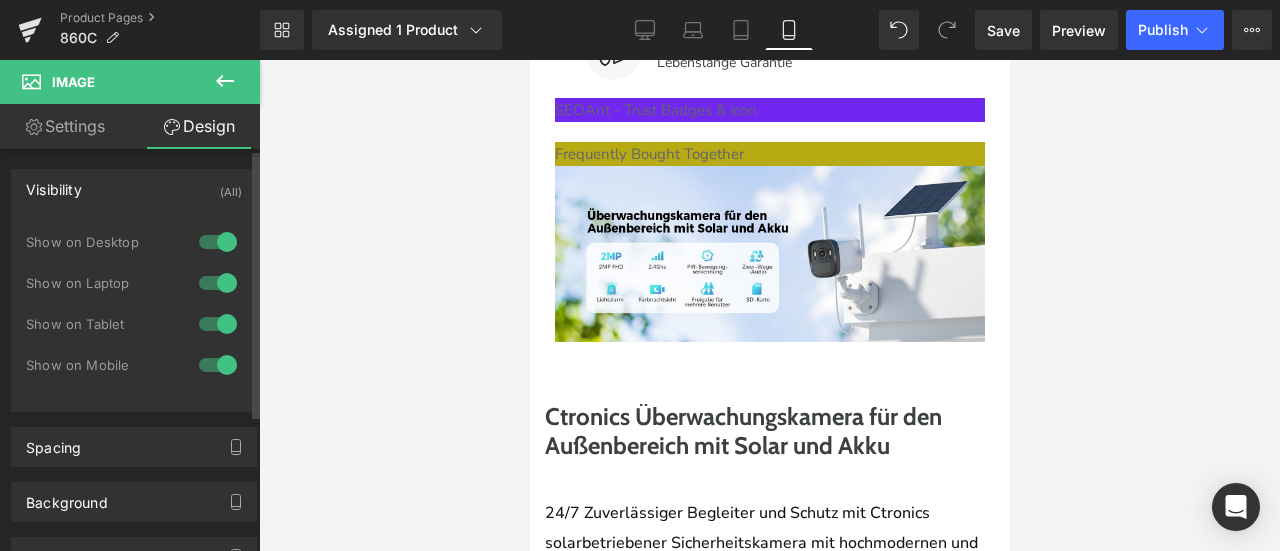 click at bounding box center [218, 242] 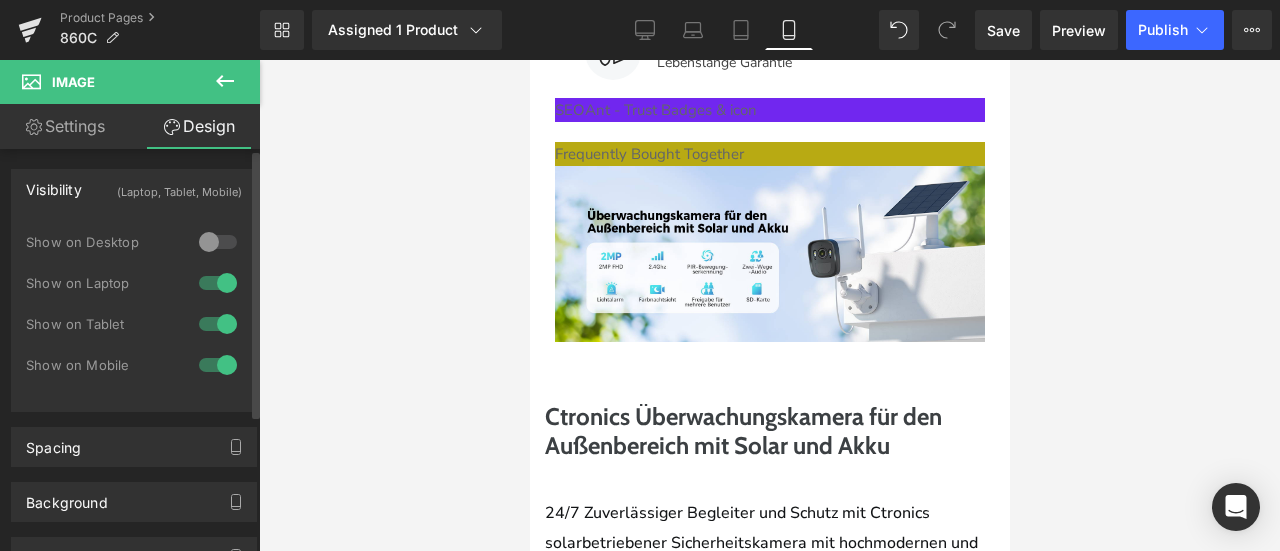 click at bounding box center [218, 283] 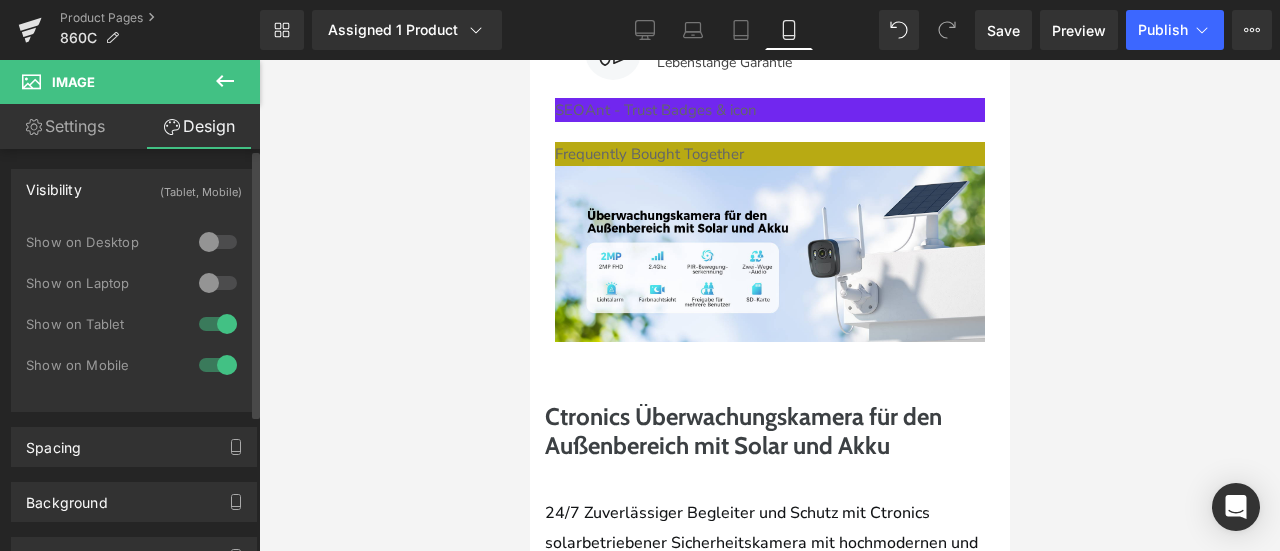 click at bounding box center (218, 324) 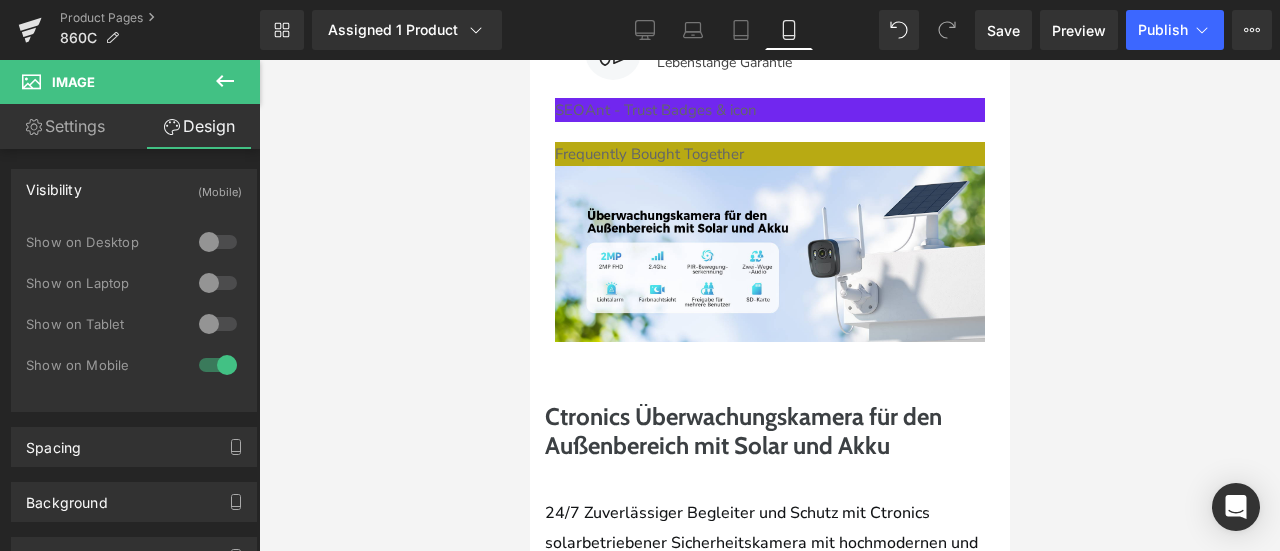 click at bounding box center [769, 254] 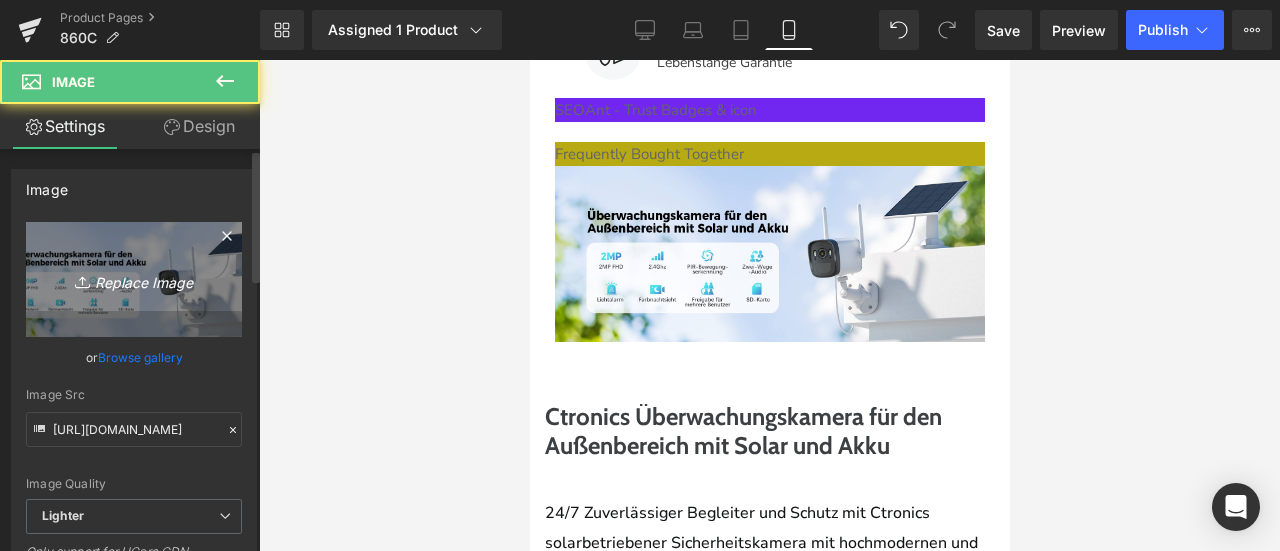 click 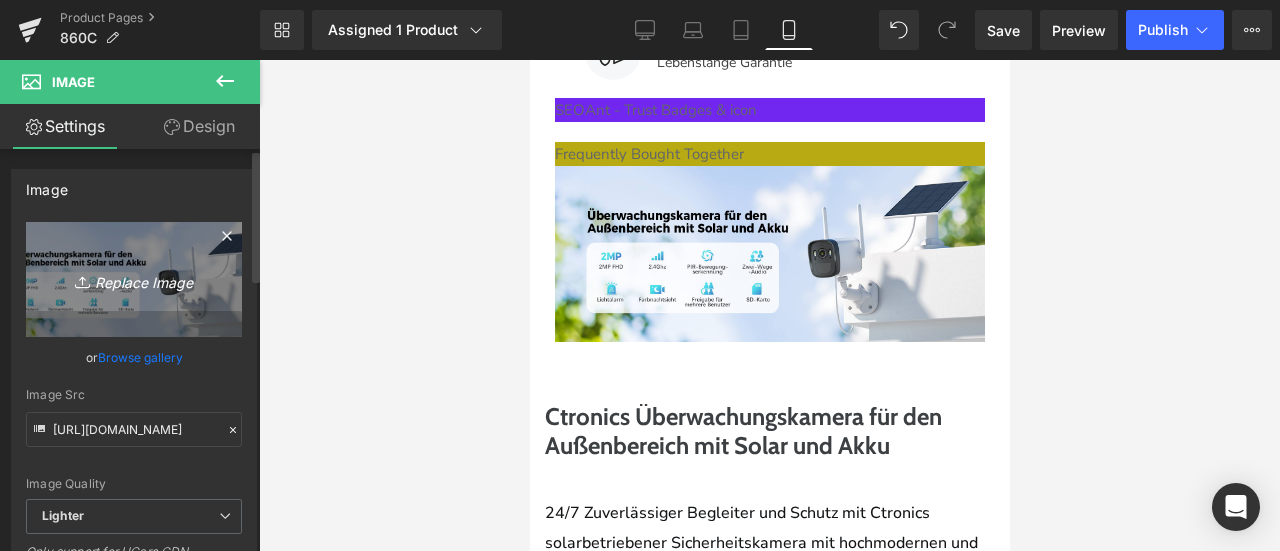 type on "C:\fakepath\画板 13.png" 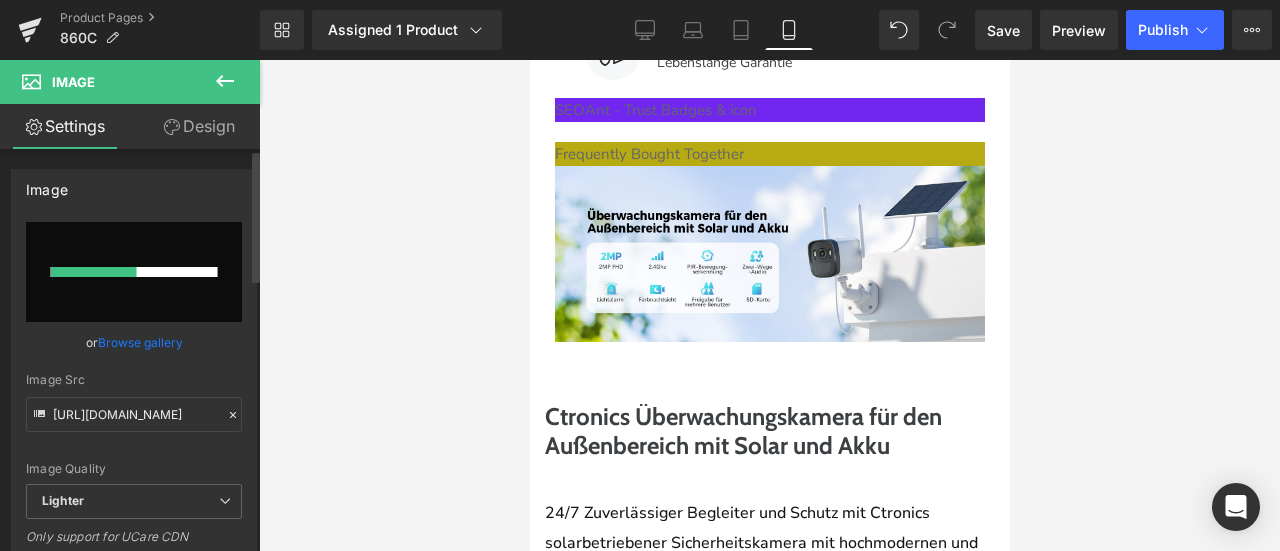 type 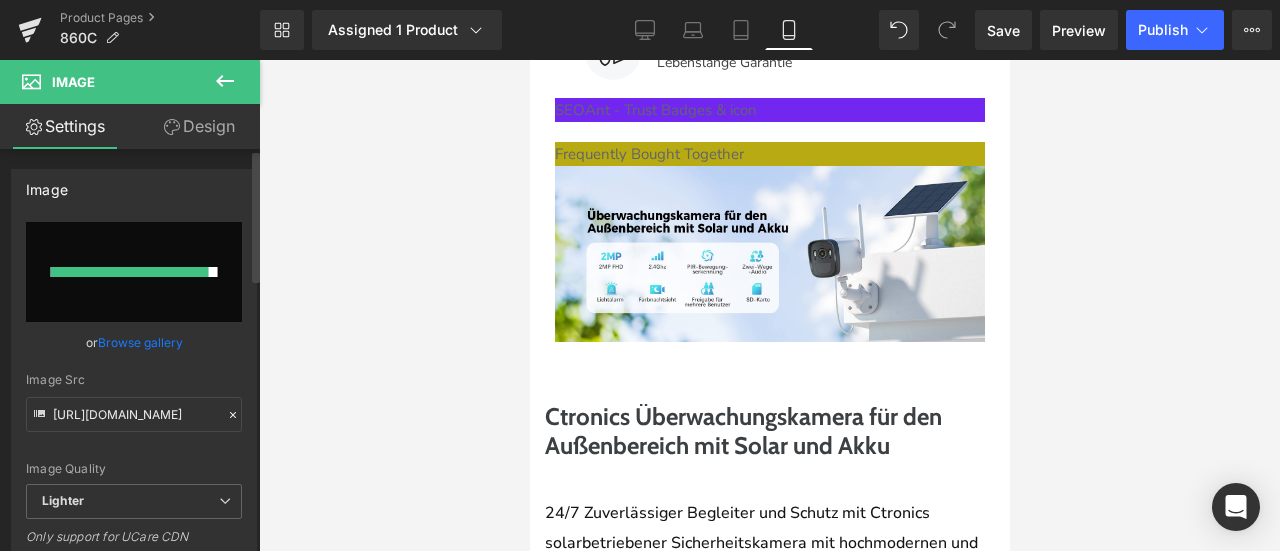 type on "[URL][DOMAIN_NAME]" 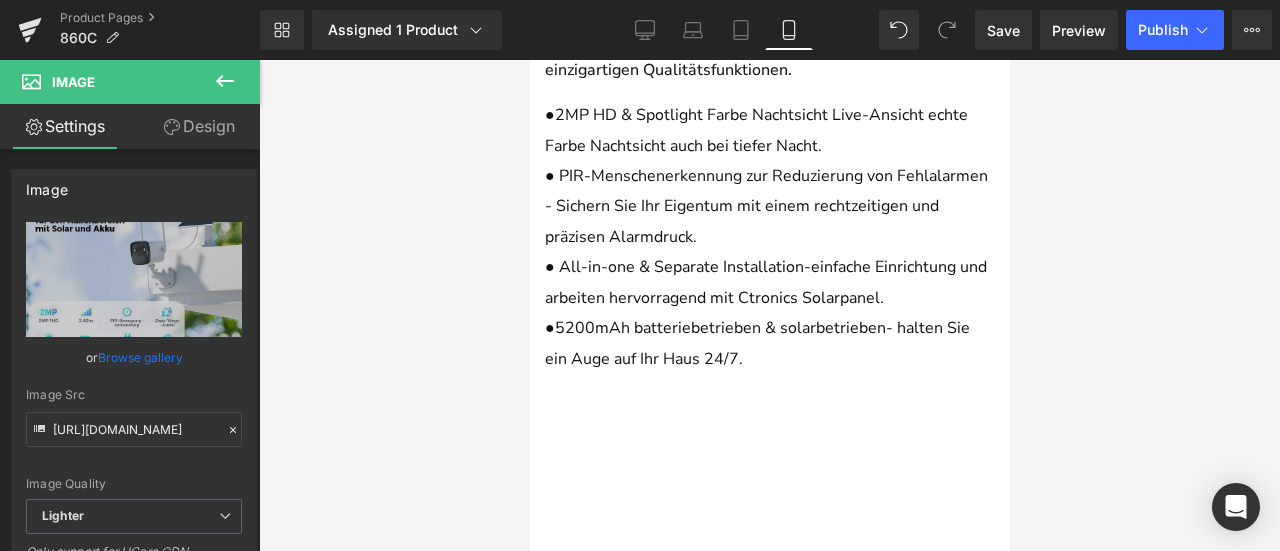 scroll, scrollTop: 2329, scrollLeft: 0, axis: vertical 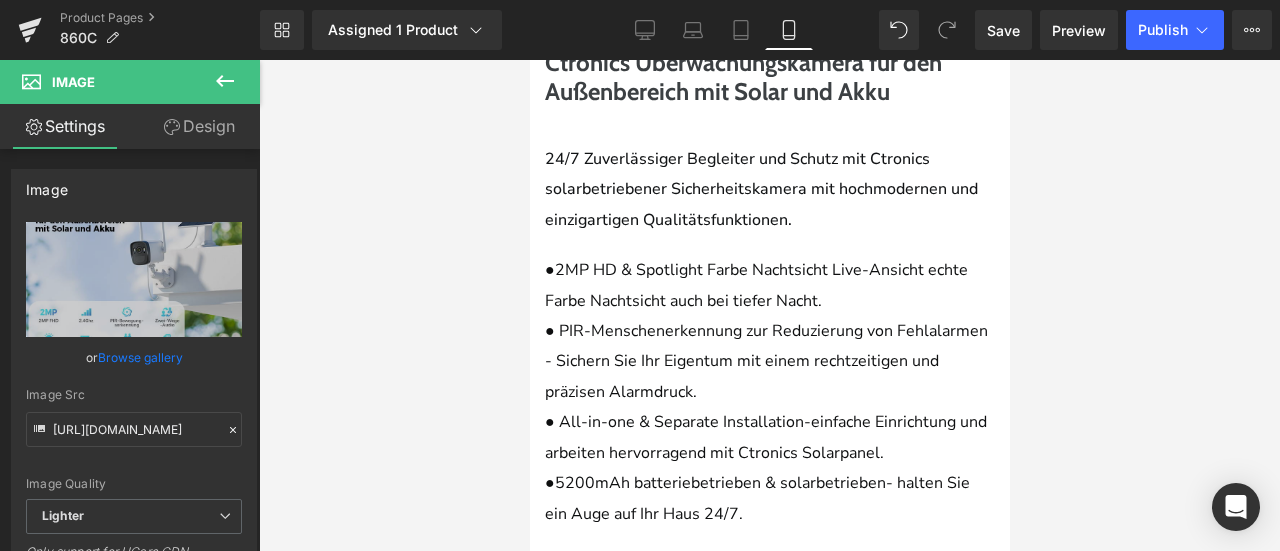 click 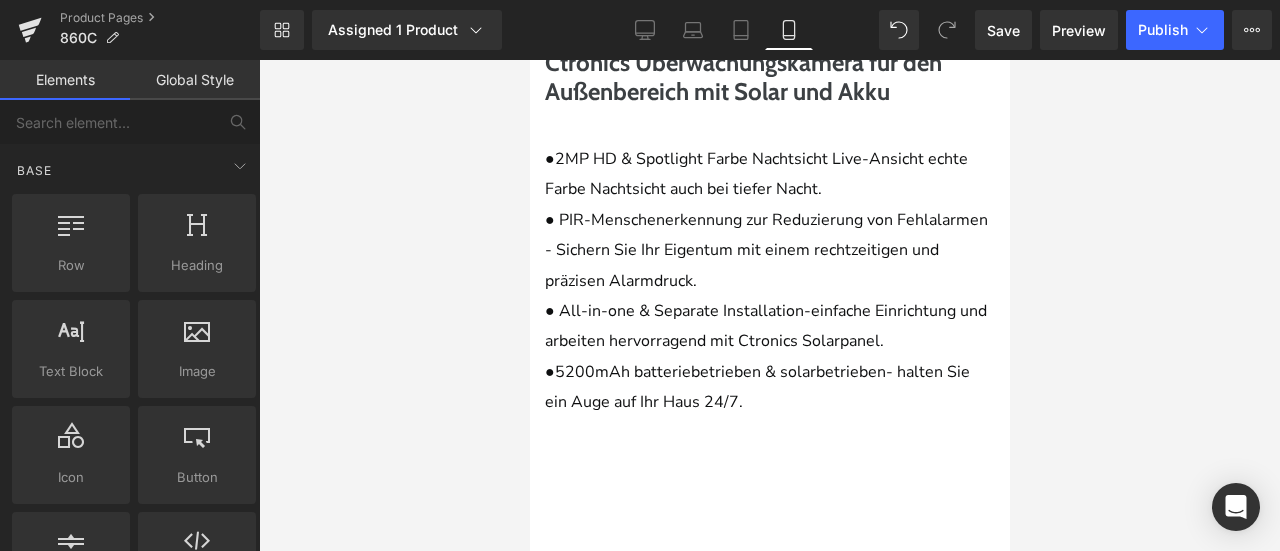 click on "●5200mAh batteriebetrieben & solarbetrieben- halten Sie ein Auge auf Ihr Haus 24/7." at bounding box center (769, 387) 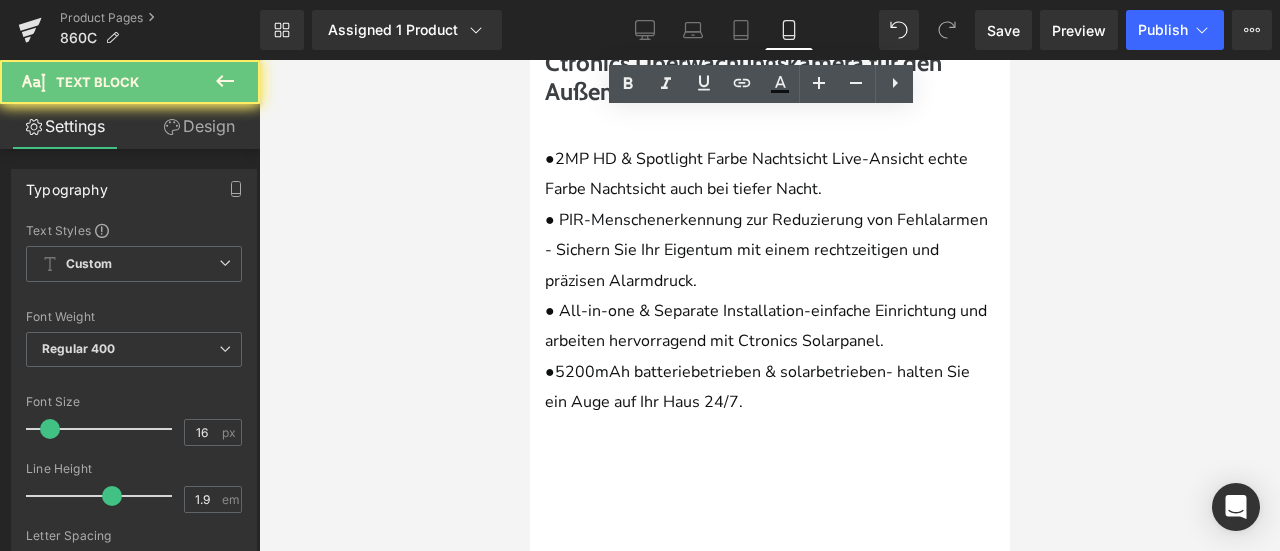 click on "●5200mAh batteriebetrieben & solarbetrieben- halten Sie ein Auge auf Ihr Haus 24/7." at bounding box center (769, 387) 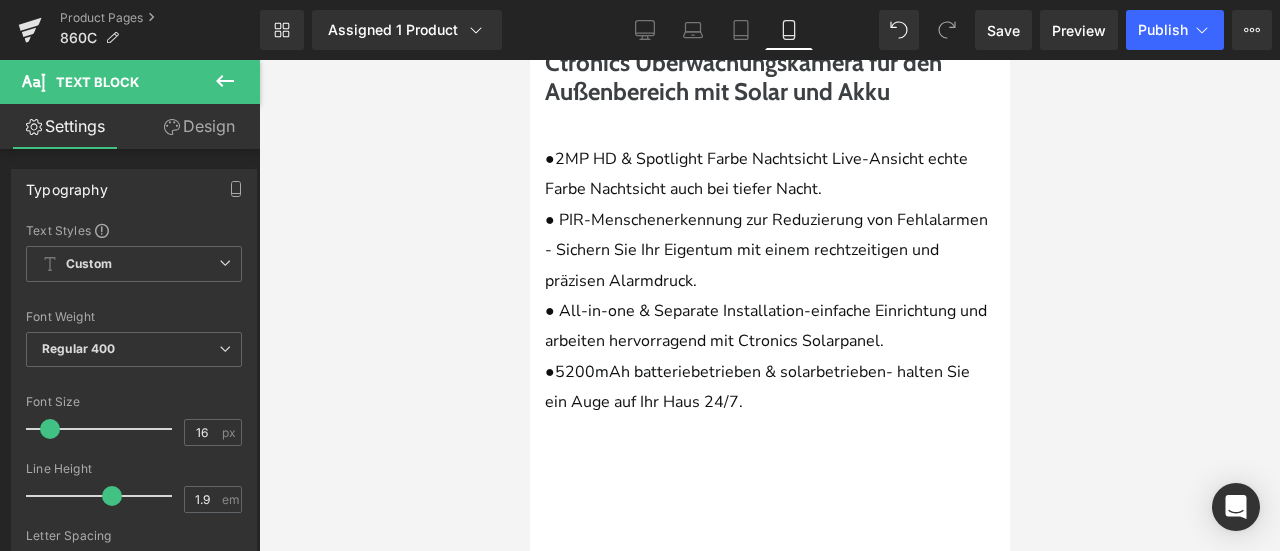 click at bounding box center (769, 305) 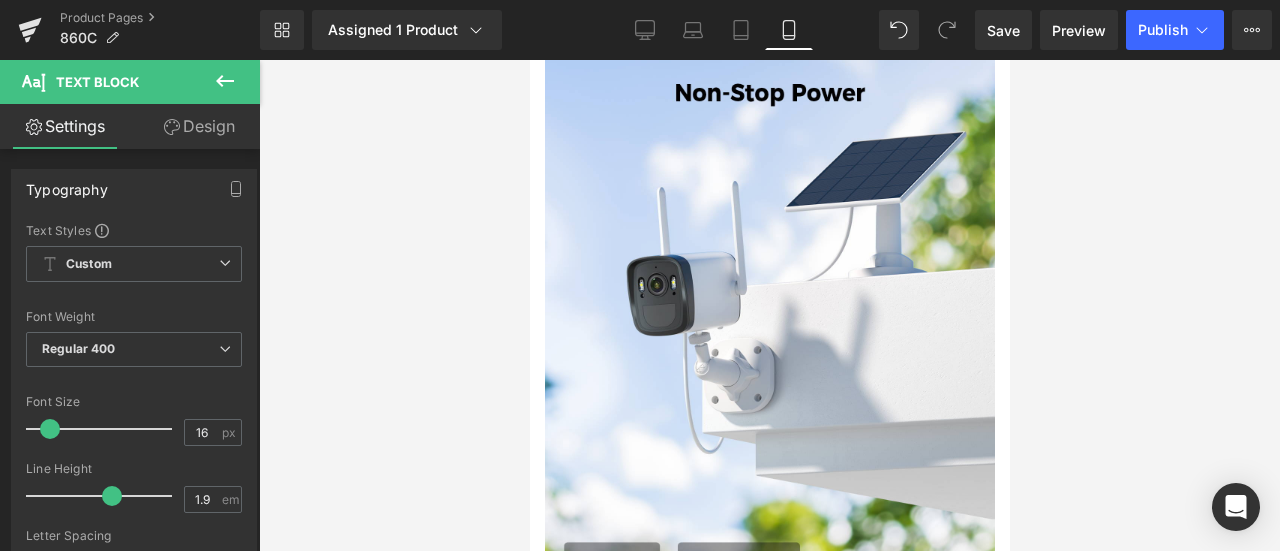scroll, scrollTop: 3529, scrollLeft: 0, axis: vertical 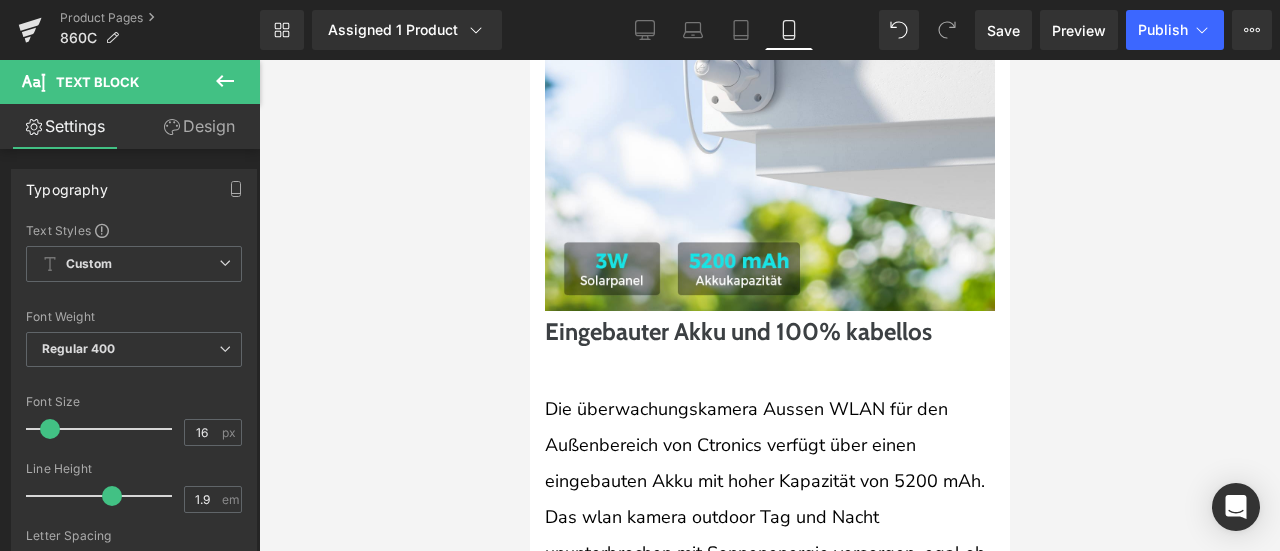 click on "Eingebauter Akku und 100% kabellos" at bounding box center [769, 332] 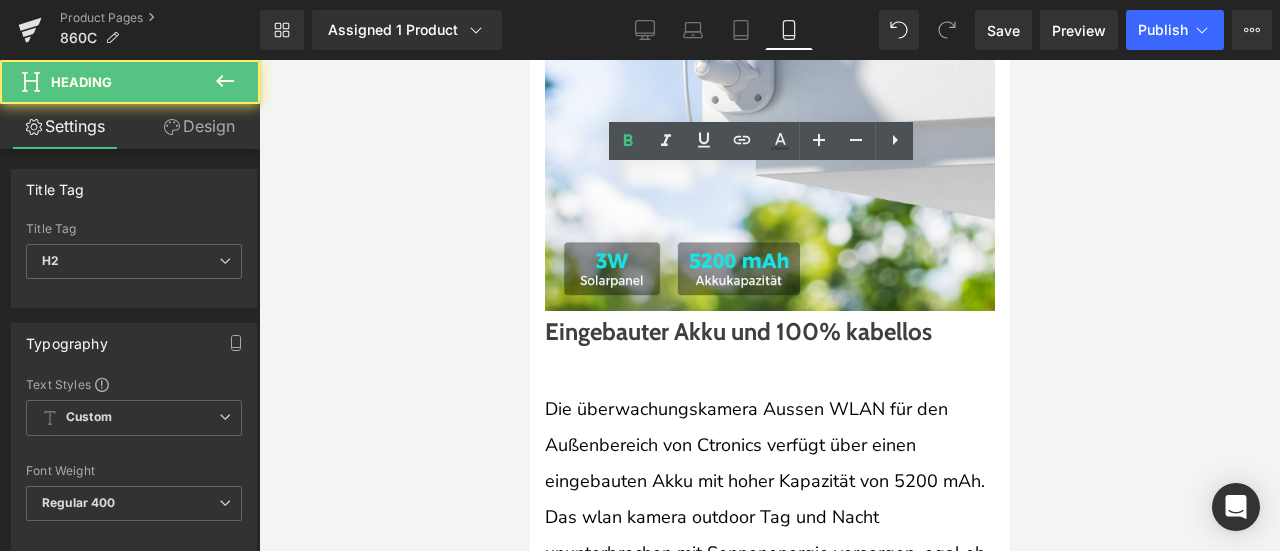 click on "Design" at bounding box center [199, 126] 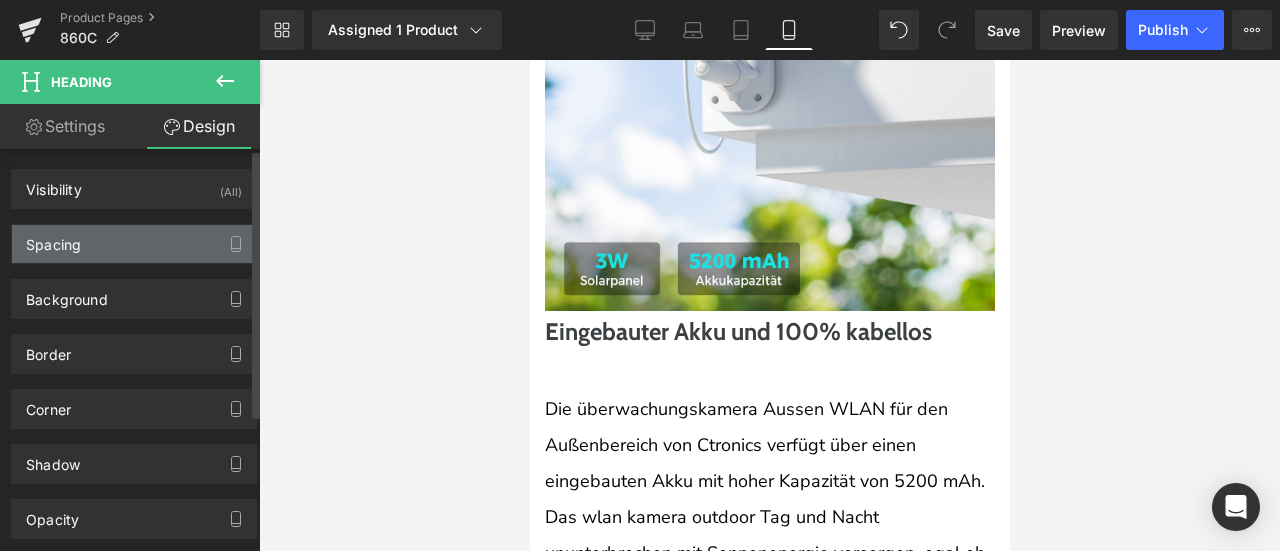 click on "Spacing" at bounding box center [53, 239] 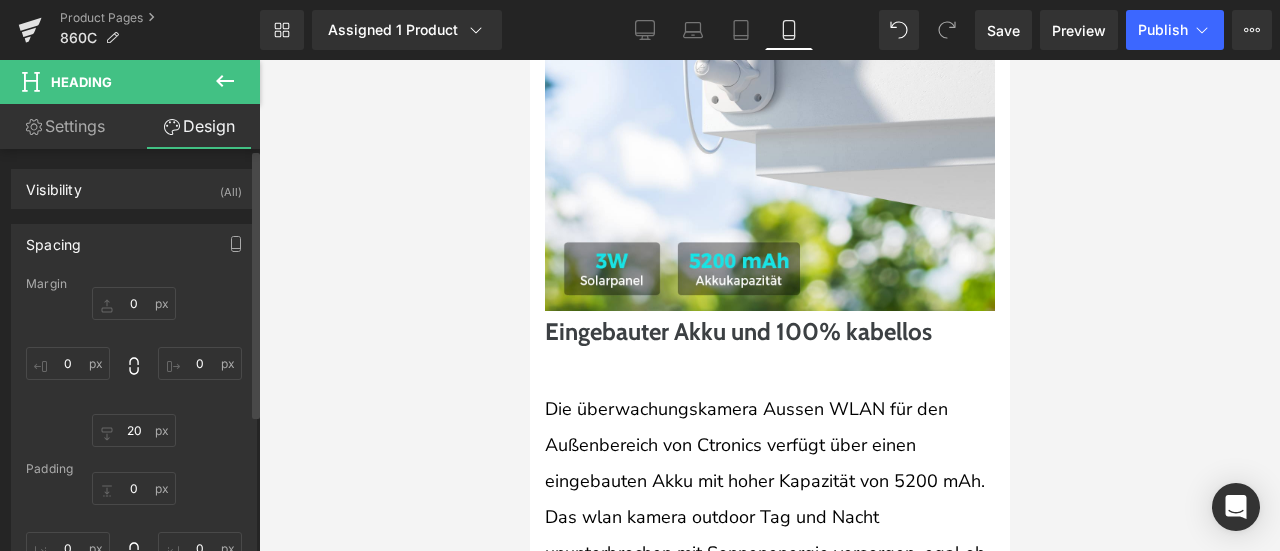 type on "0" 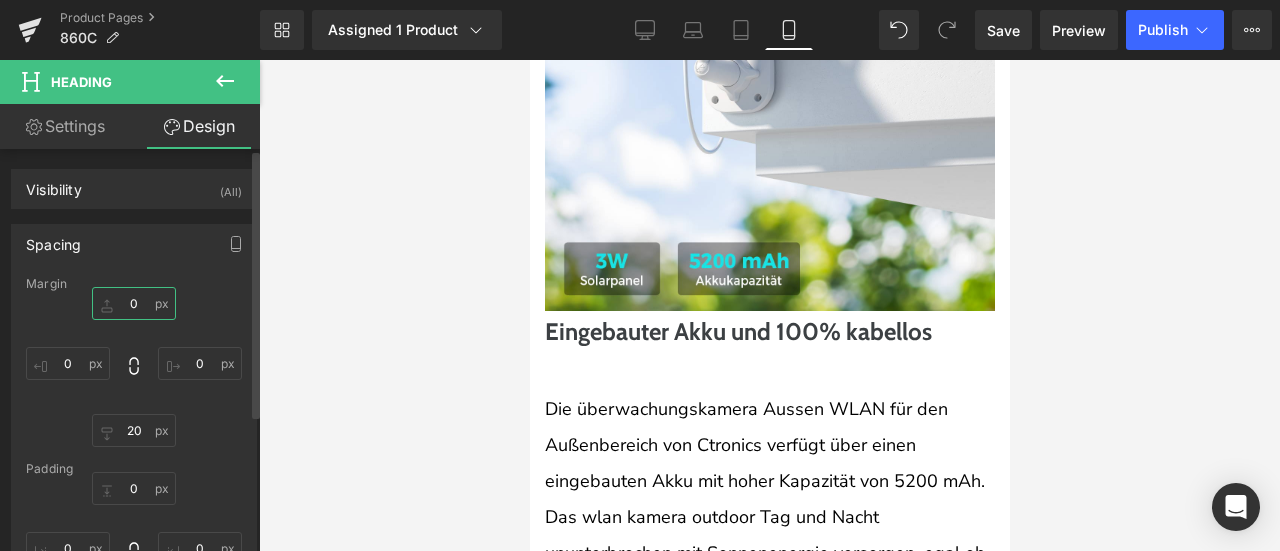 click on "0" at bounding box center [134, 303] 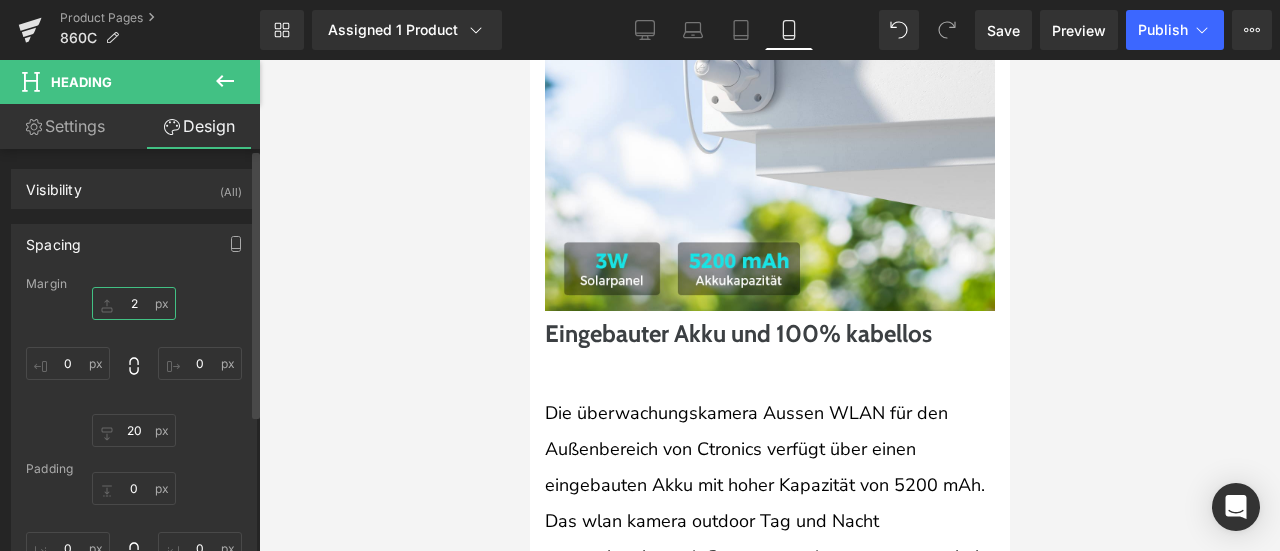 type on "20" 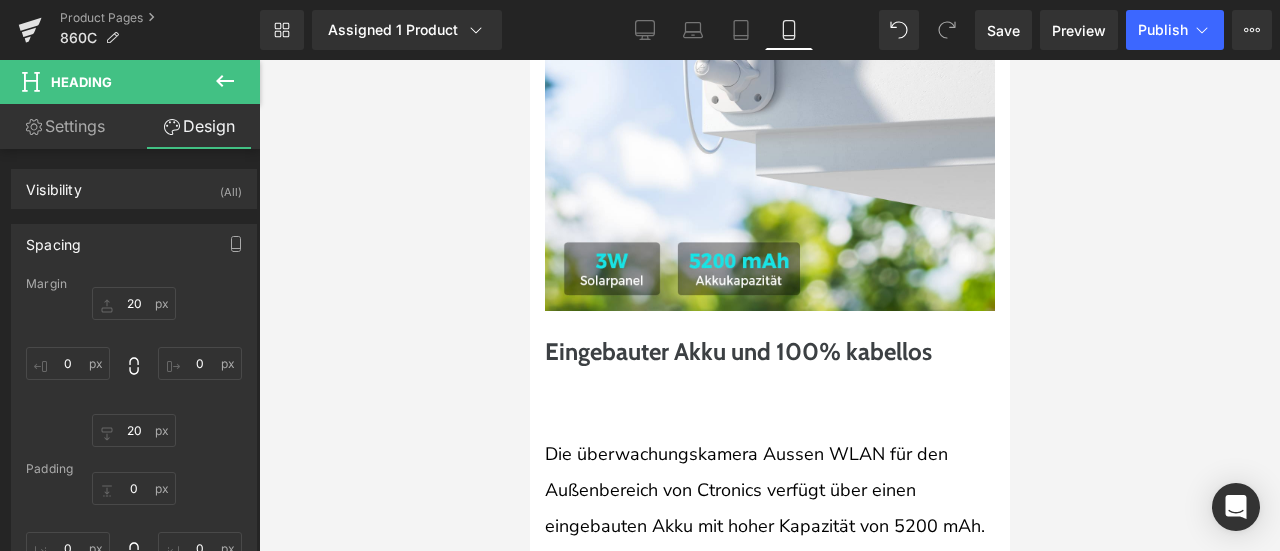 click at bounding box center (769, 379) 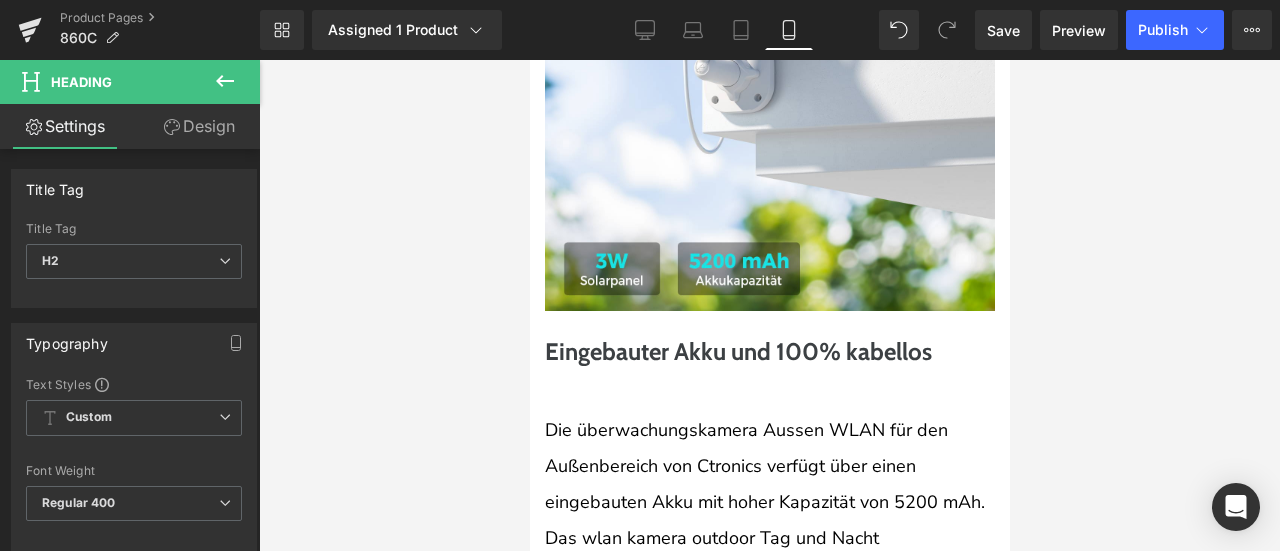 click at bounding box center (769, 305) 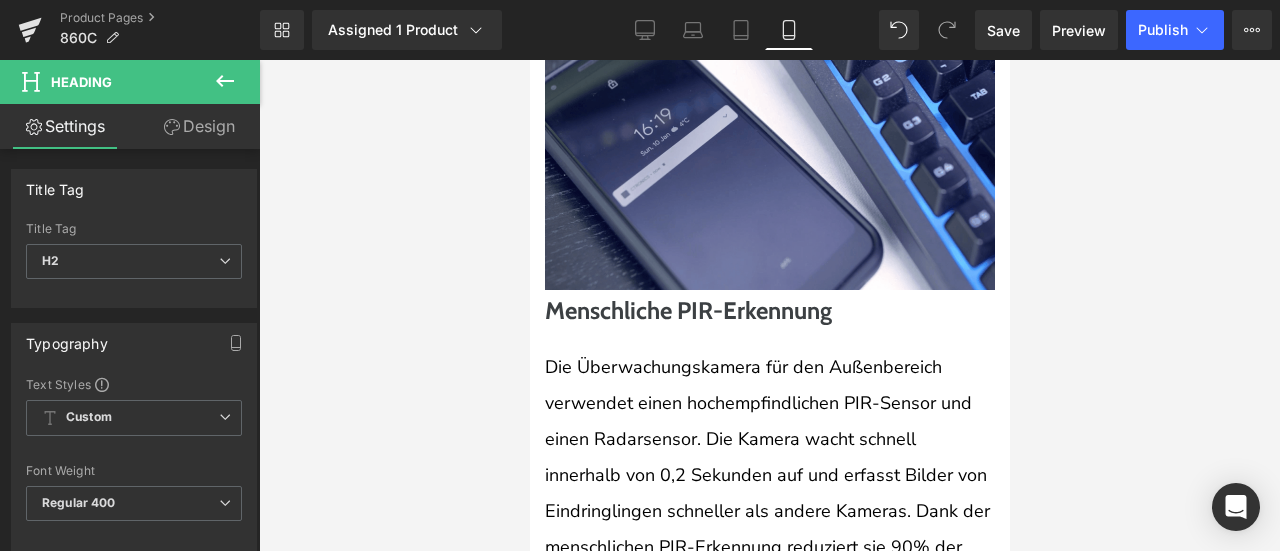 scroll, scrollTop: 4329, scrollLeft: 0, axis: vertical 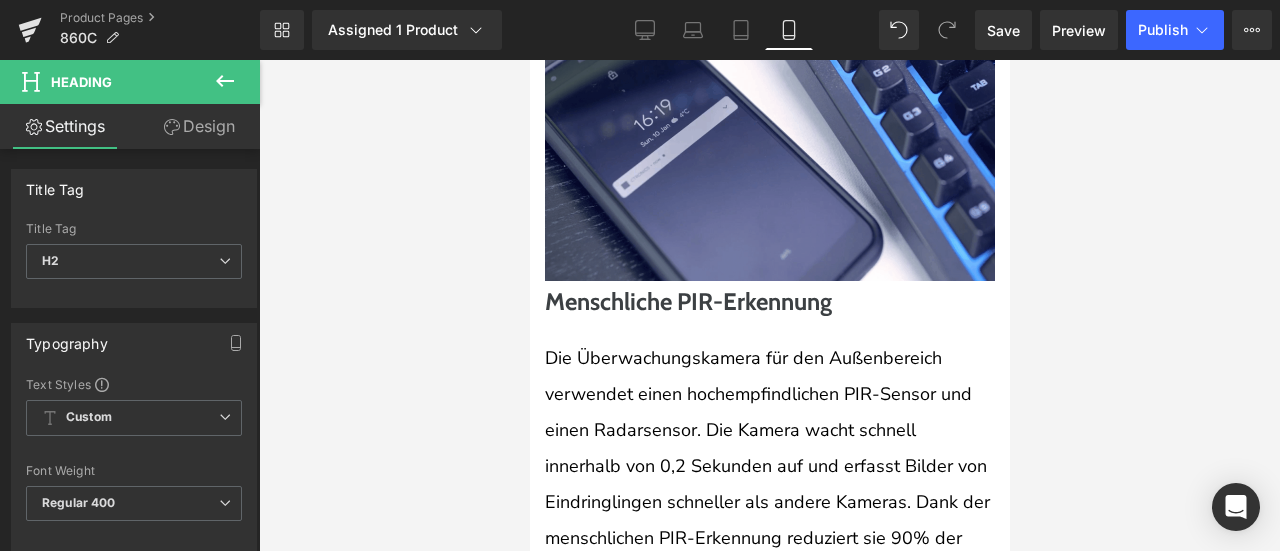 click on "Menschliche PIR-Erkennung" at bounding box center [769, 302] 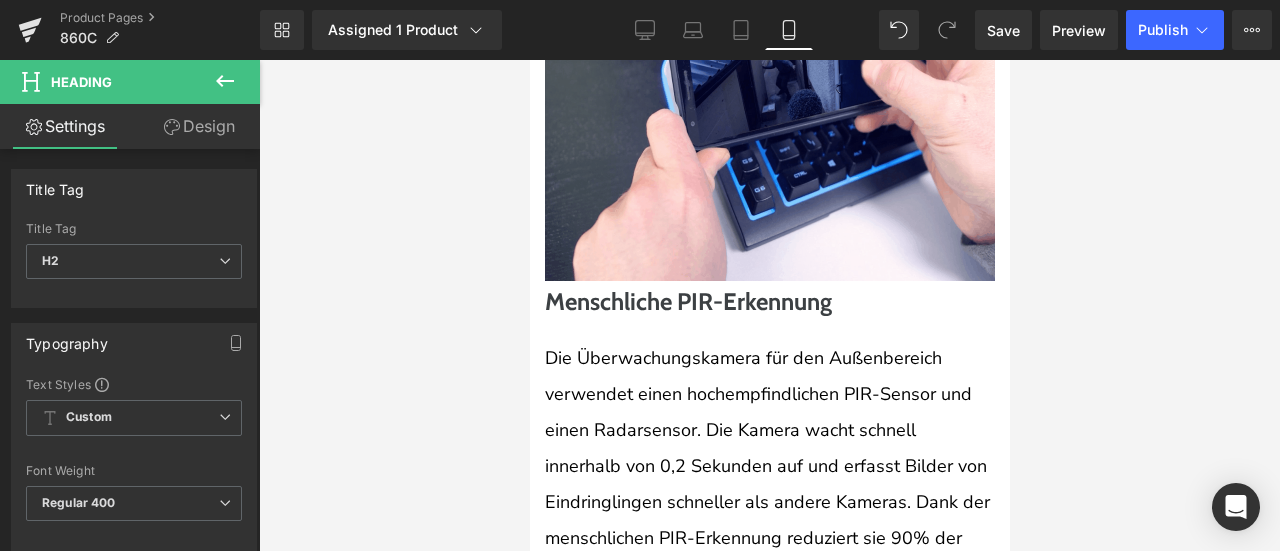 click on "Design" at bounding box center [199, 126] 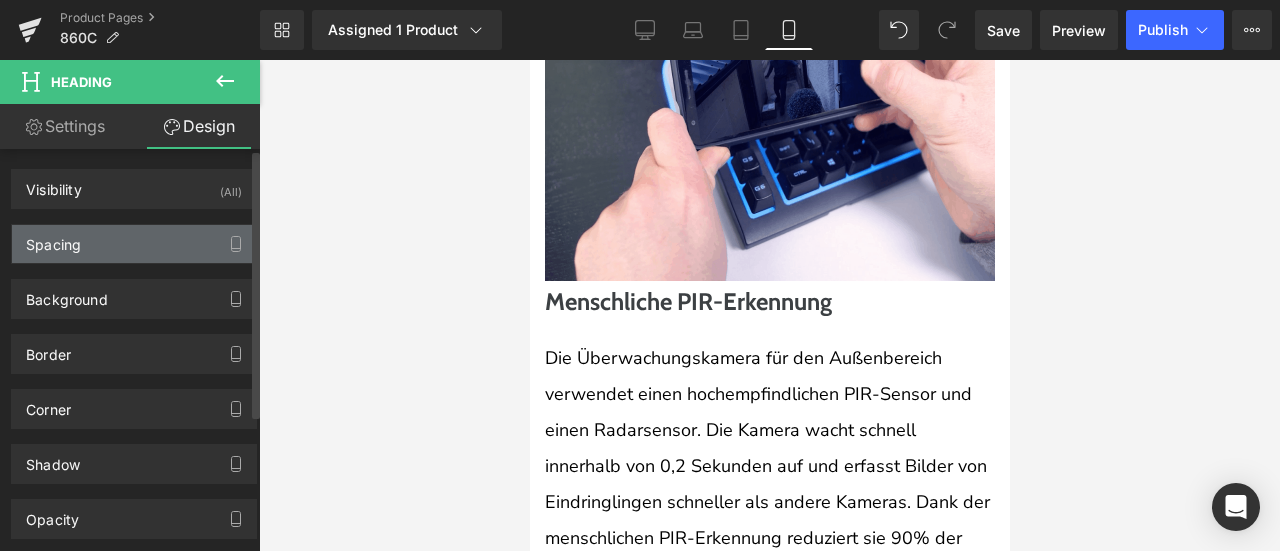 click on "Spacing" at bounding box center (134, 244) 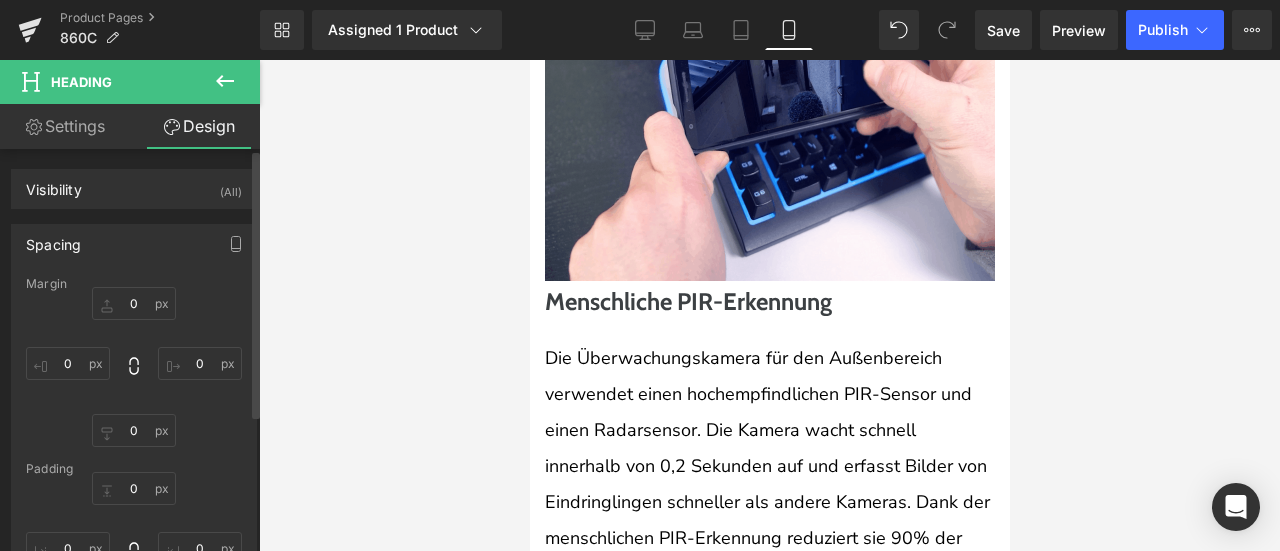 type on "0" 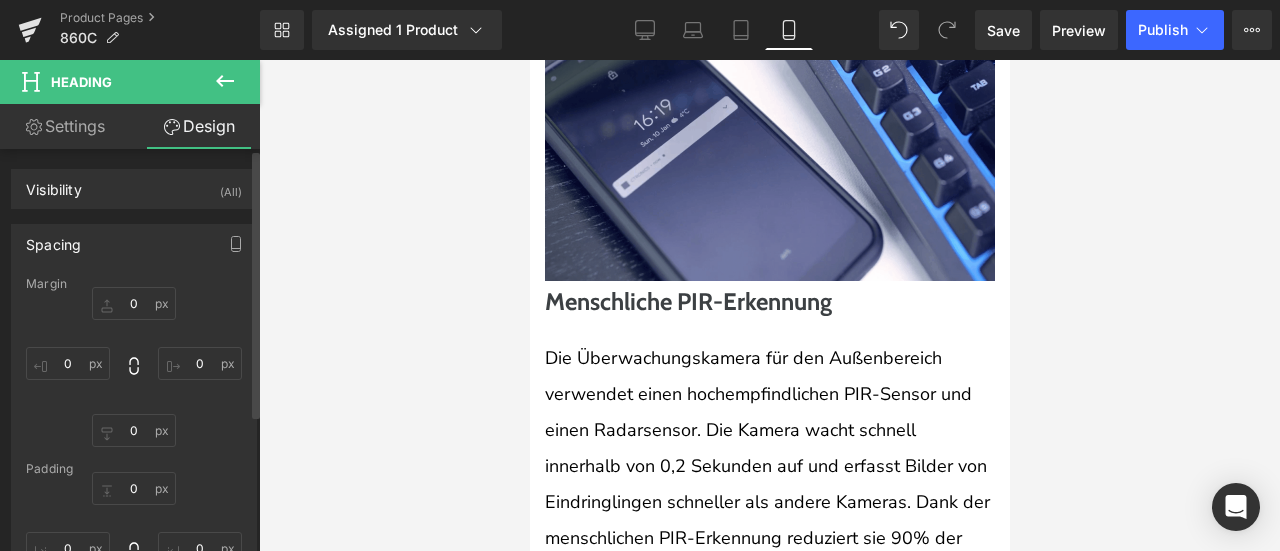 type on "0" 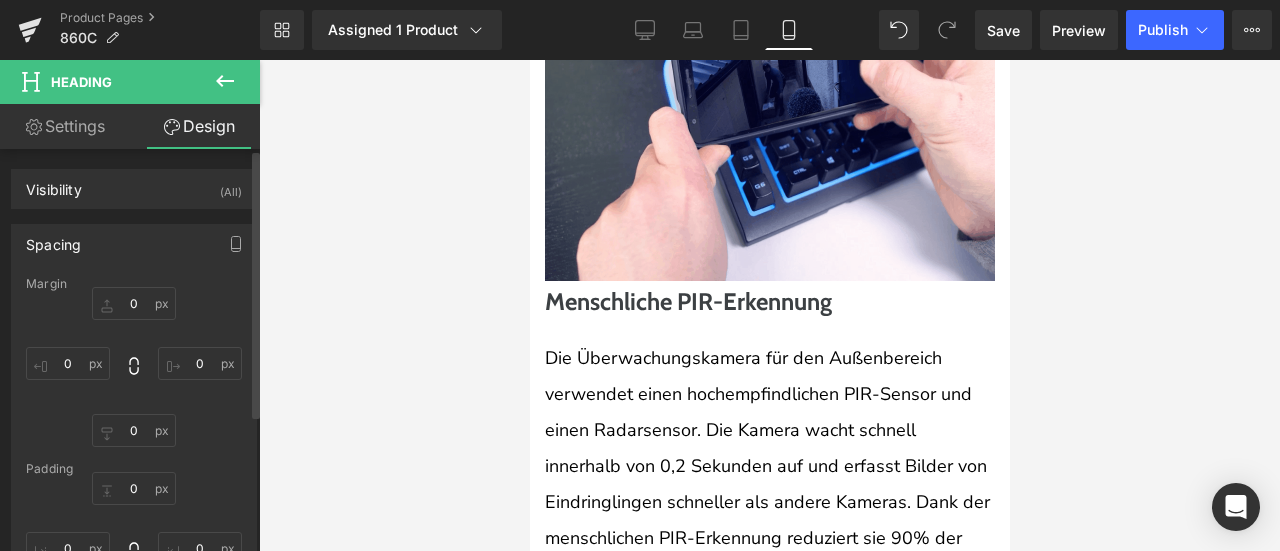 type on "0" 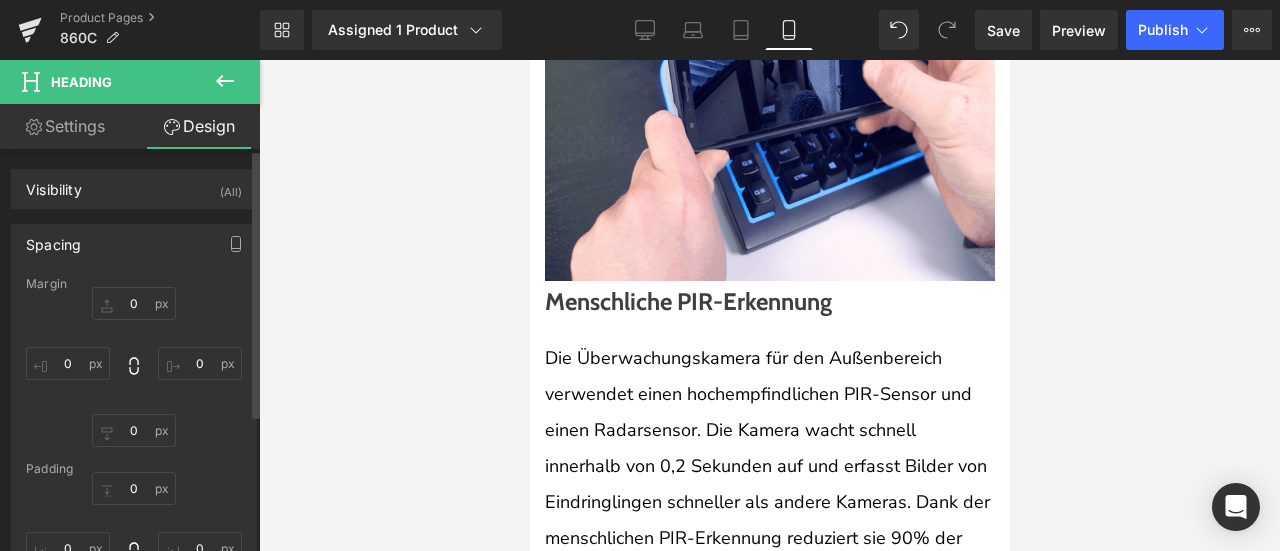 type on "0" 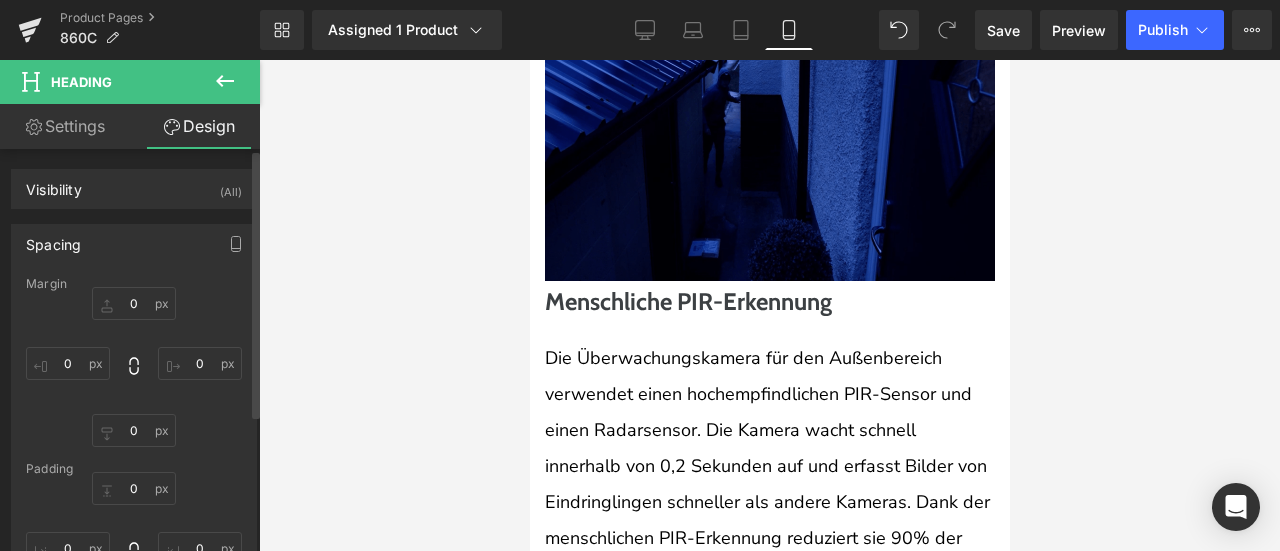 type on "0" 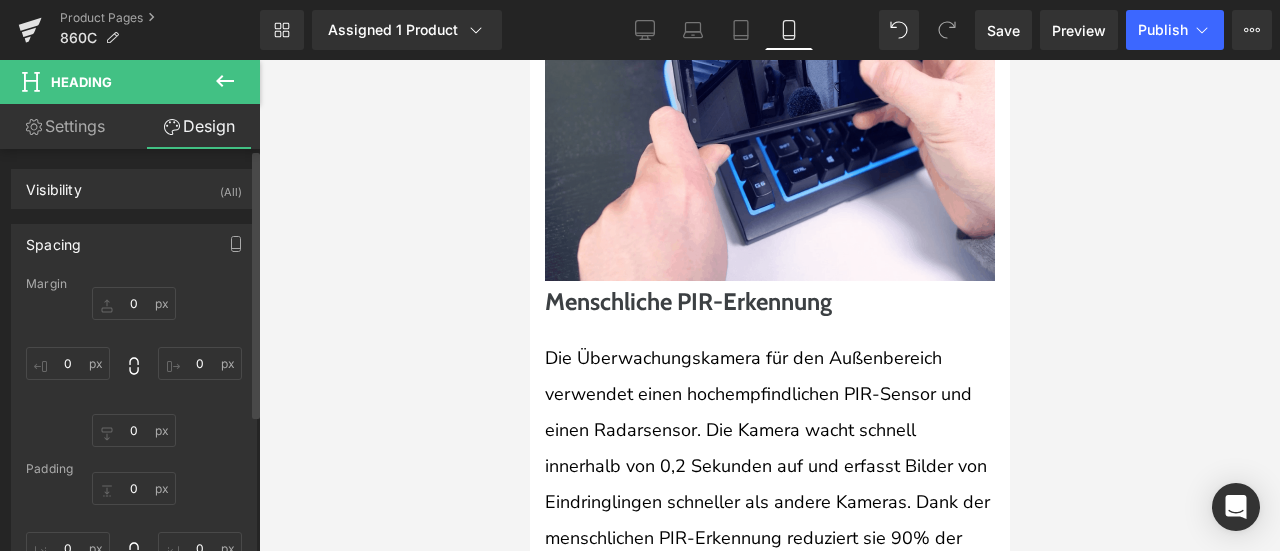 type on "0" 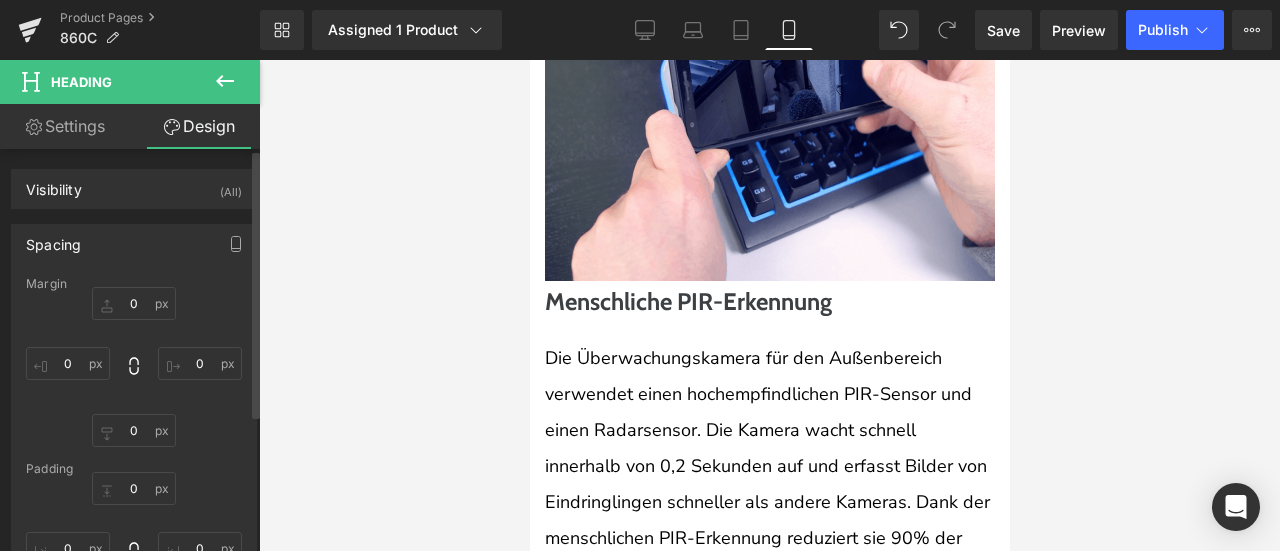 type on "0" 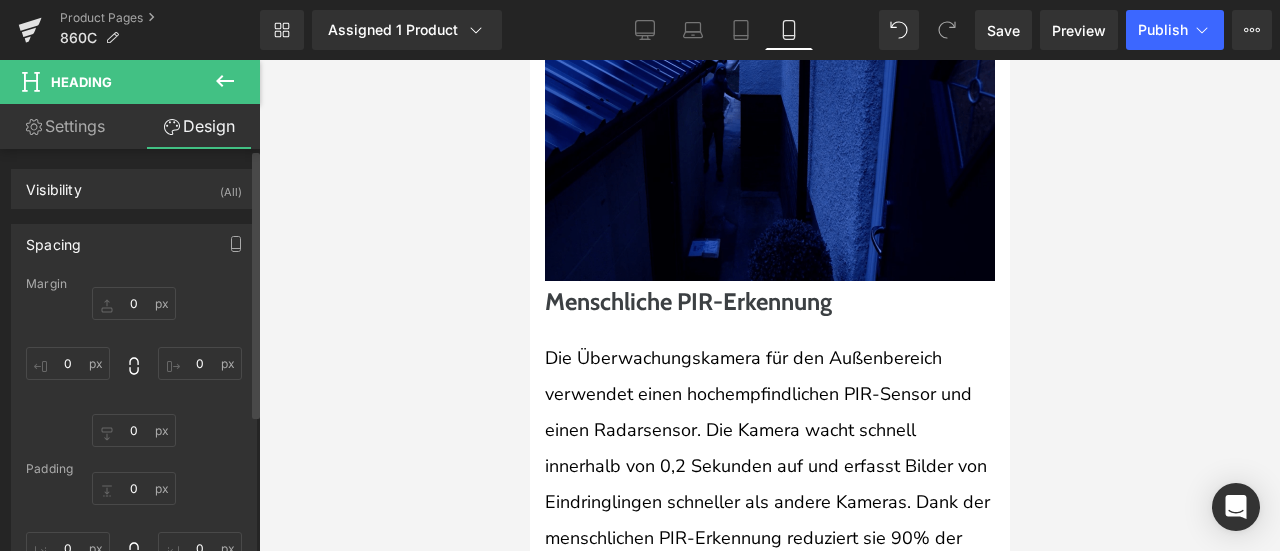 type on "0" 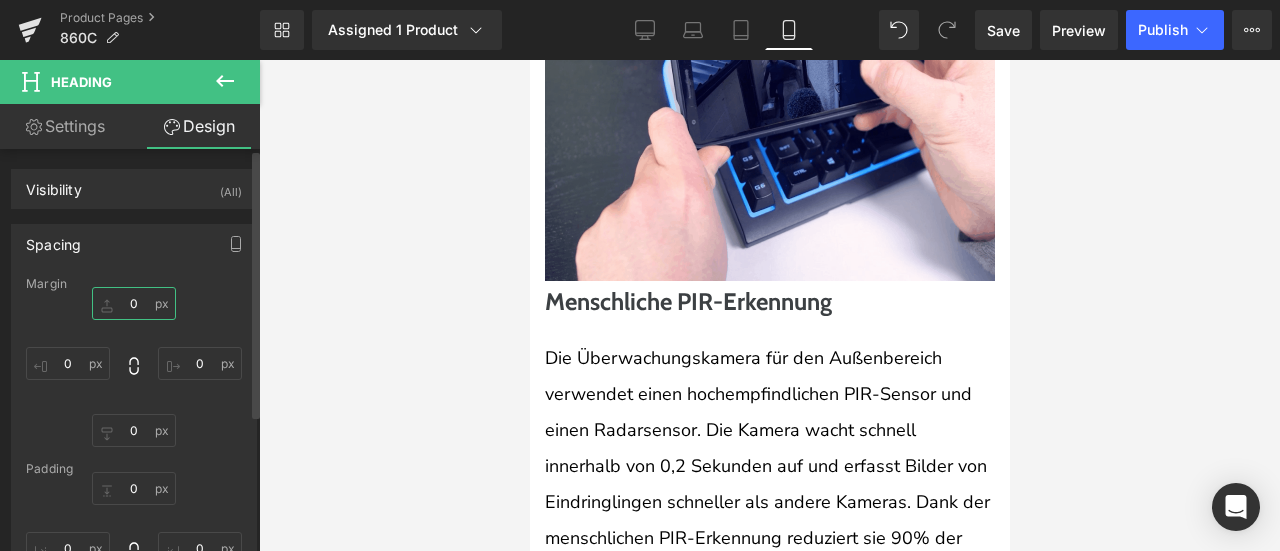 click on "0" at bounding box center [134, 303] 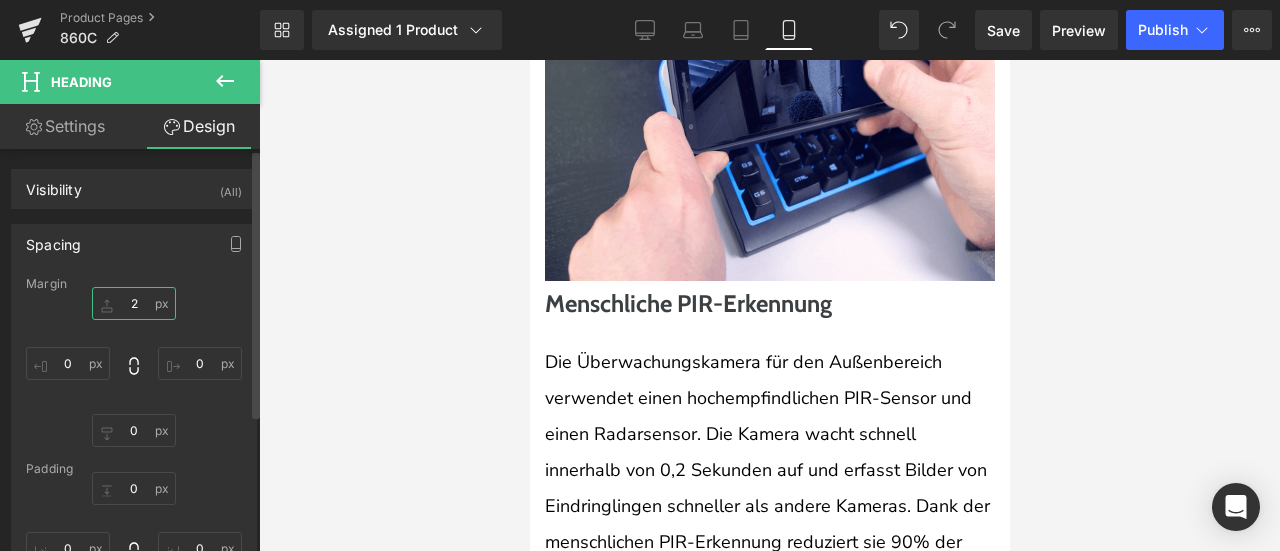 type on "20" 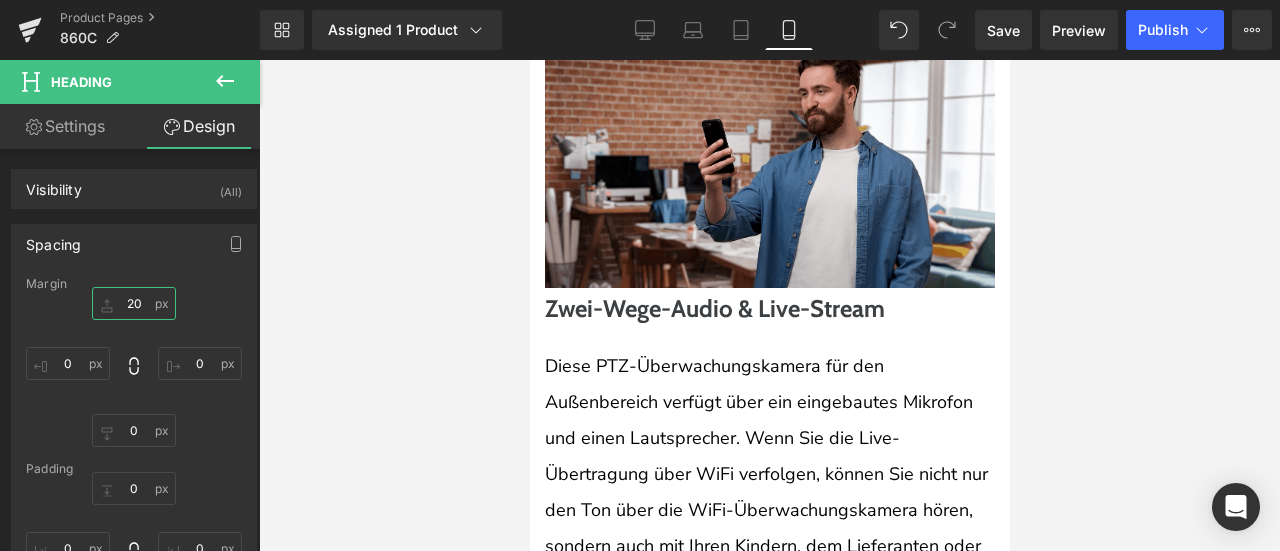 scroll, scrollTop: 5129, scrollLeft: 0, axis: vertical 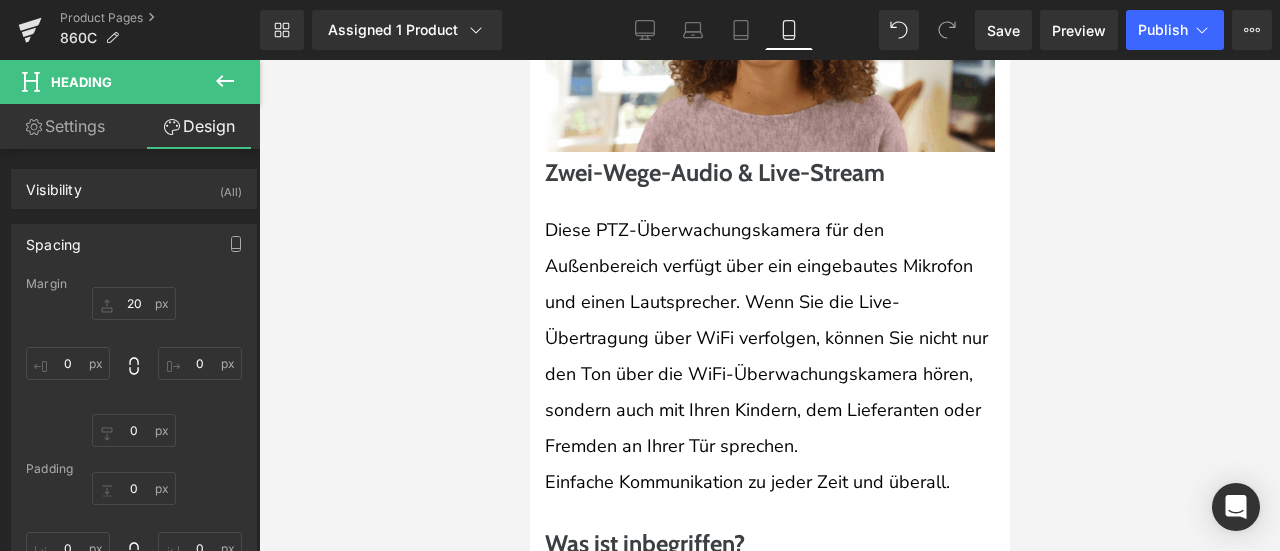 click on "Zwei-Wege-Audio & Live-Stream" at bounding box center (769, 173) 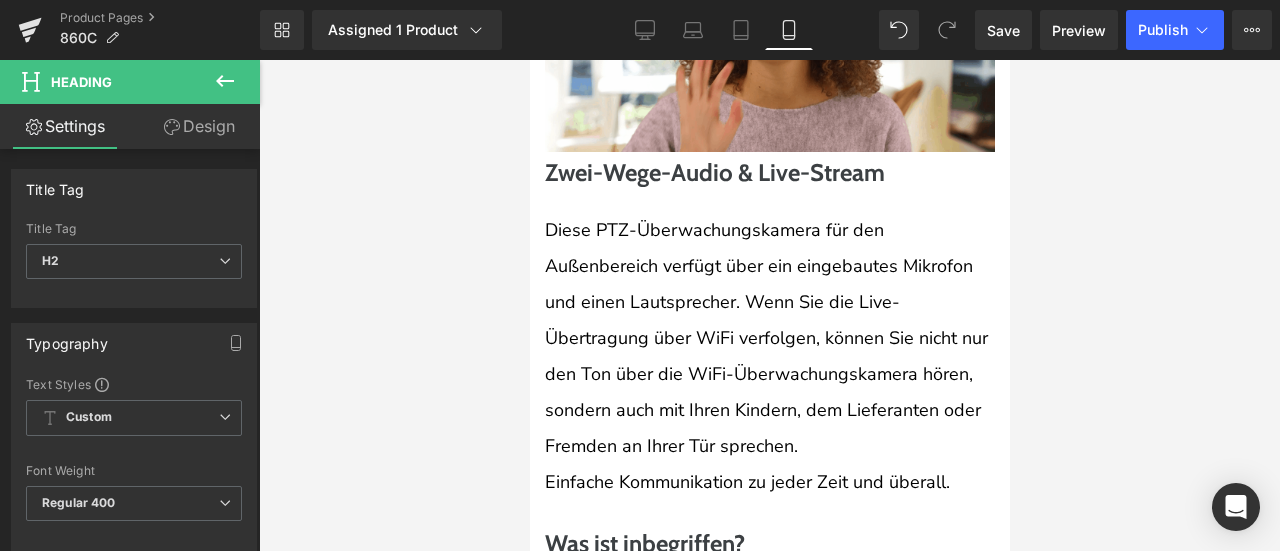 click on "Design" at bounding box center (199, 126) 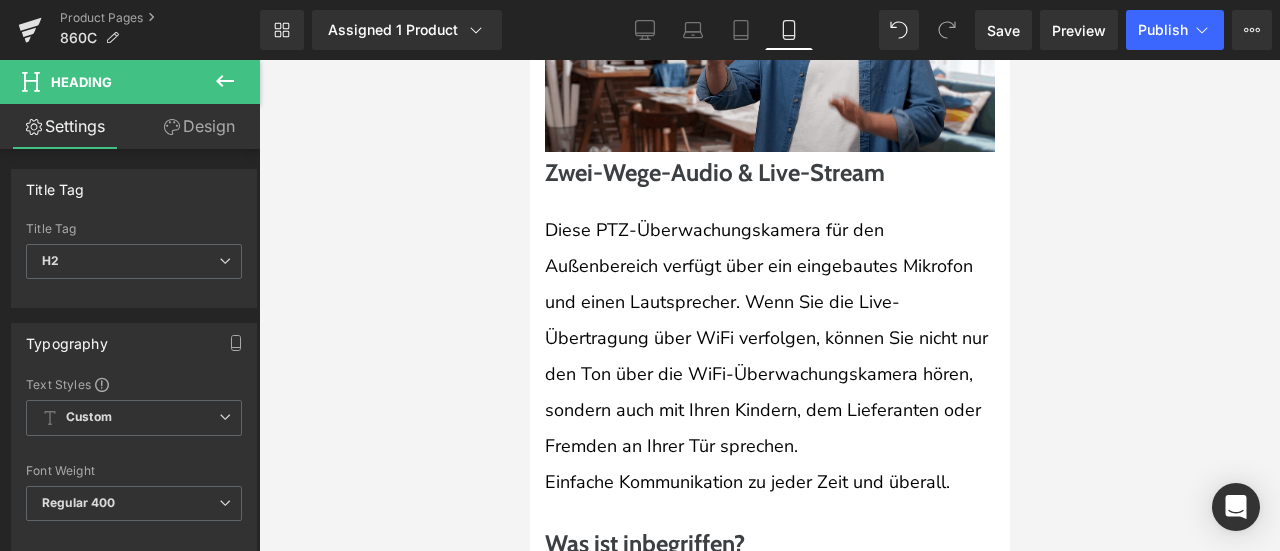 click on "Spacing" at bounding box center (0, 0) 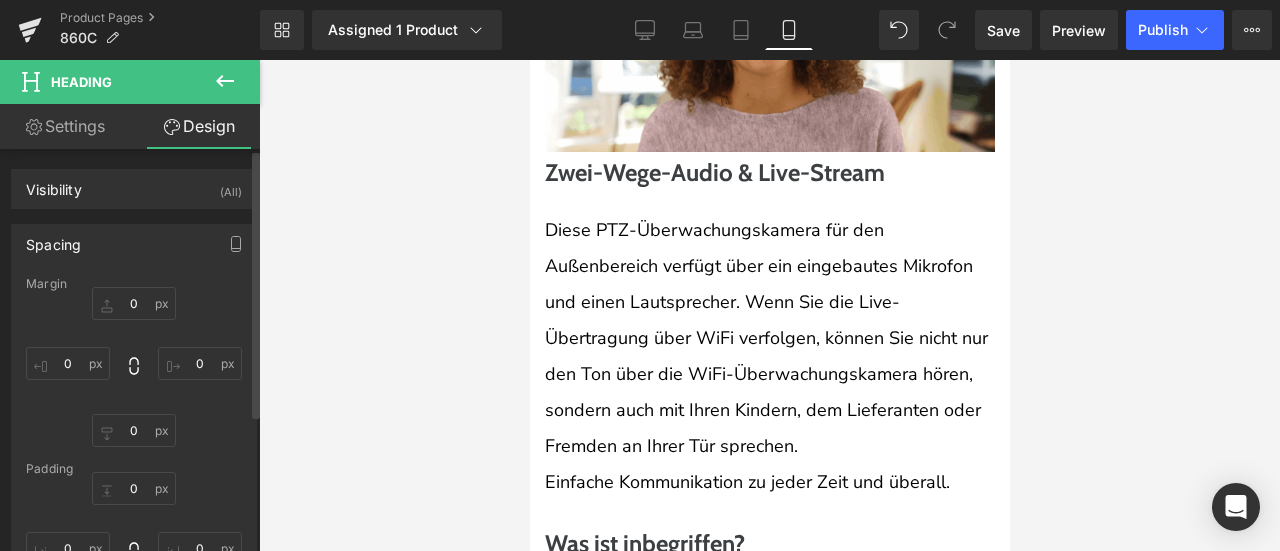type on "0" 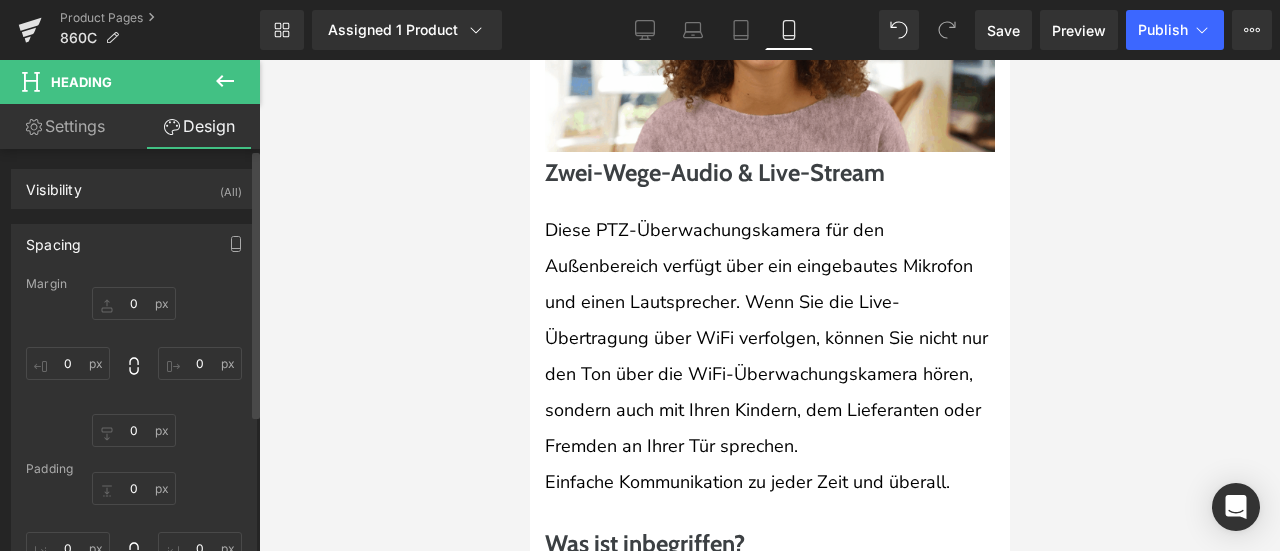 type on "0" 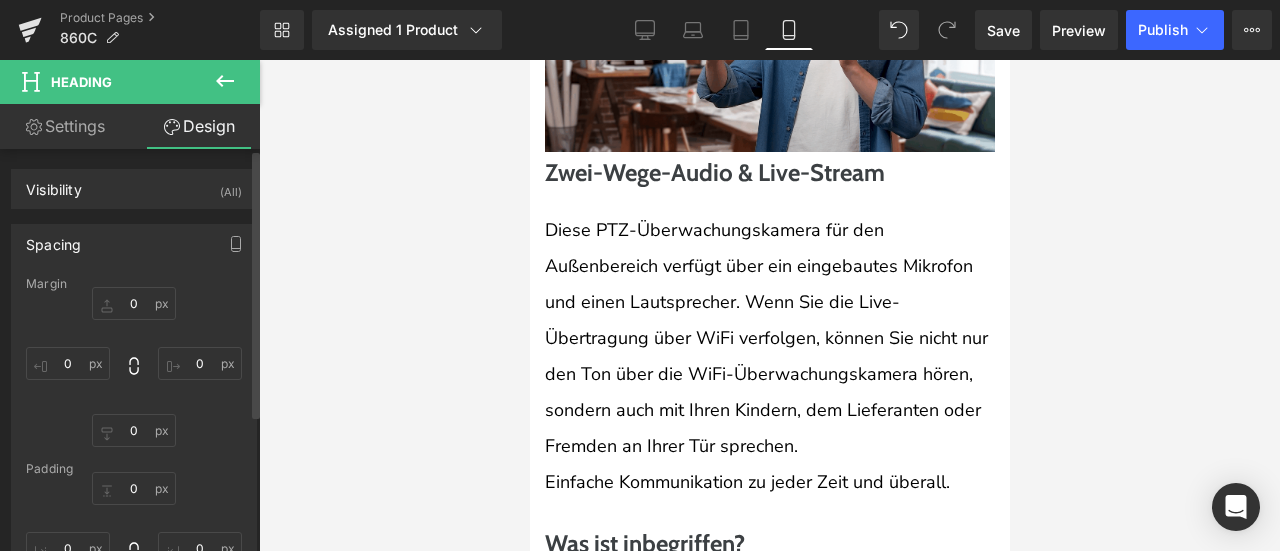 type on "0" 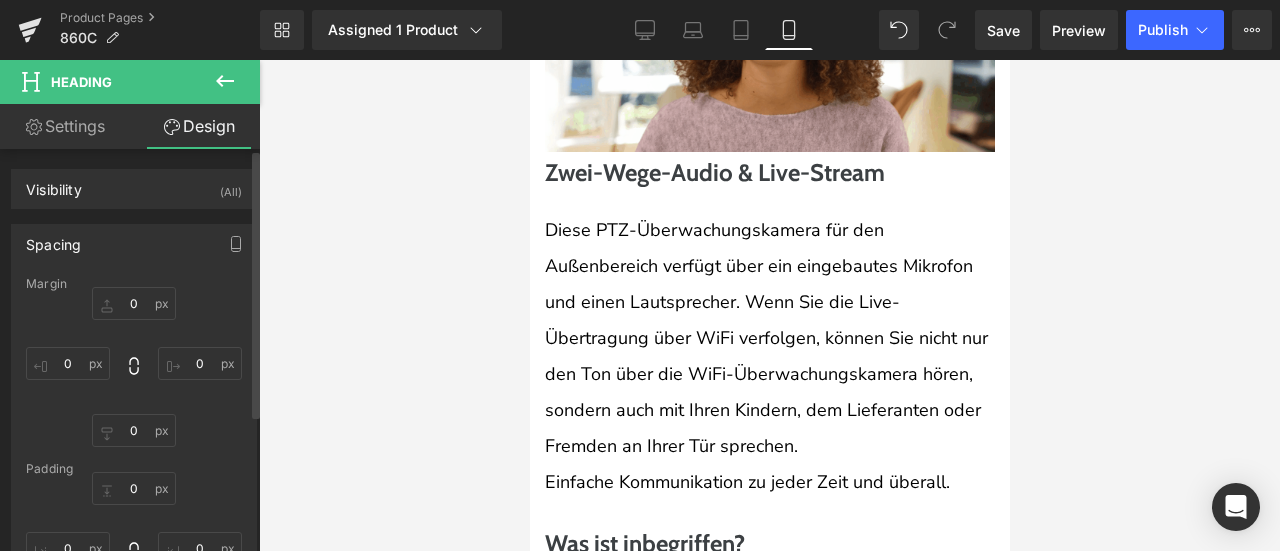 type on "0" 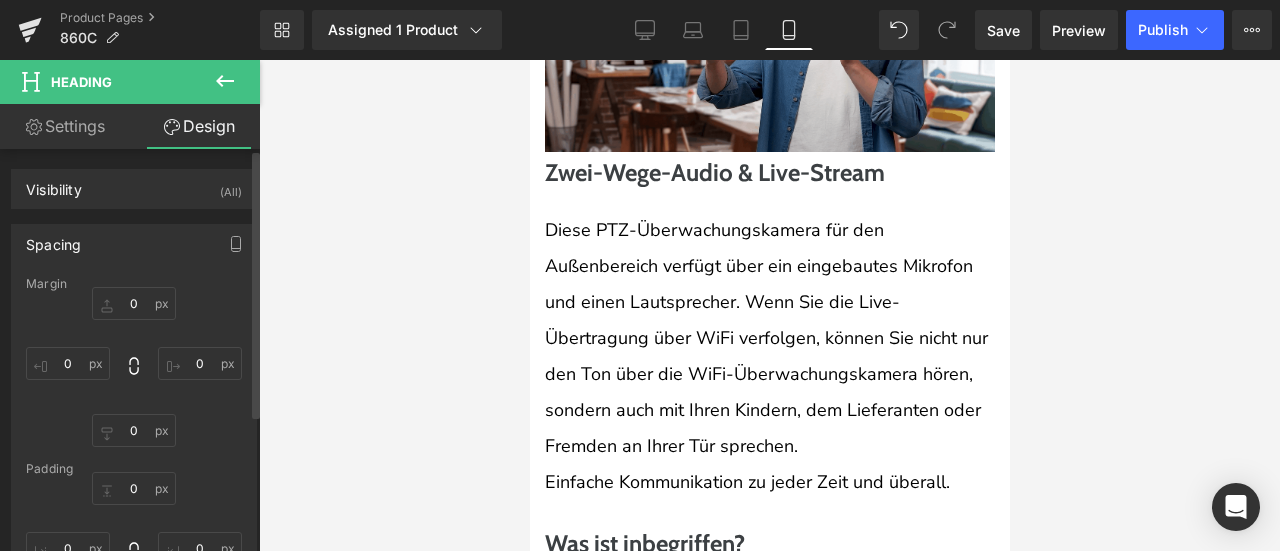 type on "0" 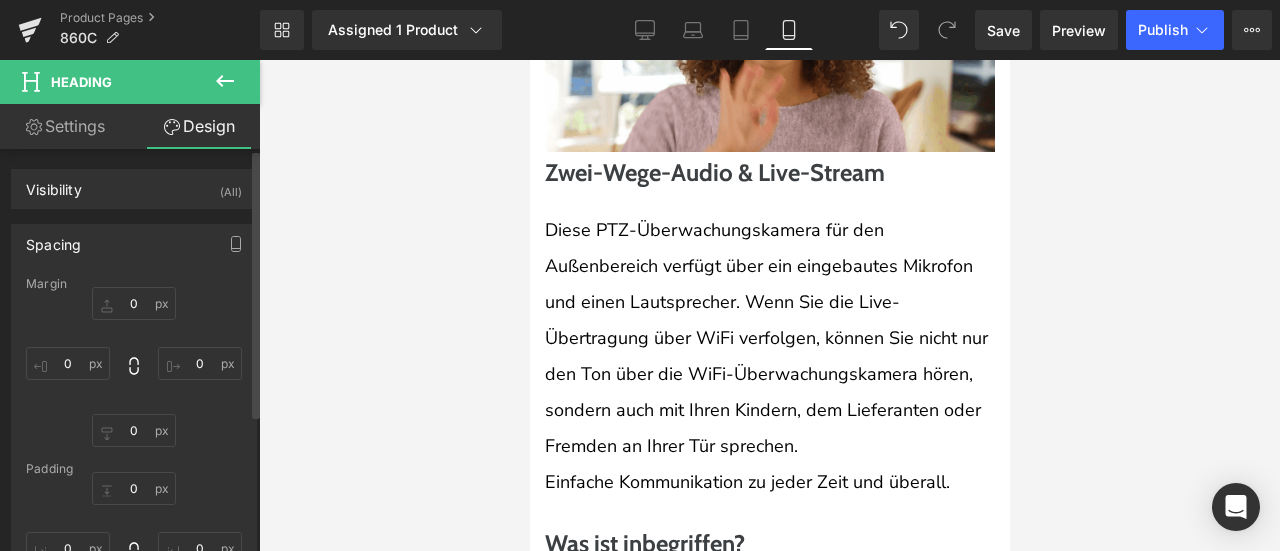 type on "0" 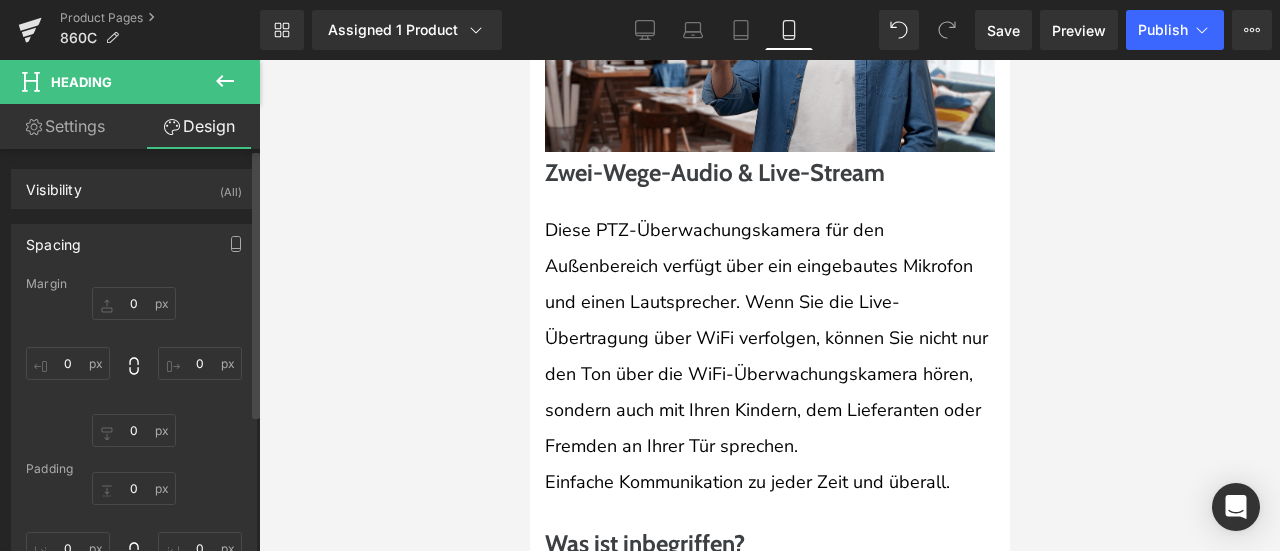 type on "0" 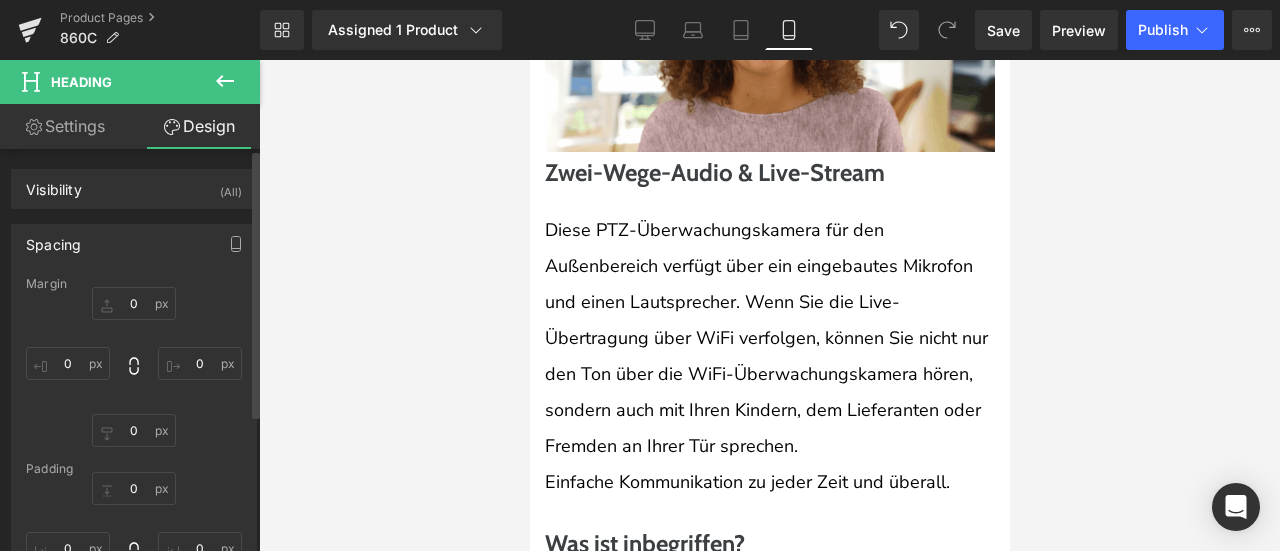 type on "0" 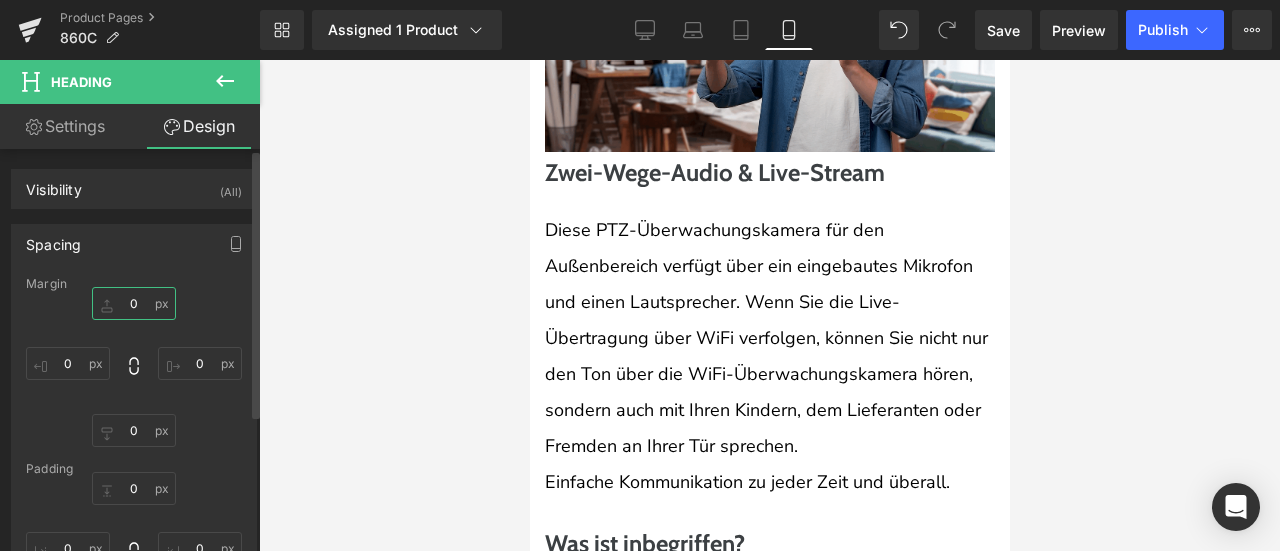 click on "0" at bounding box center (134, 303) 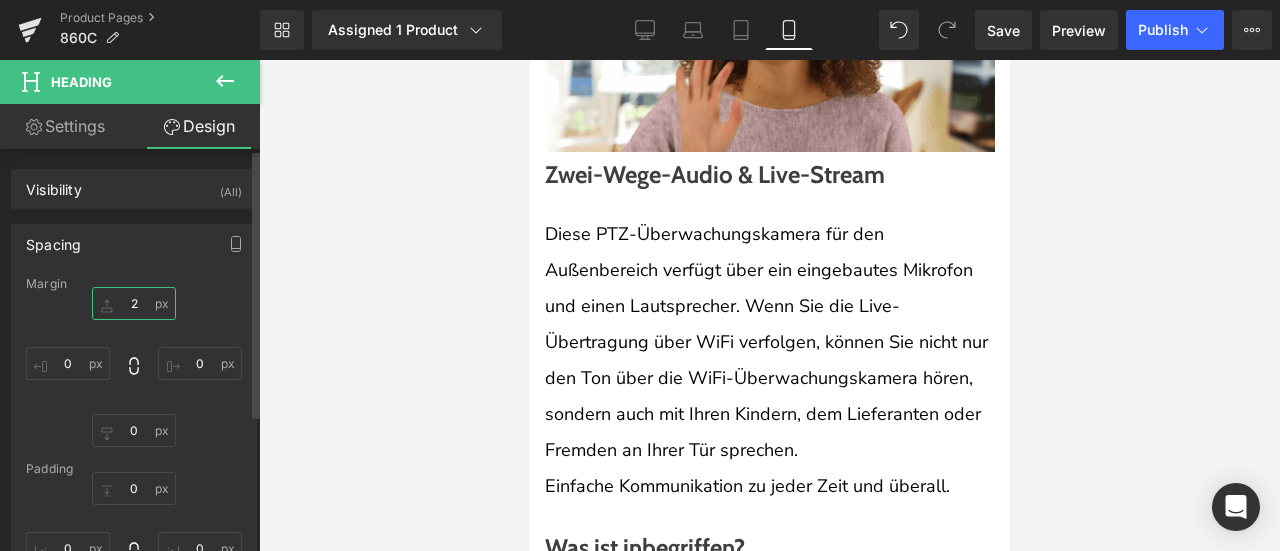 type on "20" 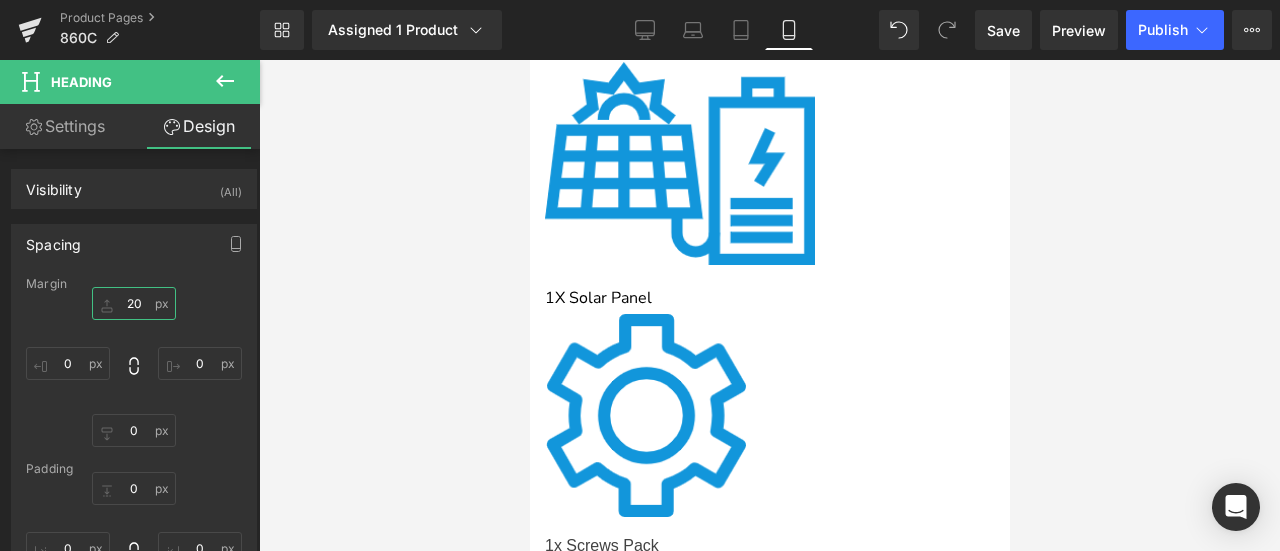 scroll, scrollTop: 6029, scrollLeft: 0, axis: vertical 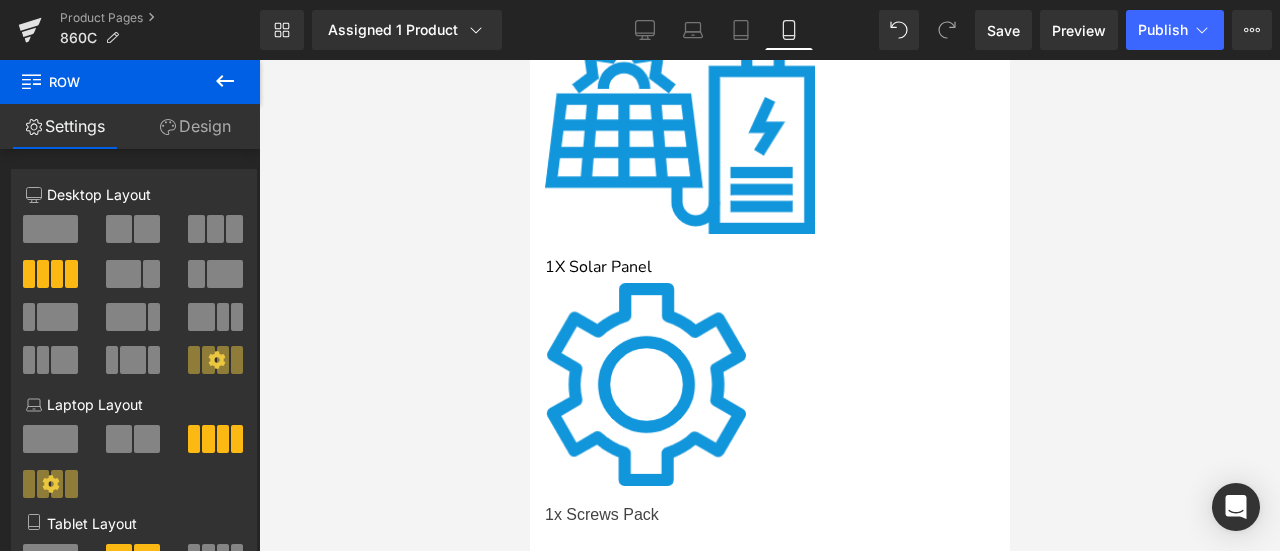 drag, startPoint x: 677, startPoint y: 307, endPoint x: 682, endPoint y: 322, distance: 15.811388 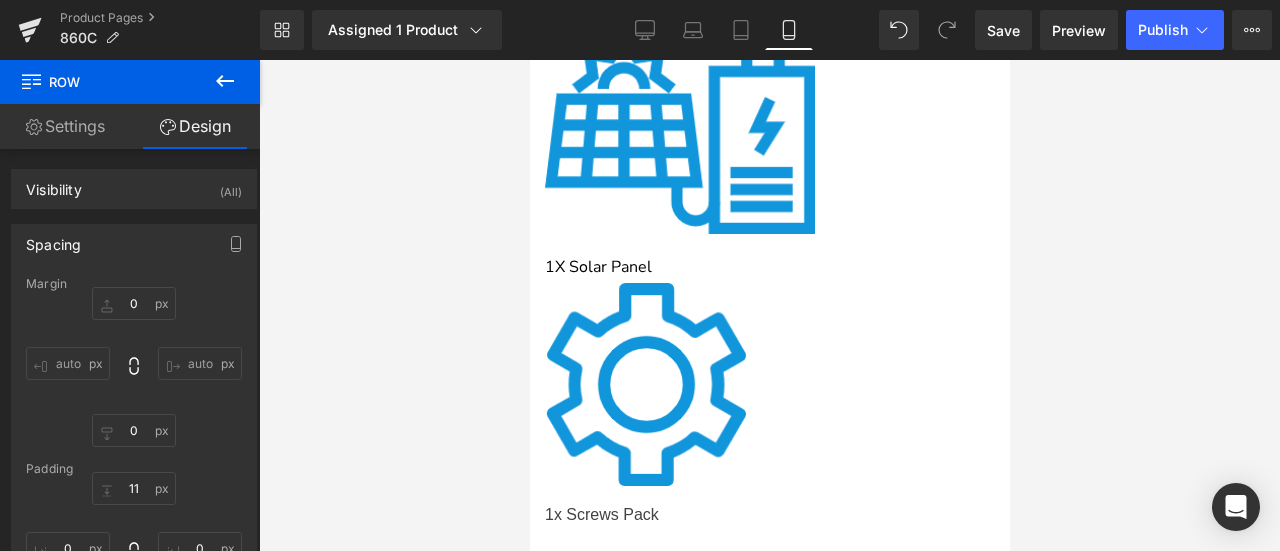 click at bounding box center (769, 305) 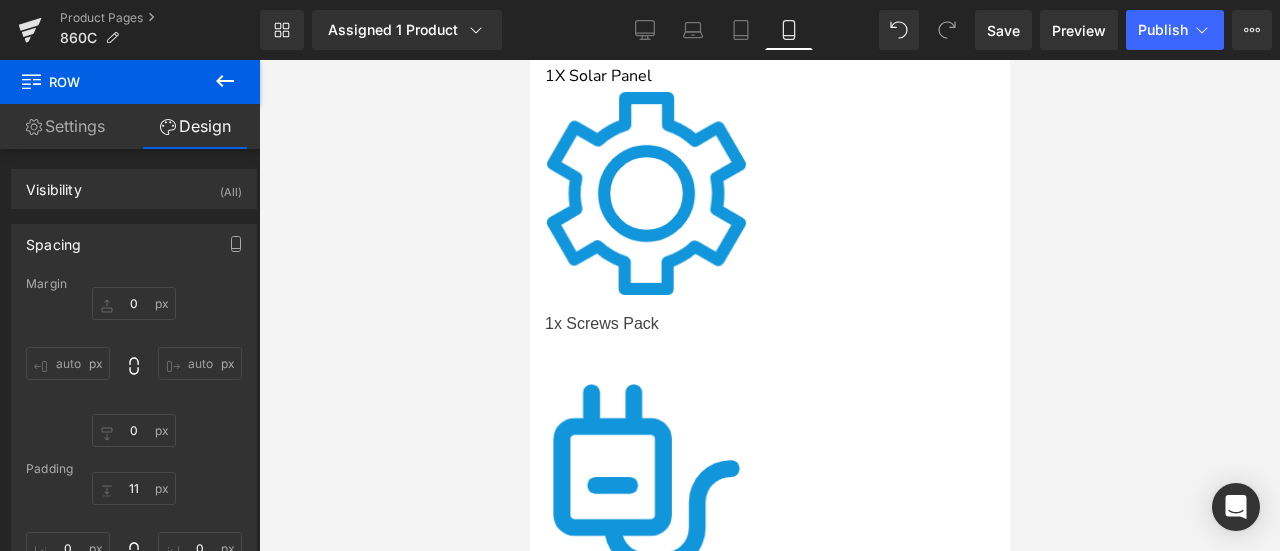 scroll, scrollTop: 6229, scrollLeft: 0, axis: vertical 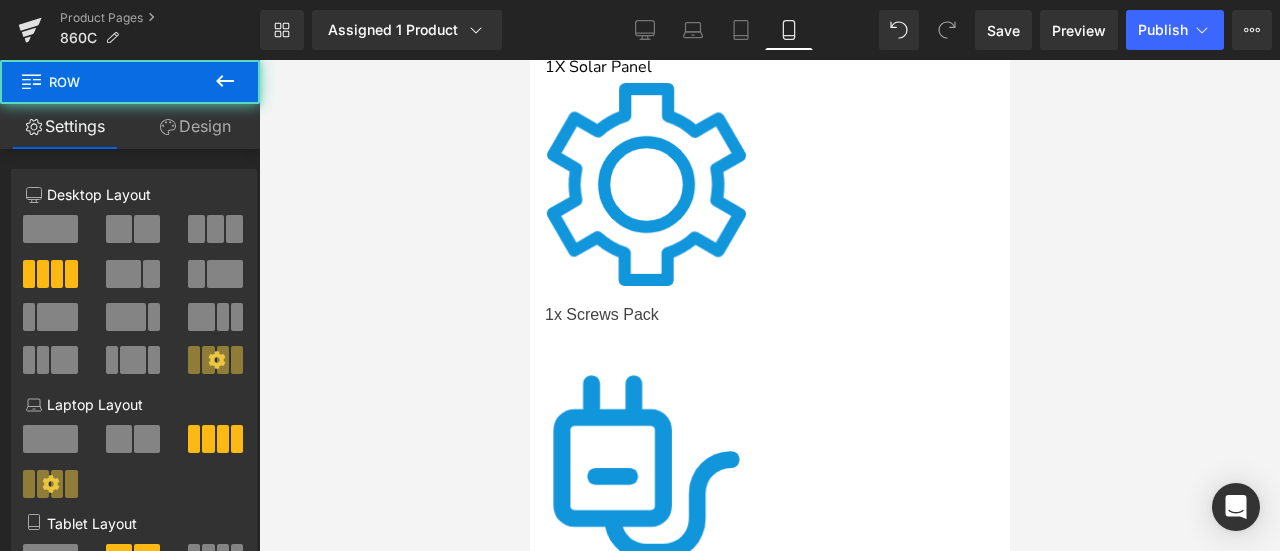 click at bounding box center [769, 1735] 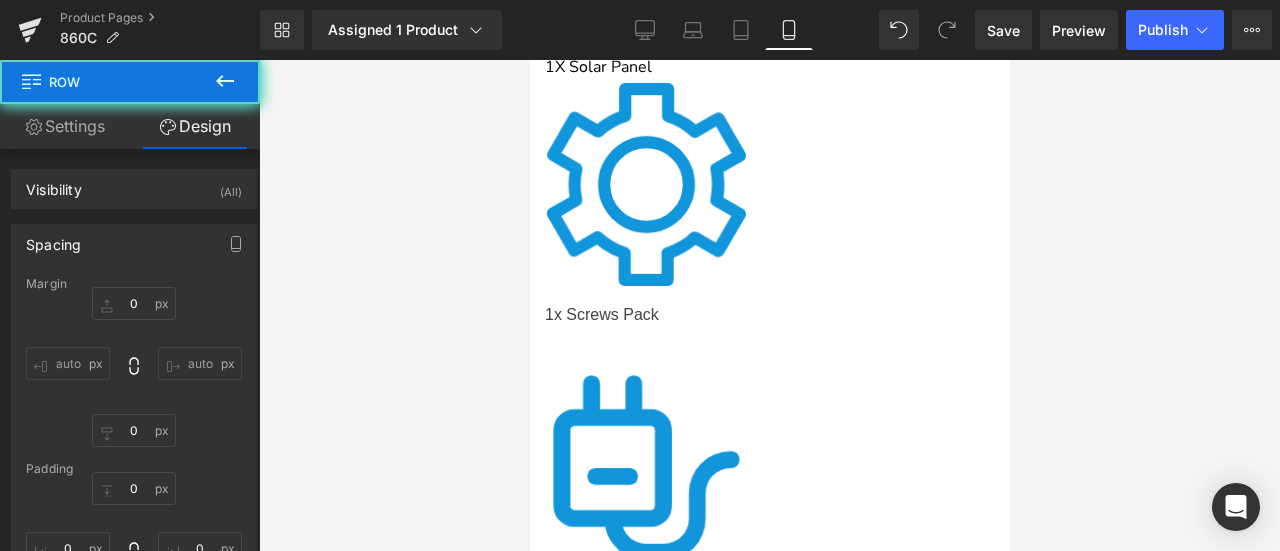 click at bounding box center [769, 305] 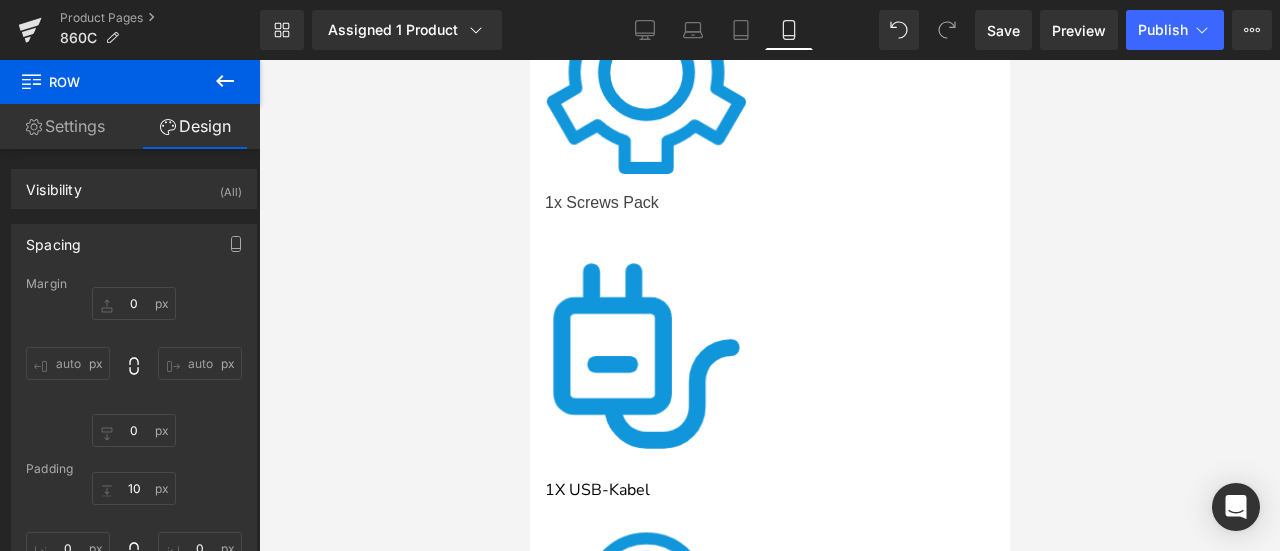 scroll, scrollTop: 6429, scrollLeft: 0, axis: vertical 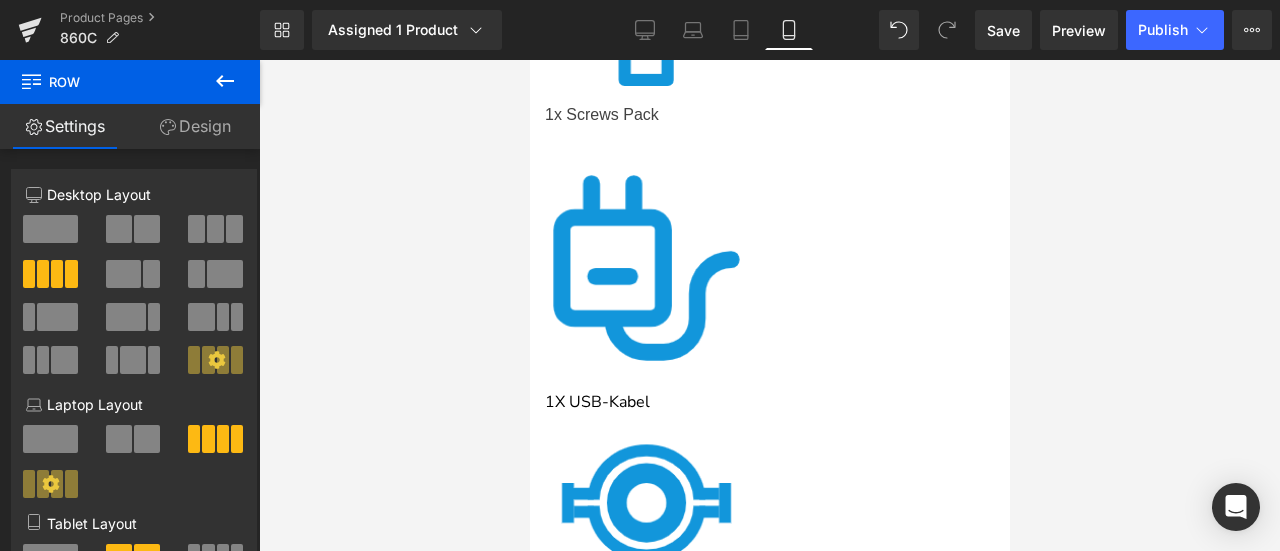 drag, startPoint x: 142, startPoint y: 389, endPoint x: 676, endPoint y: 475, distance: 540.88074 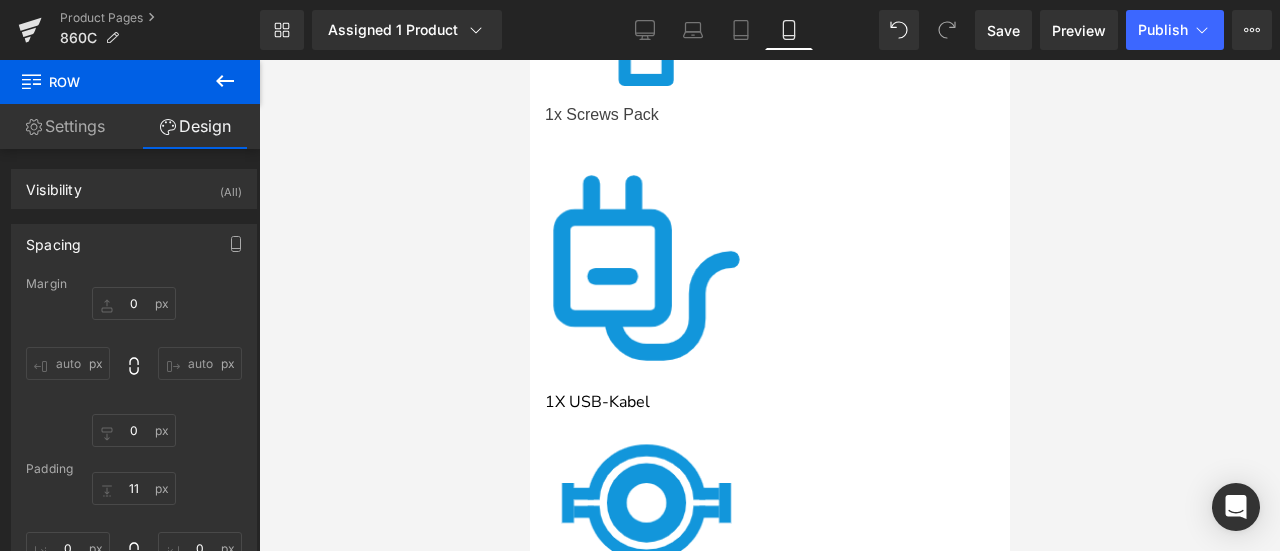click at bounding box center (769, 305) 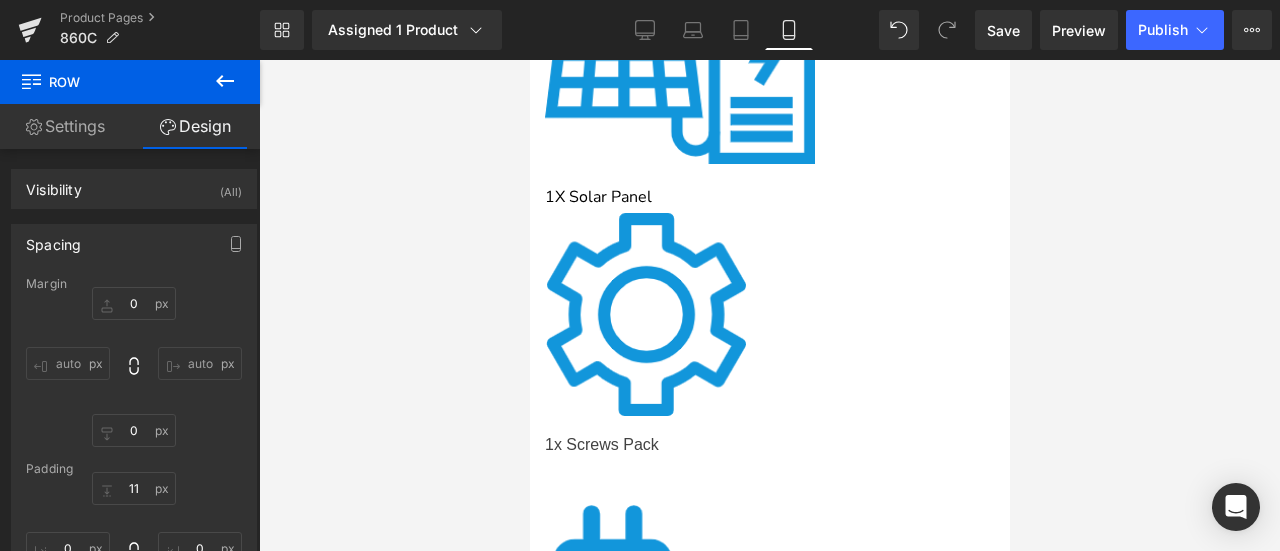 scroll, scrollTop: 6329, scrollLeft: 0, axis: vertical 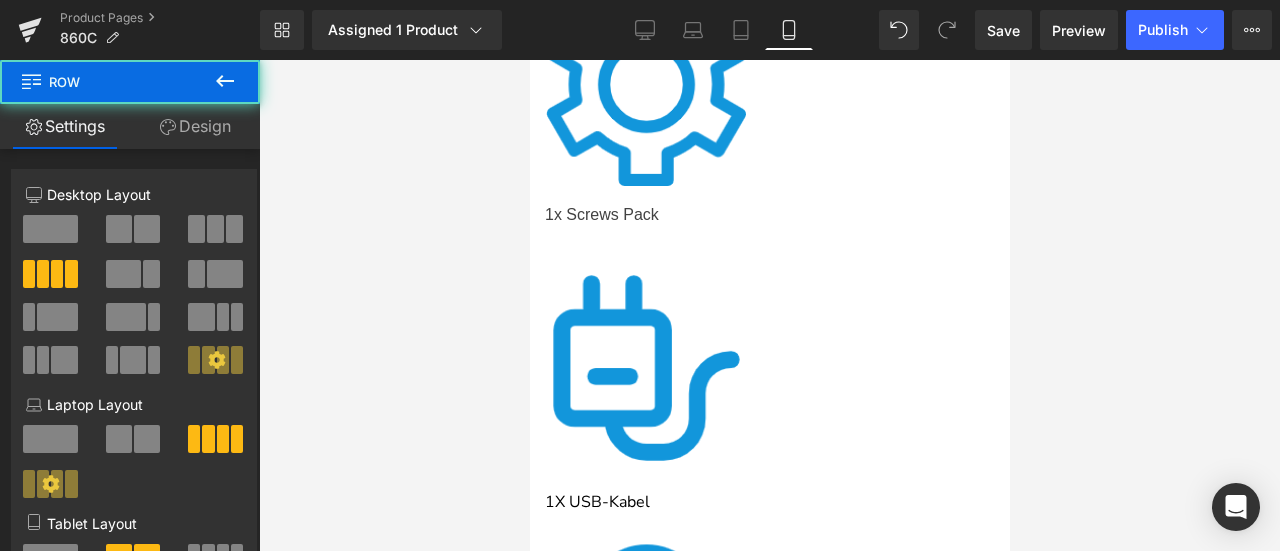 drag, startPoint x: 684, startPoint y: 418, endPoint x: 682, endPoint y: 433, distance: 15.132746 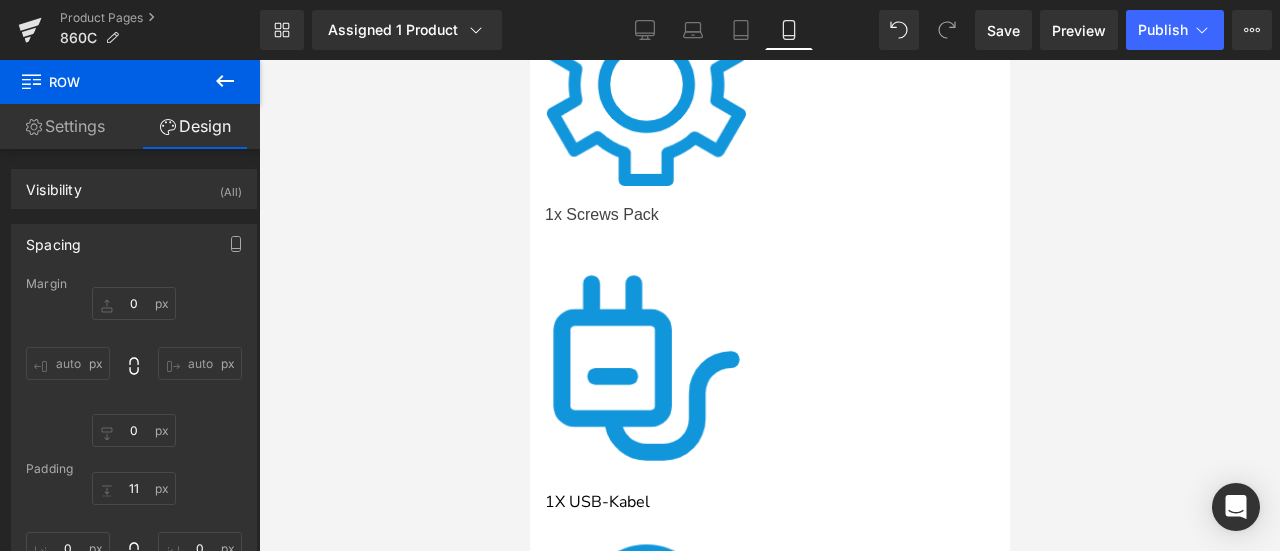 click at bounding box center [769, 305] 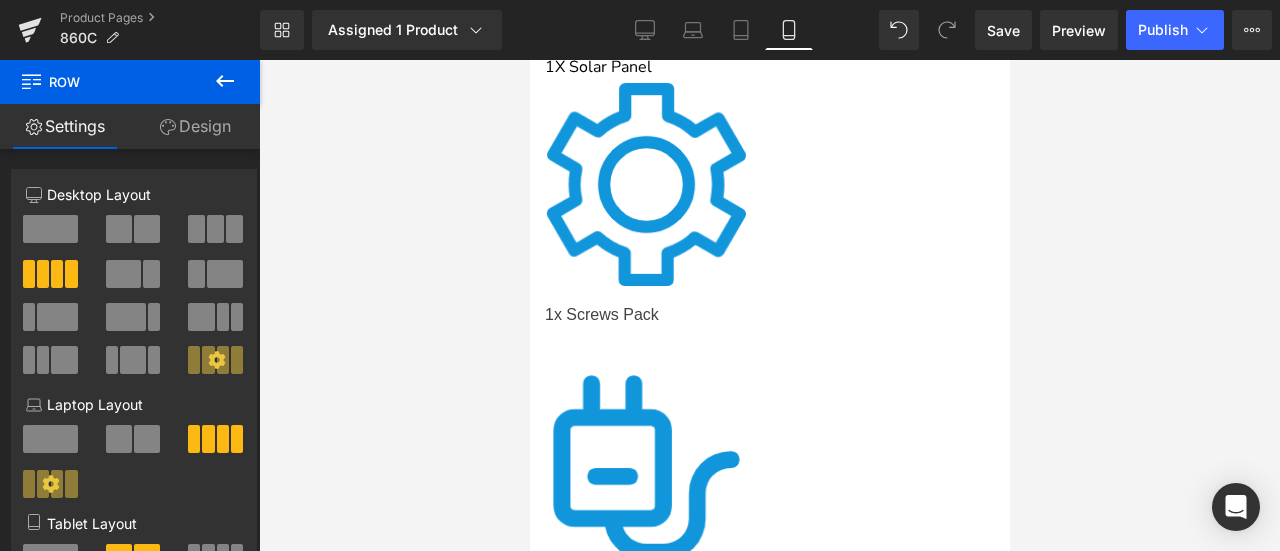 drag, startPoint x: 814, startPoint y: 253, endPoint x: 1640, endPoint y: 305, distance: 827.6352 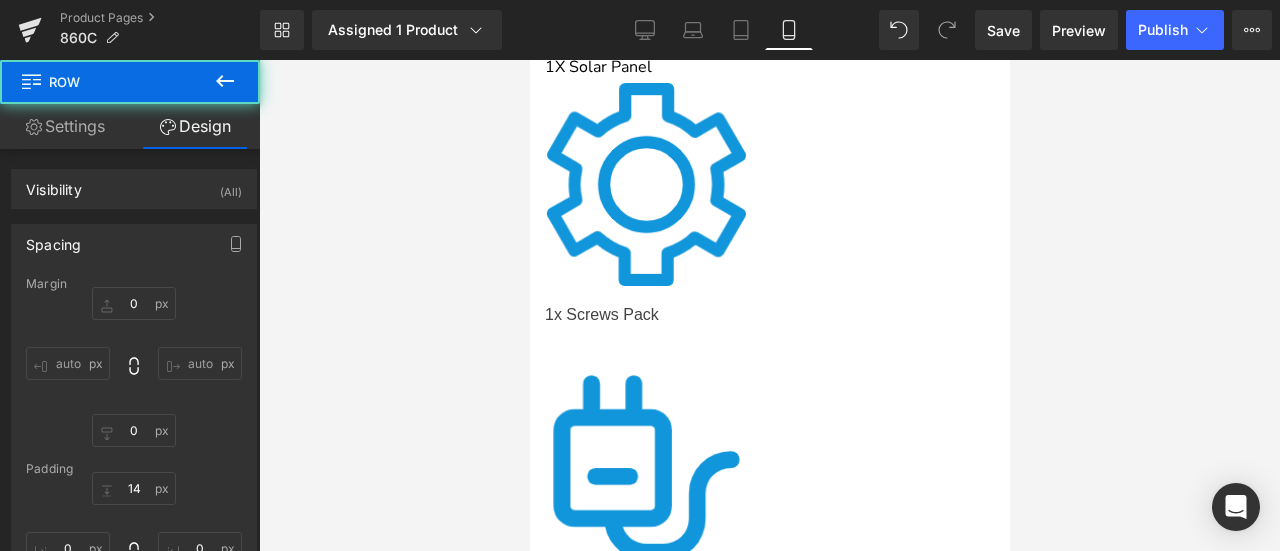 type on "0" 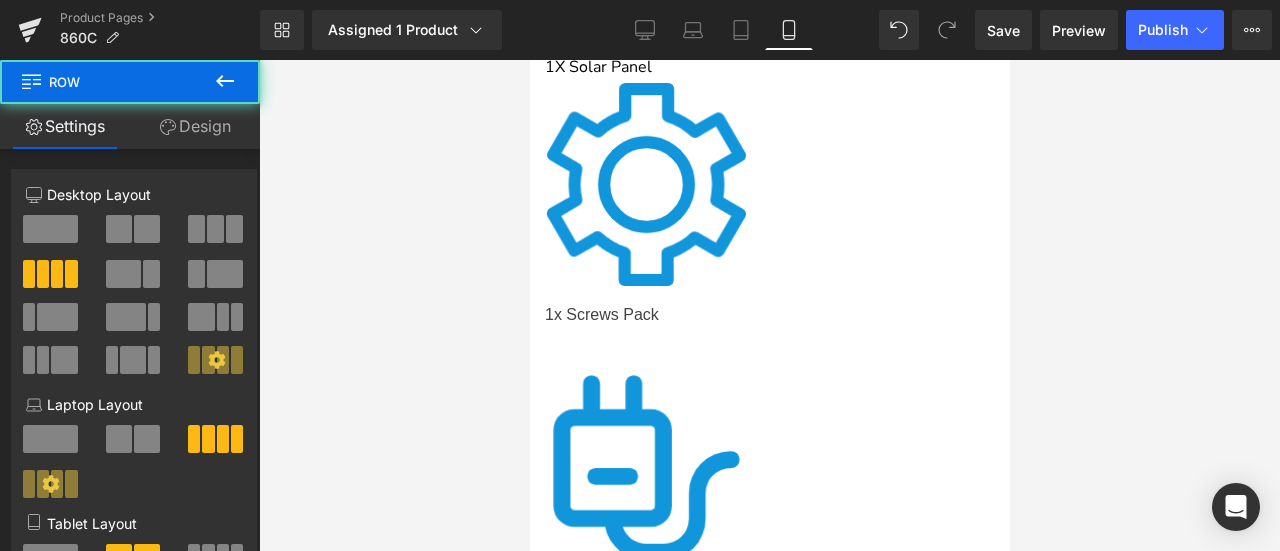 drag, startPoint x: 763, startPoint y: 249, endPoint x: 763, endPoint y: 267, distance: 18 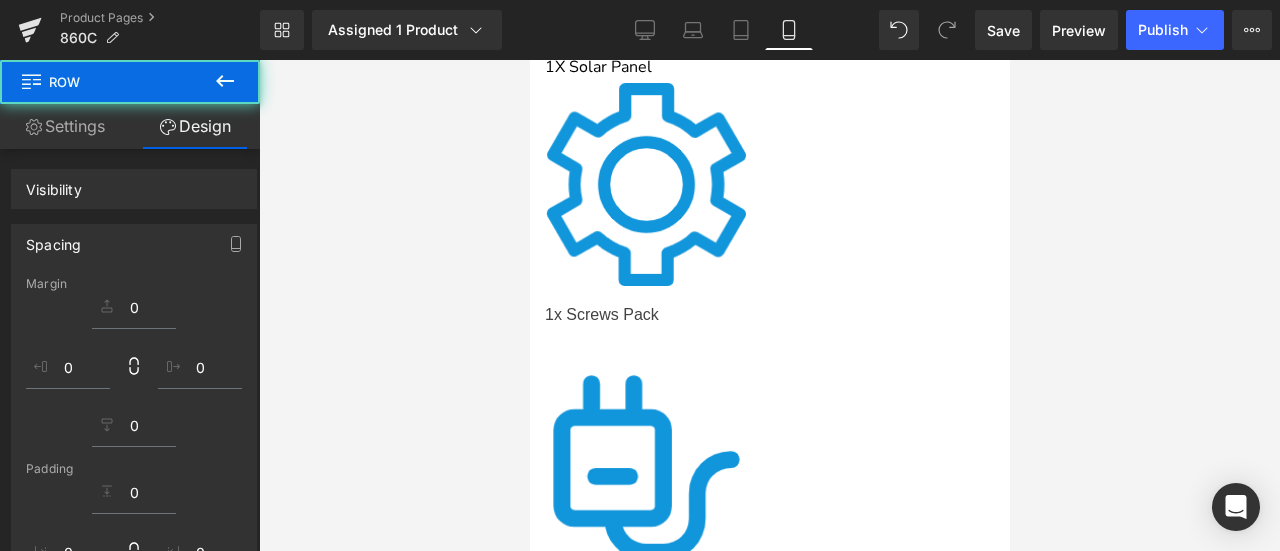 click at bounding box center (769, 305) 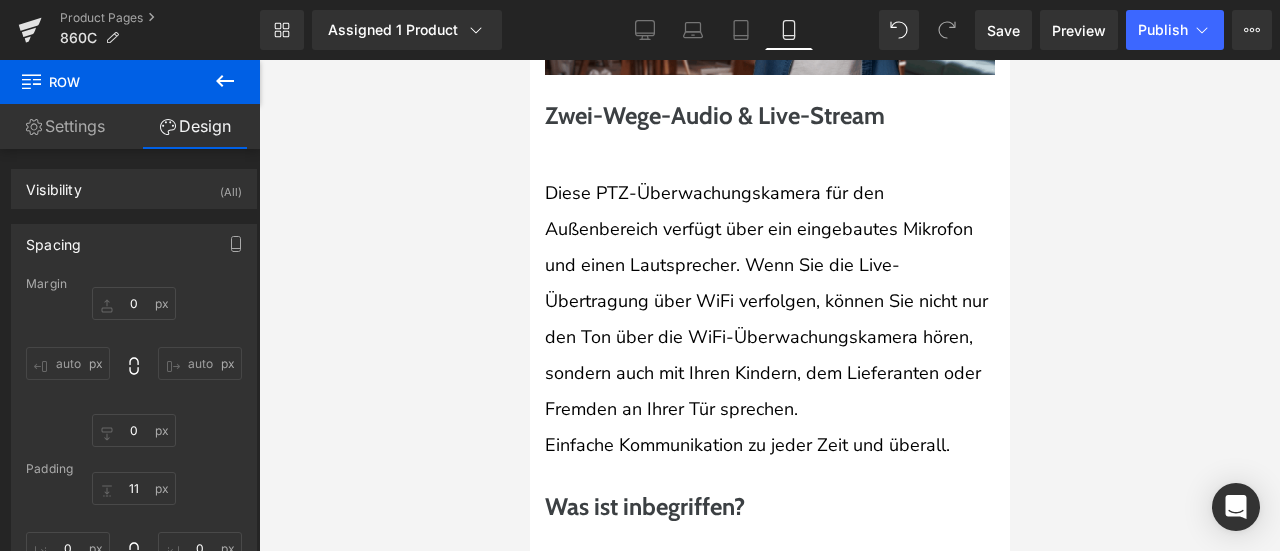 scroll, scrollTop: 5229, scrollLeft: 0, axis: vertical 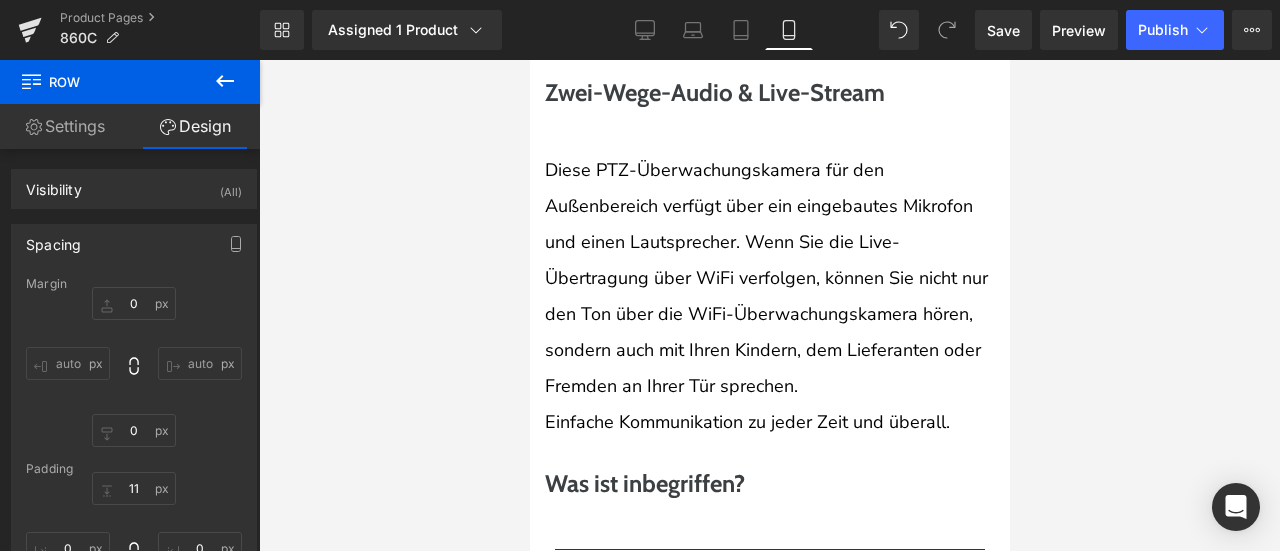 click on "Diese PTZ-Überwachungskamera für den Außenbereich verfügt über ein eingebautes Mikrofon und einen Lautsprecher. Wenn Sie die Live-Übertragung über WiFi verfolgen, können Sie nicht nur den Ton über die WiFi-Überwachungskamera hören, sondern auch mit Ihren Kindern, dem Lieferanten oder Fremden an Ihrer Tür sprechen." at bounding box center (769, 278) 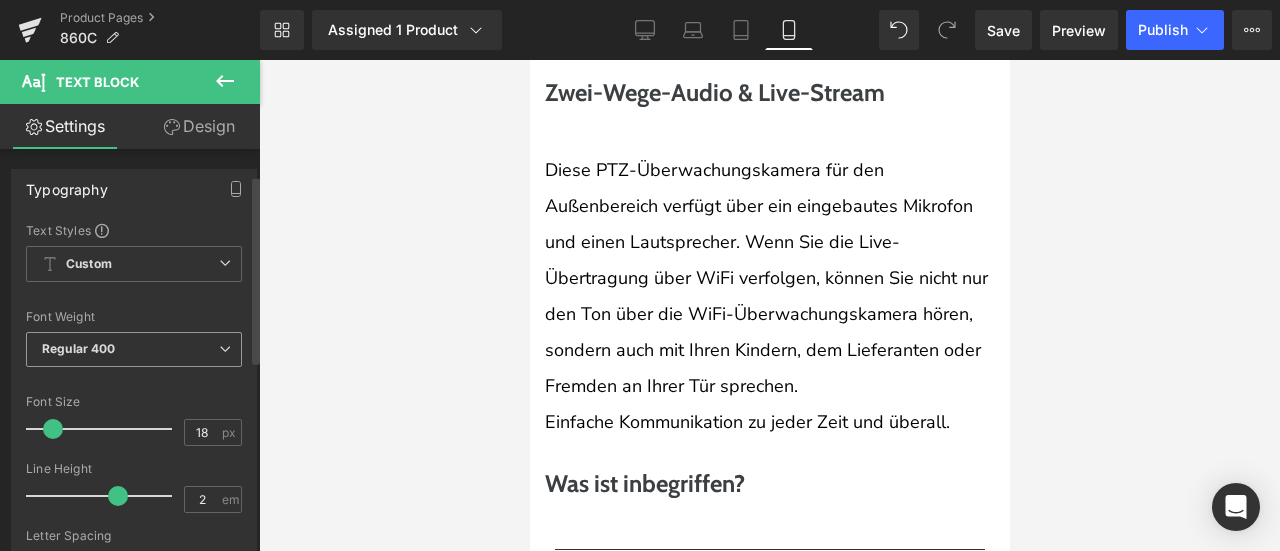 scroll, scrollTop: 100, scrollLeft: 0, axis: vertical 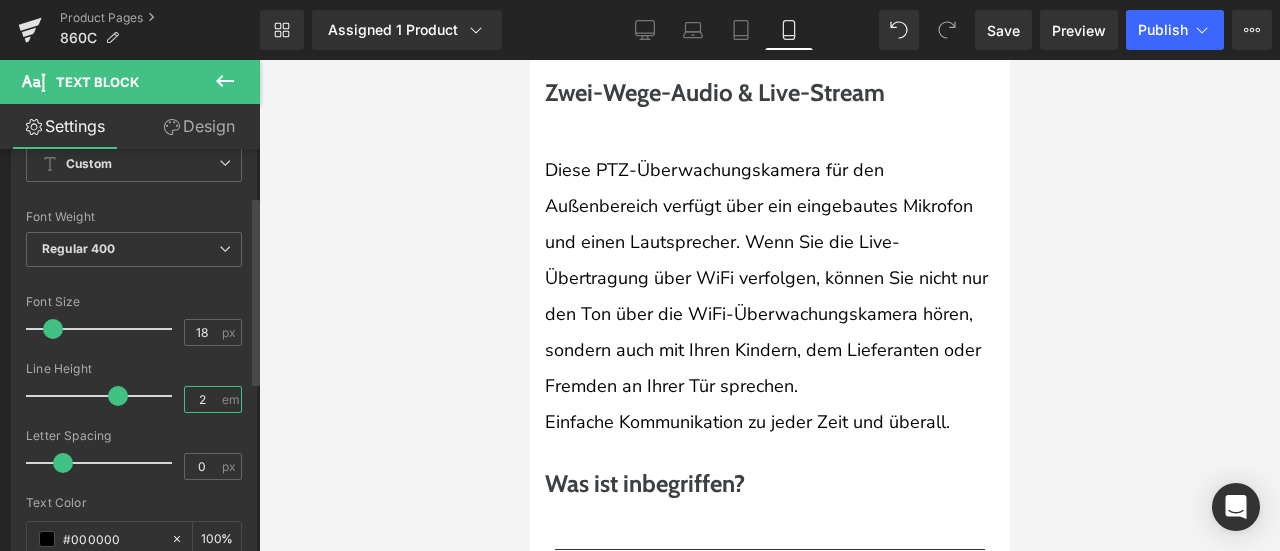 drag, startPoint x: 204, startPoint y: 397, endPoint x: 176, endPoint y: 399, distance: 28.071337 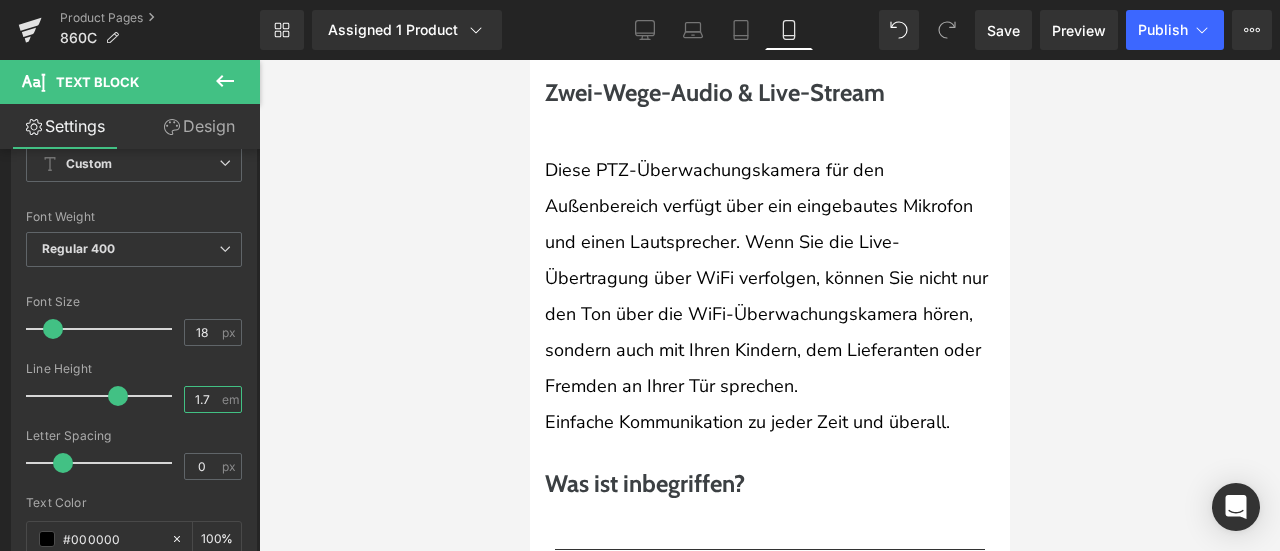 type on "1.7" 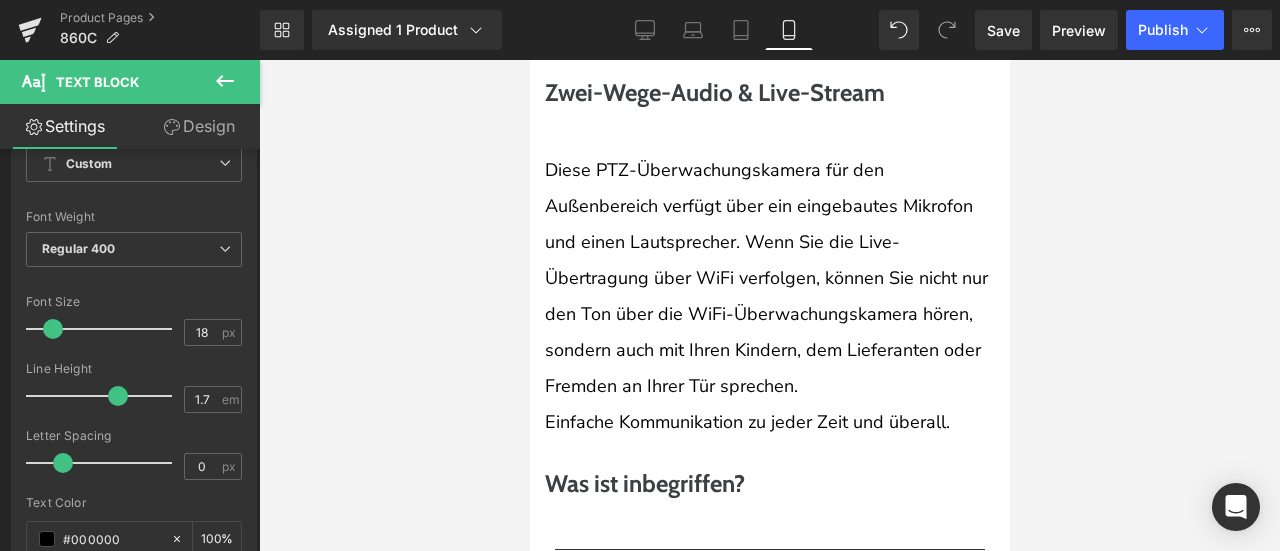 click at bounding box center [769, 305] 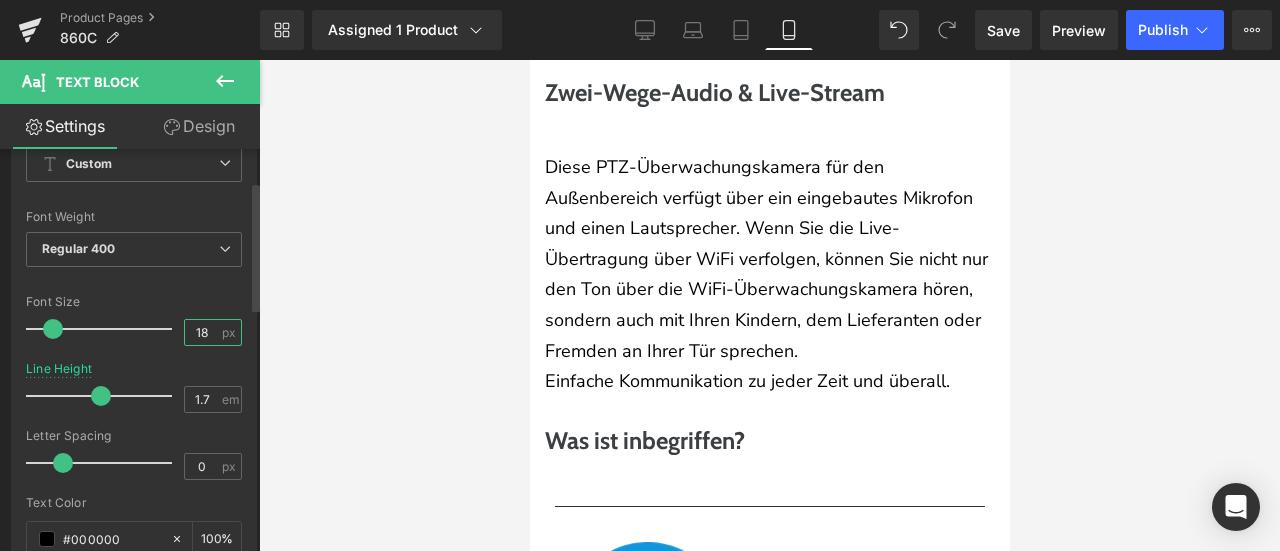 drag, startPoint x: 194, startPoint y: 331, endPoint x: 216, endPoint y: 335, distance: 22.36068 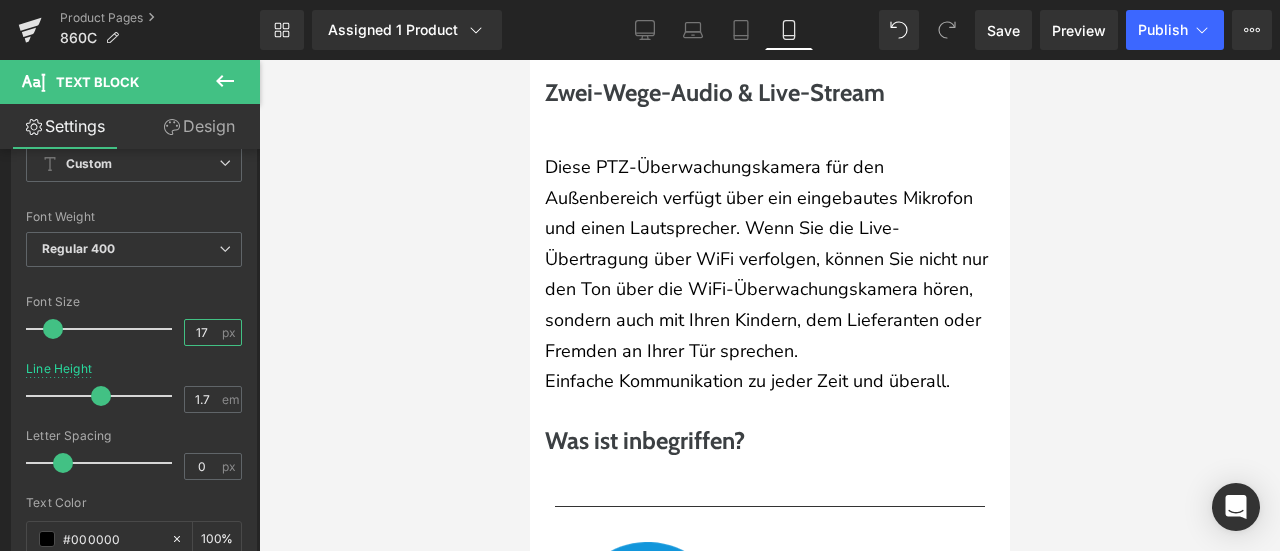 type on "17" 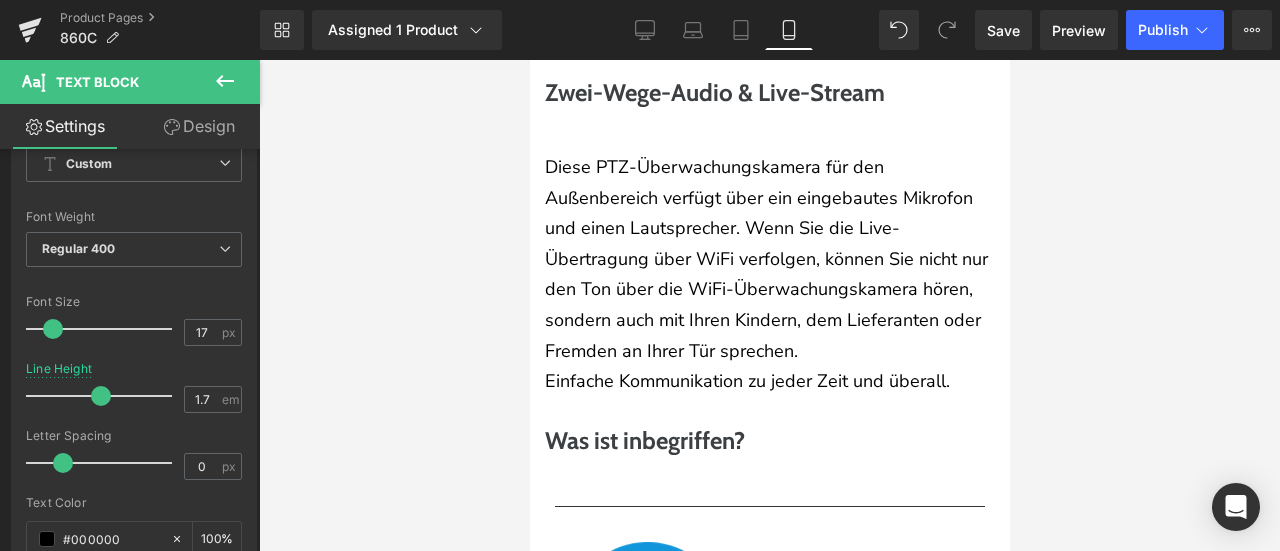click at bounding box center [769, 305] 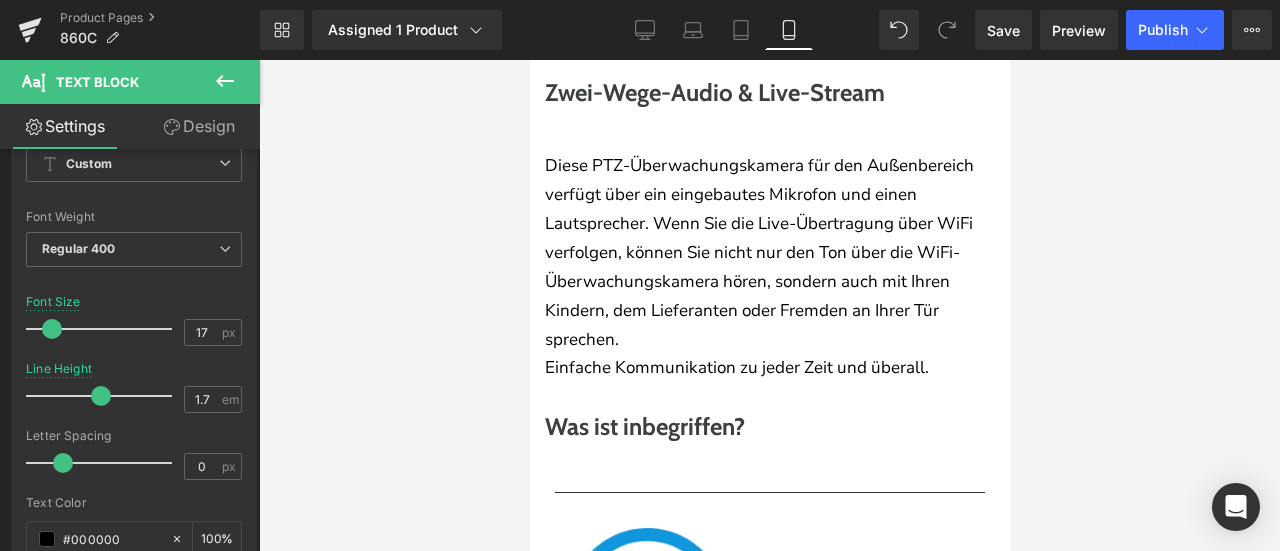 scroll, scrollTop: 5029, scrollLeft: 0, axis: vertical 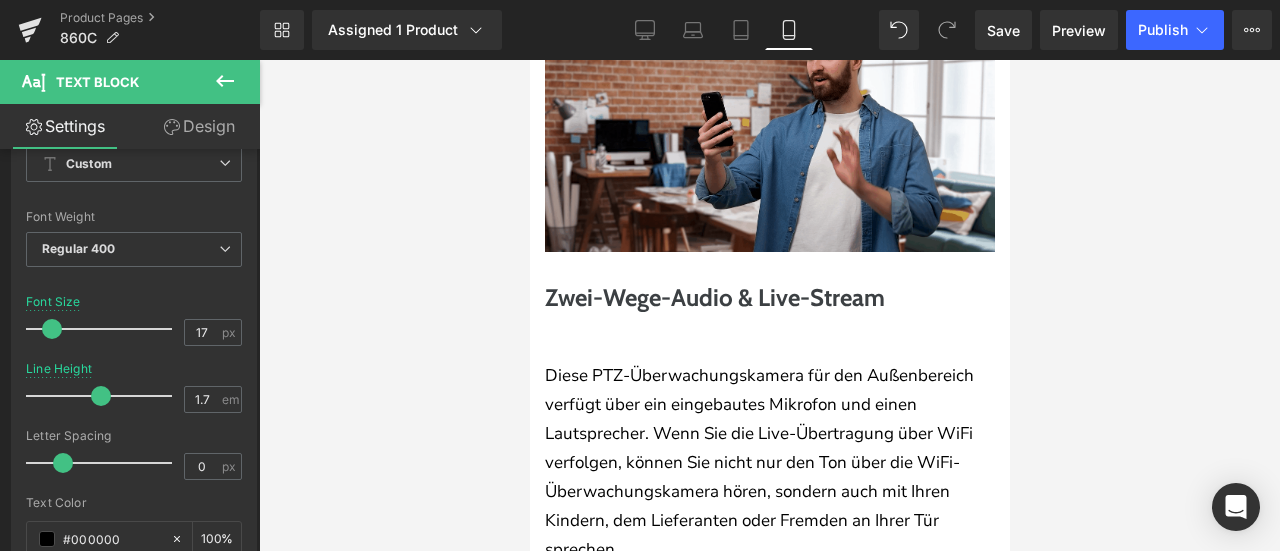 click on "Zwei-Wege-Audio & Live-Stream" at bounding box center [769, 298] 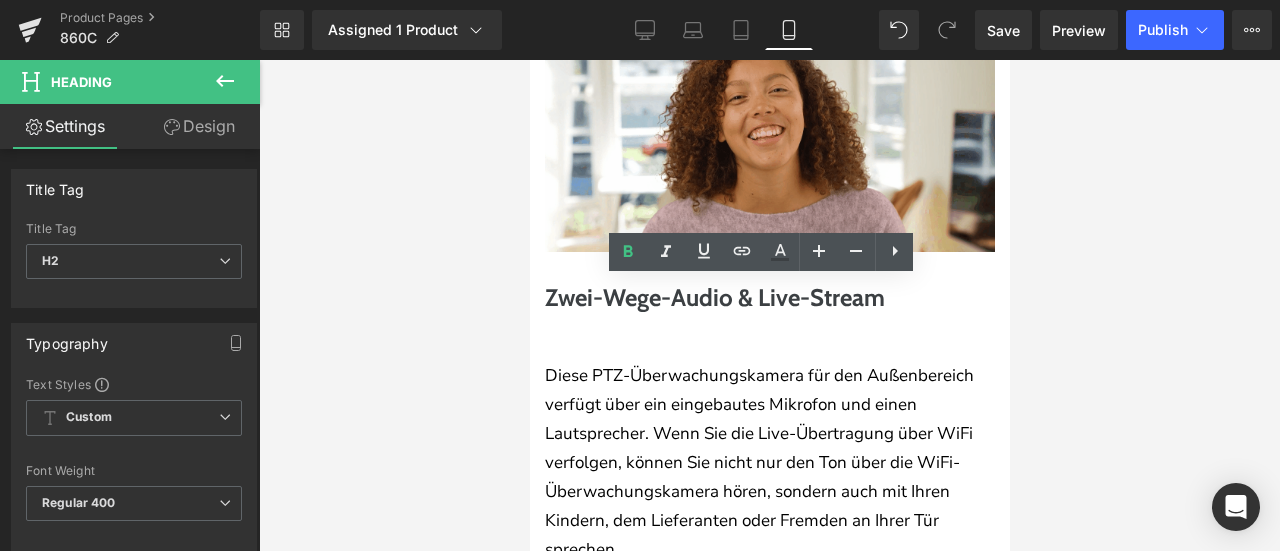 click on "Diese PTZ-Überwachungskamera für den Außenbereich verfügt über ein eingebautes Mikrofon und einen Lautsprecher. Wenn Sie die Live-Übertragung über WiFi verfolgen, können Sie nicht nur den Ton über die WiFi-Überwachungskamera hören, sondern auch mit Ihren Kindern, dem Lieferanten oder Fremden an Ihrer Tür sprechen." at bounding box center (769, 463) 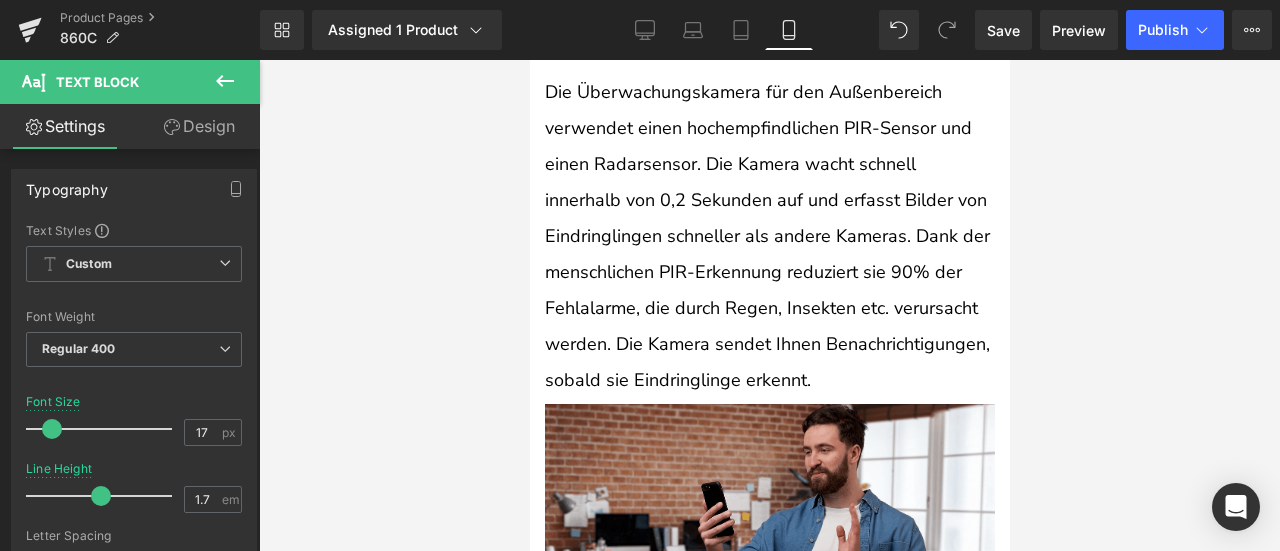 scroll, scrollTop: 4629, scrollLeft: 0, axis: vertical 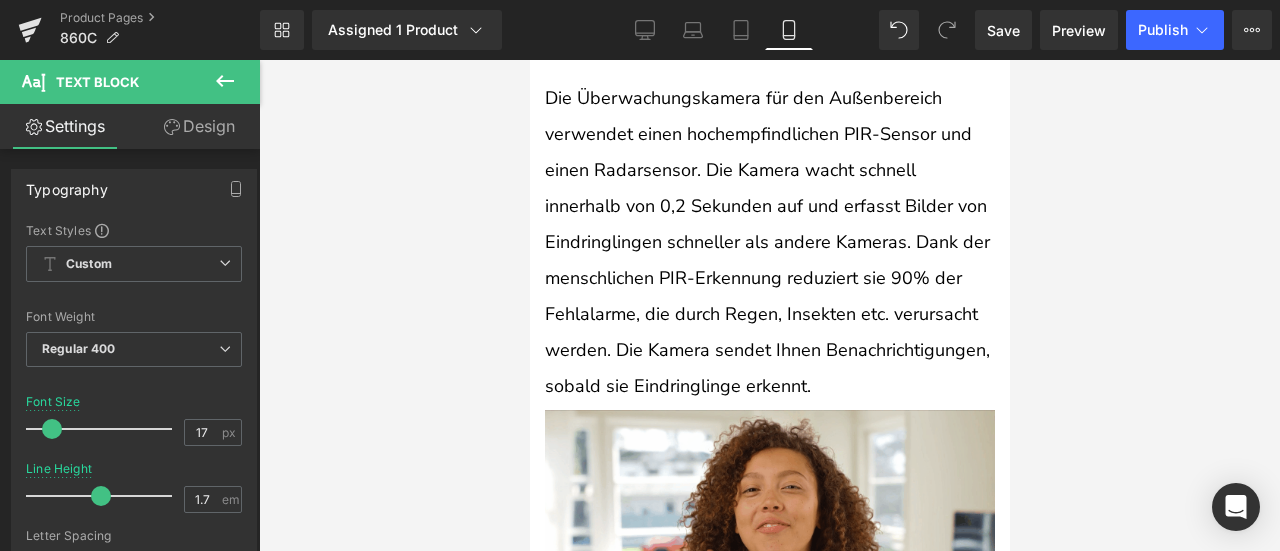 click on "Die Überwachungskamera für den Außenbereich verwendet einen hochempfindlichen PIR-Sensor und einen Radarsensor. Die Kamera wacht schnell innerhalb von 0,2 Sekunden auf und erfasst Bilder von Eindringlingen schneller als andere Kameras. Dank der menschlichen PIR-Erkennung reduziert sie 90% der Fehlalarme, die durch Regen, Insekten etc. verursacht werden. Die Kamera sendet Ihnen Benachrichtigungen, sobald sie Eindringlinge erkennt." at bounding box center (769, 242) 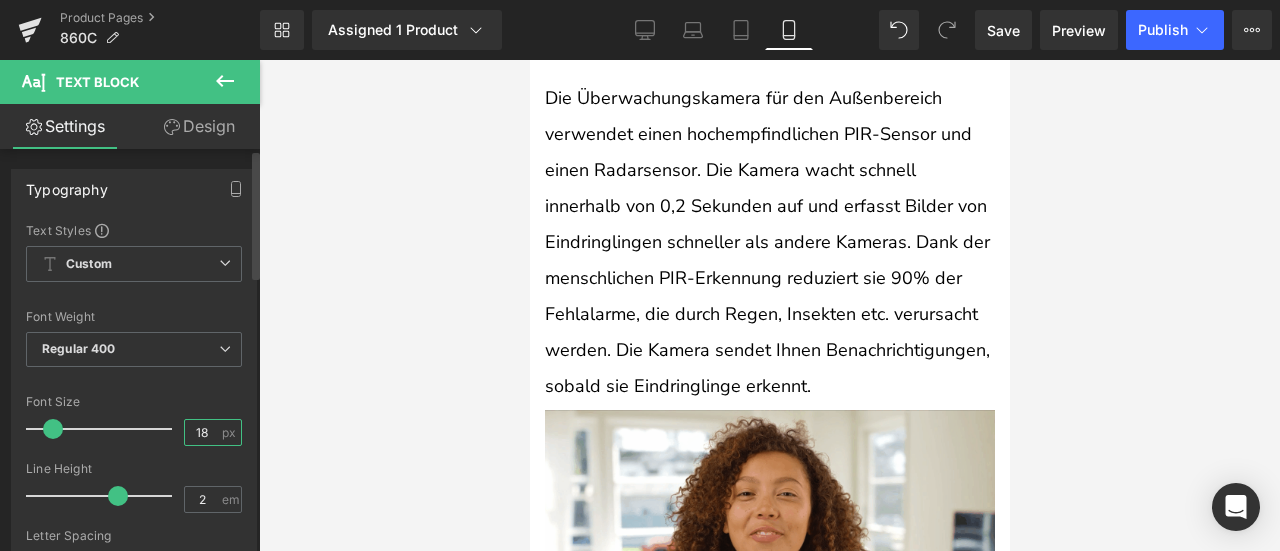 drag, startPoint x: 192, startPoint y: 433, endPoint x: 237, endPoint y: 435, distance: 45.044422 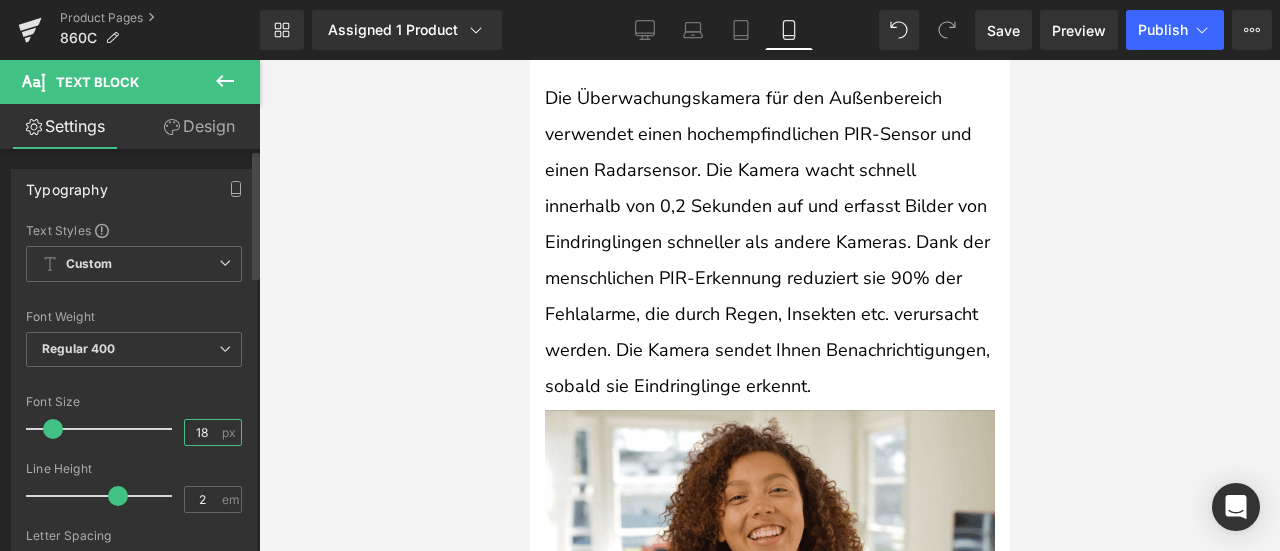 click on "18 px" at bounding box center (213, 432) 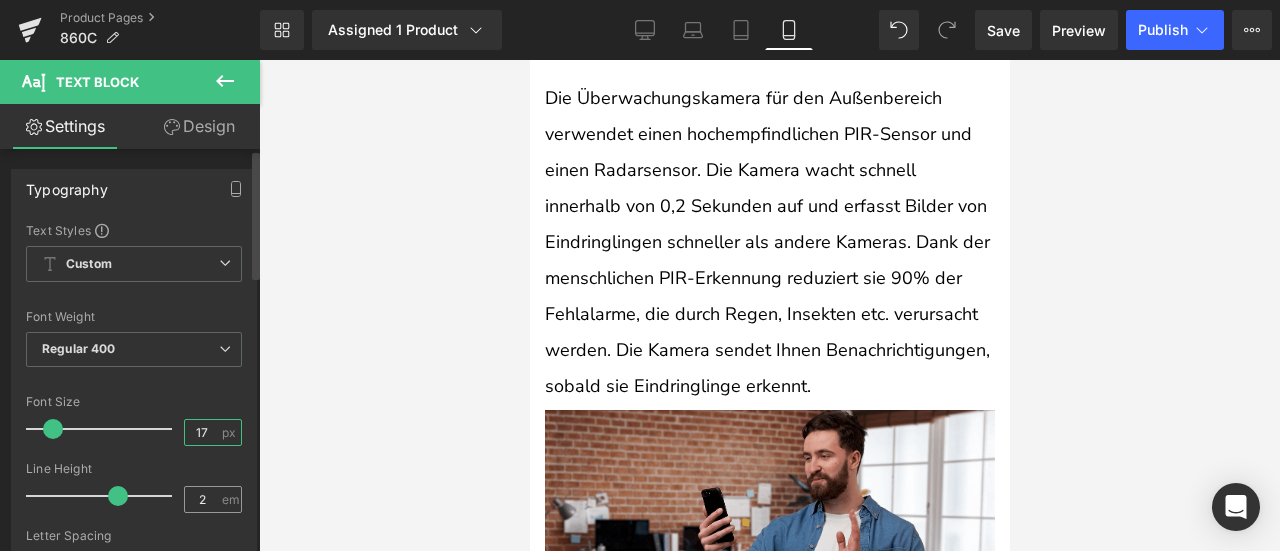 type on "17" 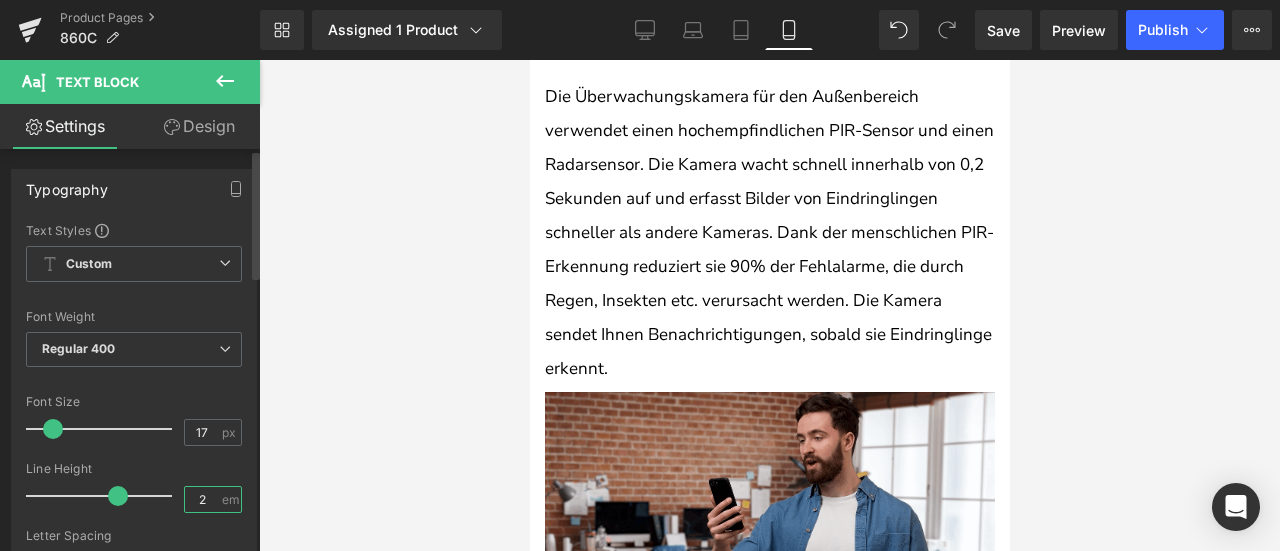 scroll, scrollTop: 4628, scrollLeft: 0, axis: vertical 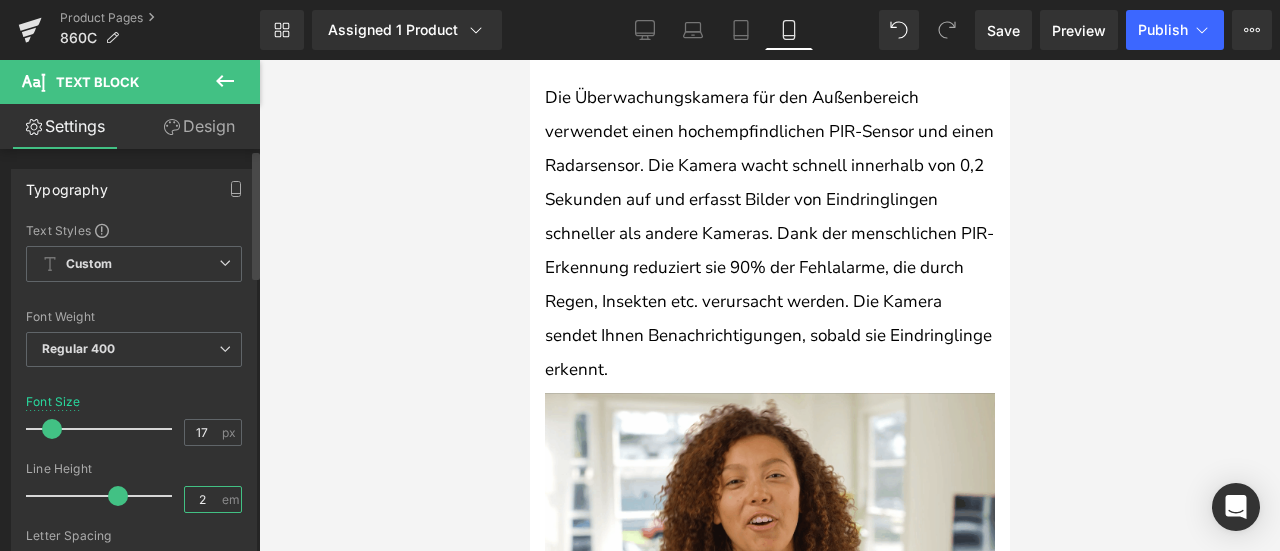 drag, startPoint x: 204, startPoint y: 499, endPoint x: 176, endPoint y: 501, distance: 28.071337 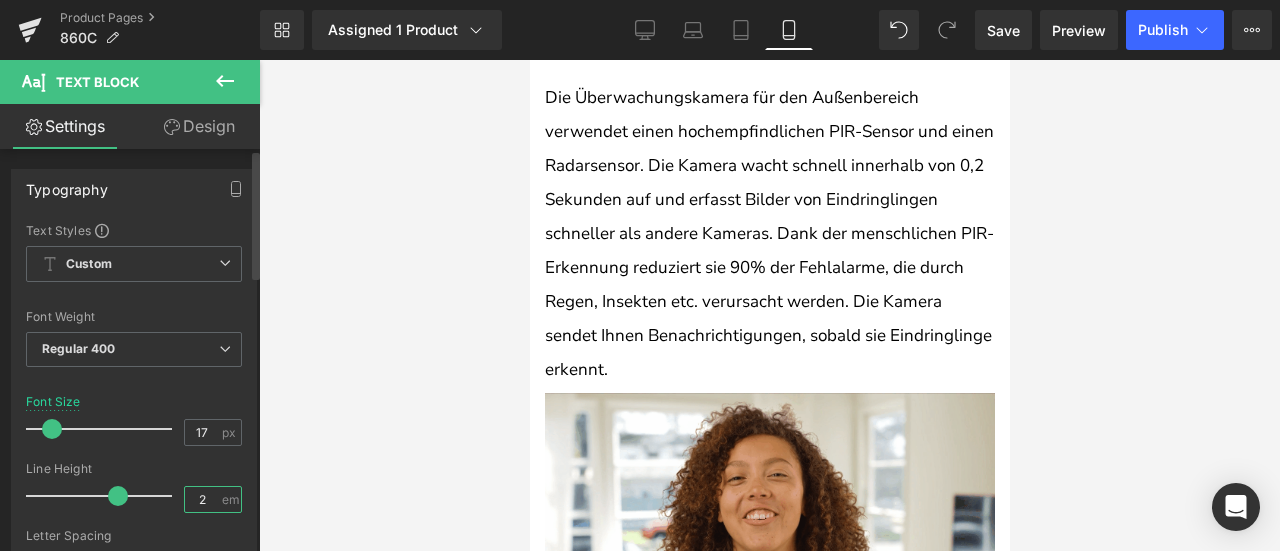 click on "2 em" at bounding box center (213, 499) 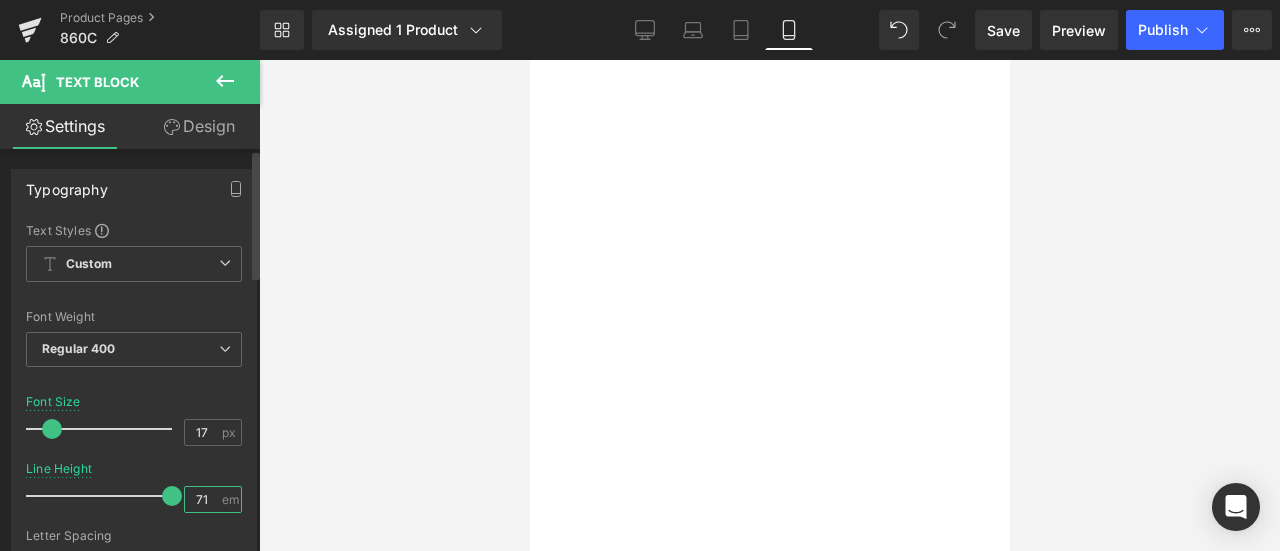 scroll, scrollTop: 5215, scrollLeft: 0, axis: vertical 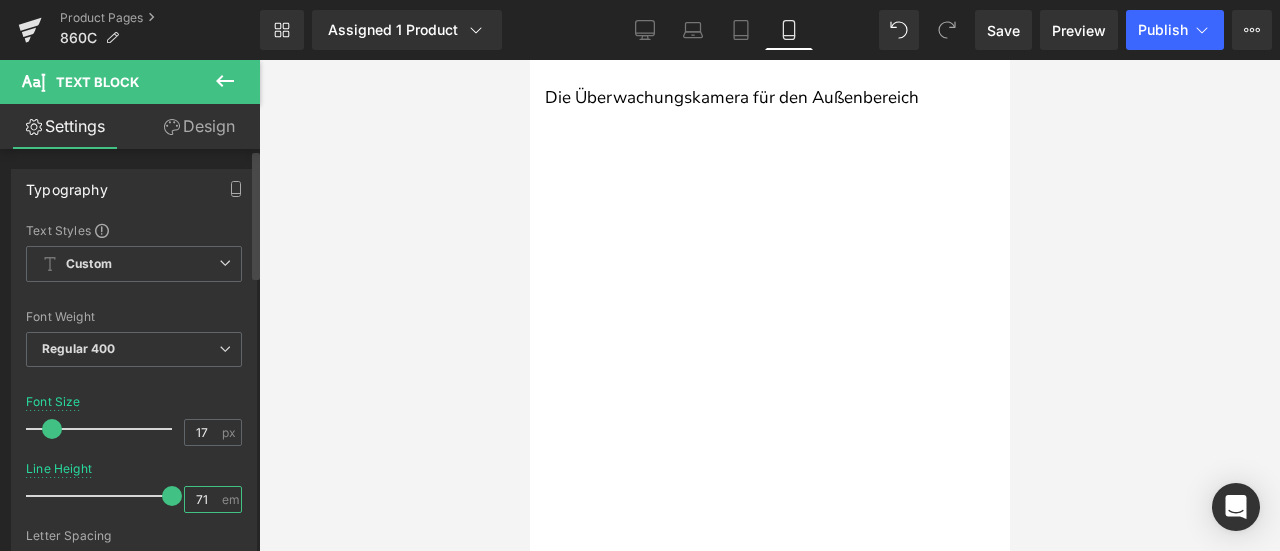drag, startPoint x: 204, startPoint y: 498, endPoint x: 182, endPoint y: 499, distance: 22.022715 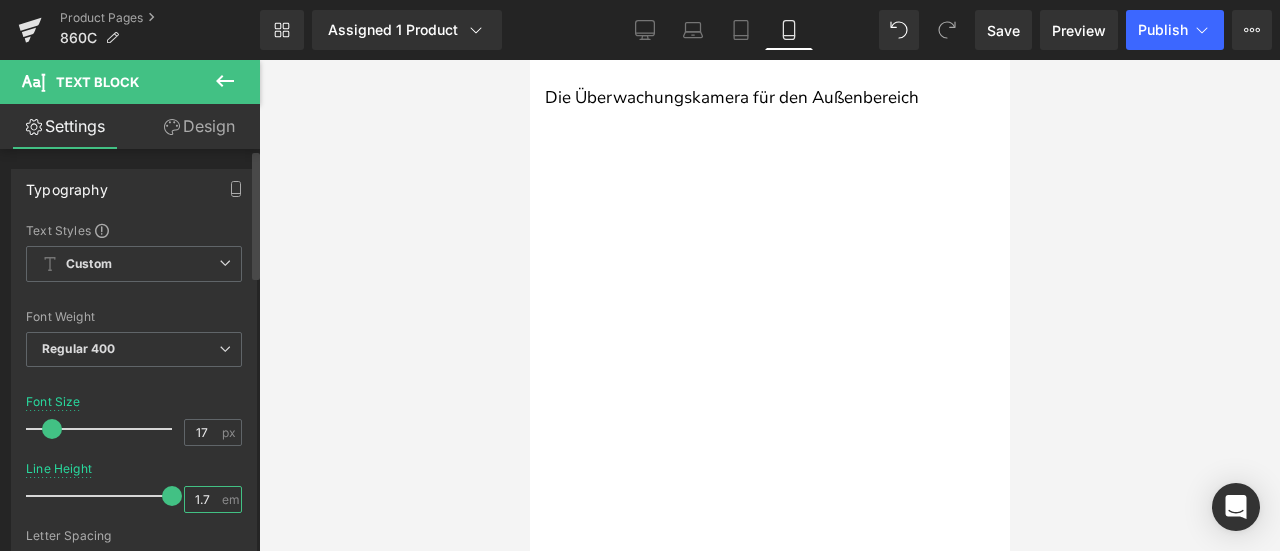 type on "1.7" 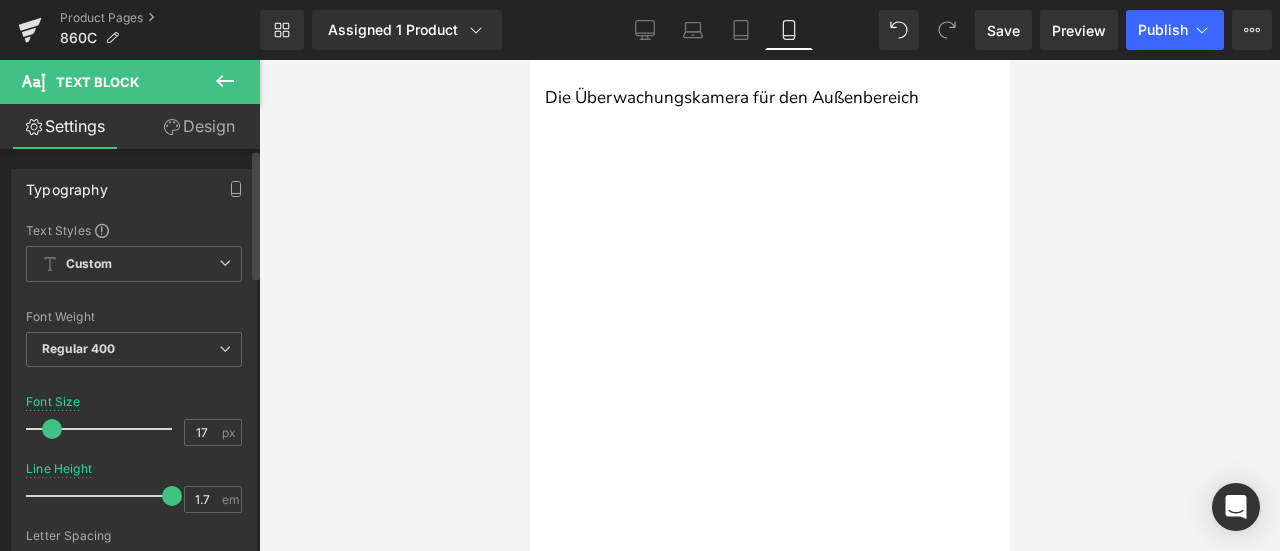 click at bounding box center [134, 455] 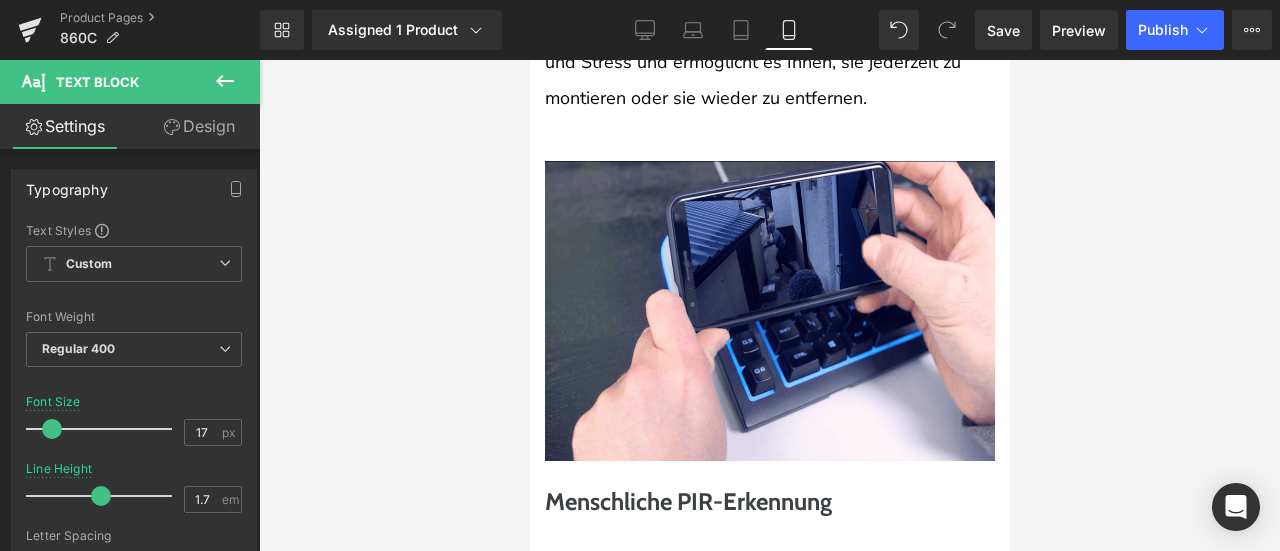 scroll, scrollTop: 3926, scrollLeft: 0, axis: vertical 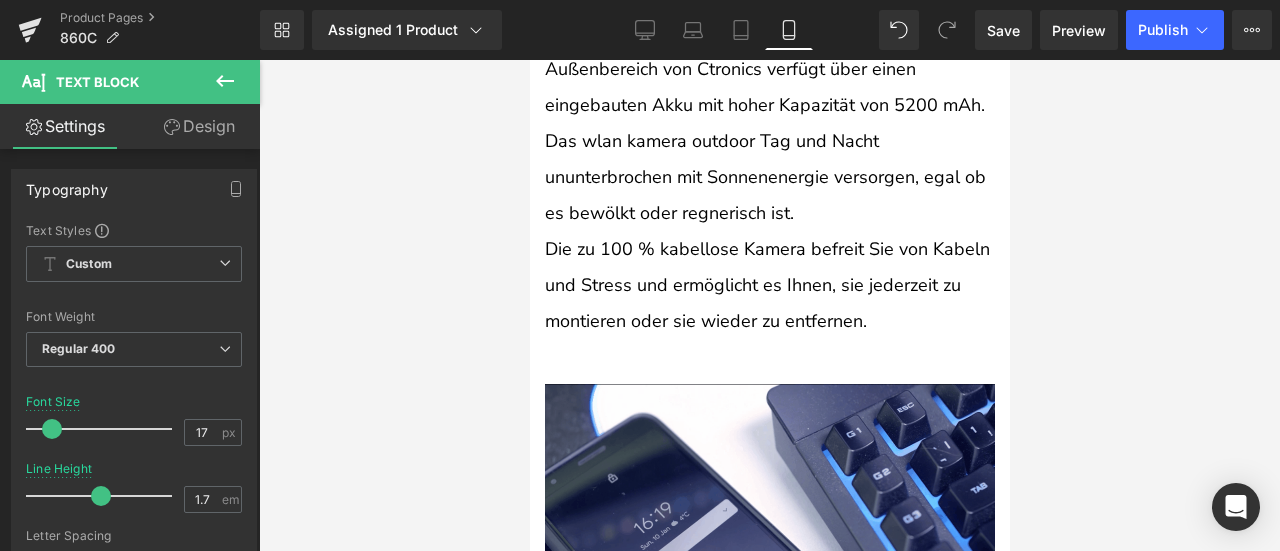click on "Die zu 100 % kabellose Kamera befreit Sie von Kabeln und Stress und ermöglicht es Ihnen, sie jederzeit zu montieren oder sie wieder zu entfernen." at bounding box center [769, 285] 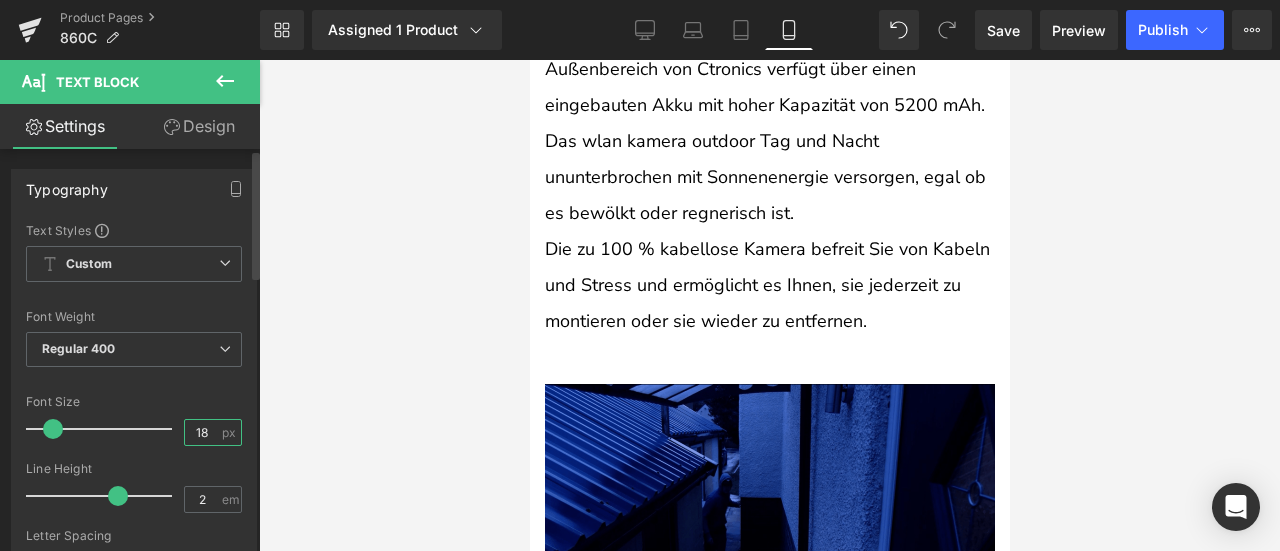 drag, startPoint x: 196, startPoint y: 426, endPoint x: 210, endPoint y: 435, distance: 16.643316 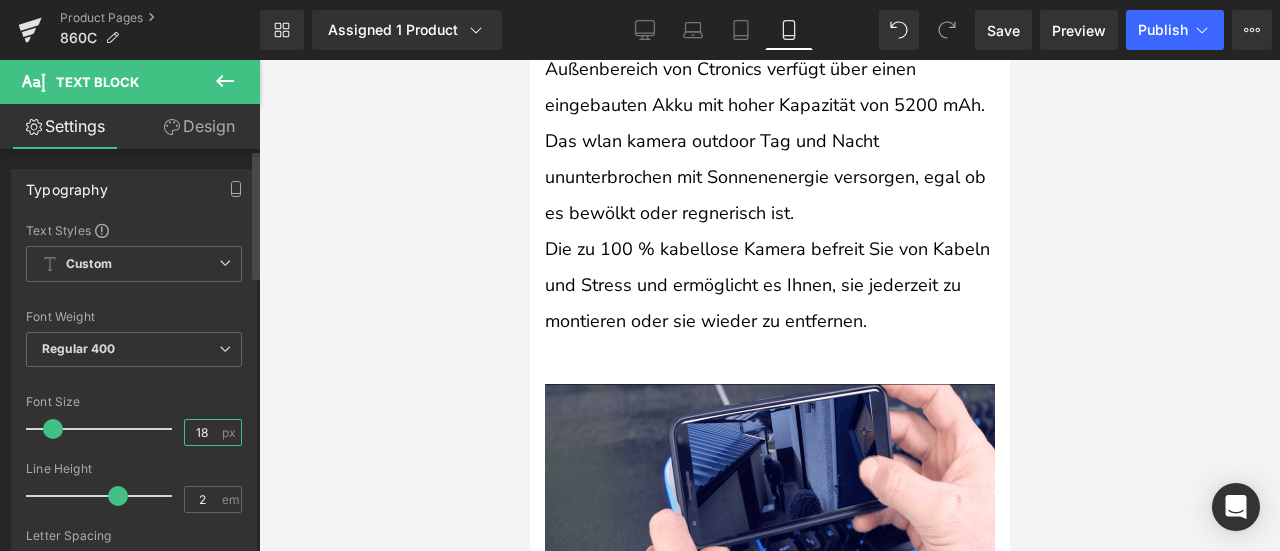 click on "18" at bounding box center [202, 432] 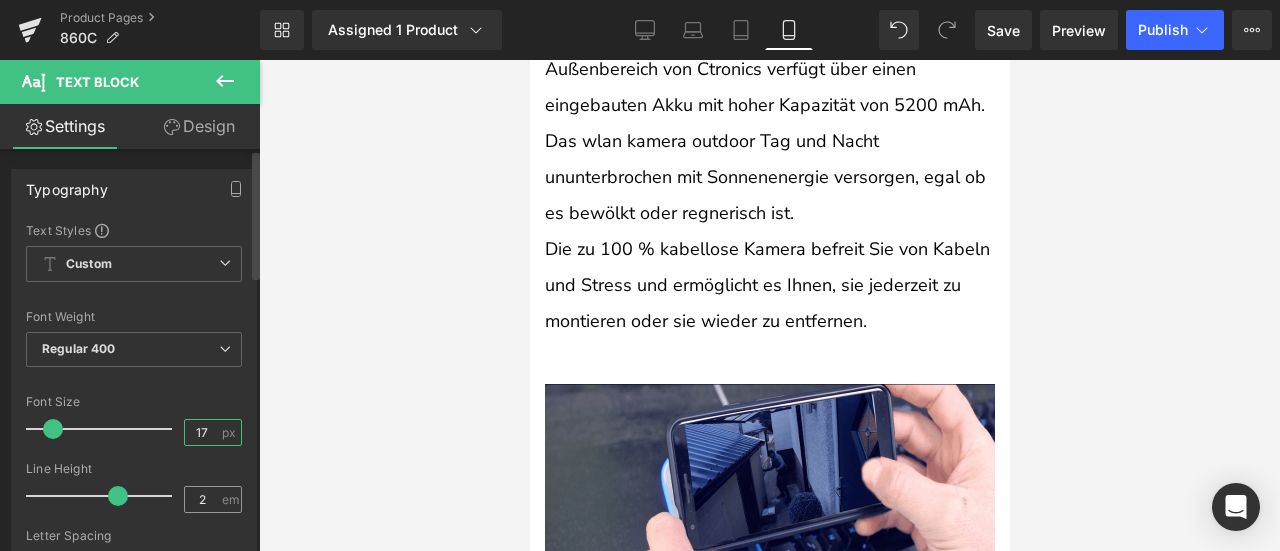 type on "17" 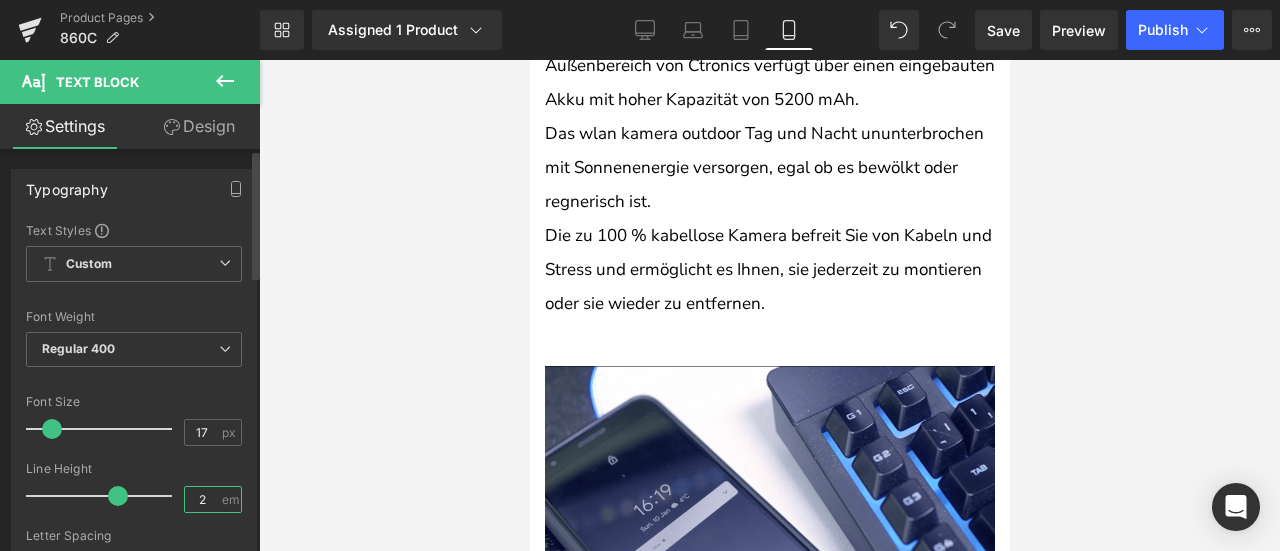 scroll, scrollTop: 3917, scrollLeft: 0, axis: vertical 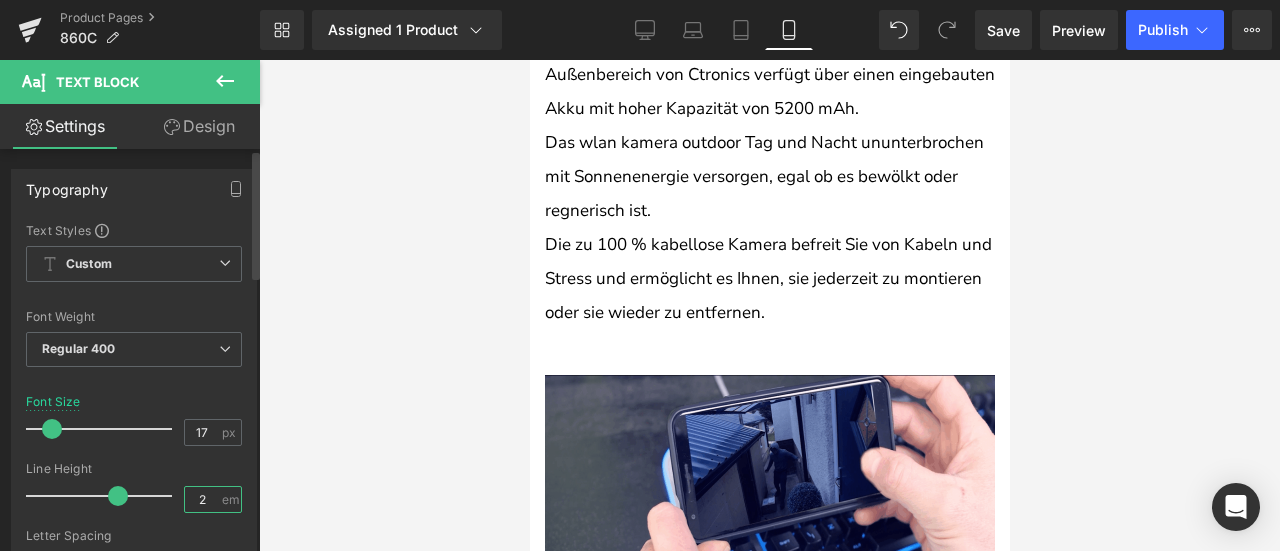 drag, startPoint x: 198, startPoint y: 504, endPoint x: 182, endPoint y: 505, distance: 16.03122 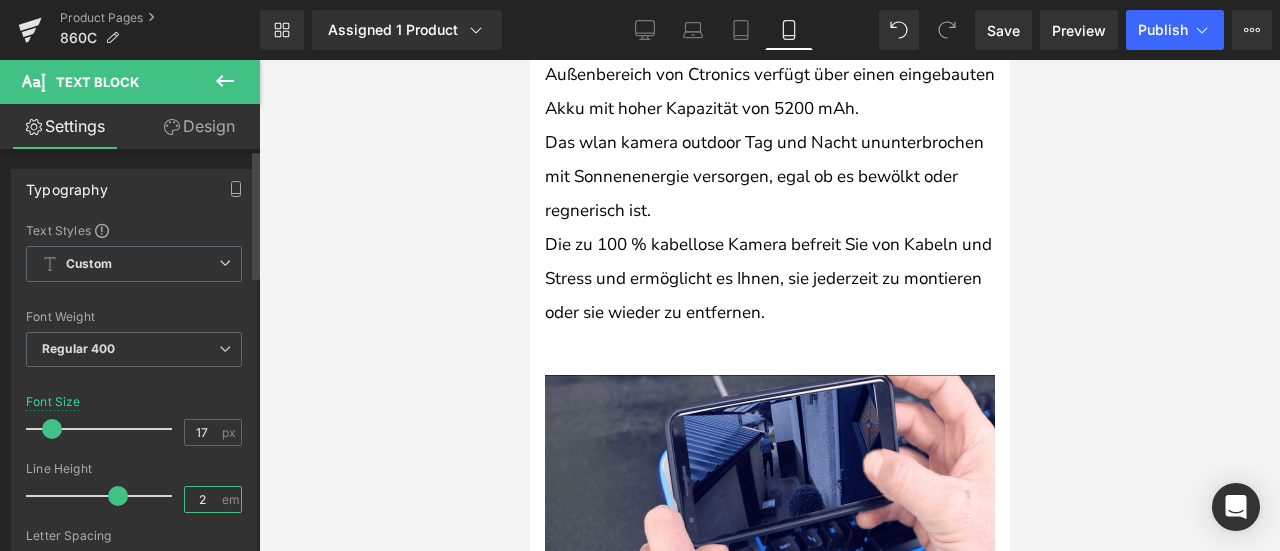 click on "2" at bounding box center (202, 499) 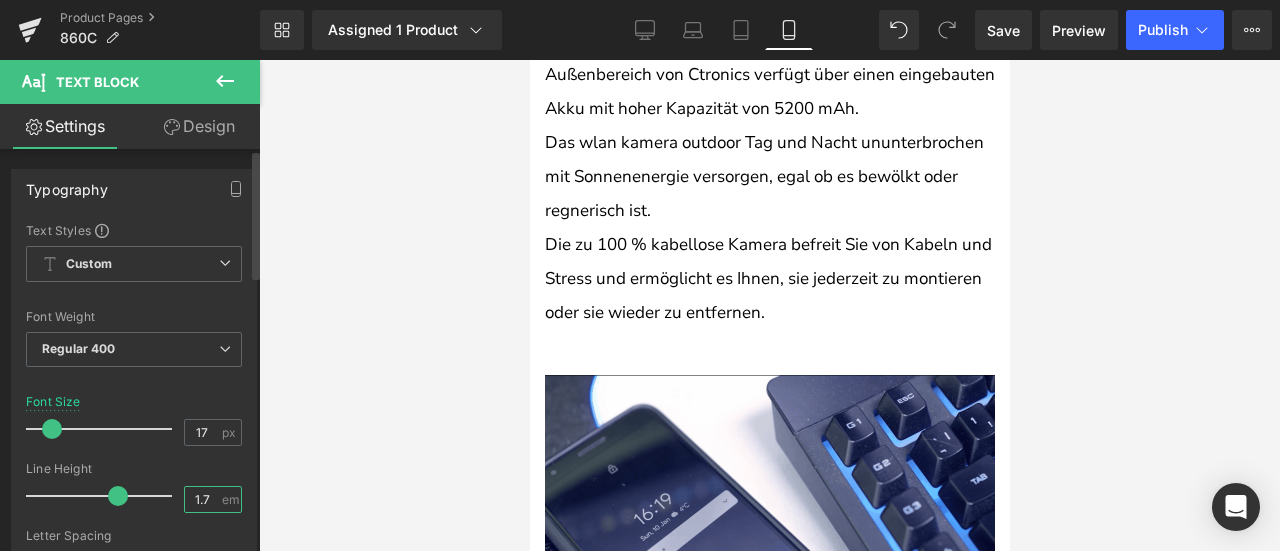 type on "1.7" 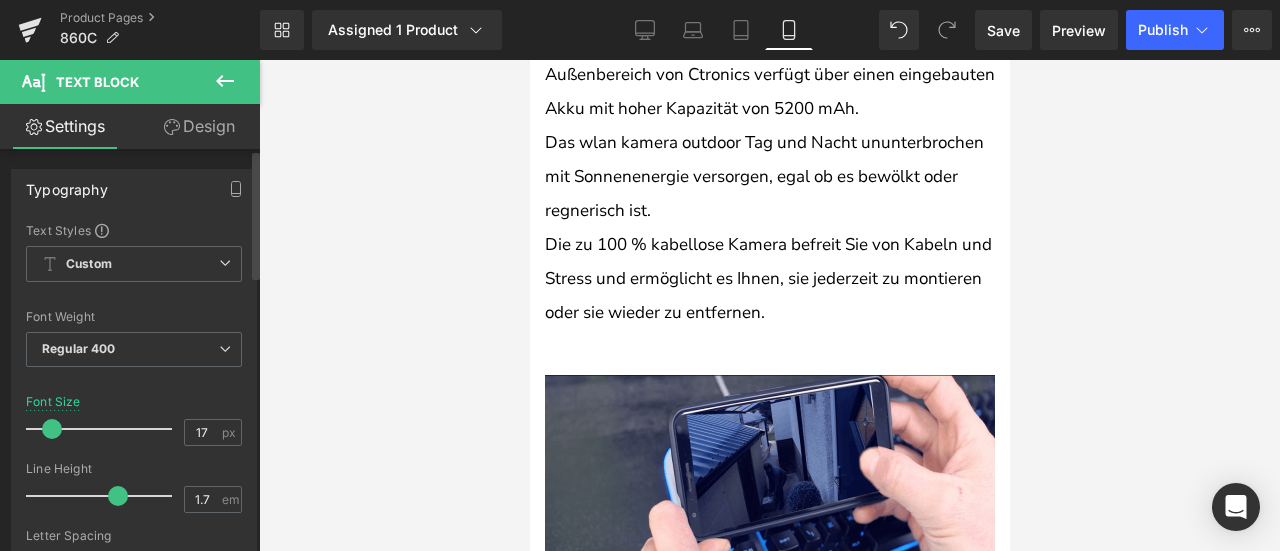 click on "Line Height" at bounding box center (134, 469) 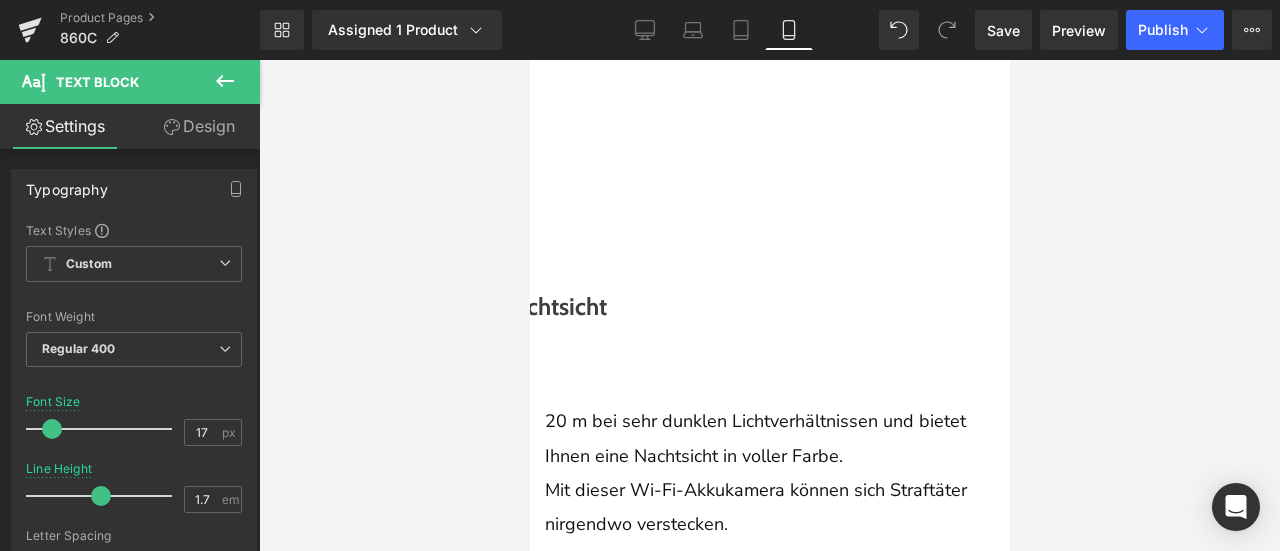 scroll, scrollTop: 2694, scrollLeft: 0, axis: vertical 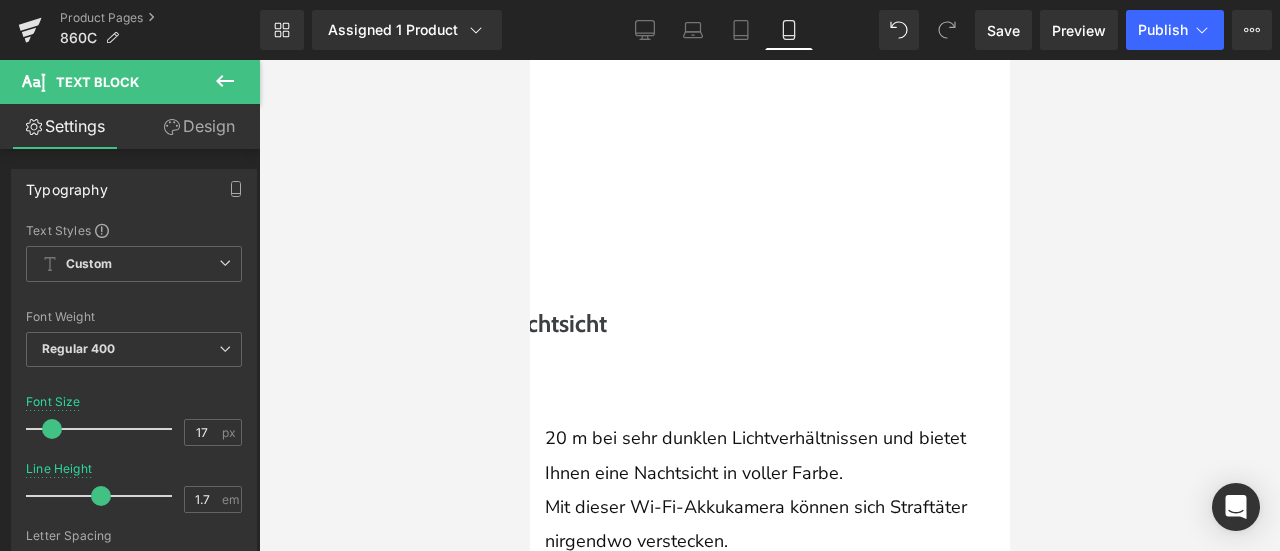 click on "20 m bei sehr dunklen Lichtverhältnissen und bietet Ihnen eine Nachtsicht in voller Farbe.  Mit dieser Wi-Fi-Akkukamera können sich Straftäter nirgendwo verstecken. Text Block" at bounding box center [769, 492] 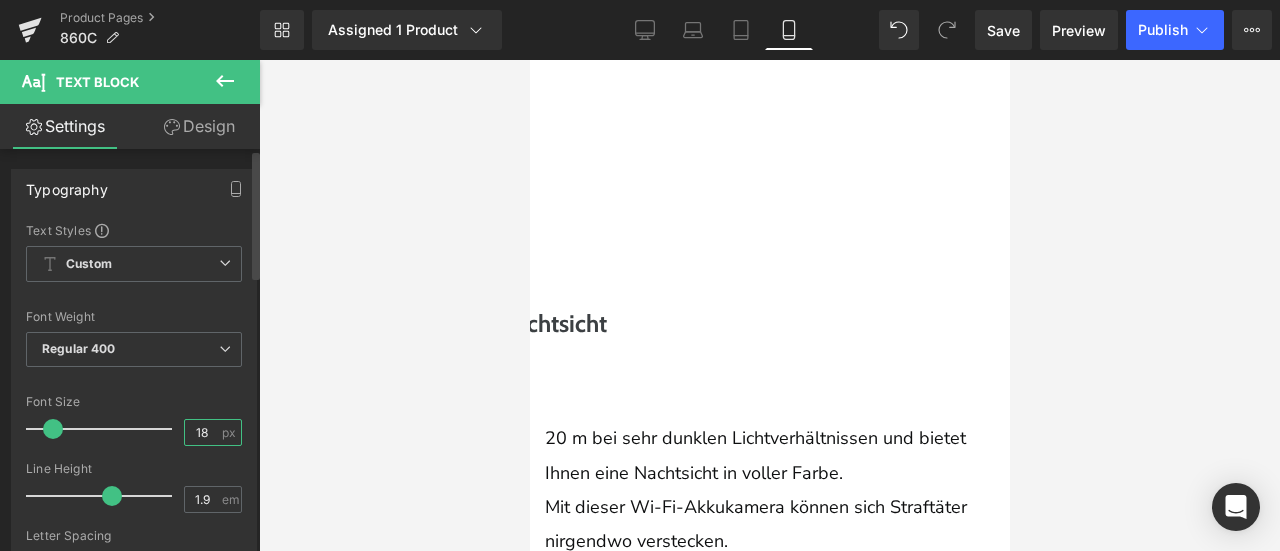 drag, startPoint x: 195, startPoint y: 426, endPoint x: 211, endPoint y: 432, distance: 17.088007 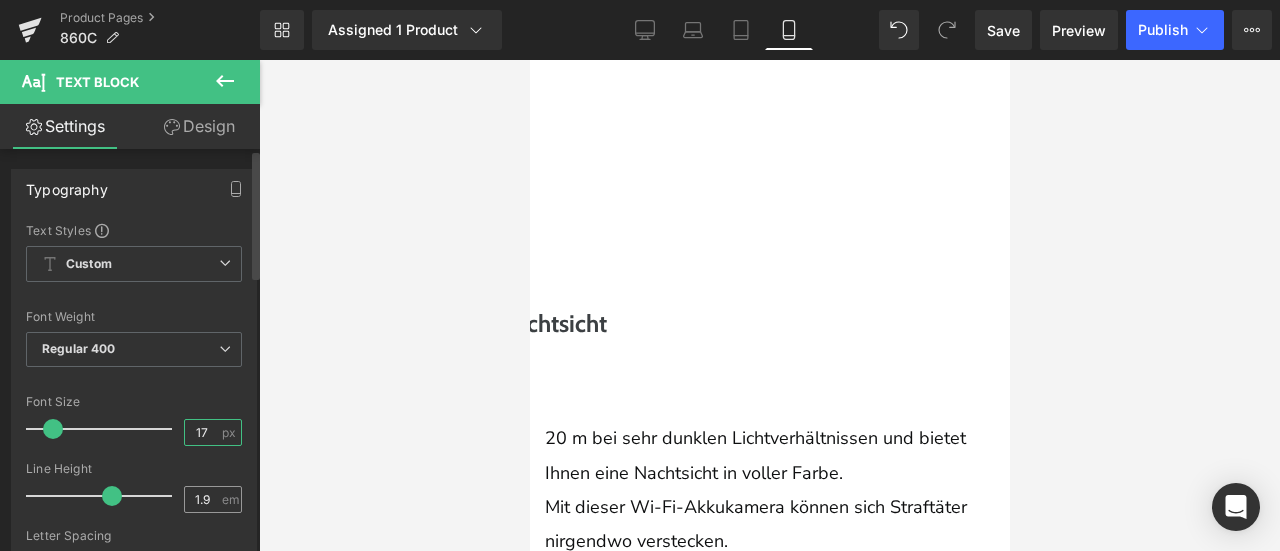 type on "17" 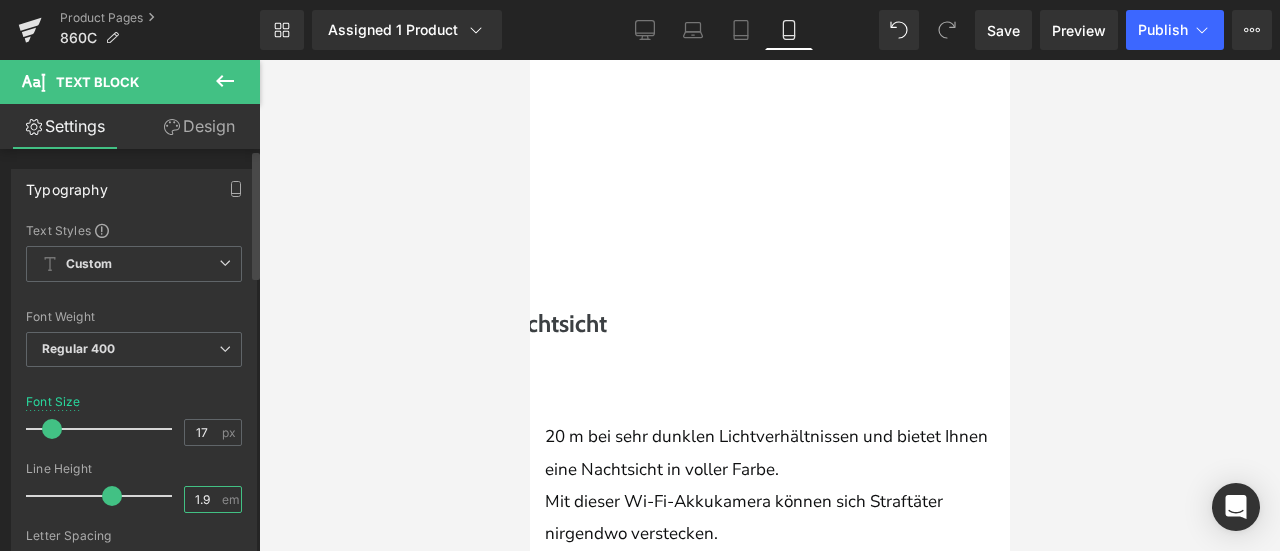 click on "1.9" at bounding box center [202, 499] 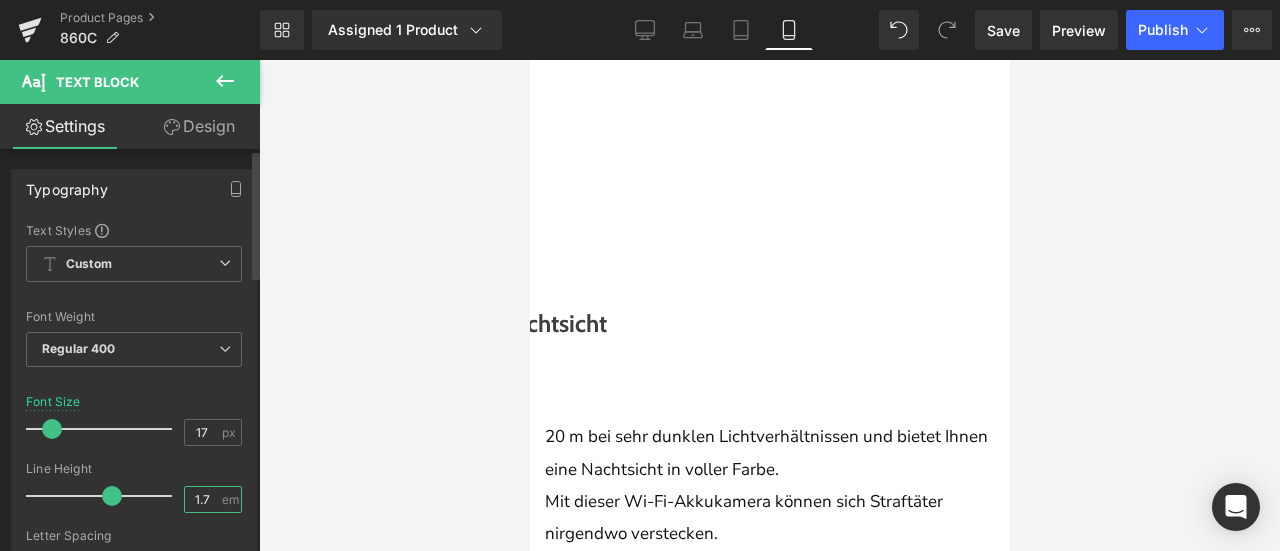 type on "1.7" 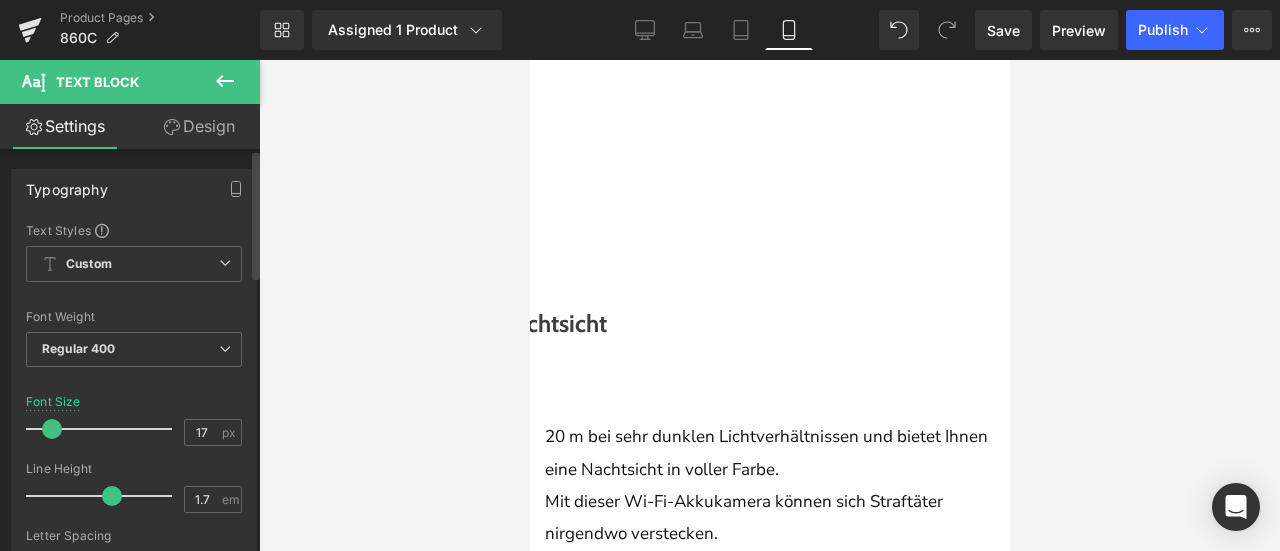 click on "Line Height" at bounding box center (134, 469) 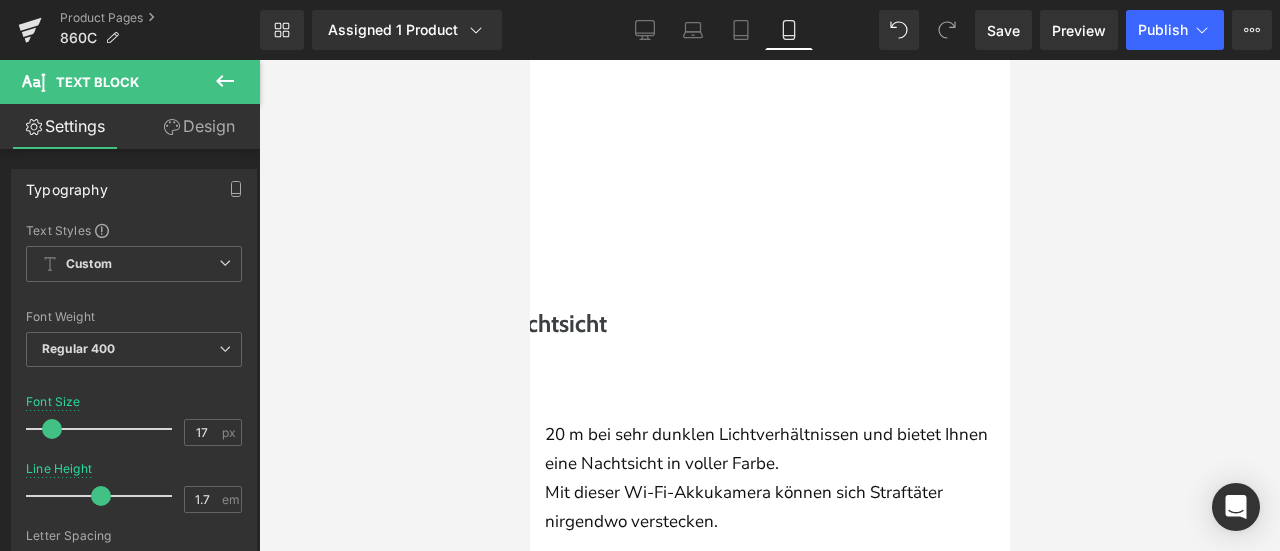 scroll, scrollTop: 2294, scrollLeft: 0, axis: vertical 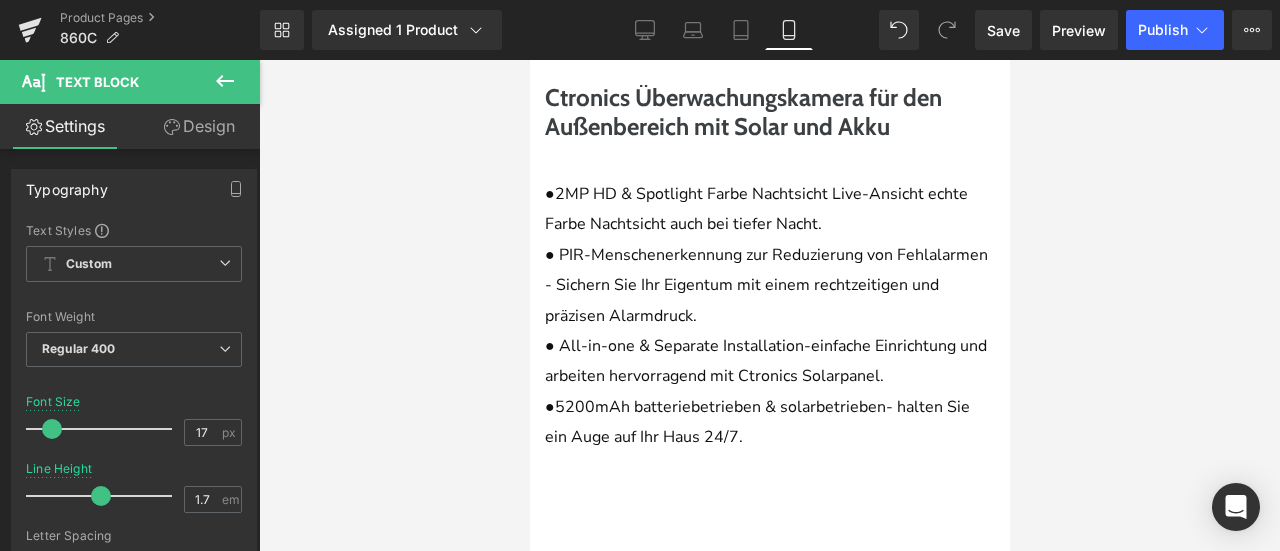 click on "● PIR-Menschenerkennung zur Reduzierung von Fehlalarmen - Sichern Sie Ihr Eigentum mit einem rechtzeitigen und präzisen Alarmdruck." at bounding box center (769, 285) 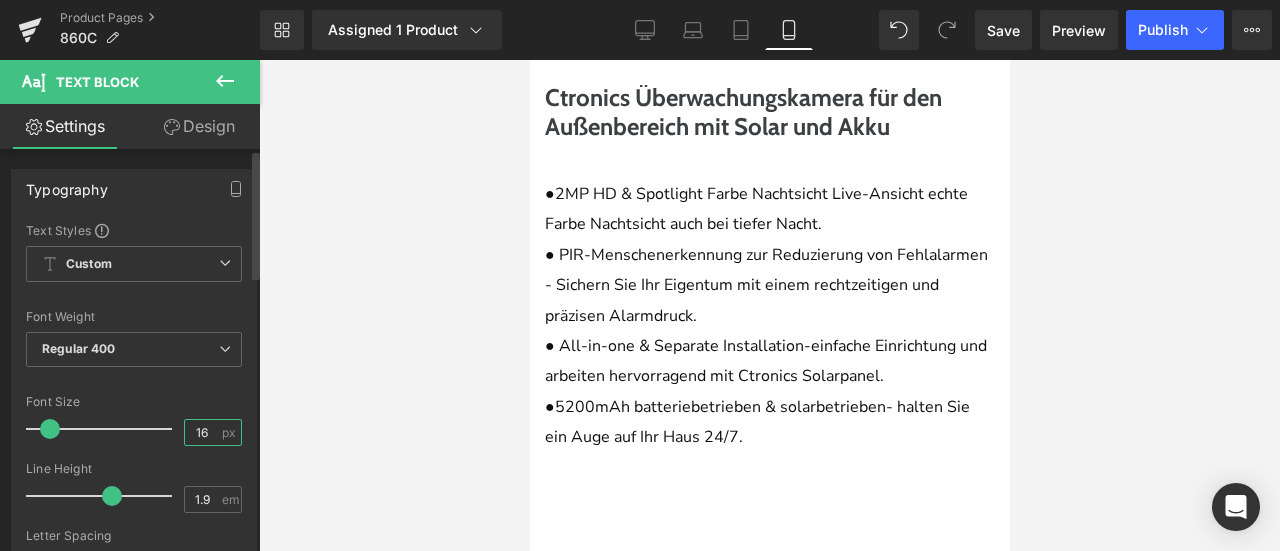 drag, startPoint x: 194, startPoint y: 431, endPoint x: 209, endPoint y: 437, distance: 16.155495 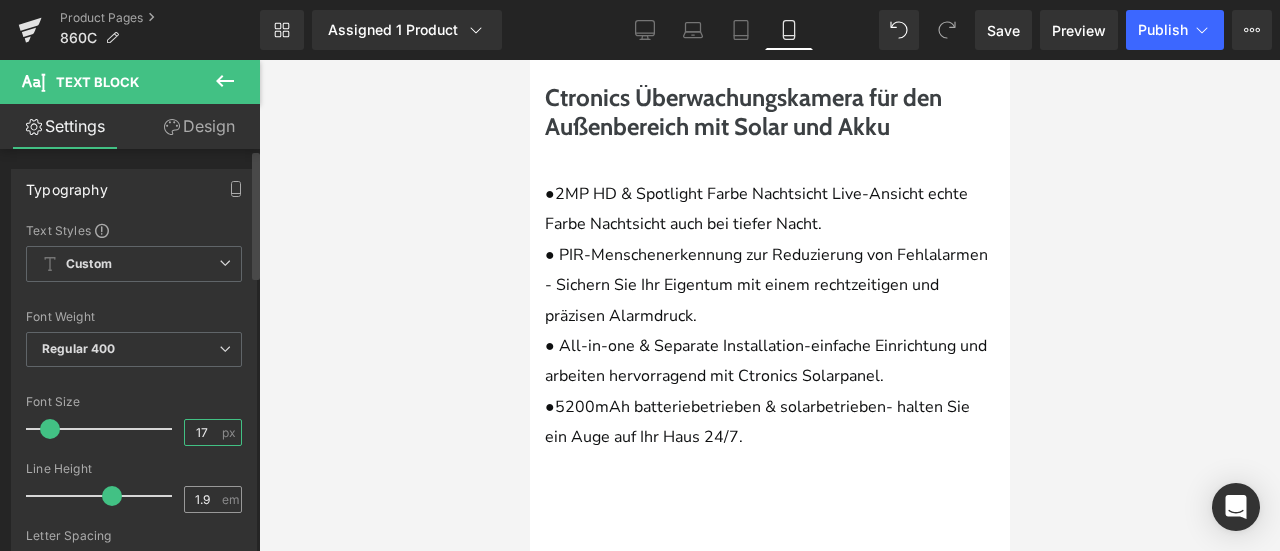 type on "17" 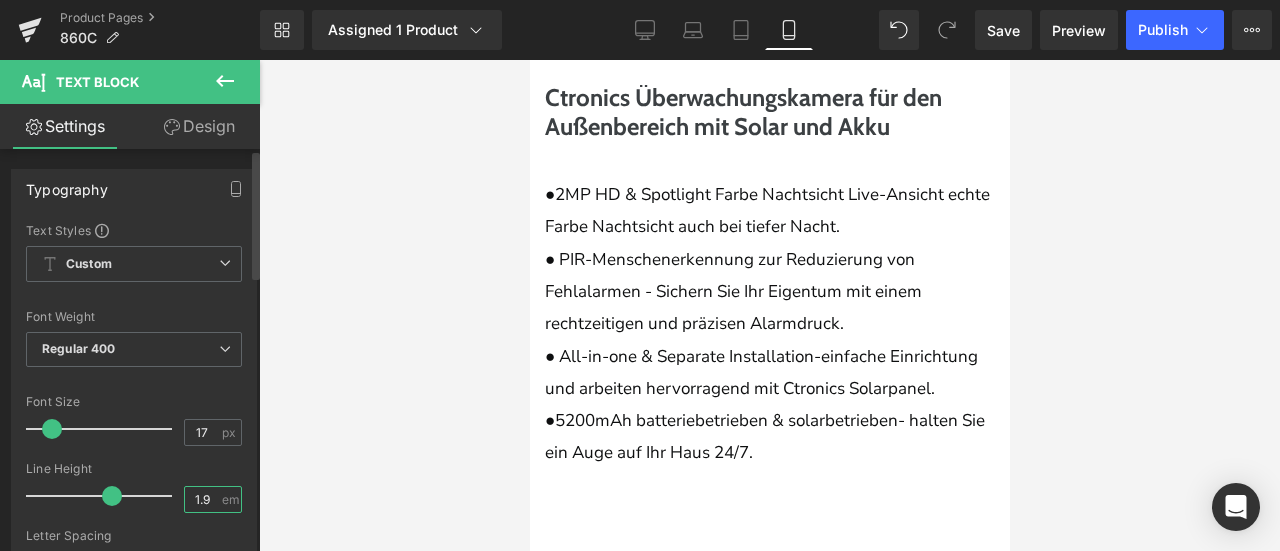drag, startPoint x: 198, startPoint y: 499, endPoint x: 210, endPoint y: 501, distance: 12.165525 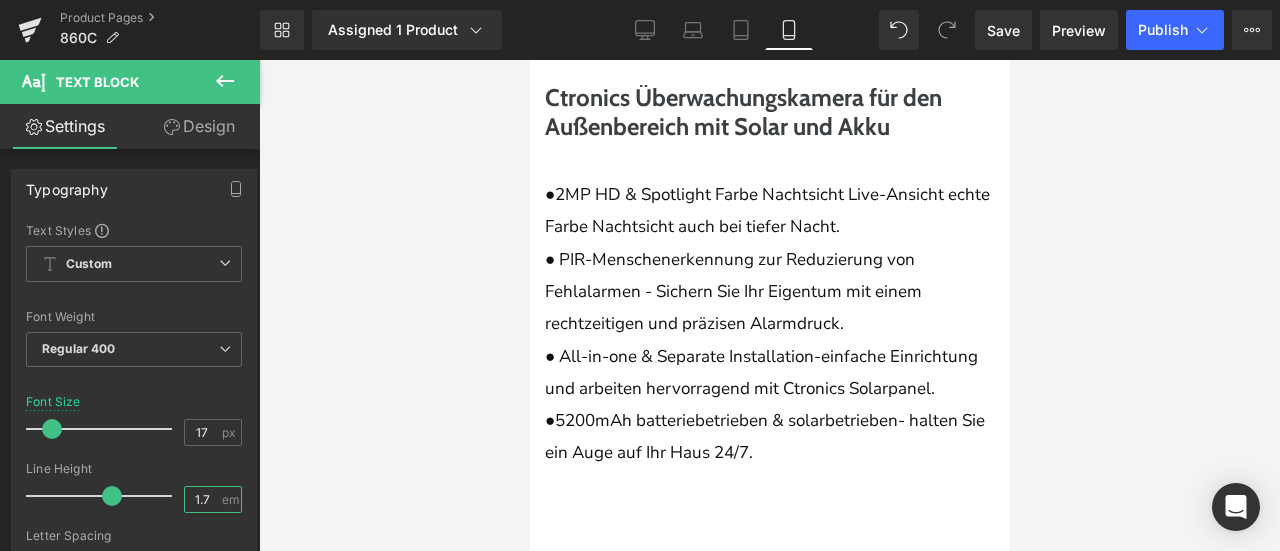 type on "1.7" 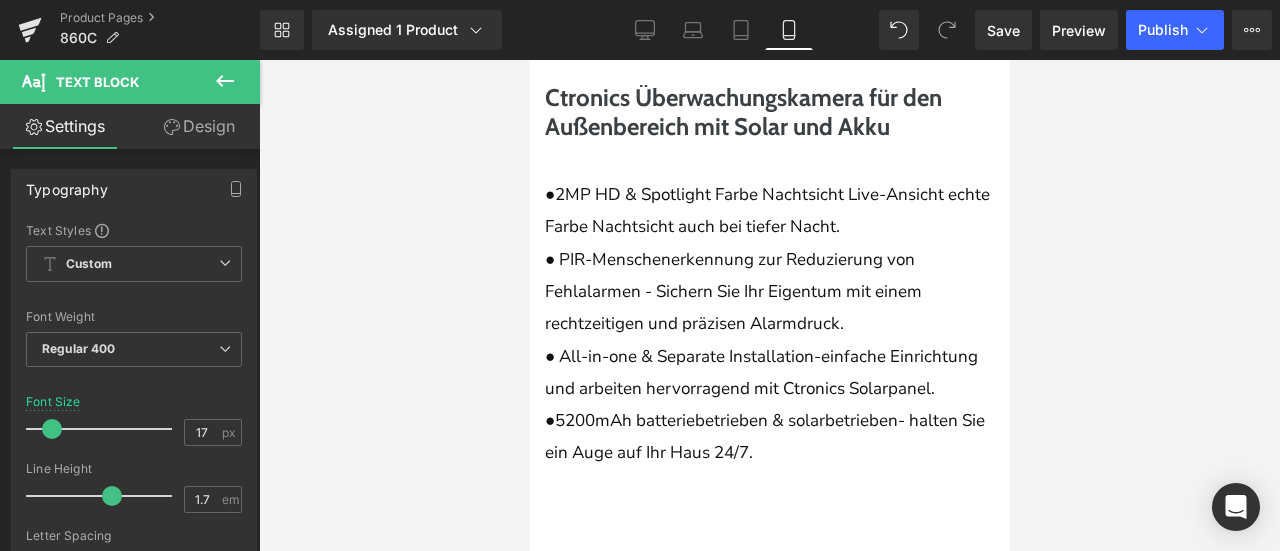 click at bounding box center [769, 305] 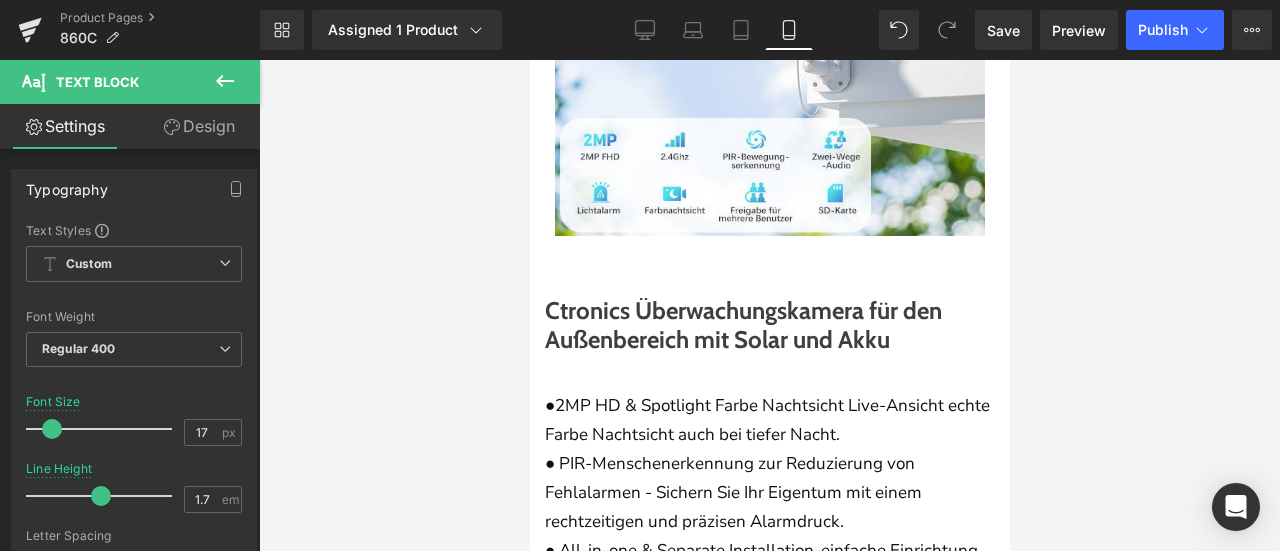 scroll, scrollTop: 2194, scrollLeft: 0, axis: vertical 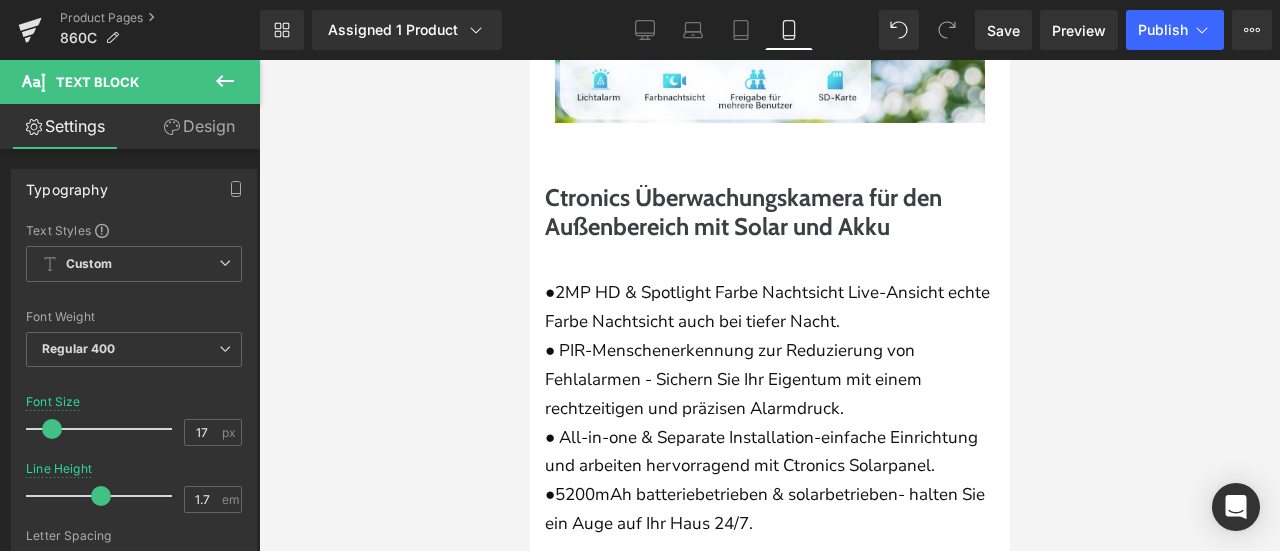 click on "Ctronics Überwachungskamera für den Außenbereich mit Solar und Akku" at bounding box center [769, 213] 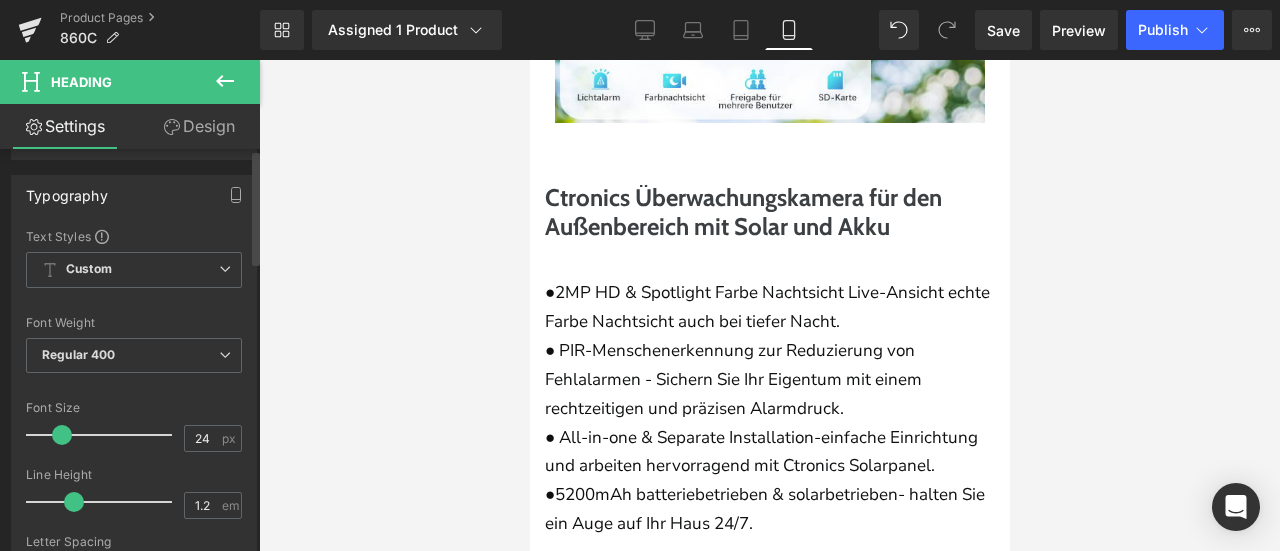 scroll, scrollTop: 300, scrollLeft: 0, axis: vertical 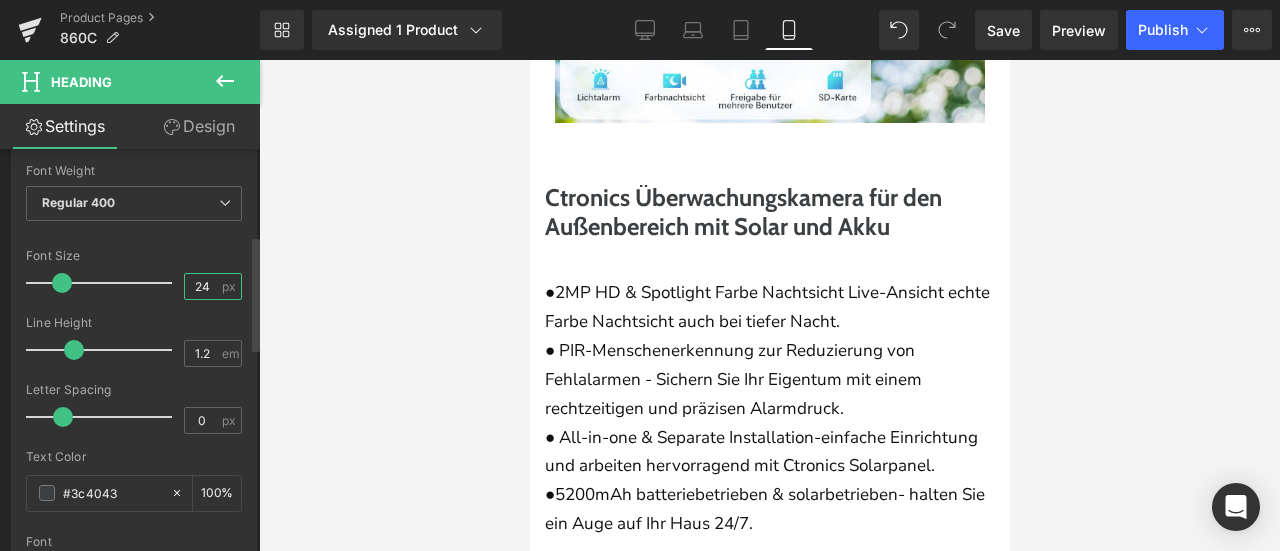 click on "24" at bounding box center [202, 286] 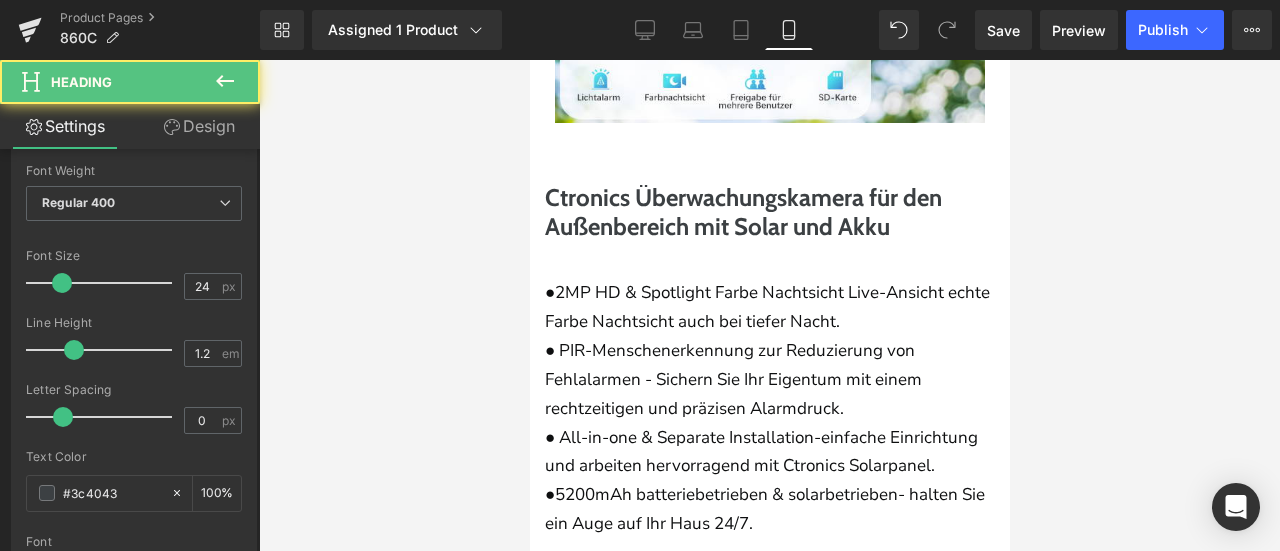 click on "Ctronics Überwachungskamera für den Außenbereich mit Solar und Akku" at bounding box center (769, 213) 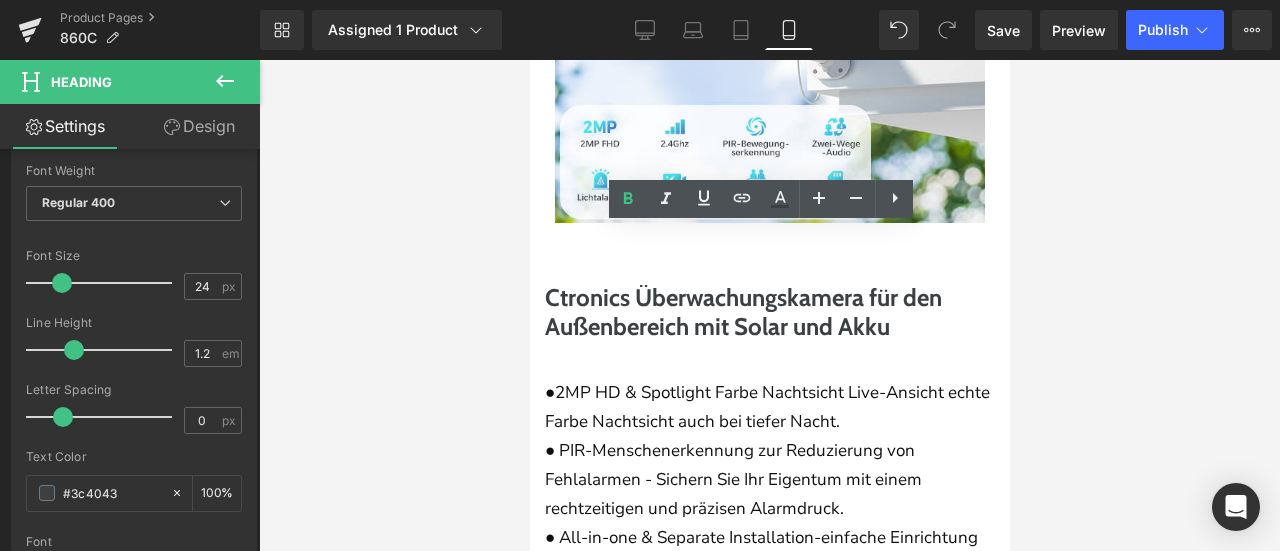 scroll, scrollTop: 2594, scrollLeft: 0, axis: vertical 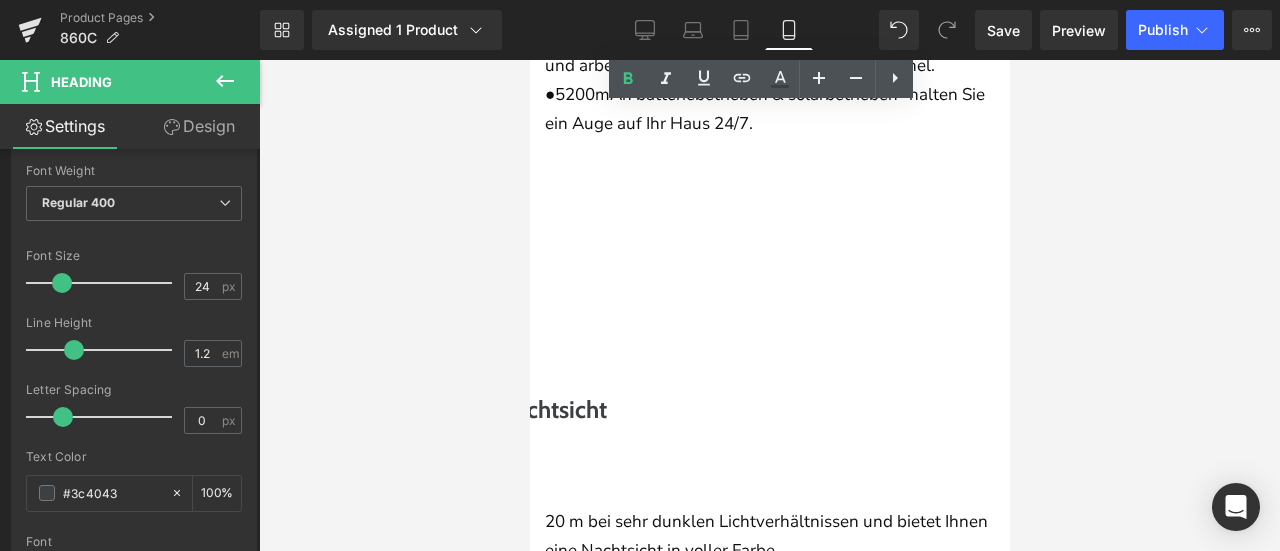 click on "2MP HD und Farb-Nachtsicht" at bounding box center [529, 410] 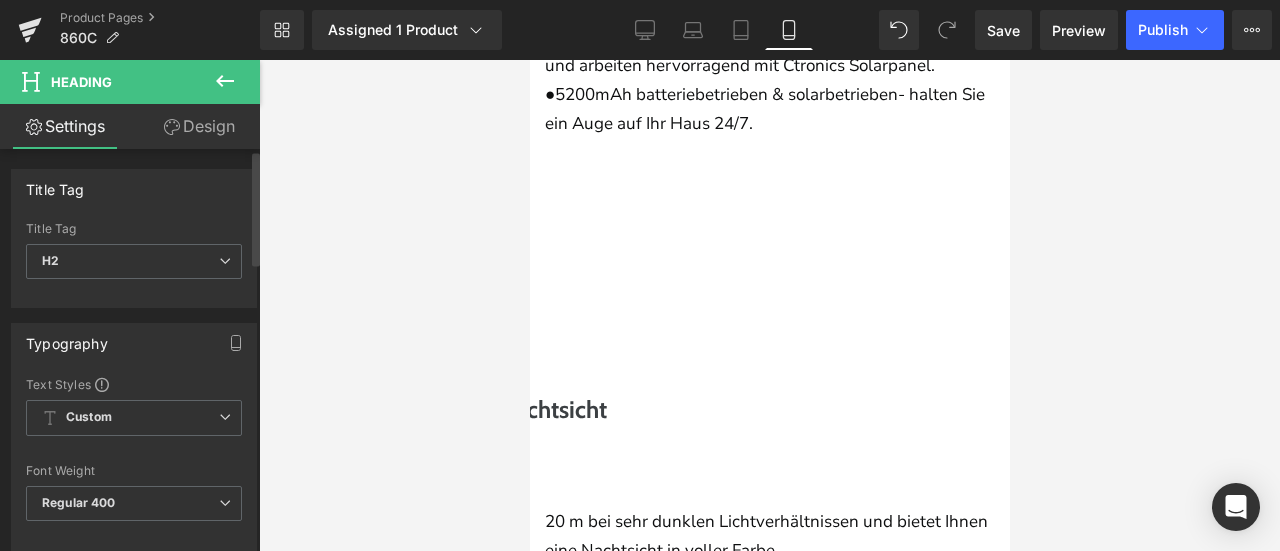 scroll, scrollTop: 300, scrollLeft: 0, axis: vertical 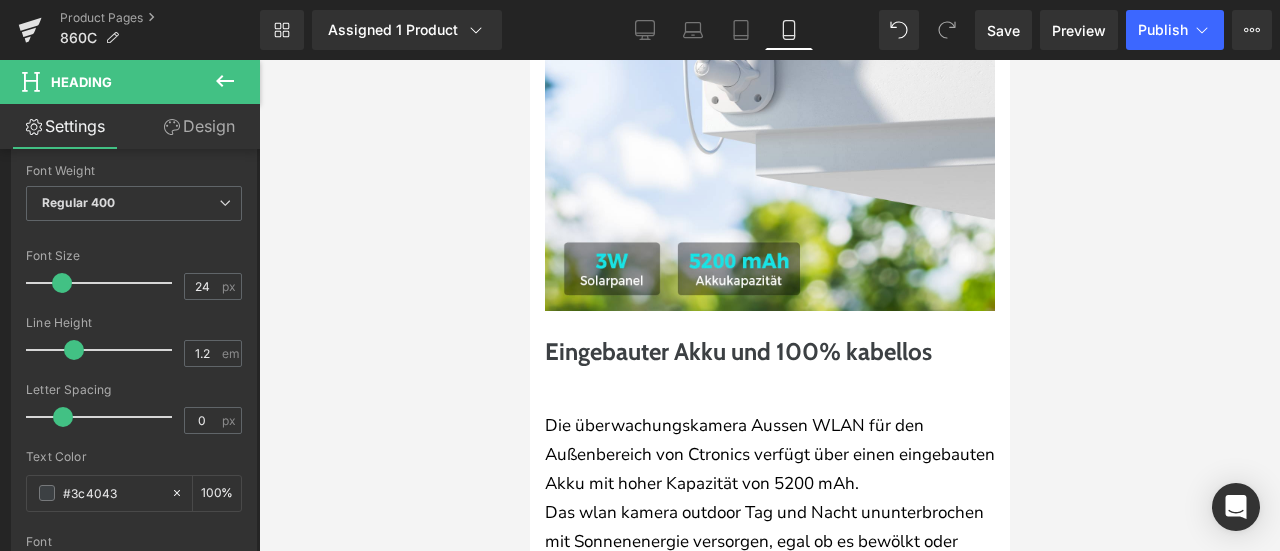 click on "Eingebauter Akku und 100% kabellos" at bounding box center [769, 352] 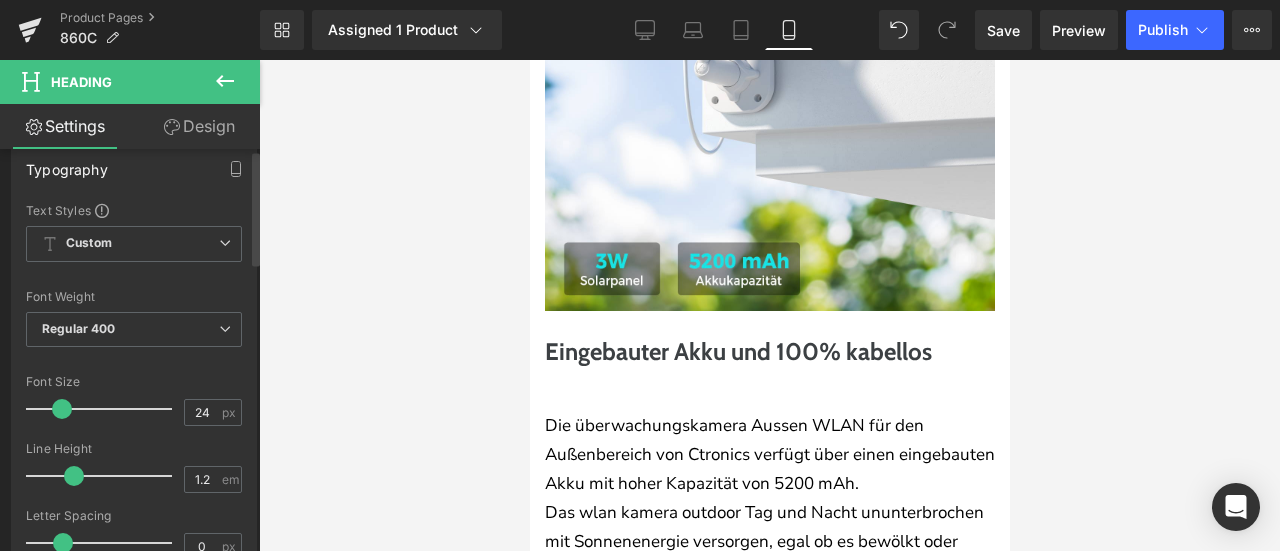 scroll, scrollTop: 400, scrollLeft: 0, axis: vertical 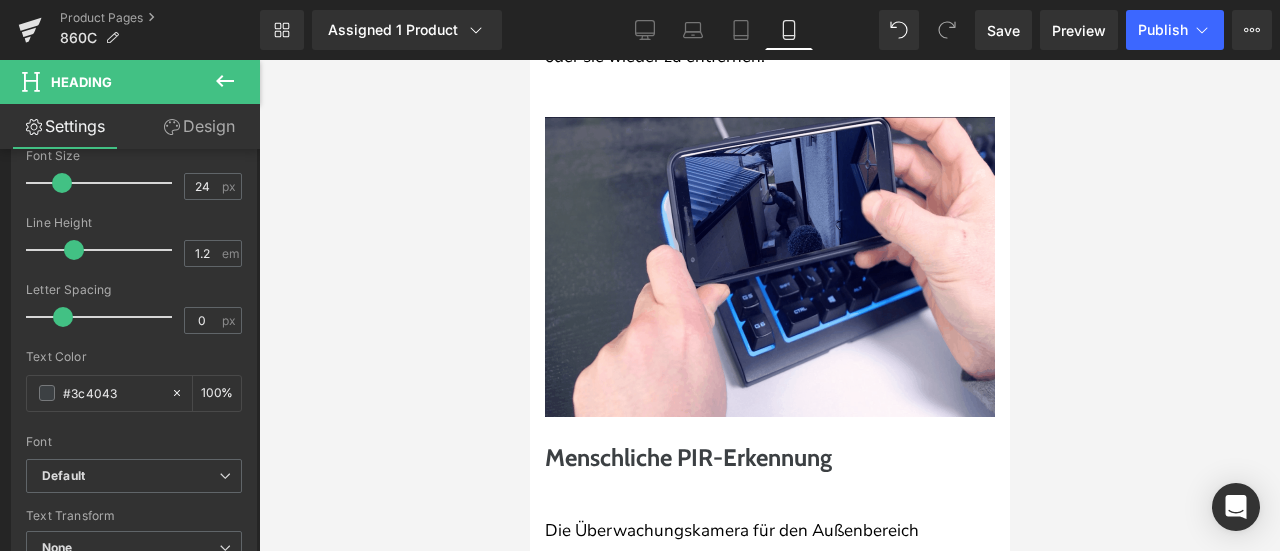 click on "Menschliche PIR-Erkennung" at bounding box center [769, 458] 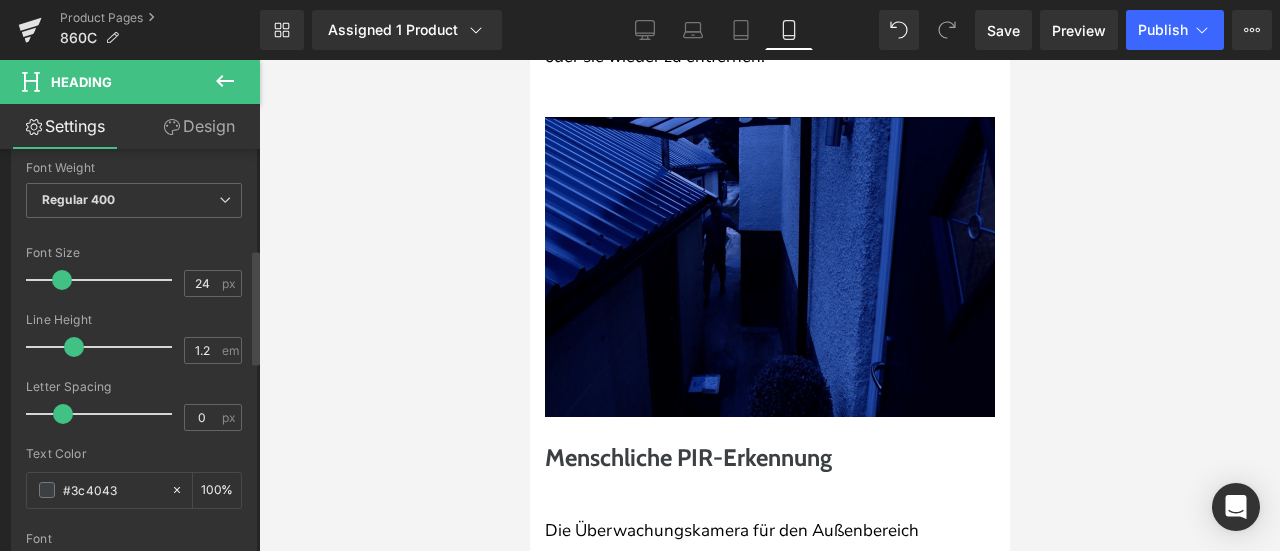 scroll, scrollTop: 300, scrollLeft: 0, axis: vertical 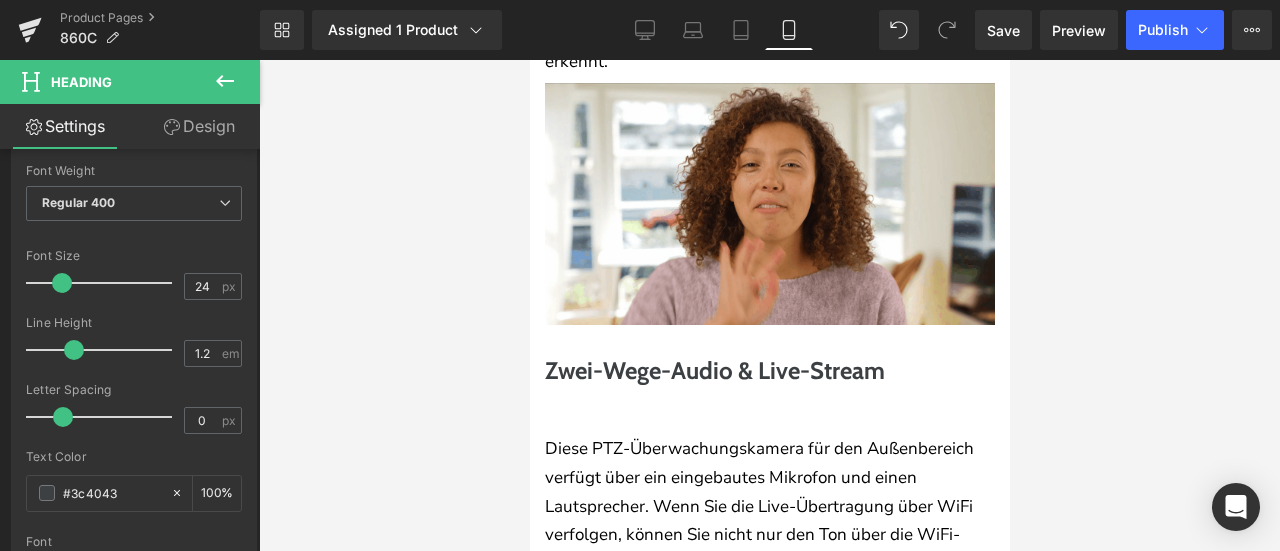 click on "Zwei-Wege-Audio & Live-Stream" at bounding box center [769, 371] 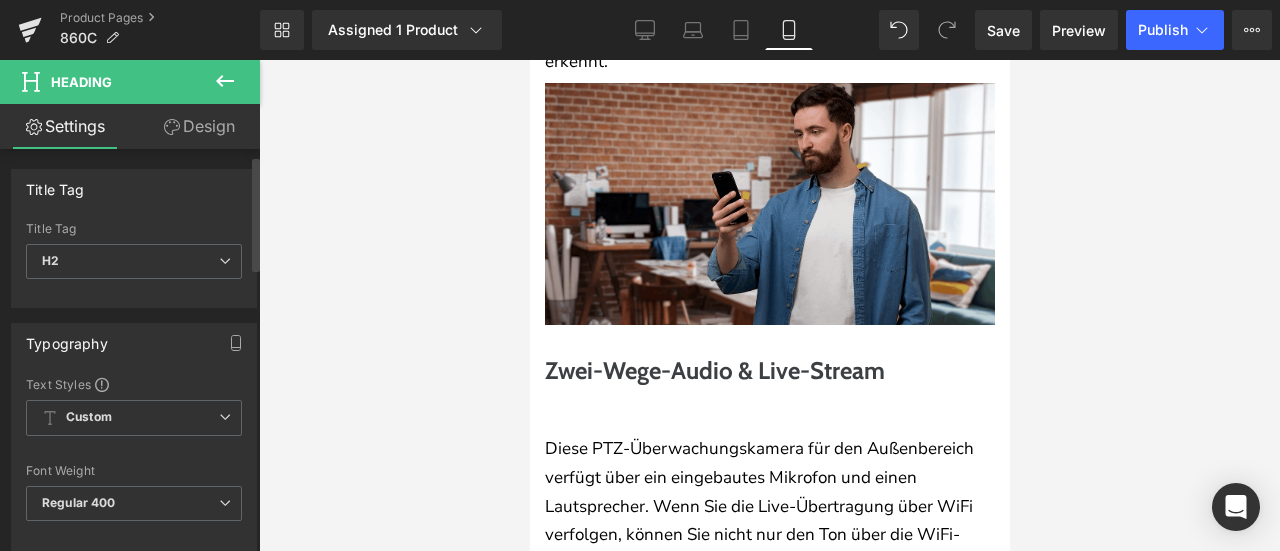 scroll, scrollTop: 300, scrollLeft: 0, axis: vertical 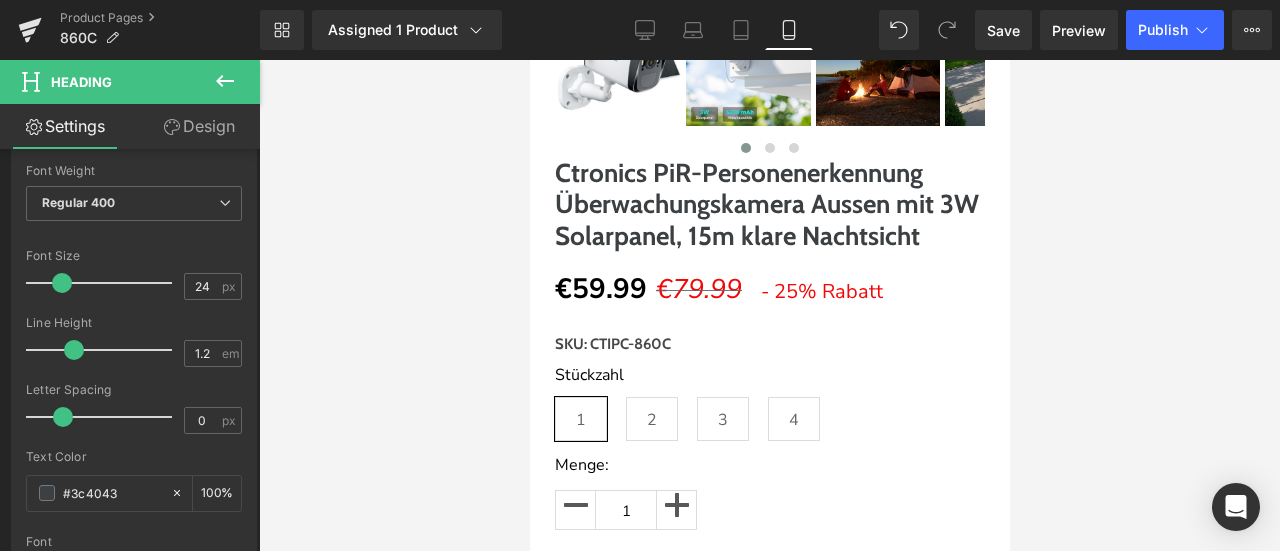 click on "Ctronics PiR-Personenerkennung Überwachungskamera Aussen mit 3W Solarpanel, 15m klare Nachtsicht" at bounding box center (769, 205) 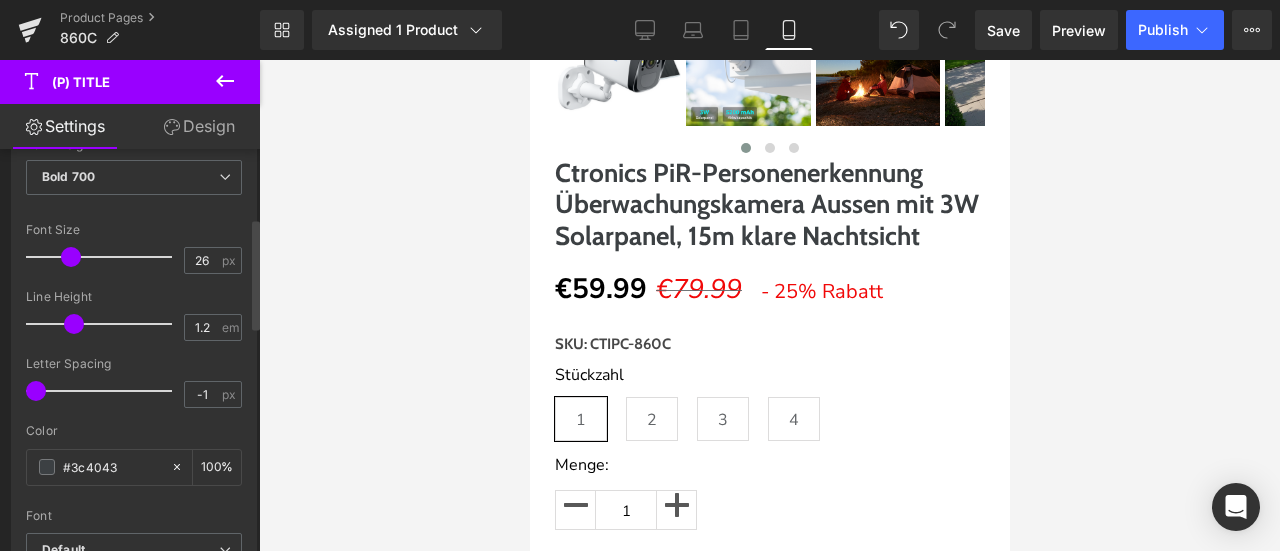 scroll, scrollTop: 400, scrollLeft: 0, axis: vertical 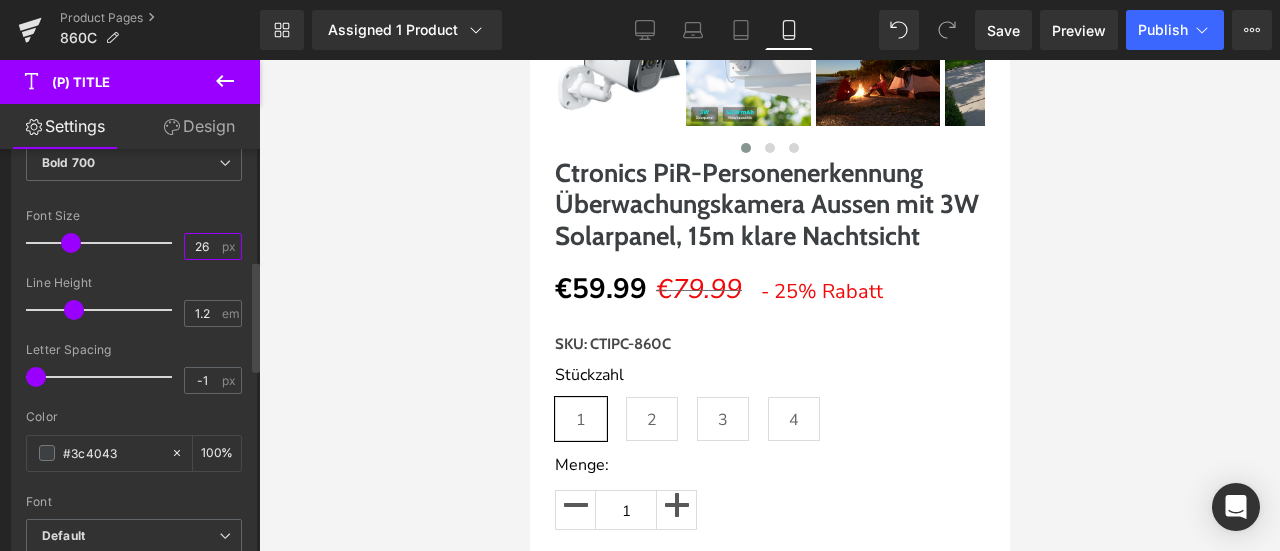 drag, startPoint x: 195, startPoint y: 243, endPoint x: 206, endPoint y: 245, distance: 11.18034 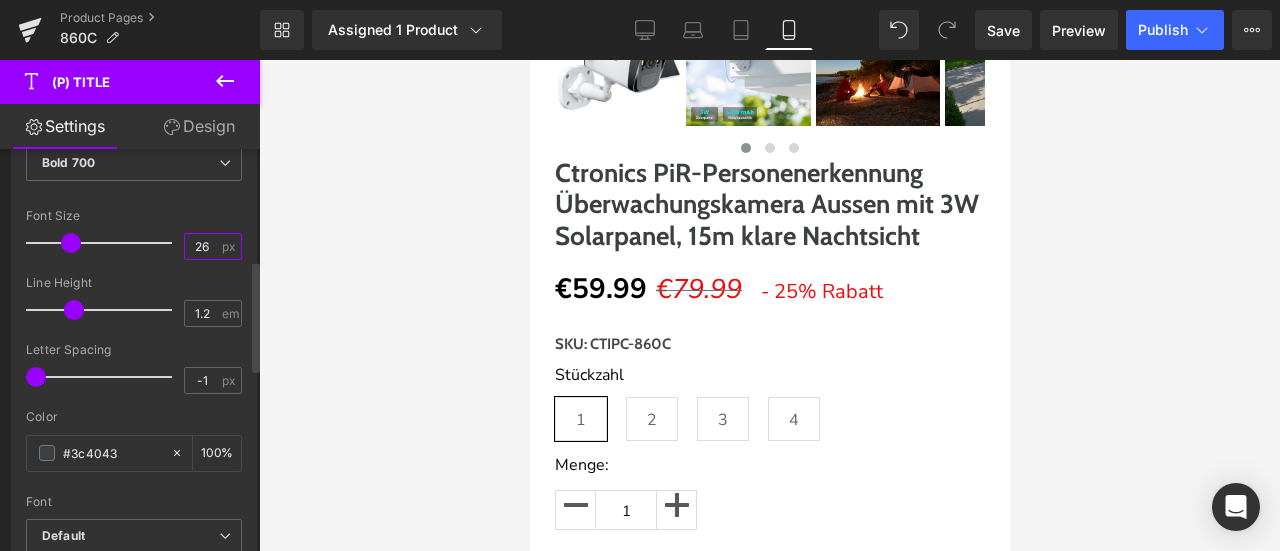 click on "26" at bounding box center (202, 246) 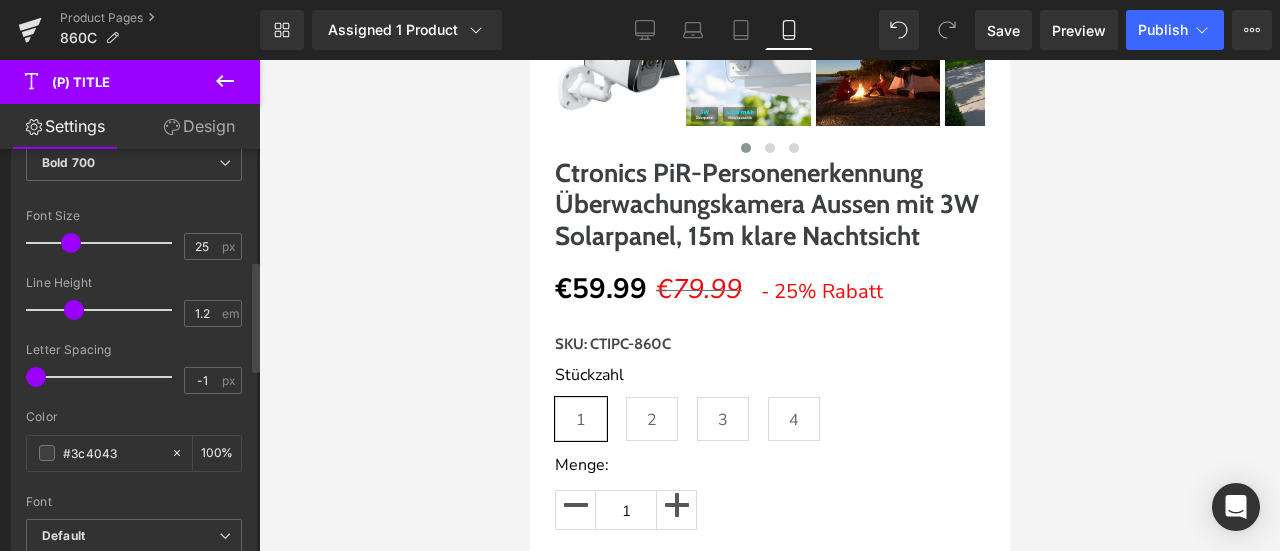 click on "Font Size" at bounding box center (134, 216) 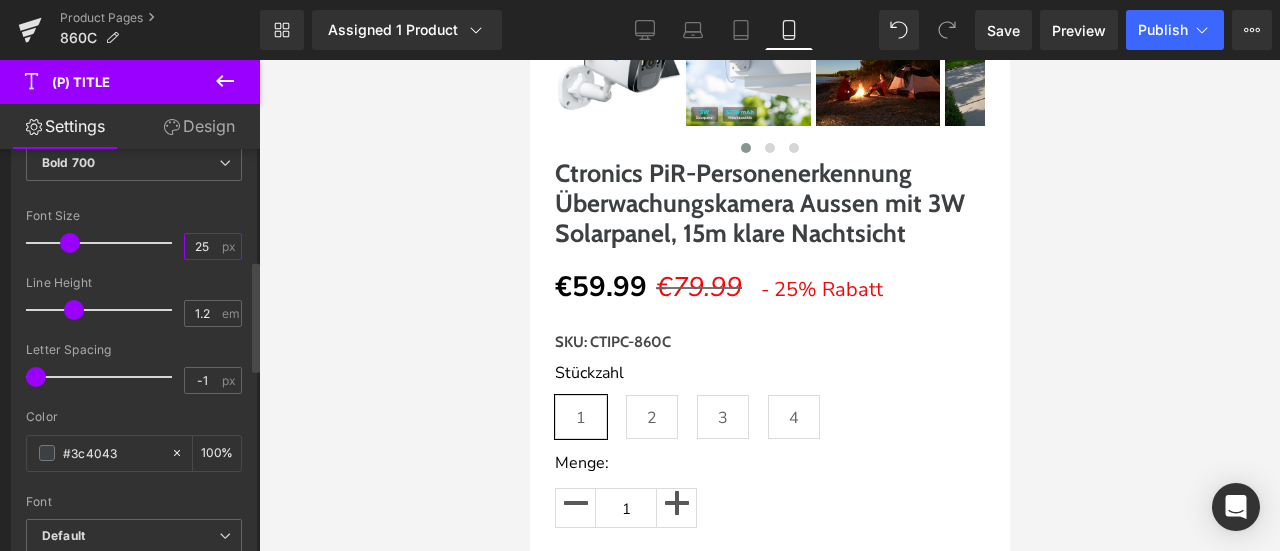drag, startPoint x: 195, startPoint y: 239, endPoint x: 212, endPoint y: 245, distance: 18.027756 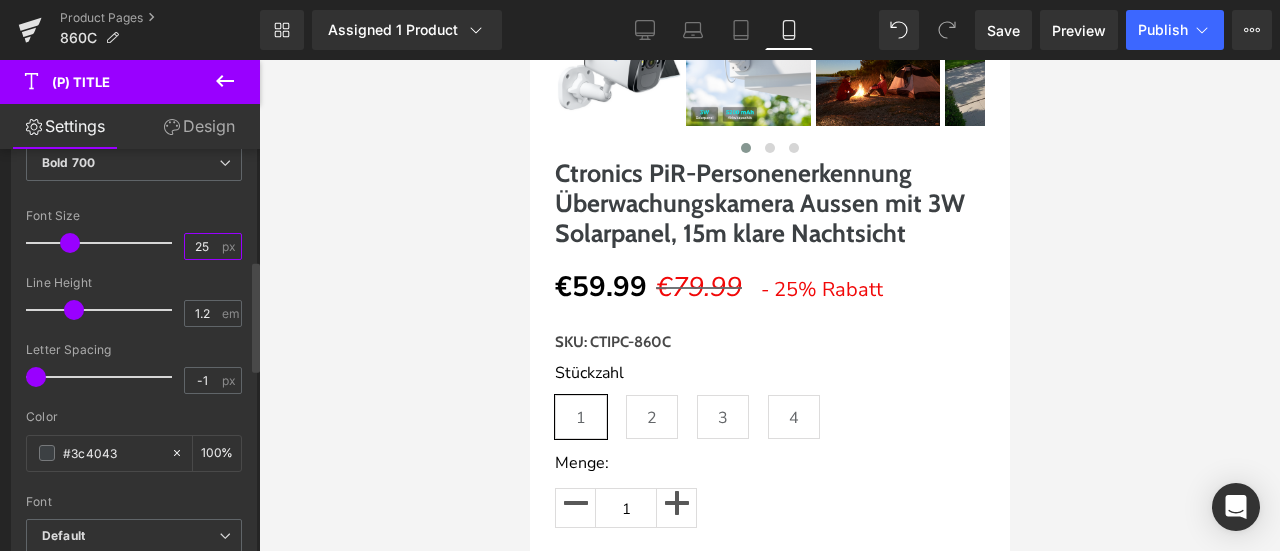 click on "25 px" at bounding box center (213, 246) 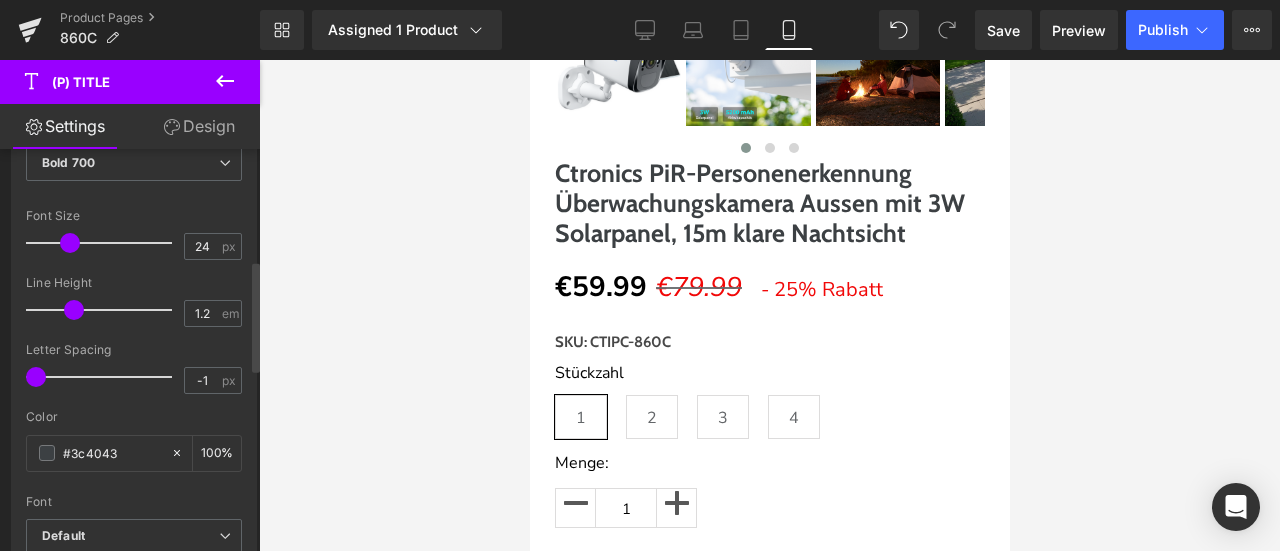 click on "Font Size" at bounding box center [134, 216] 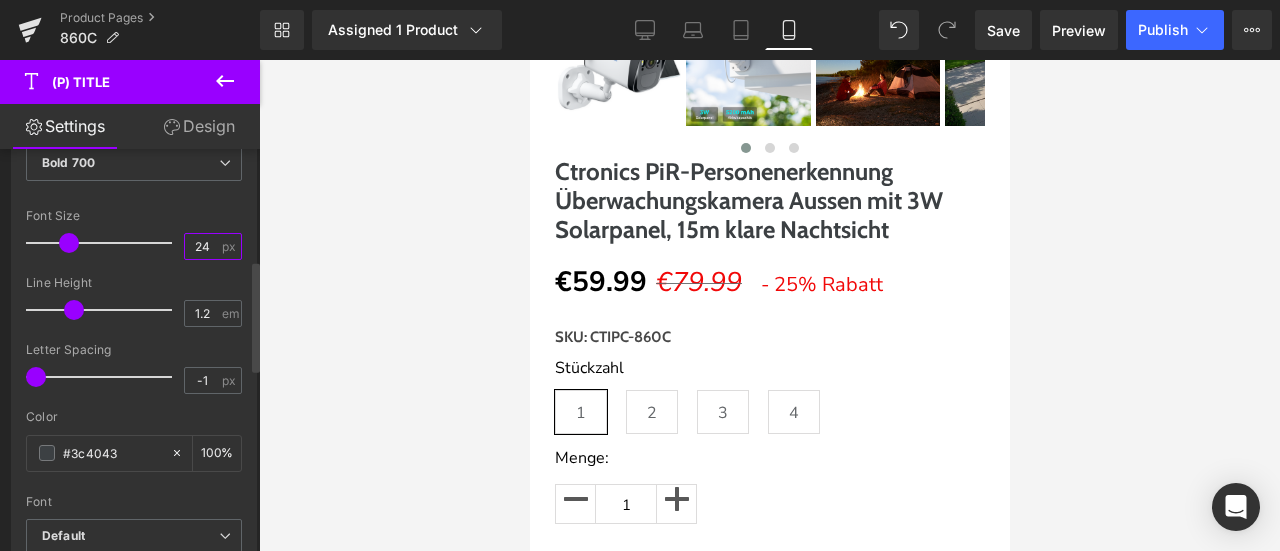 drag, startPoint x: 196, startPoint y: 237, endPoint x: 210, endPoint y: 242, distance: 14.866069 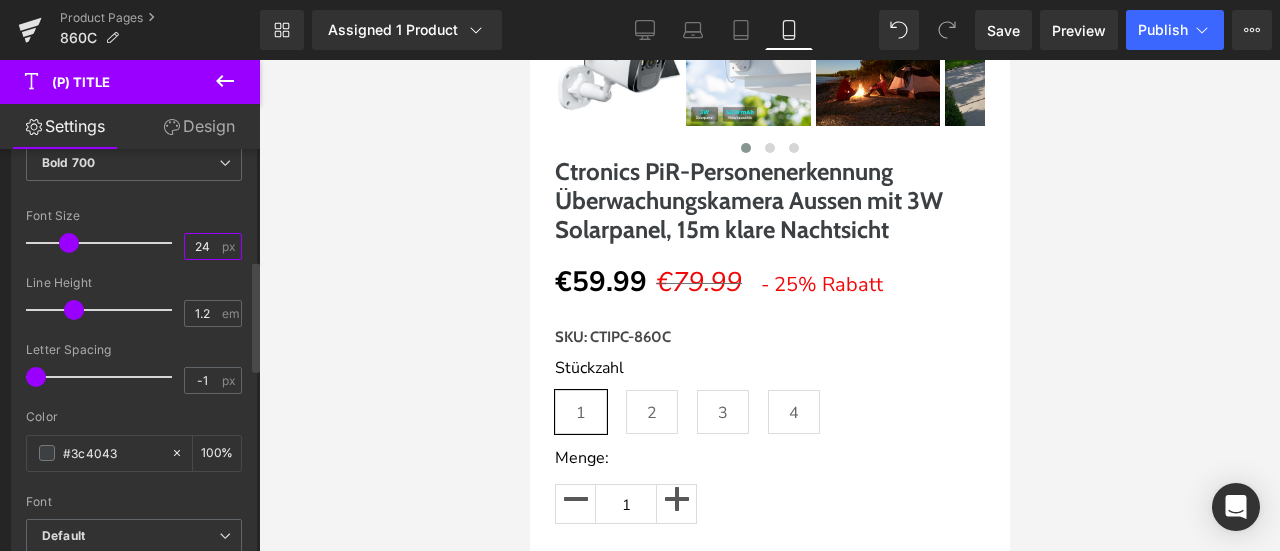 click on "24" at bounding box center (202, 246) 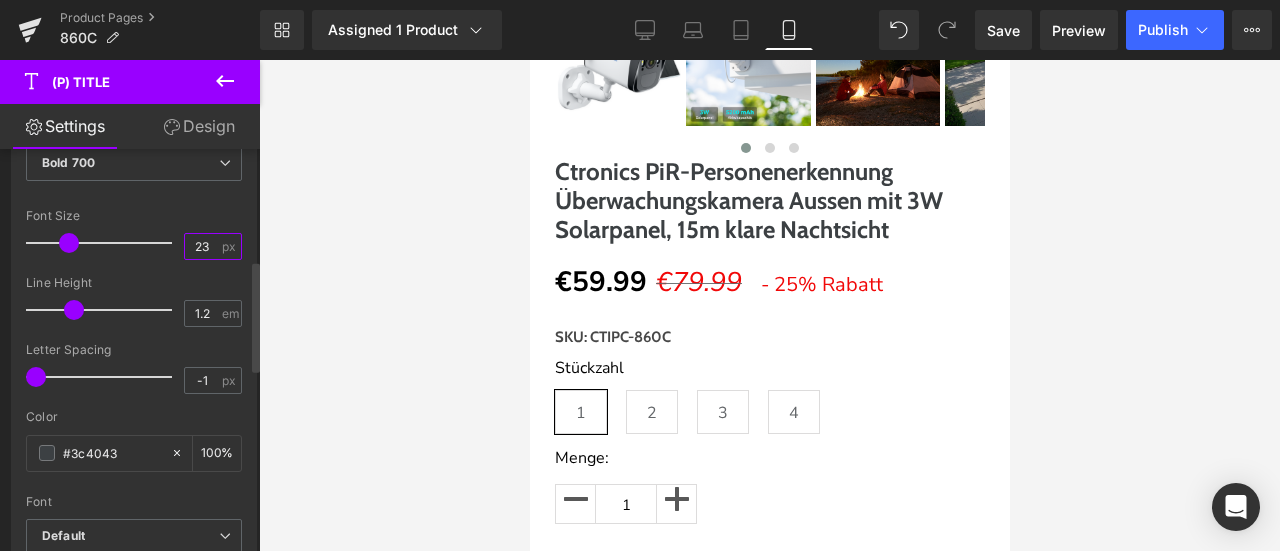 type on "23" 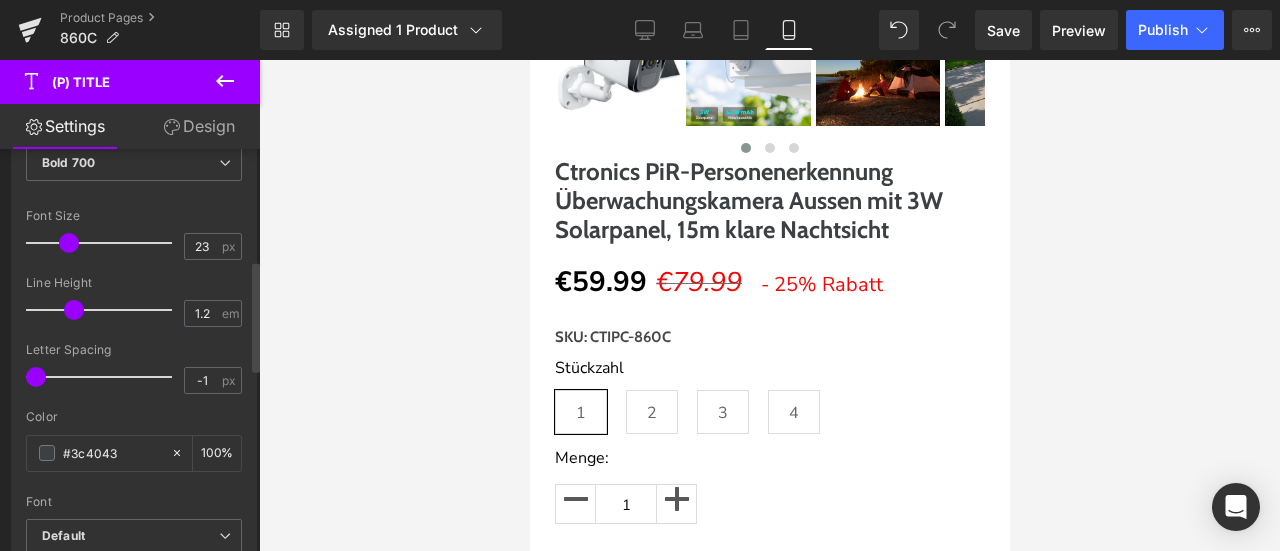 click on "Font Size" at bounding box center (134, 216) 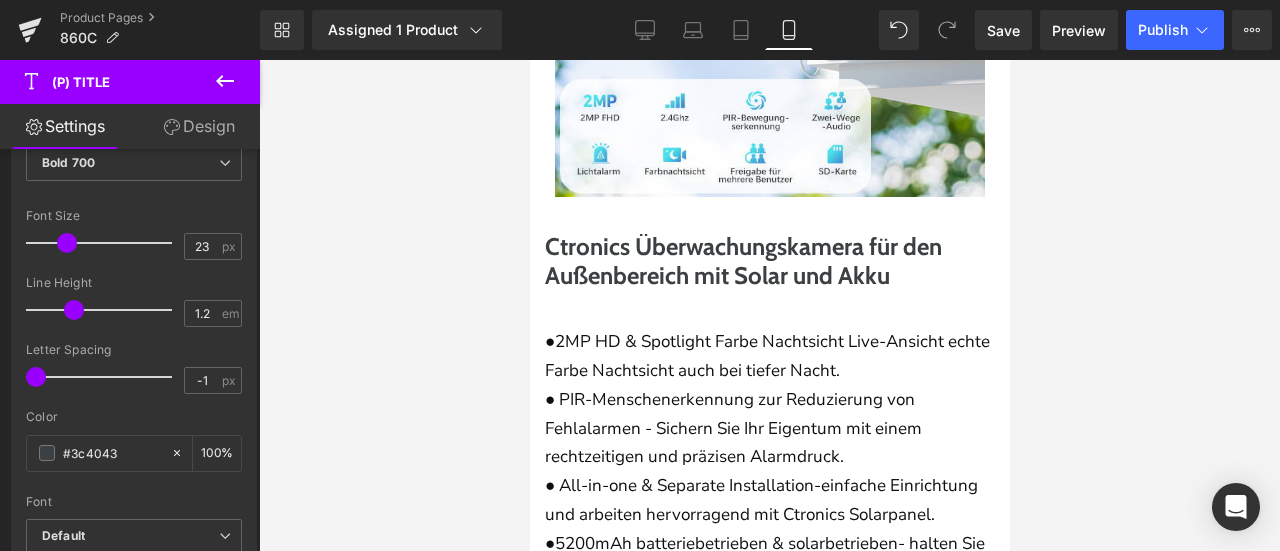 scroll, scrollTop: 2000, scrollLeft: 0, axis: vertical 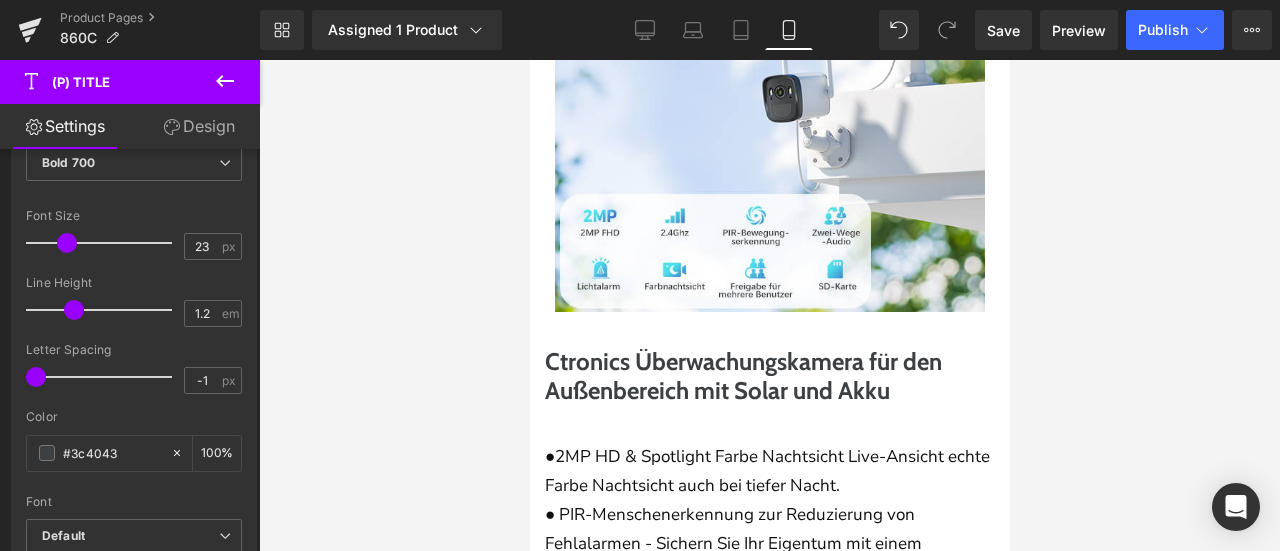 click on "Ctronics Überwachungskamera für den Außenbereich mit Solar und Akku" at bounding box center [769, 377] 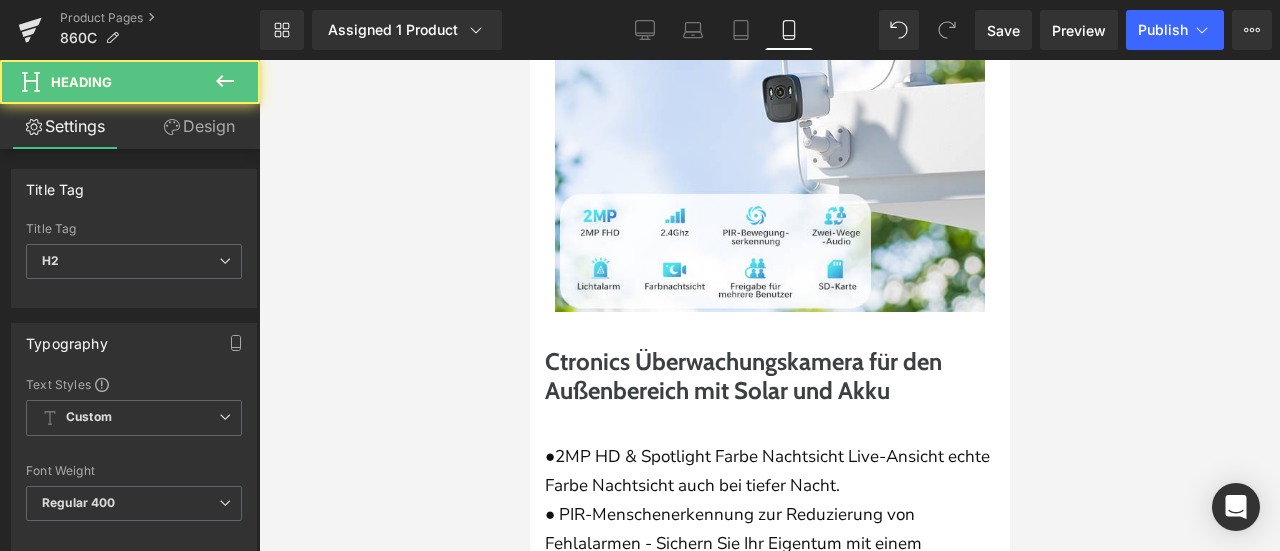 click on "Design" at bounding box center [199, 126] 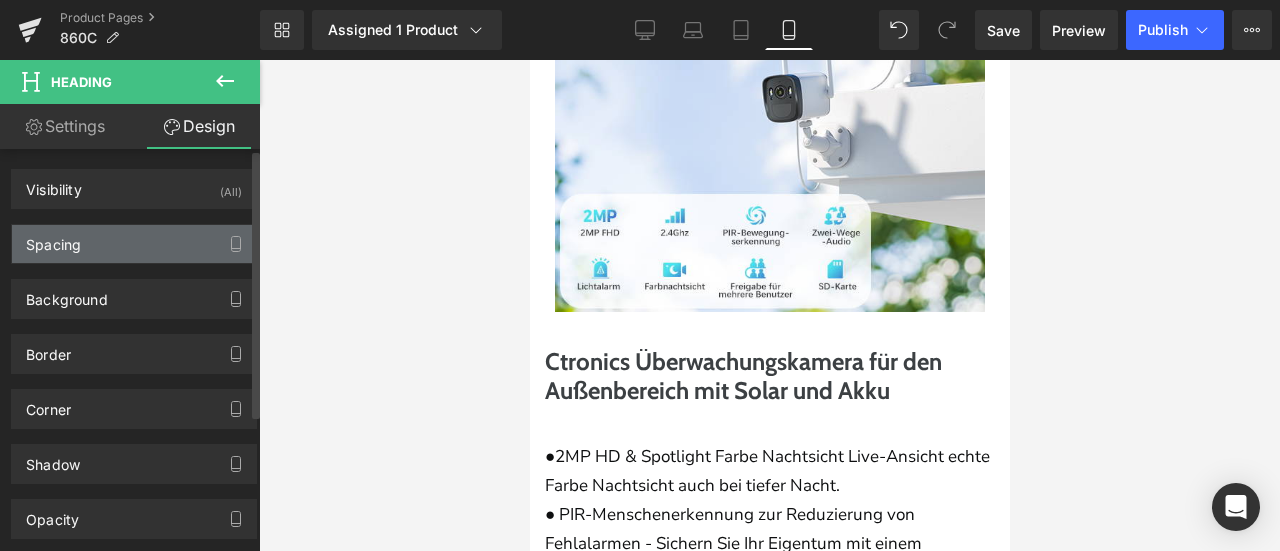 click on "Spacing" at bounding box center [134, 244] 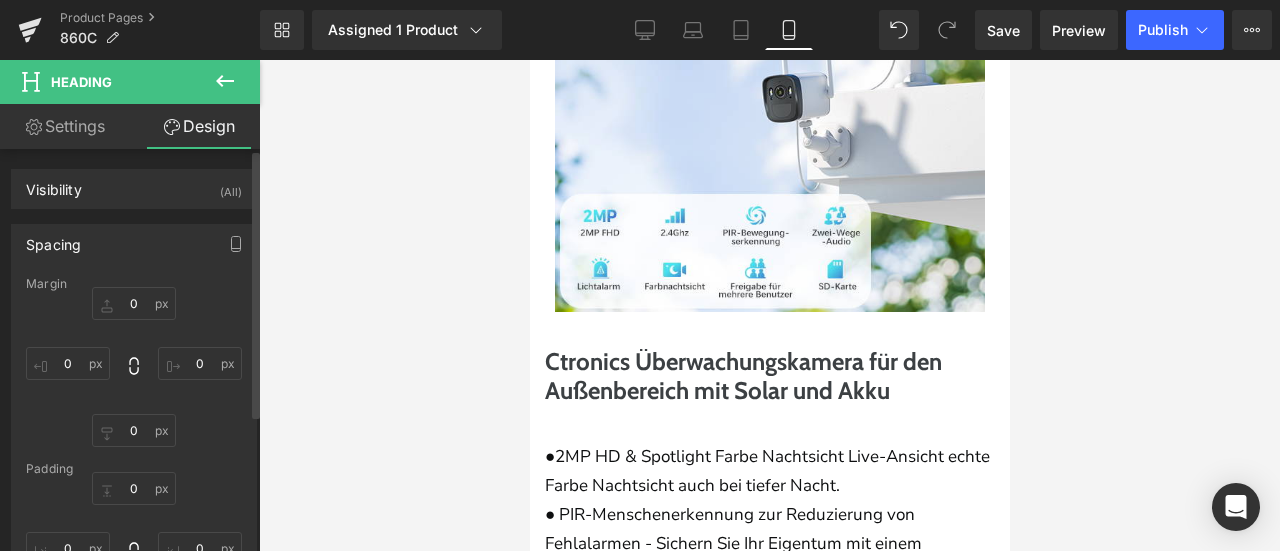 type on "0" 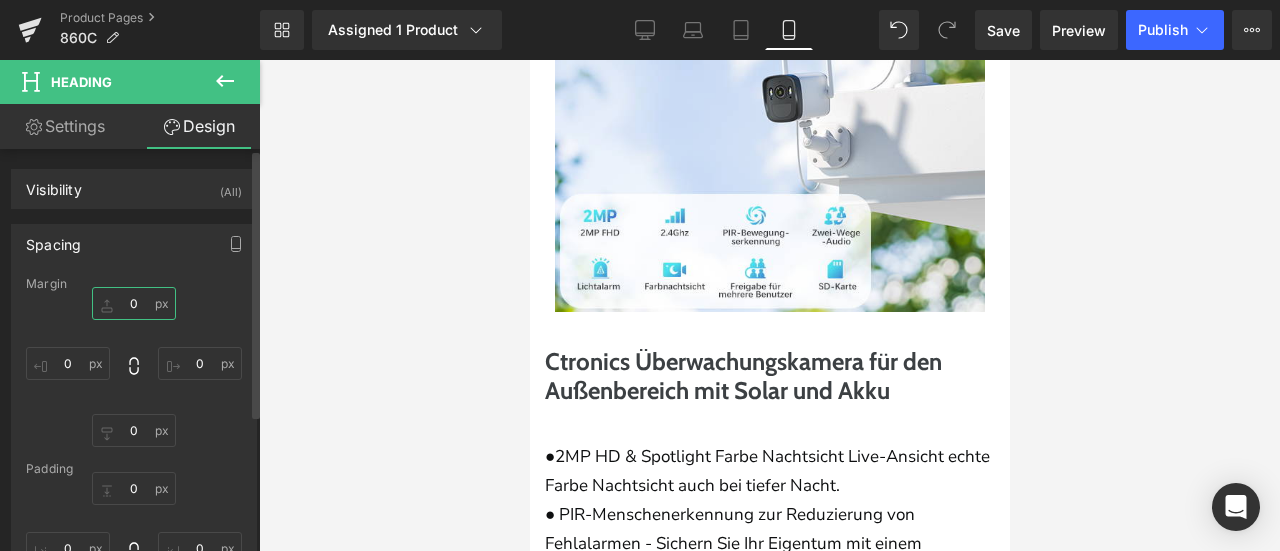 click on "0" at bounding box center (134, 303) 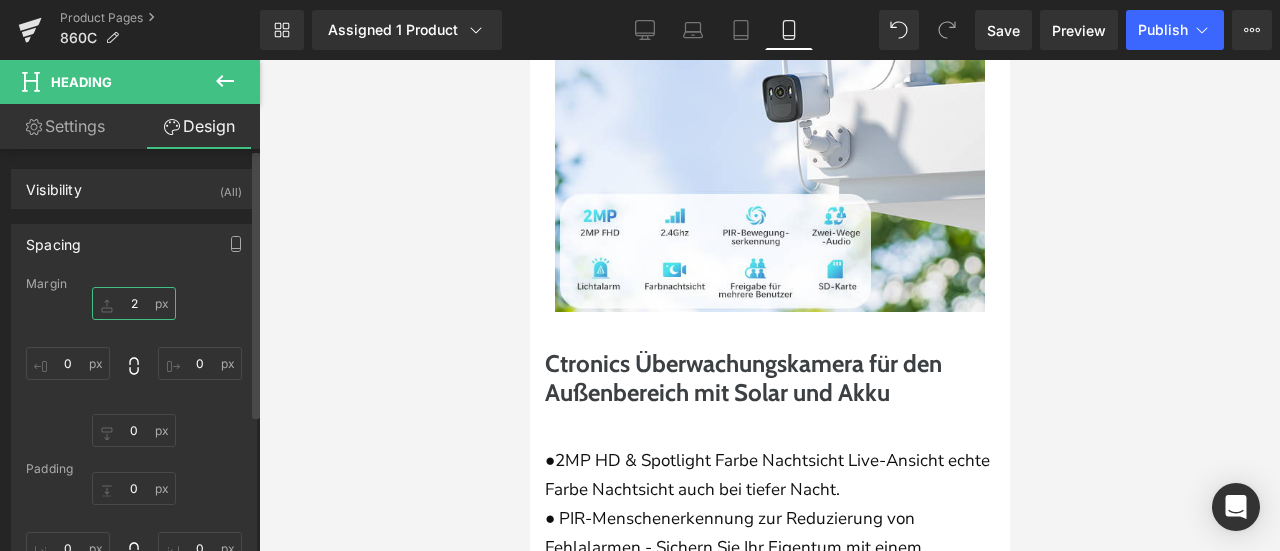 type on "20" 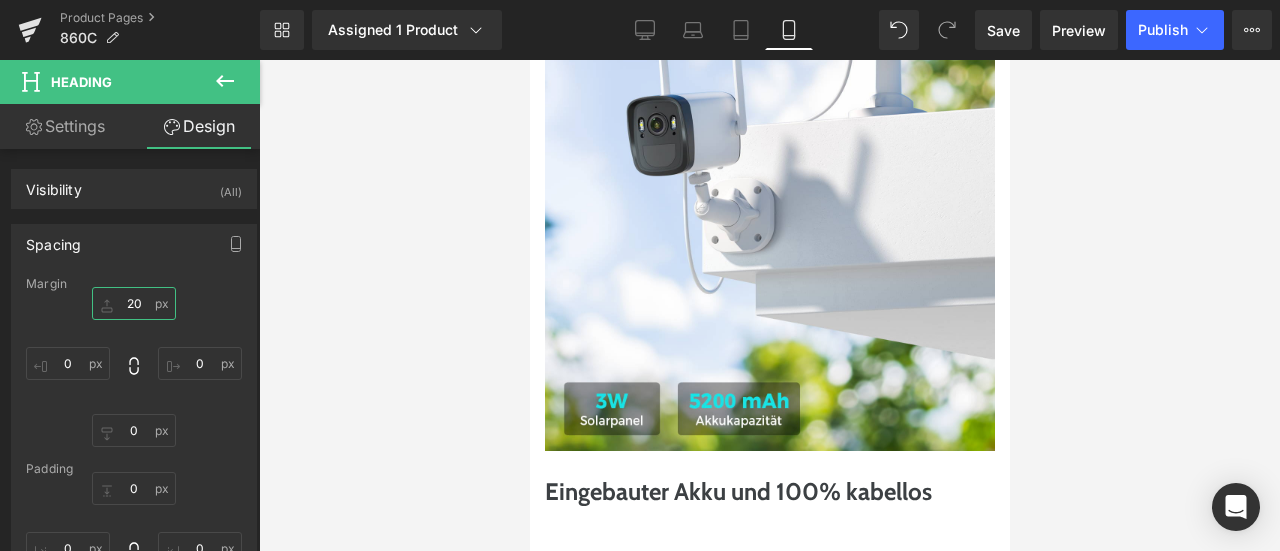 scroll, scrollTop: 3500, scrollLeft: 0, axis: vertical 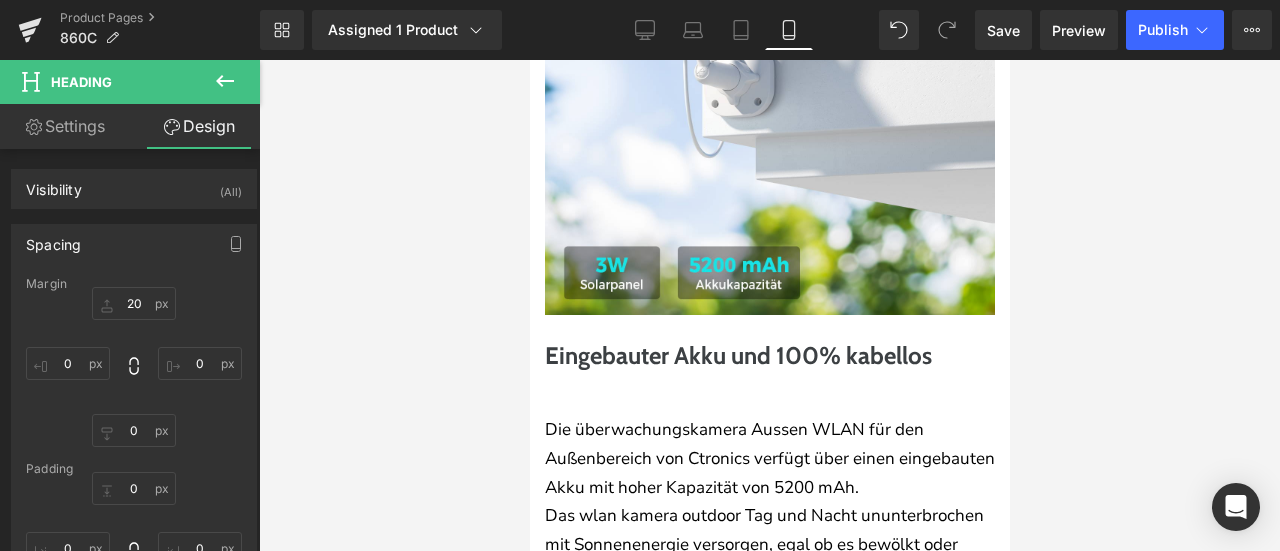 click on "Eingebauter Akku und 100% kabellos" at bounding box center [769, 356] 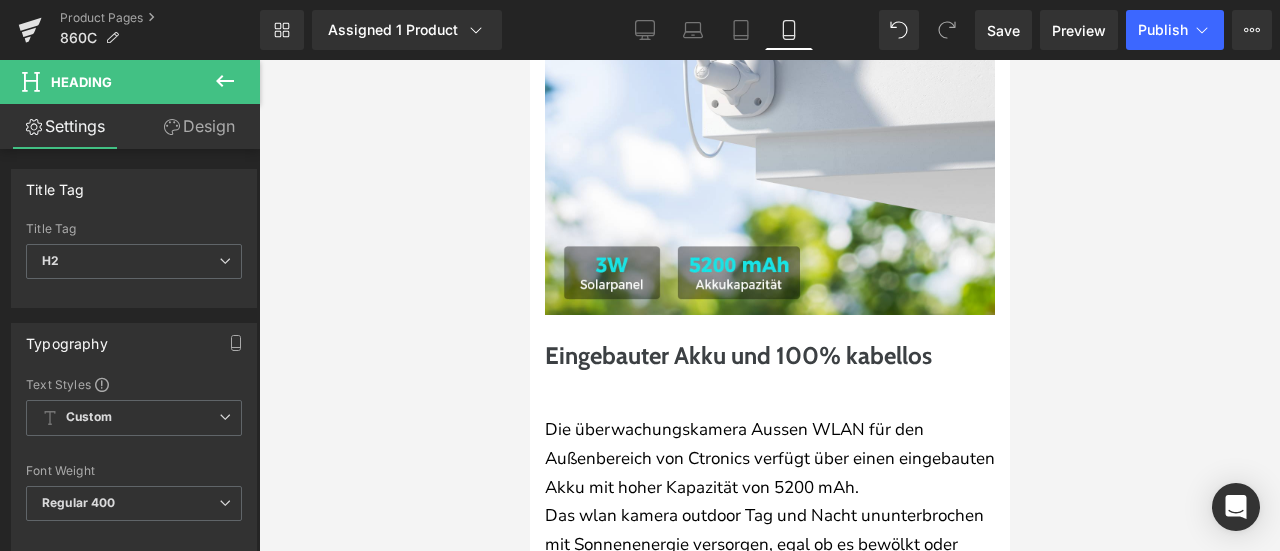click on "Design" at bounding box center (199, 126) 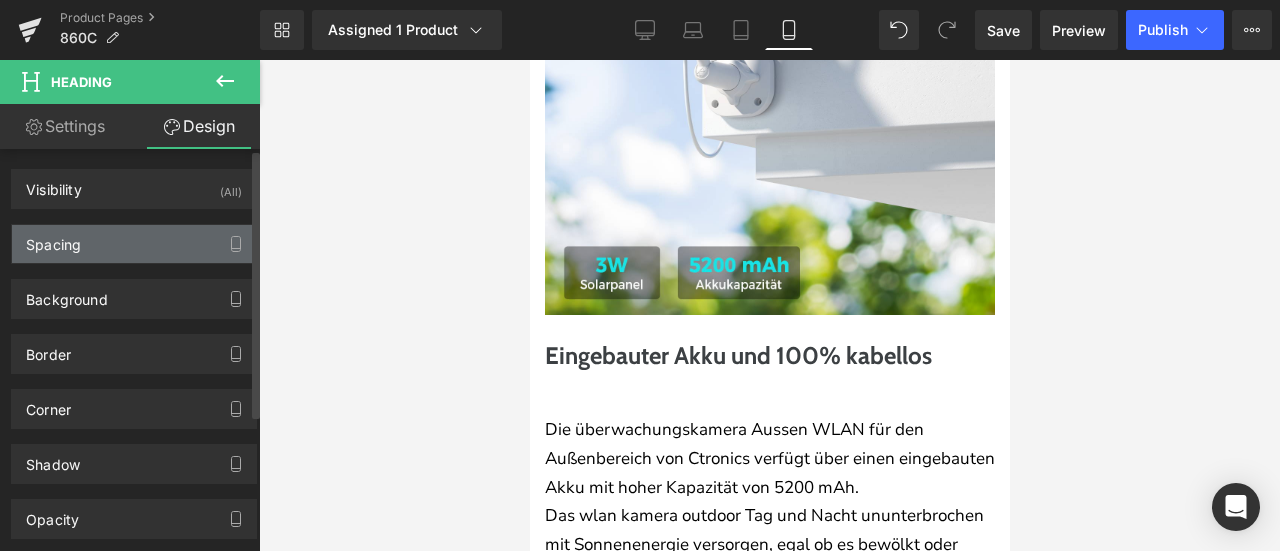click on "Spacing" at bounding box center (134, 244) 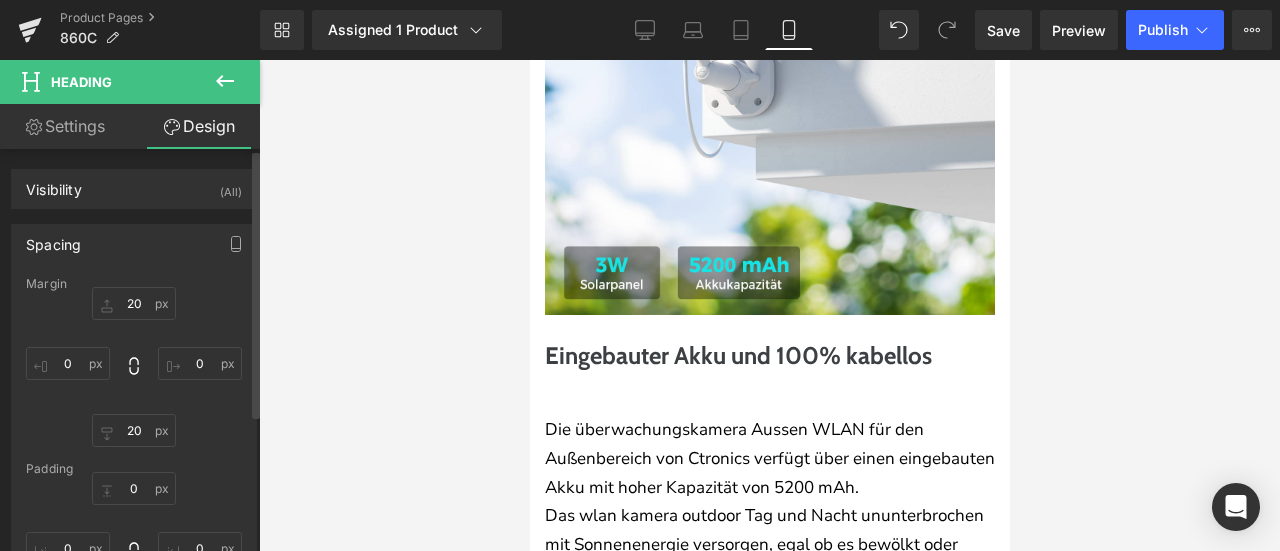 type on "20" 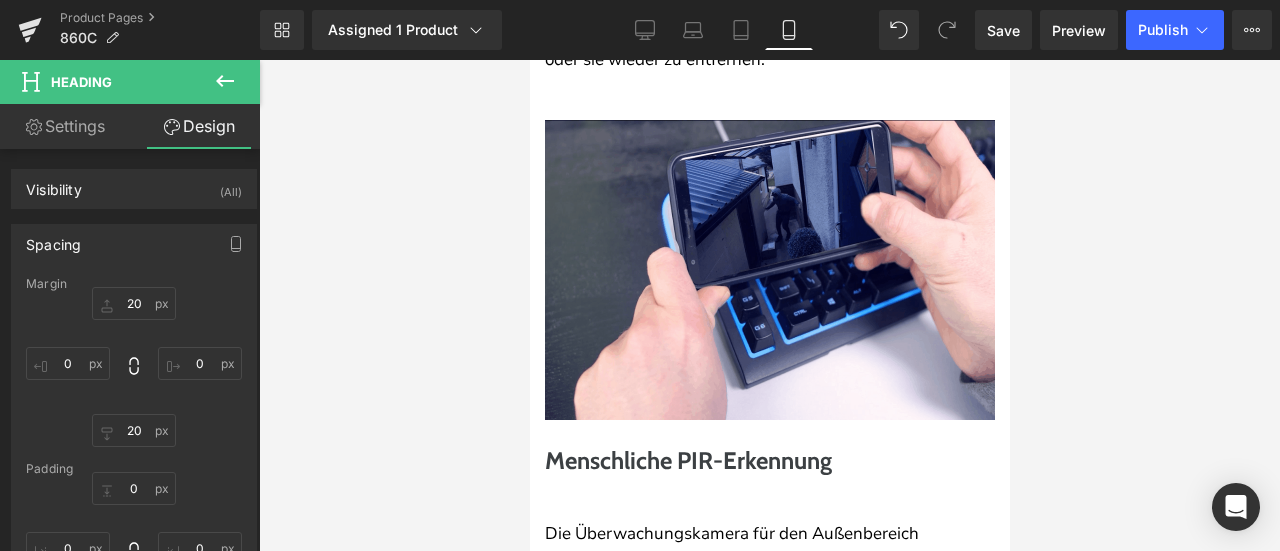 scroll, scrollTop: 4100, scrollLeft: 0, axis: vertical 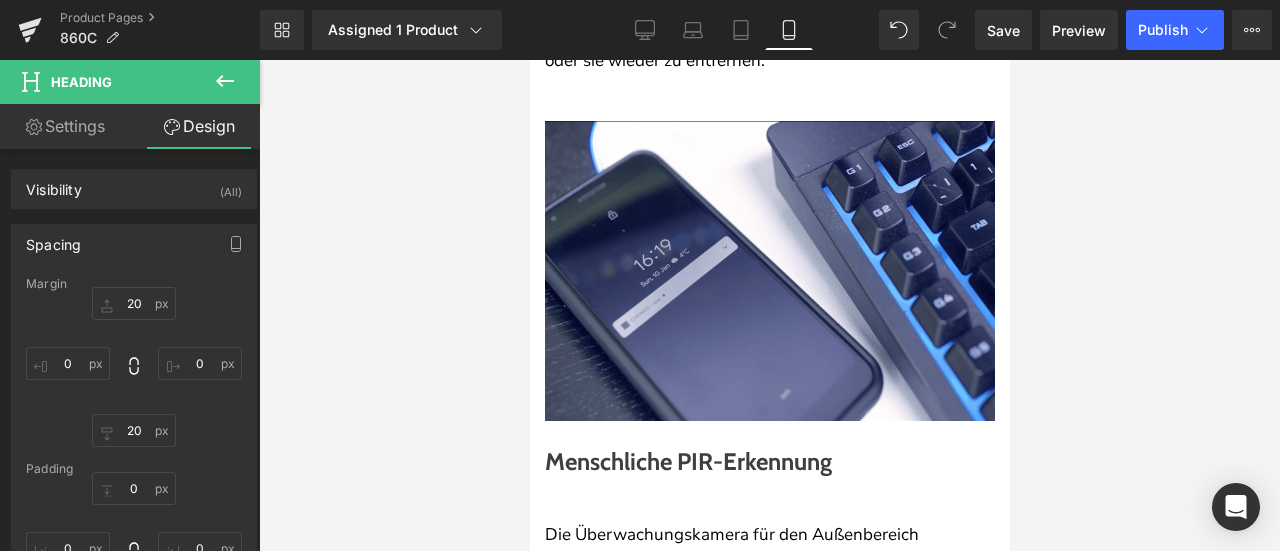 click on "Menschliche PIR-Erkennung" at bounding box center (769, 462) 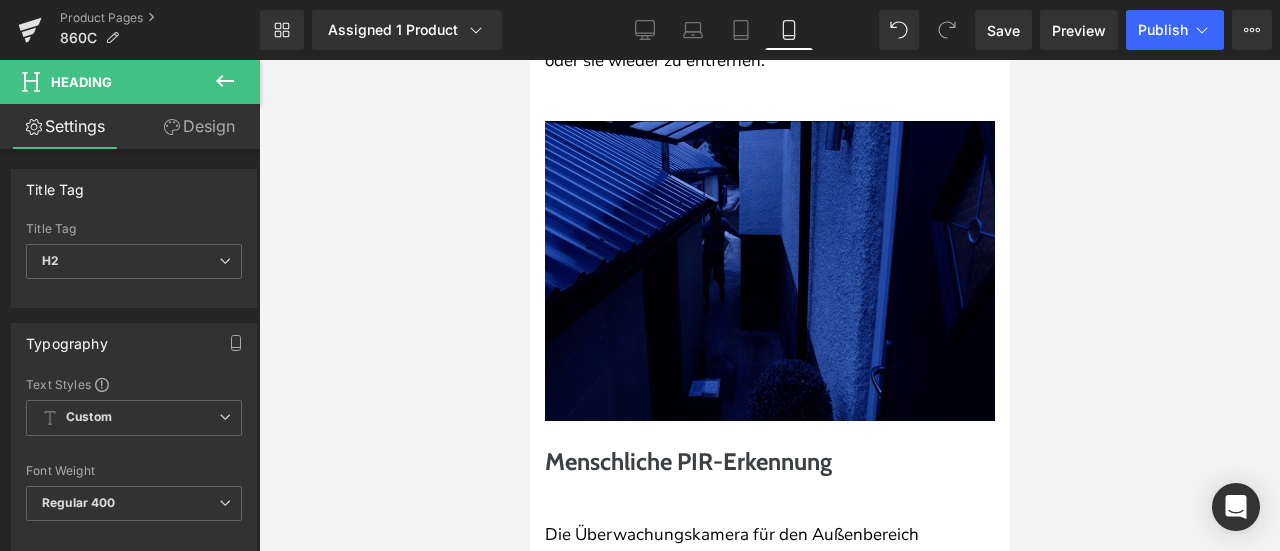 click on "Design" at bounding box center [199, 126] 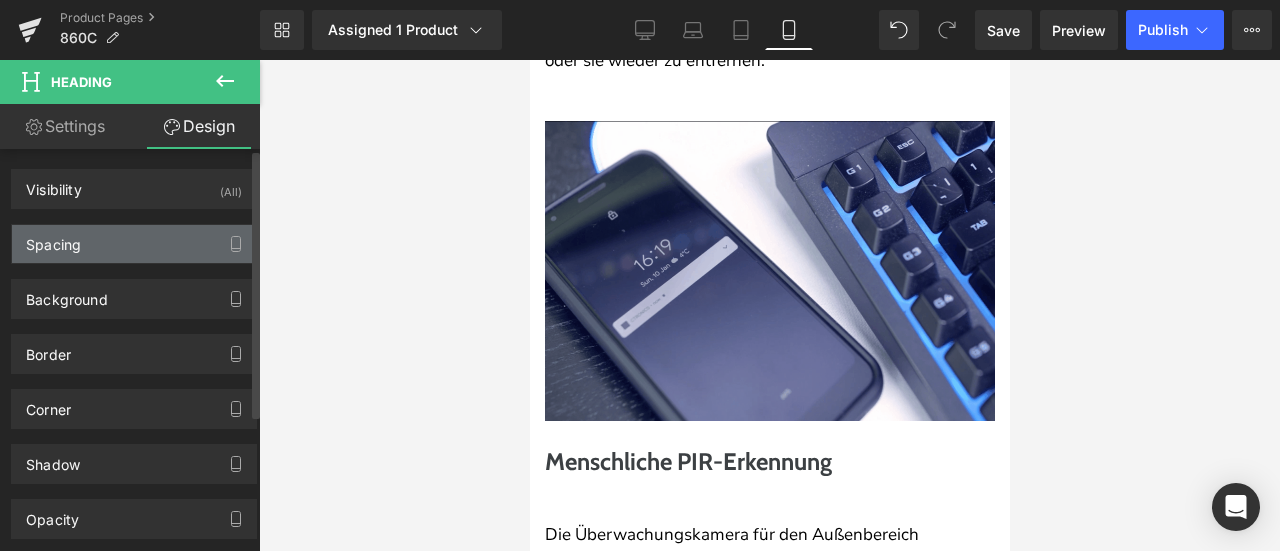 click on "Spacing" at bounding box center (134, 244) 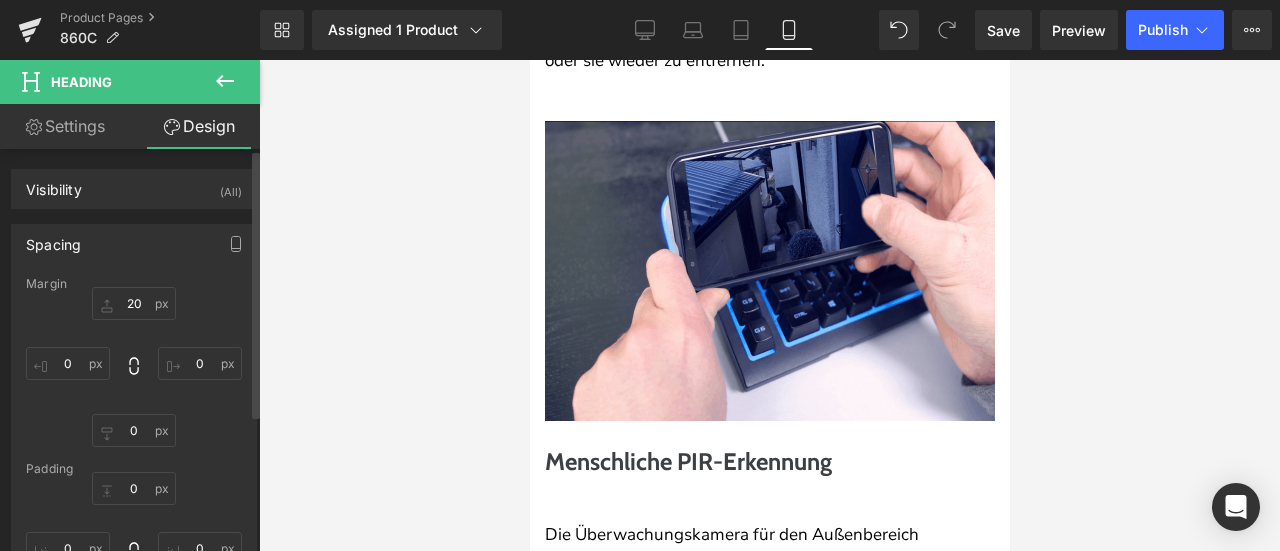 type on "20" 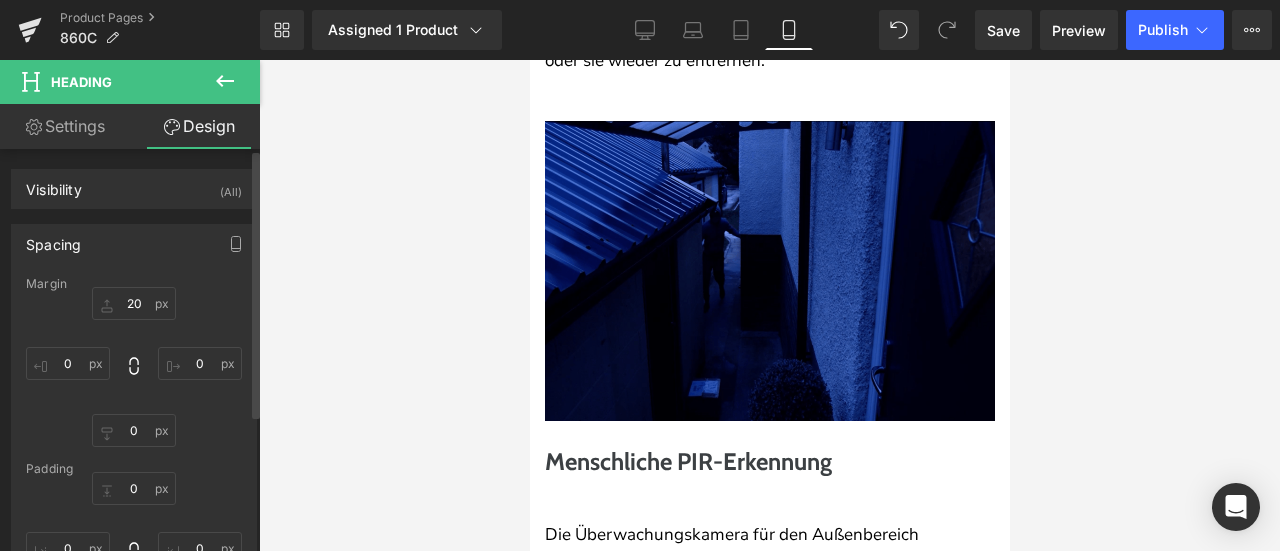 type on "0" 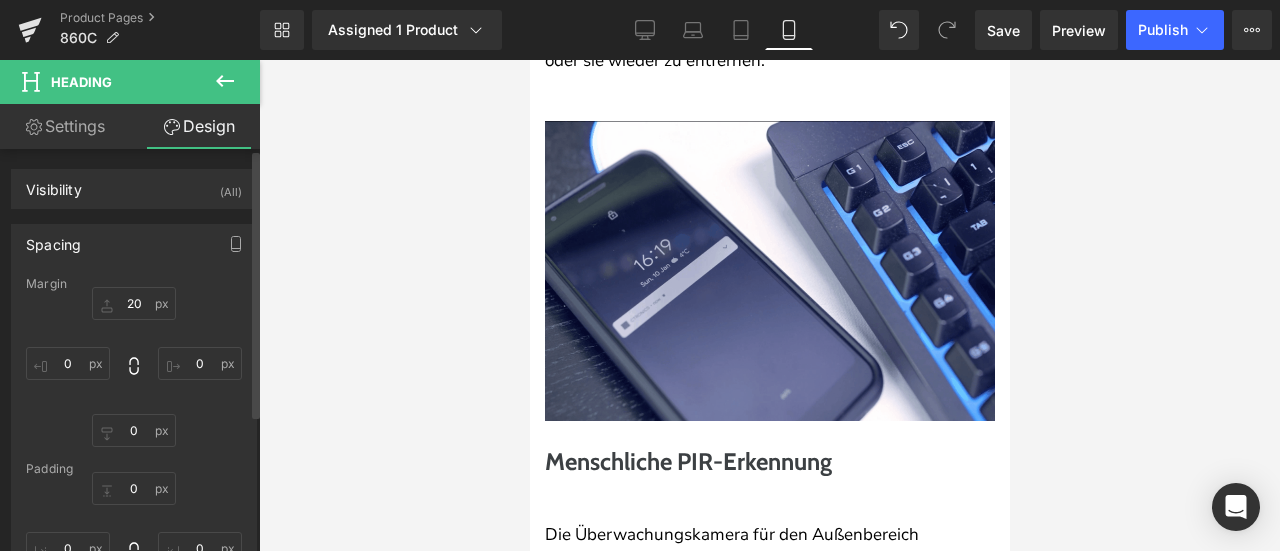 type on "0" 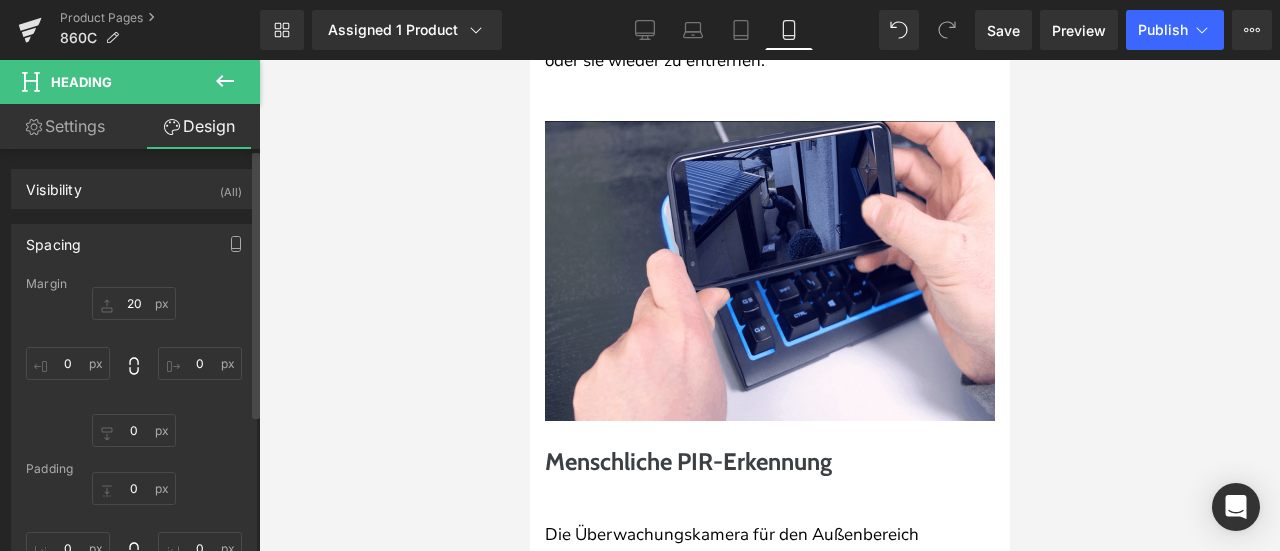 type on "0" 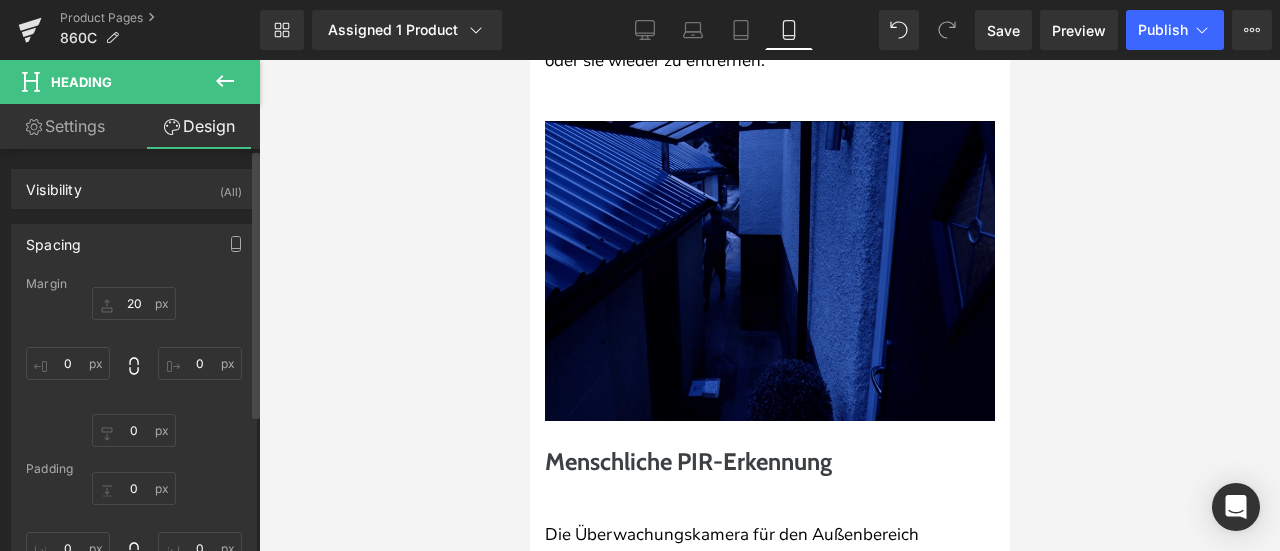 type on "0" 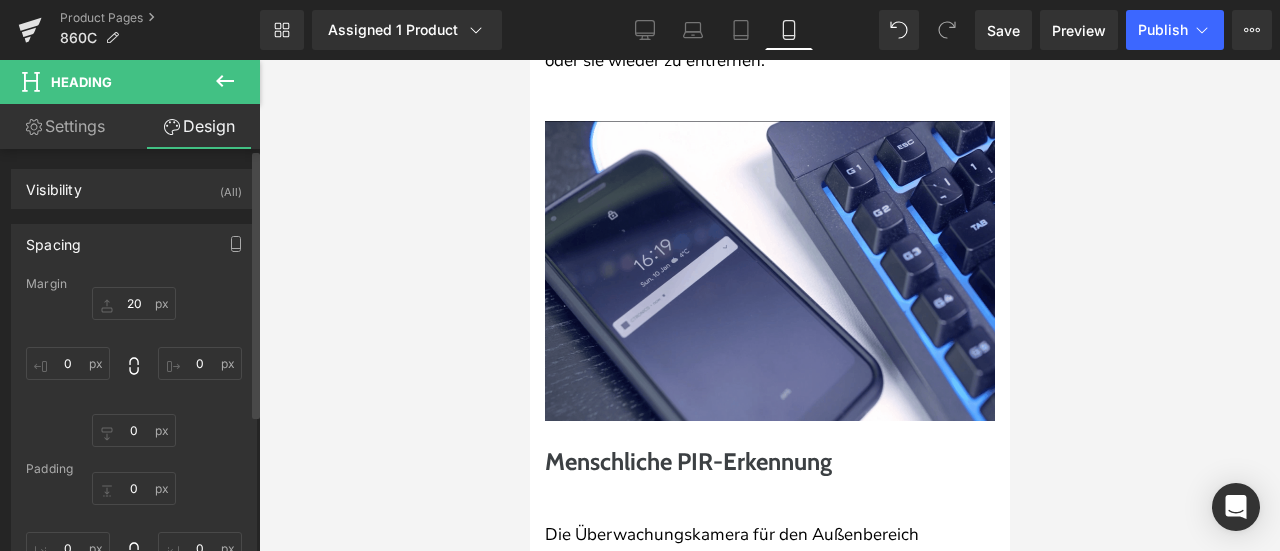 type on "0" 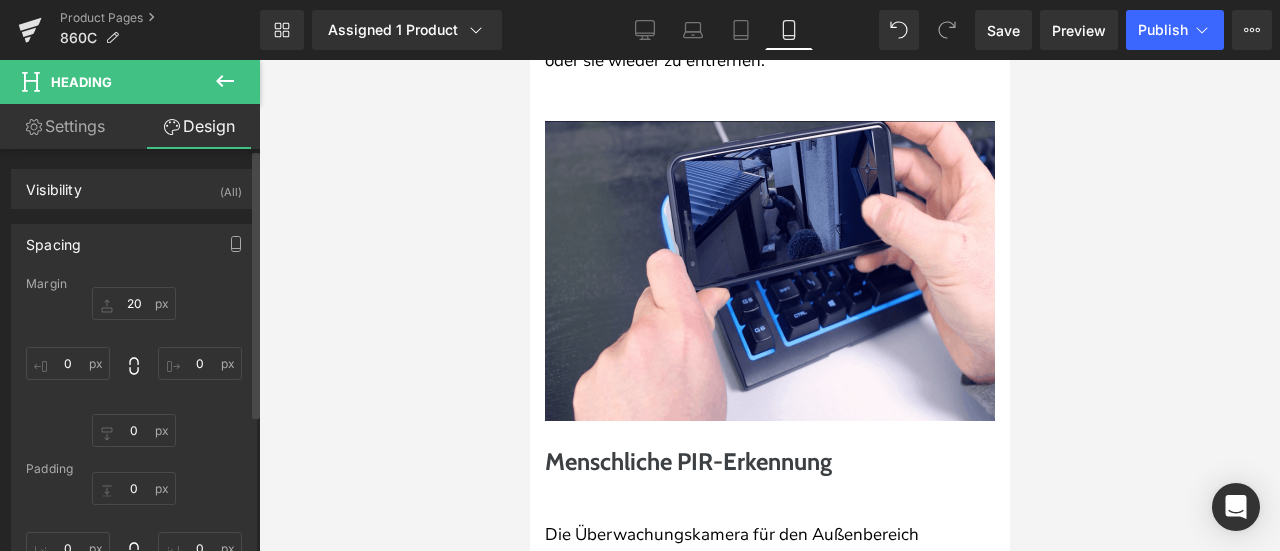 type on "0" 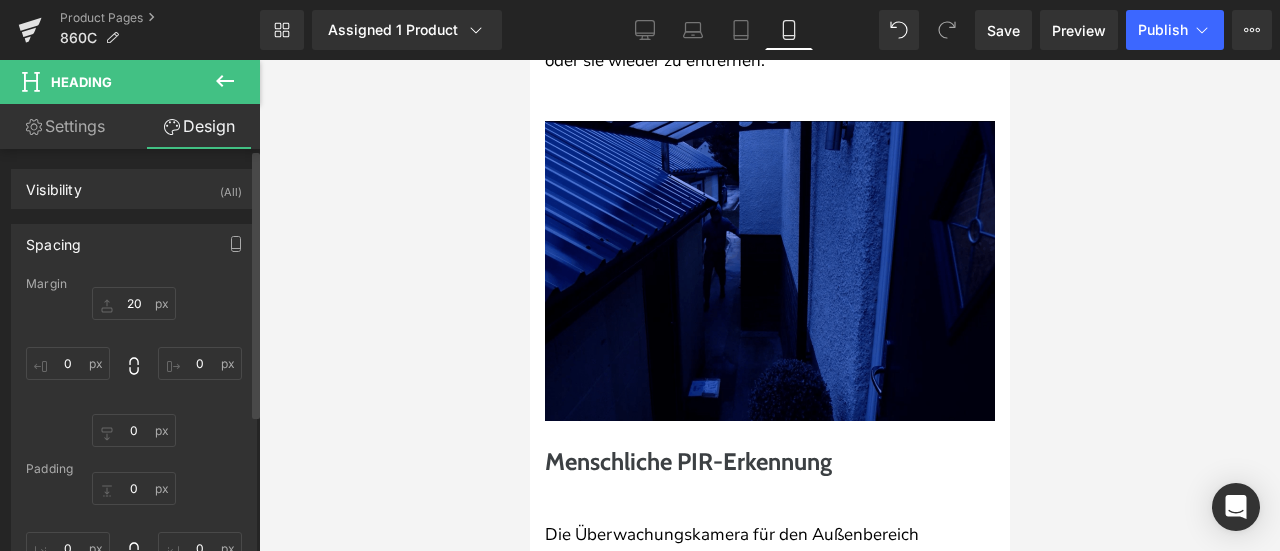 type on "0" 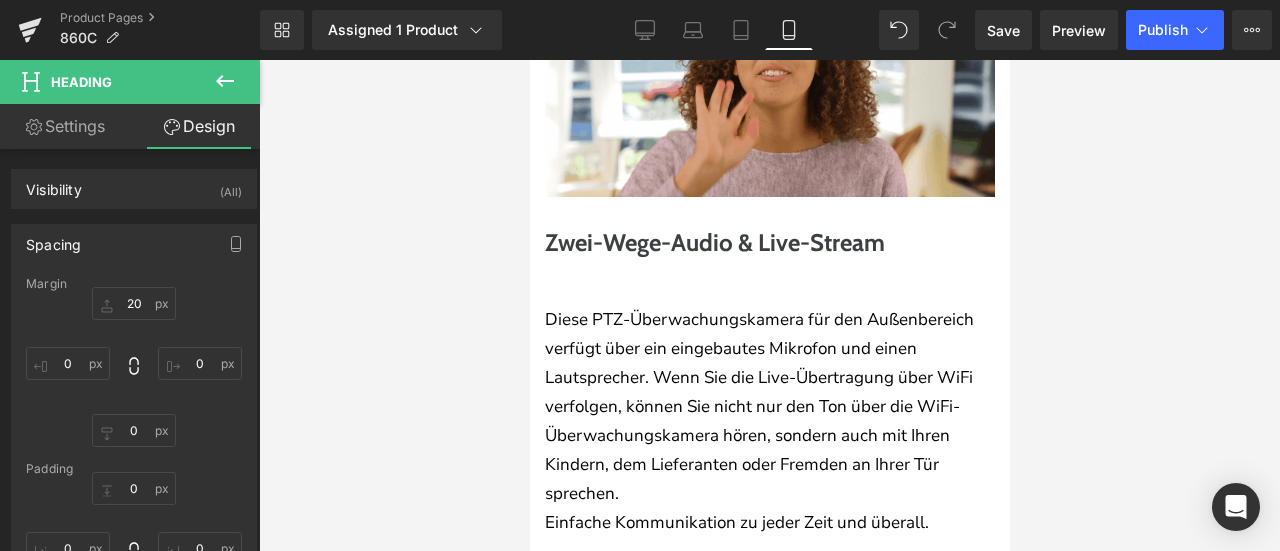 scroll, scrollTop: 5200, scrollLeft: 0, axis: vertical 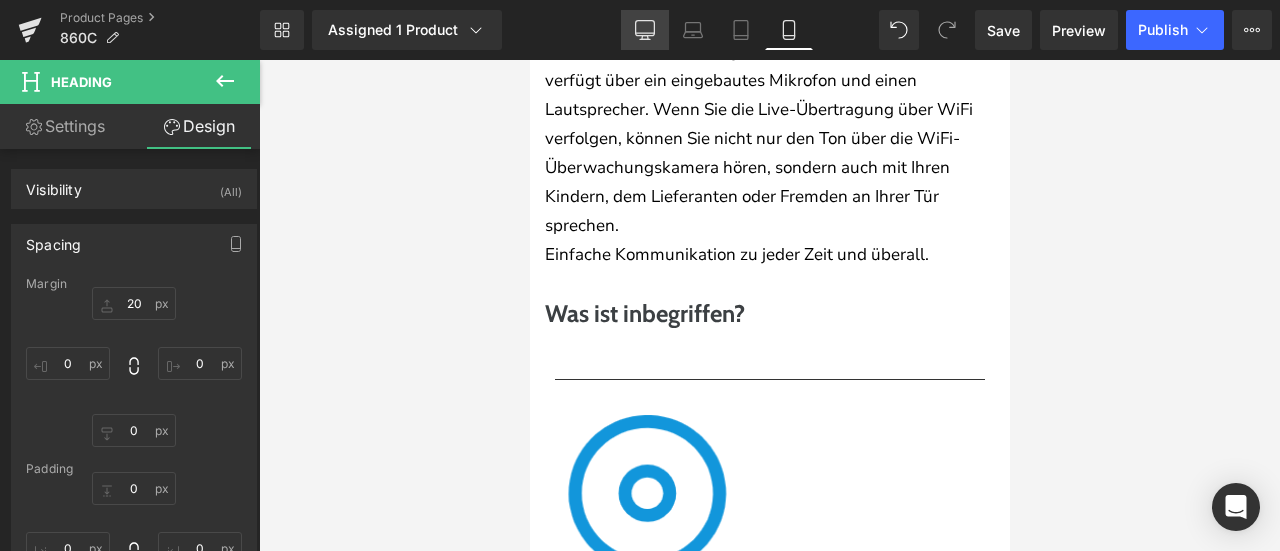 click 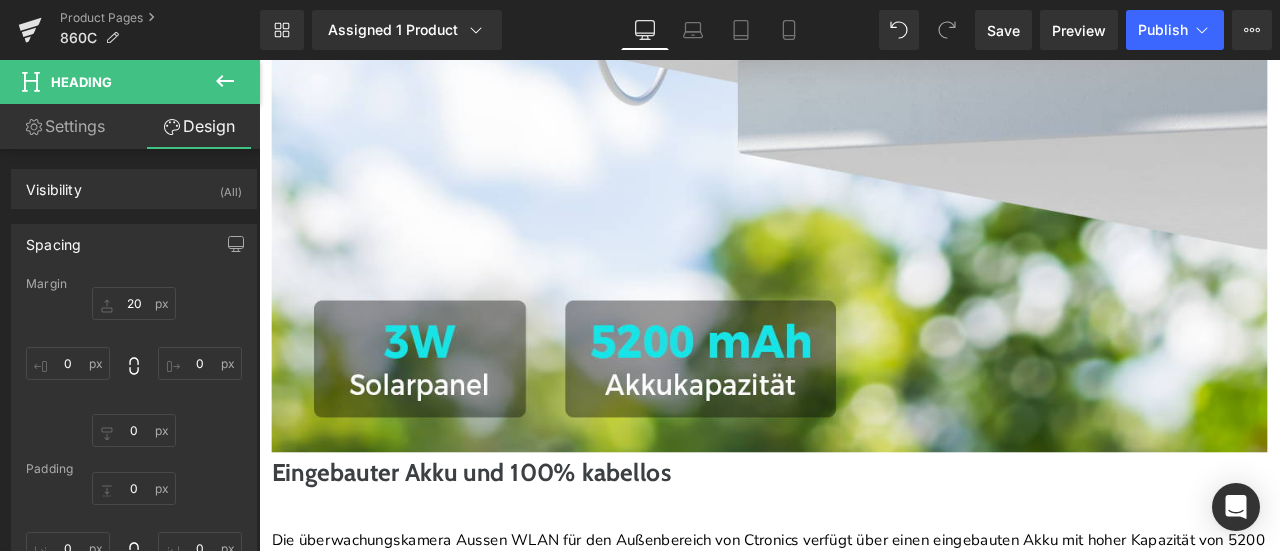 type on "0" 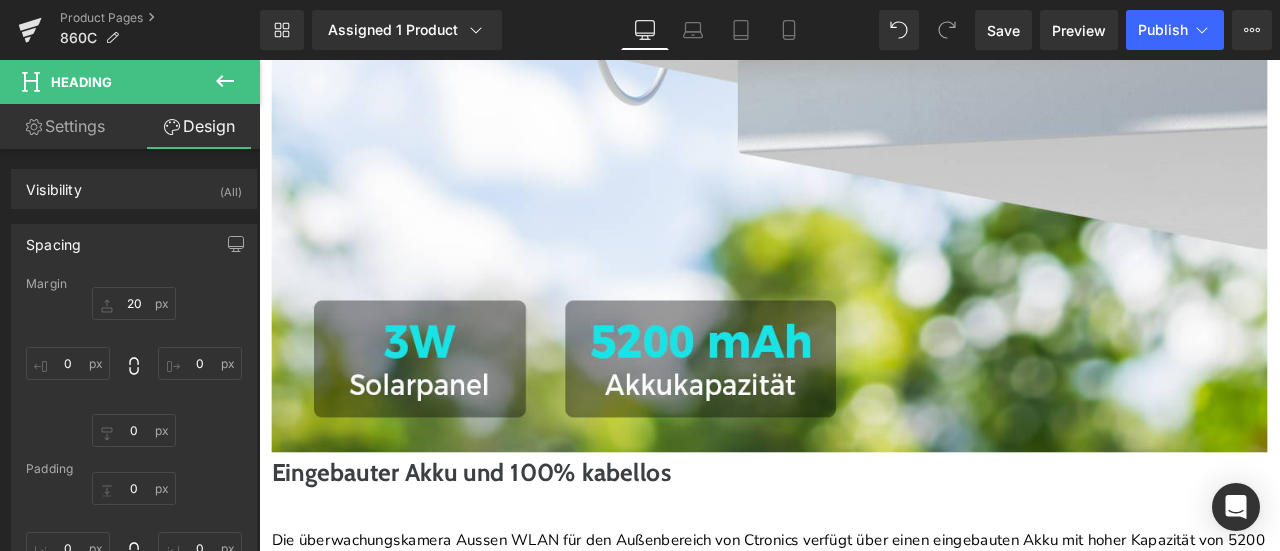 type on "0" 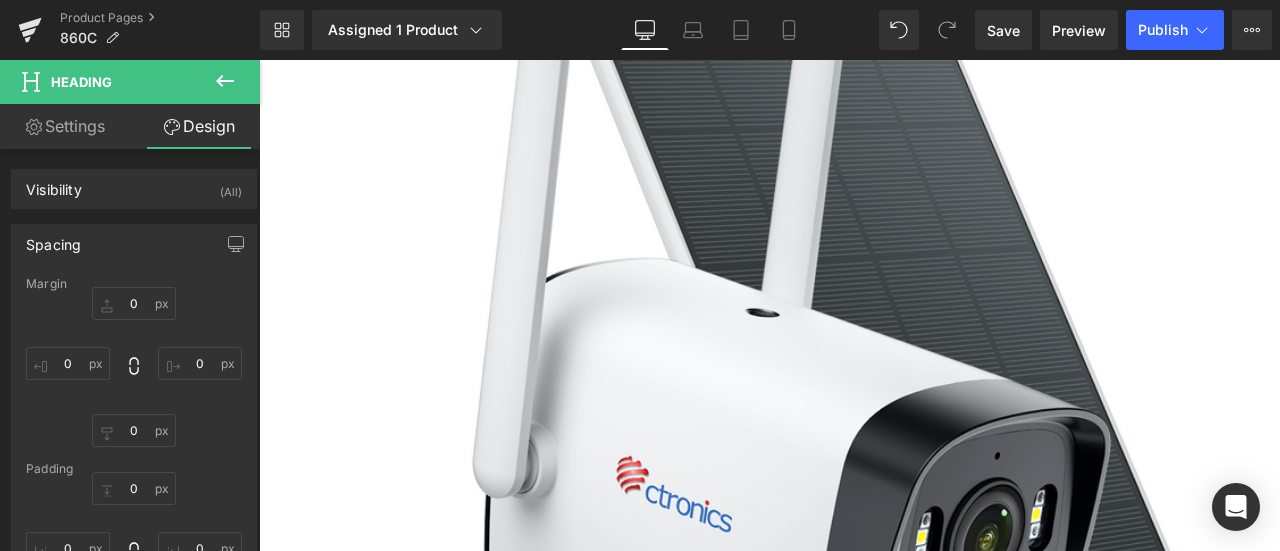 scroll, scrollTop: 418, scrollLeft: 0, axis: vertical 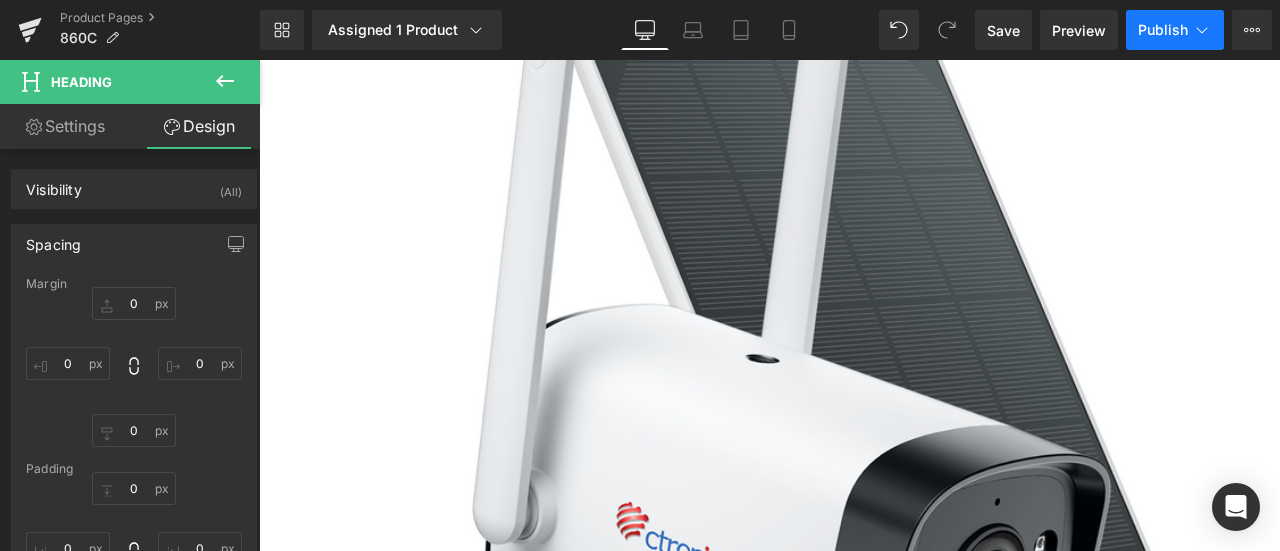 click on "Publish" at bounding box center [1175, 30] 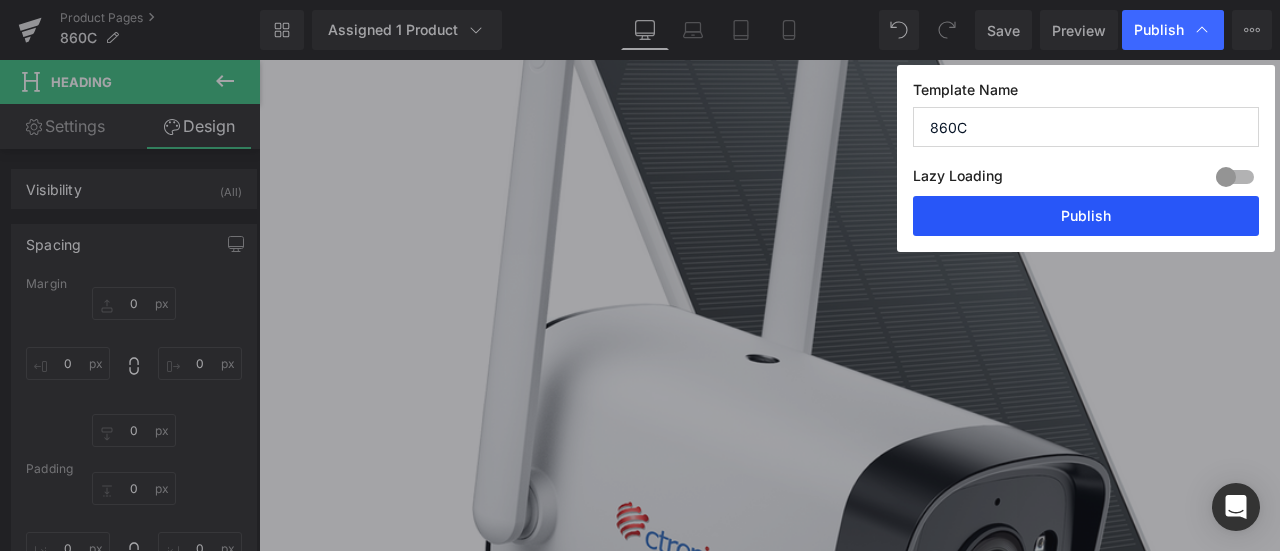 click on "Publish" at bounding box center [1086, 216] 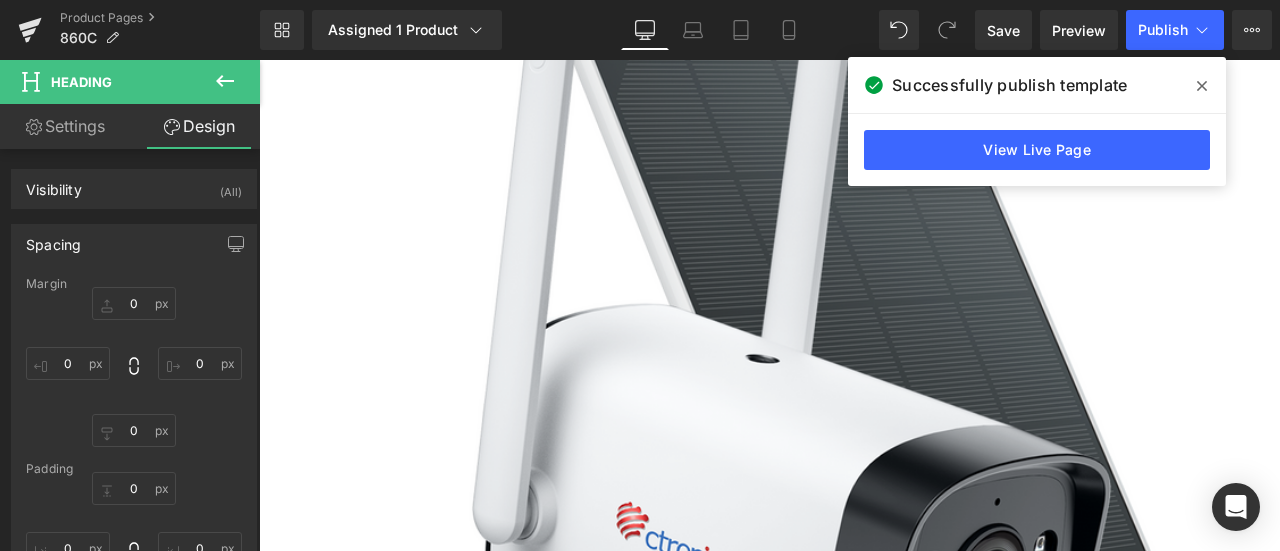 click 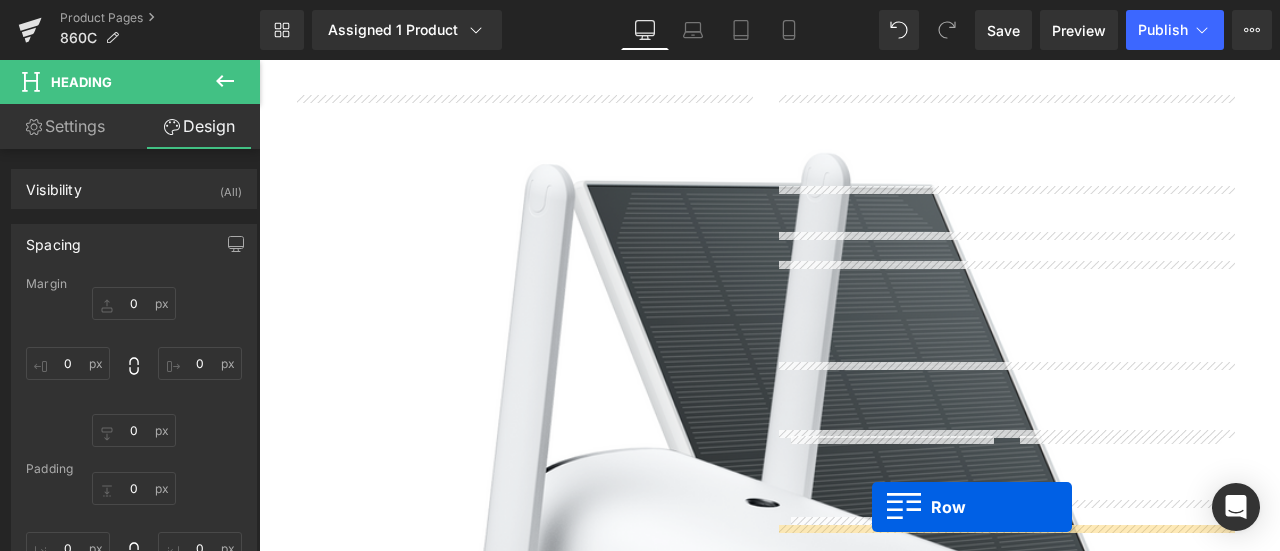 scroll, scrollTop: 218, scrollLeft: 0, axis: vertical 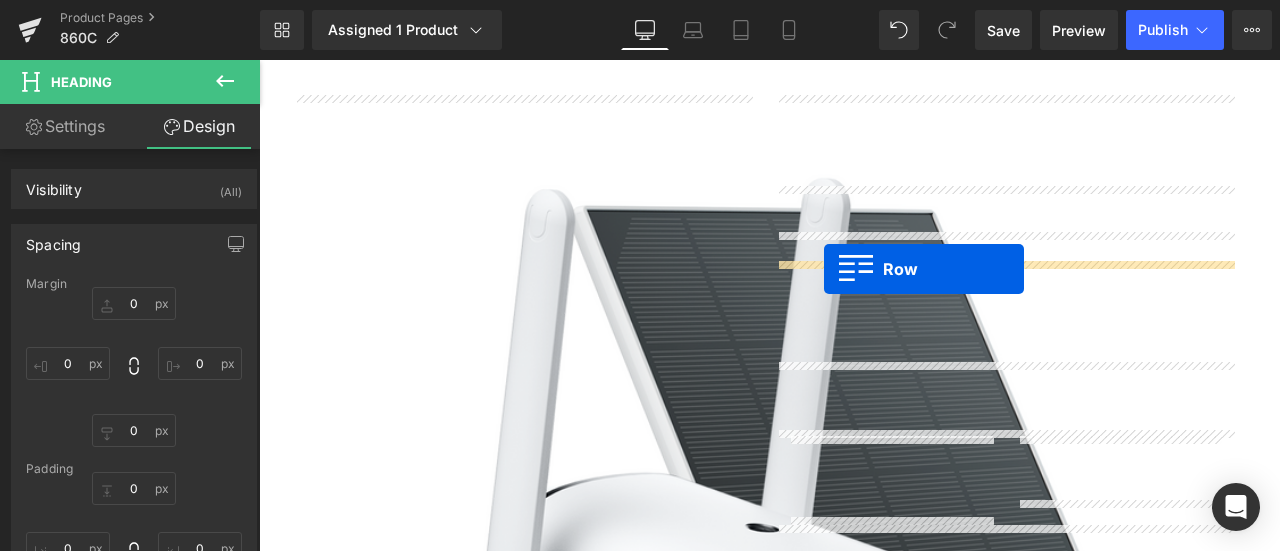 drag, startPoint x: 891, startPoint y: 422, endPoint x: 929, endPoint y: 307, distance: 121.11565 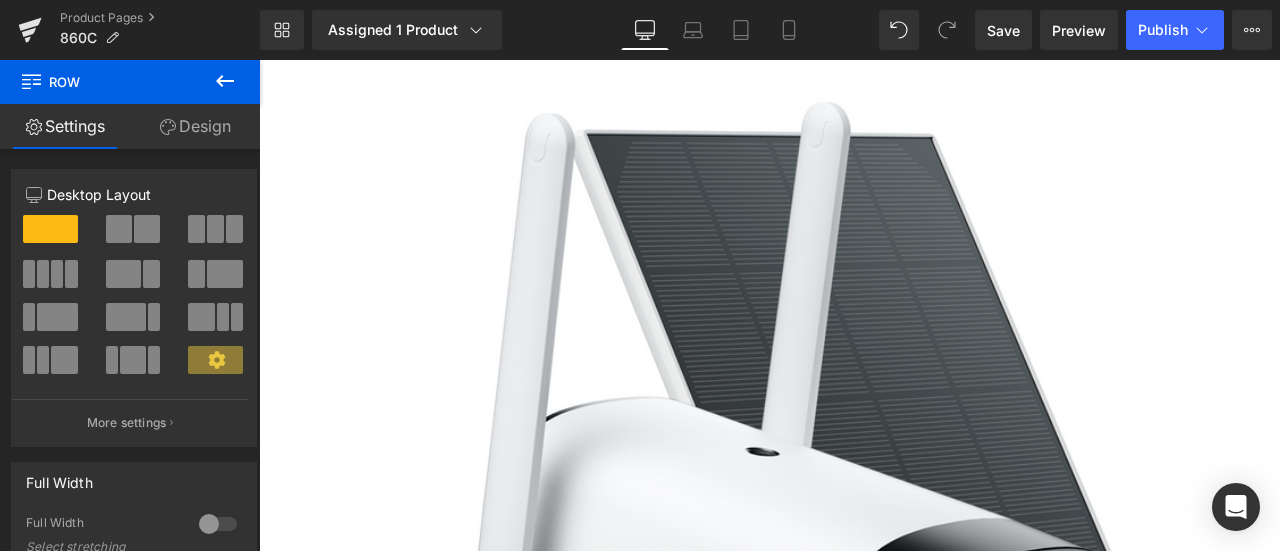 scroll, scrollTop: 418, scrollLeft: 0, axis: vertical 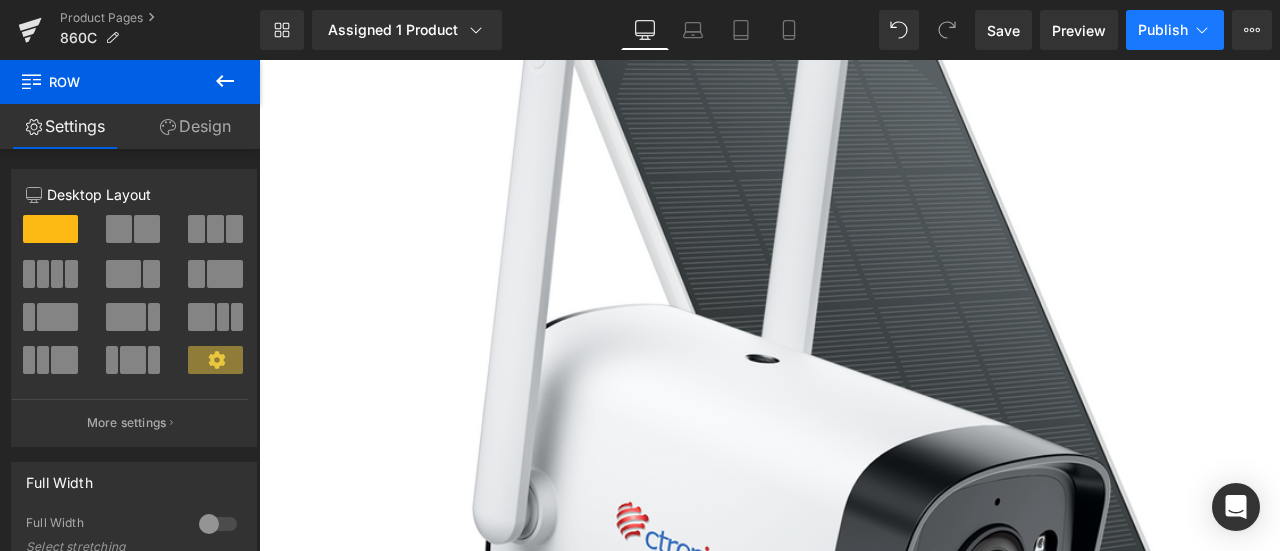 click on "Publish" at bounding box center [1163, 30] 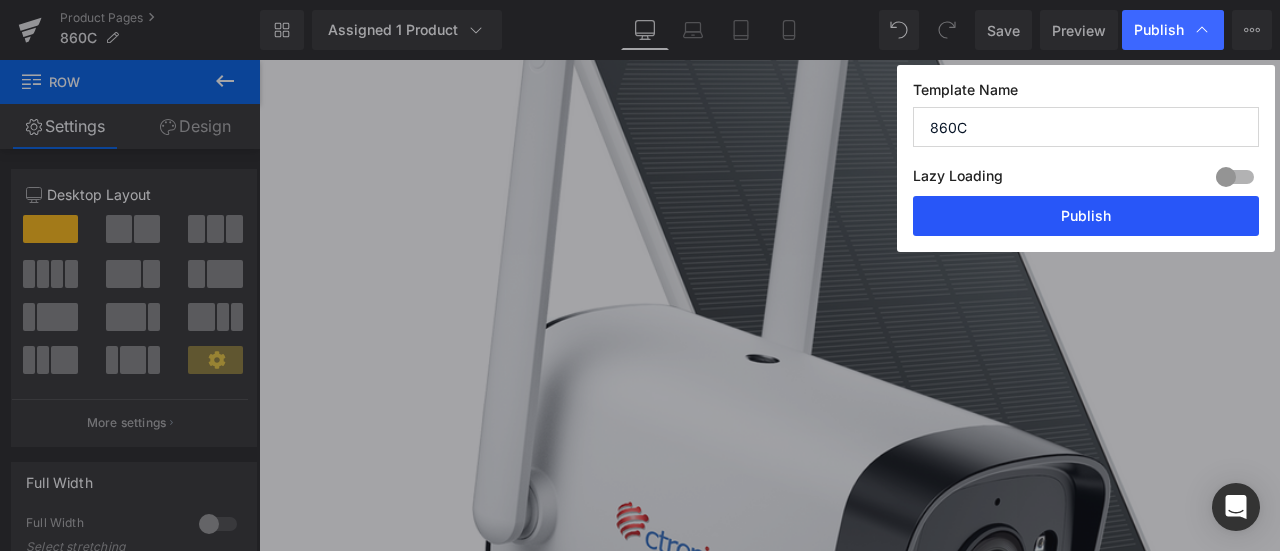 drag, startPoint x: 1081, startPoint y: 223, endPoint x: 827, endPoint y: 184, distance: 256.97665 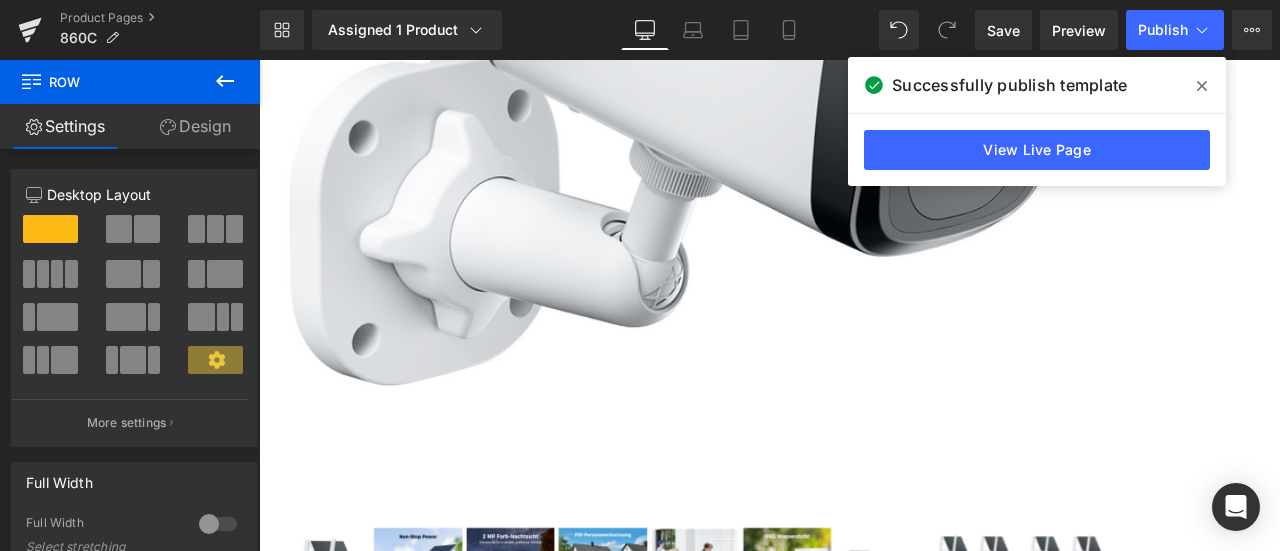 scroll, scrollTop: 918, scrollLeft: 0, axis: vertical 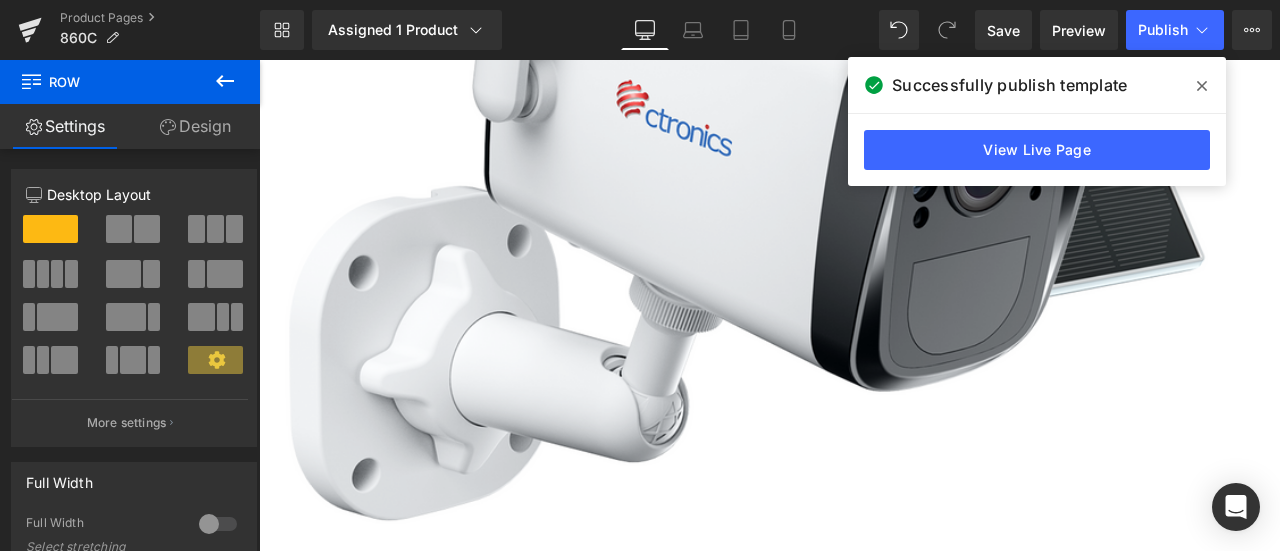 click 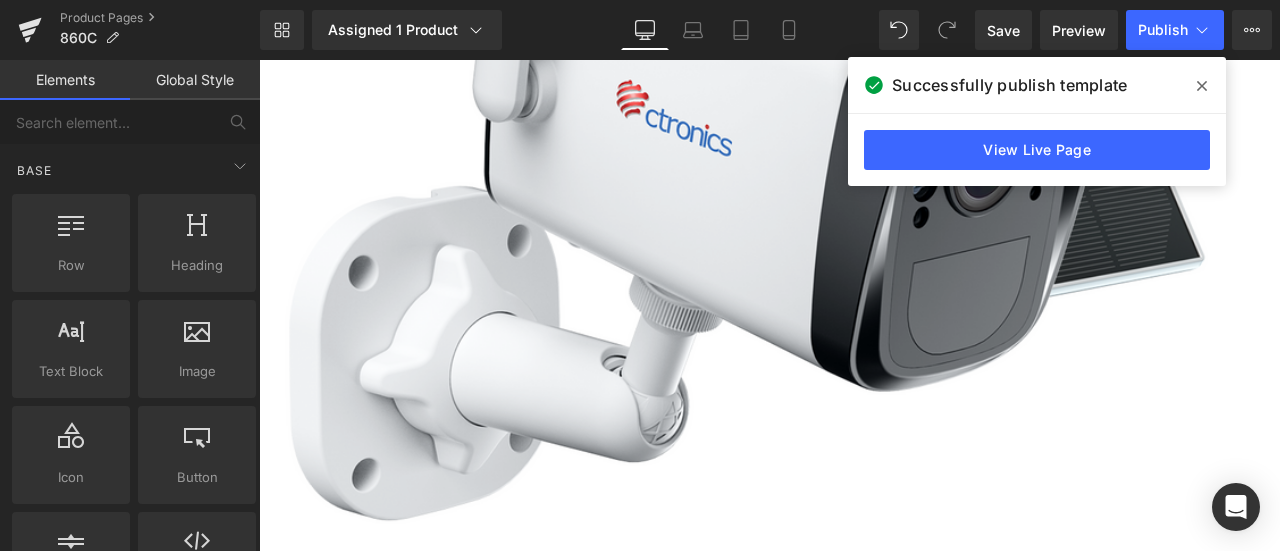 click 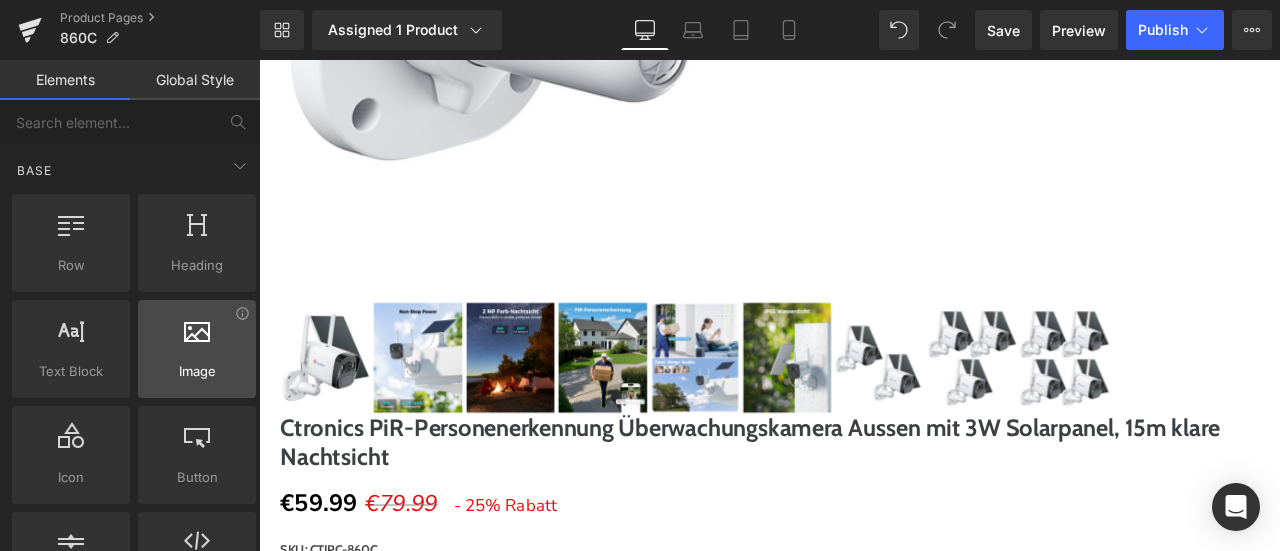 scroll, scrollTop: 1718, scrollLeft: 0, axis: vertical 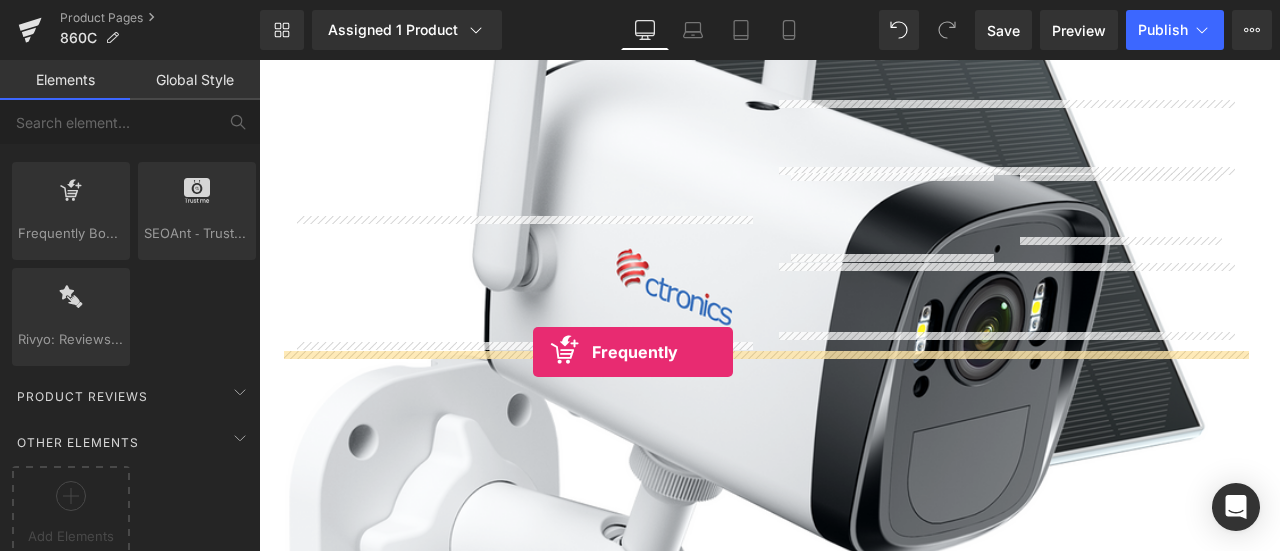 drag, startPoint x: 331, startPoint y: 231, endPoint x: 584, endPoint y: 406, distance: 307.6264 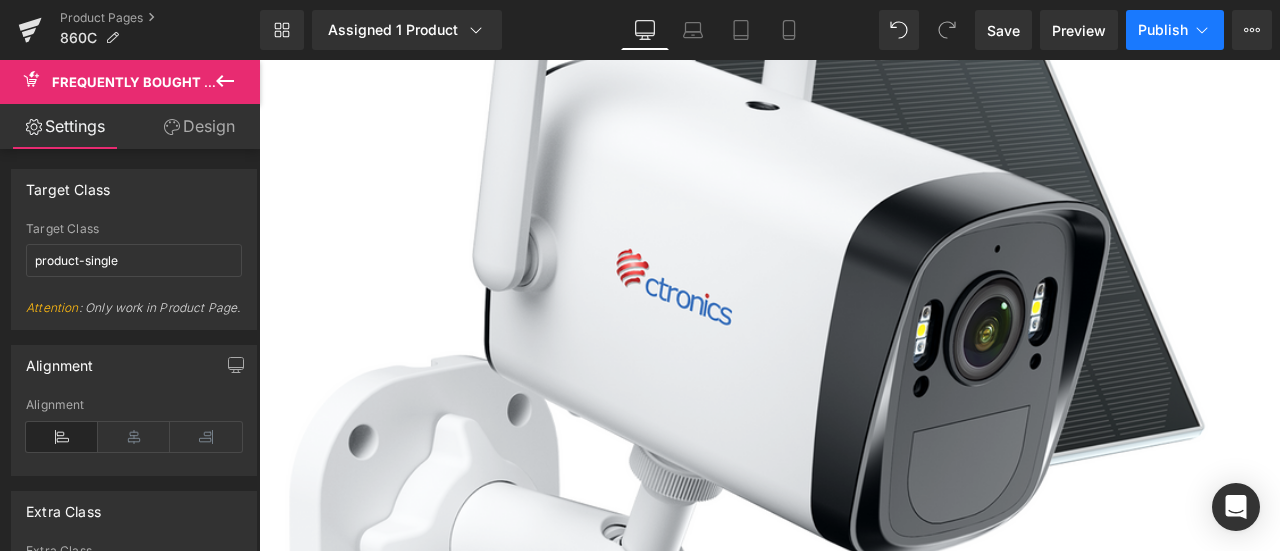 click on "Publish" at bounding box center [1163, 30] 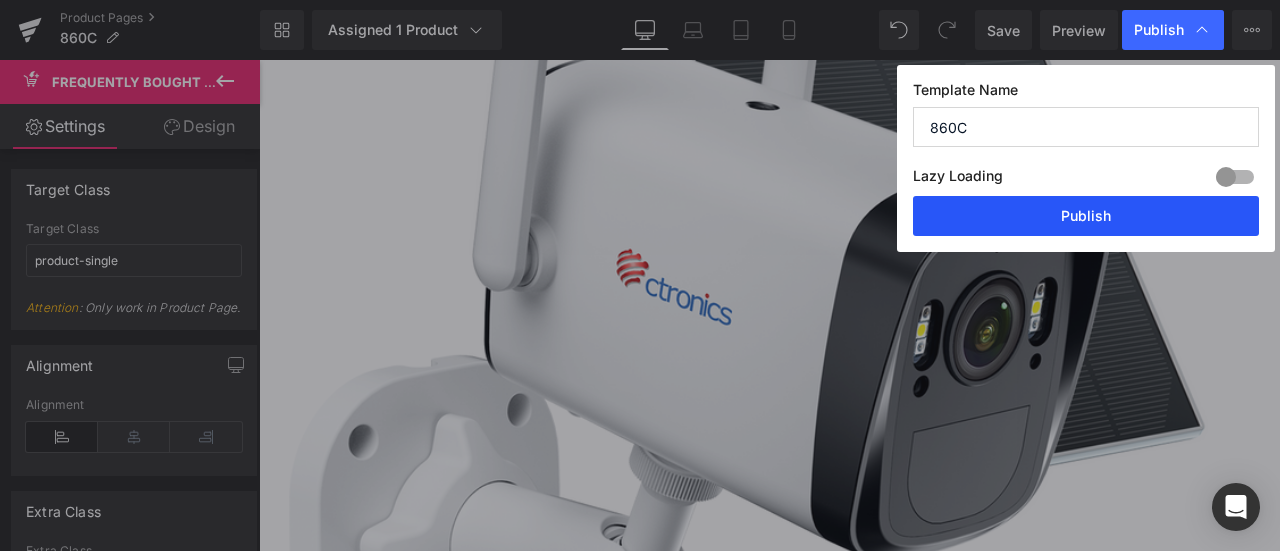 click on "Publish" at bounding box center [1086, 216] 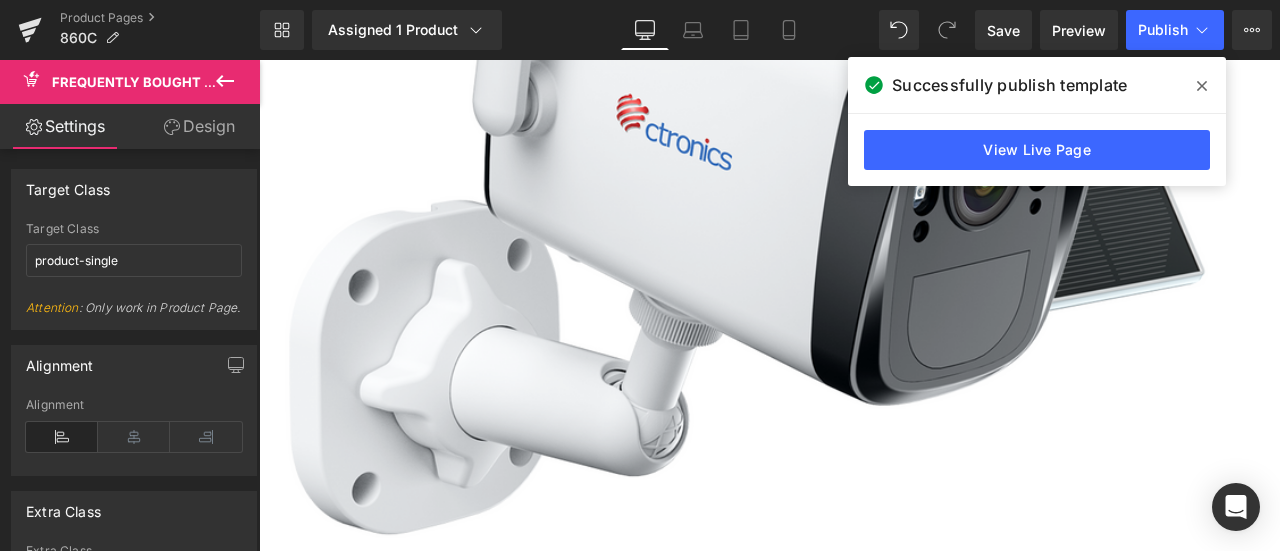 scroll, scrollTop: 1018, scrollLeft: 0, axis: vertical 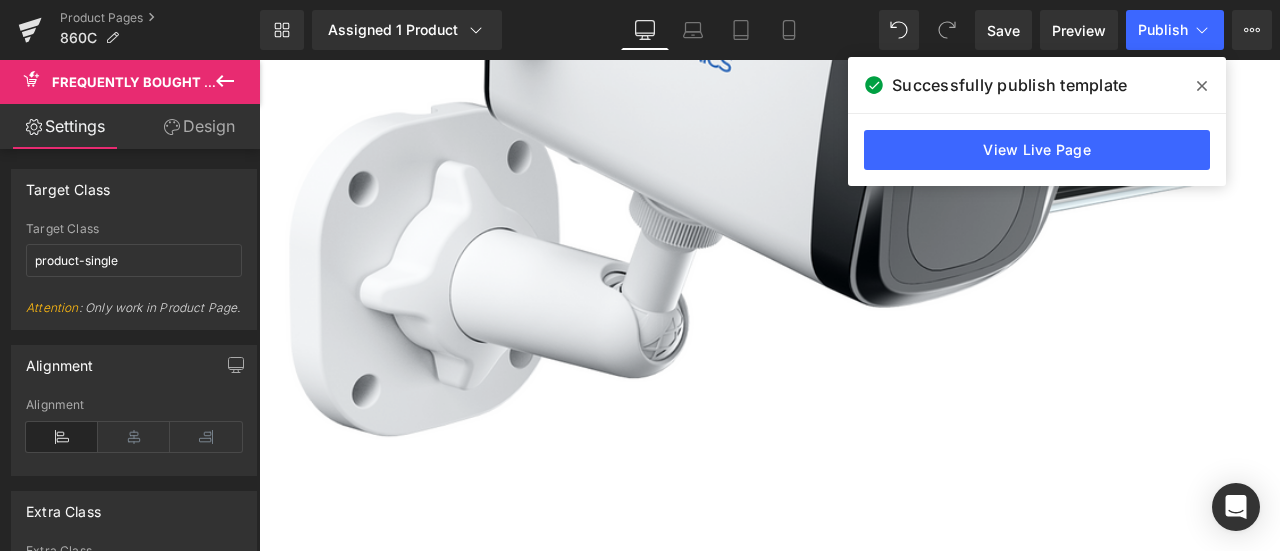 click at bounding box center [864, 1993] 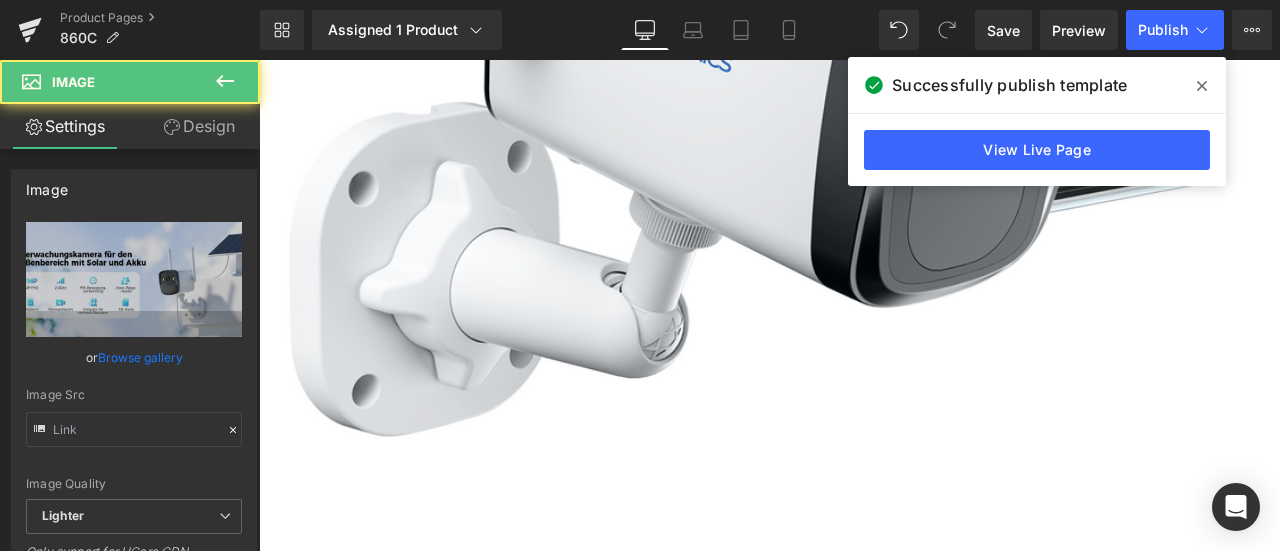 type on "[URL][DOMAIN_NAME]" 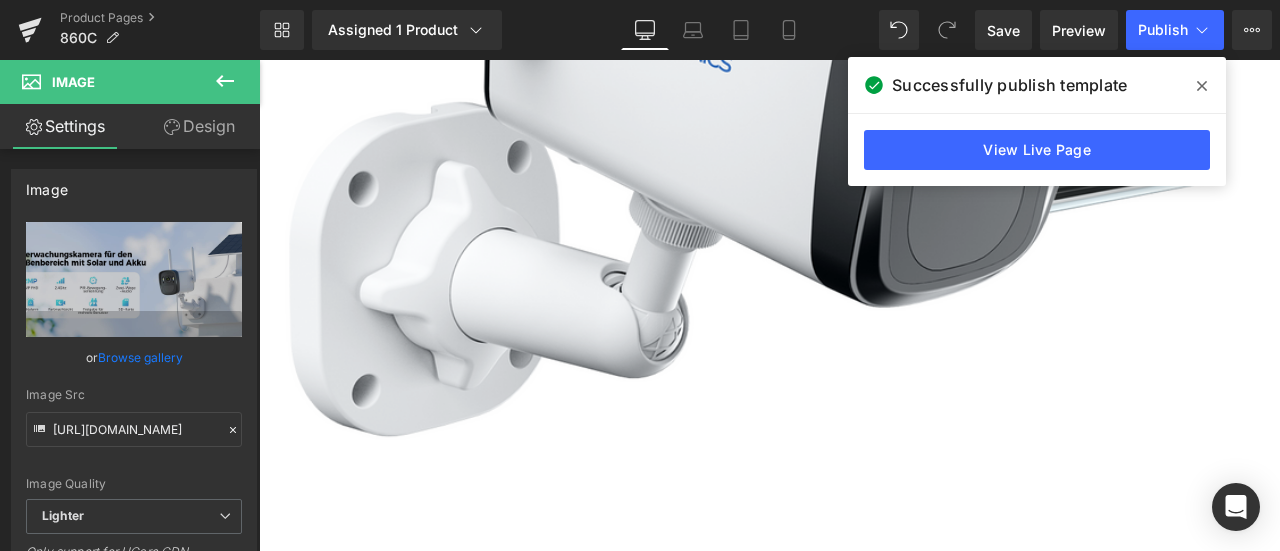 click on "Design" at bounding box center [199, 126] 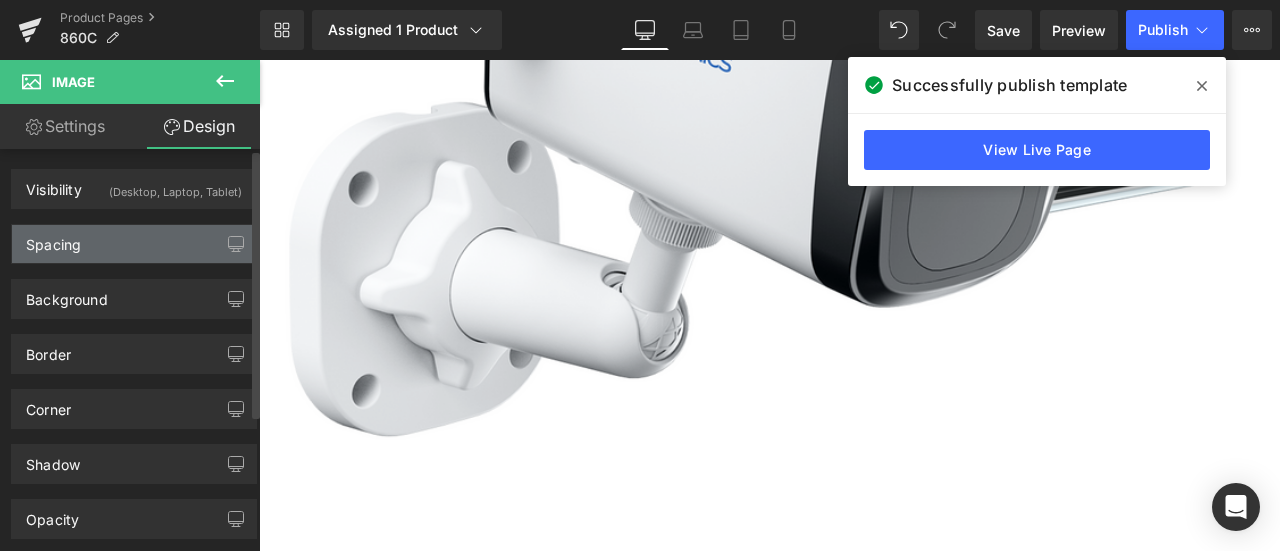 click on "Spacing" at bounding box center [134, 244] 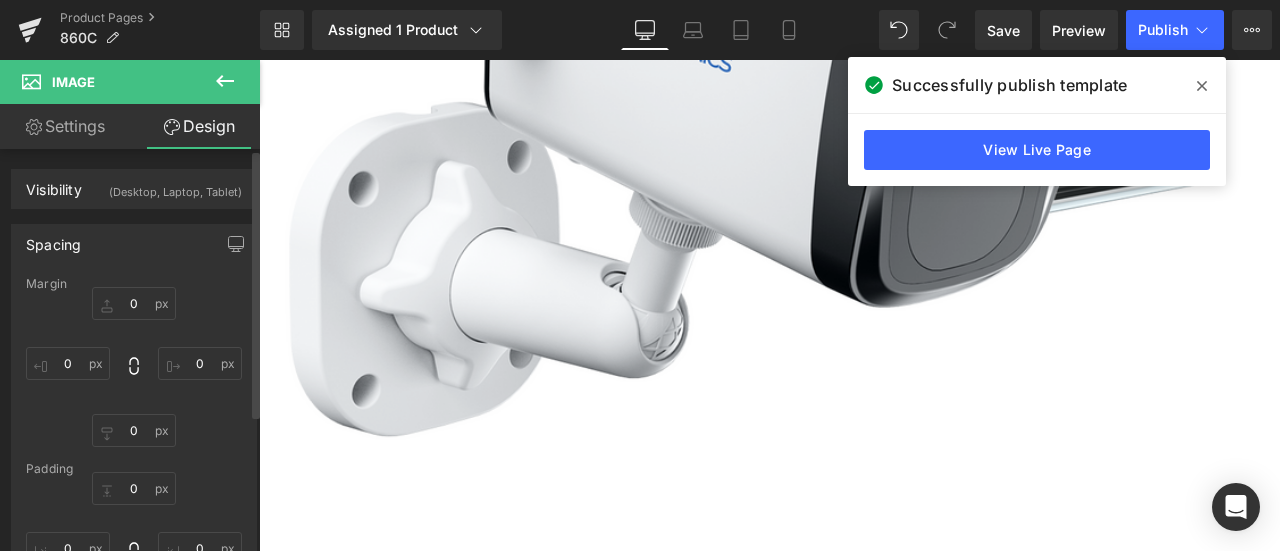 type on "0" 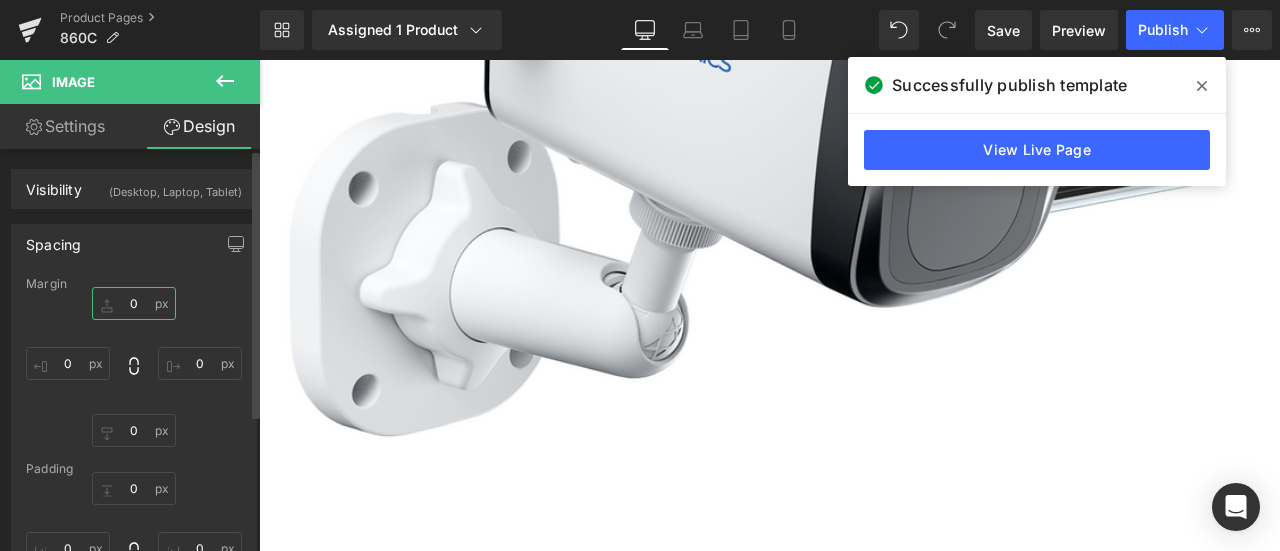 click on "0" at bounding box center [134, 303] 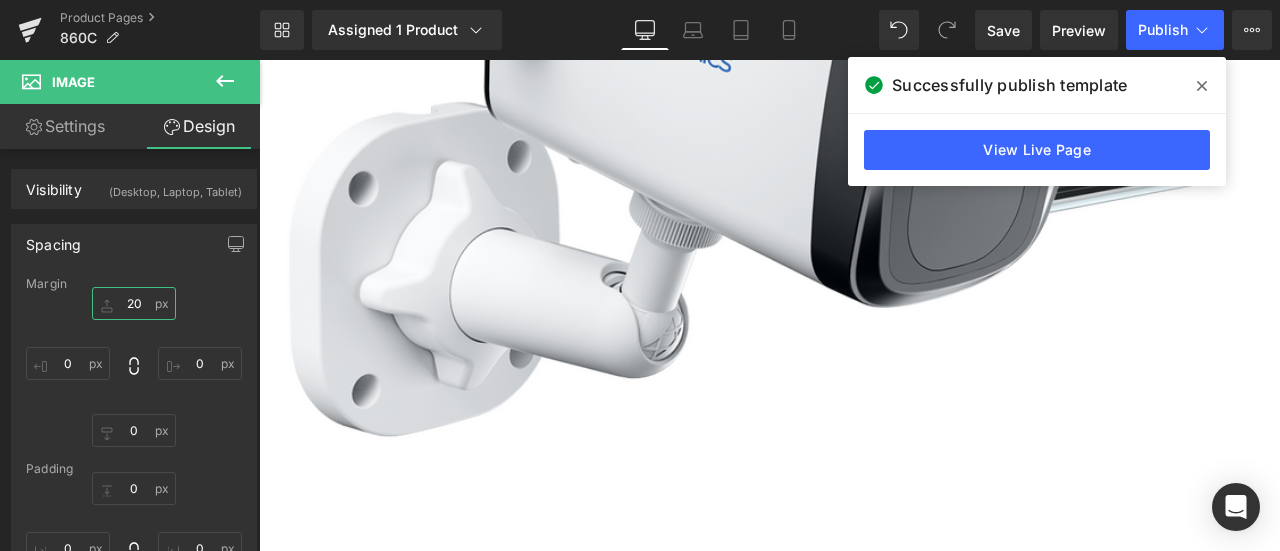 type on "20" 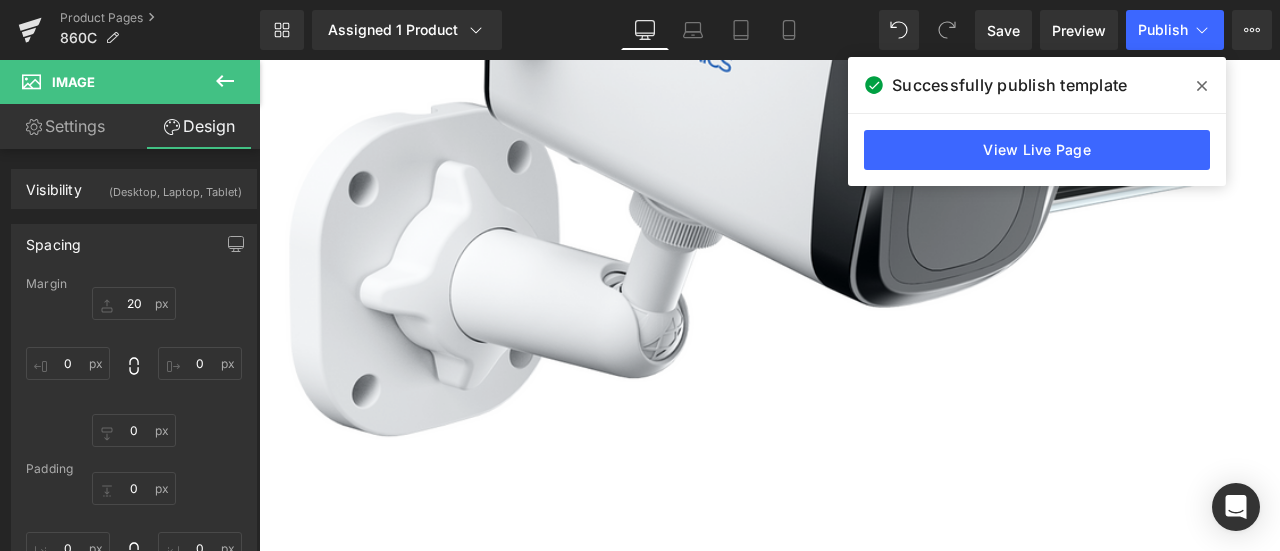 click 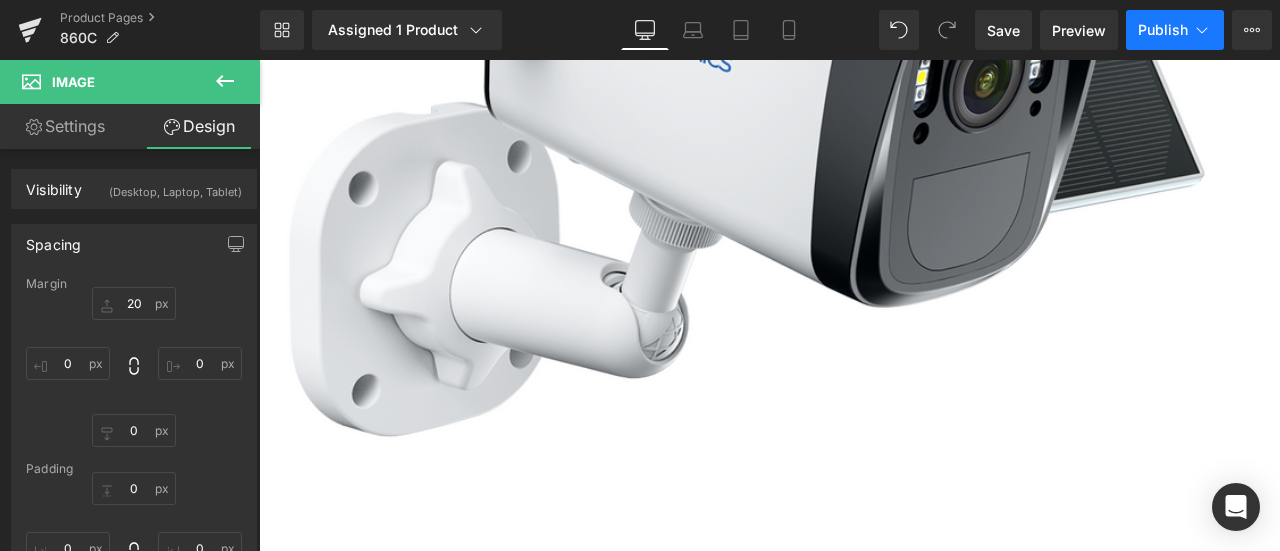 click on "Publish" at bounding box center (1163, 30) 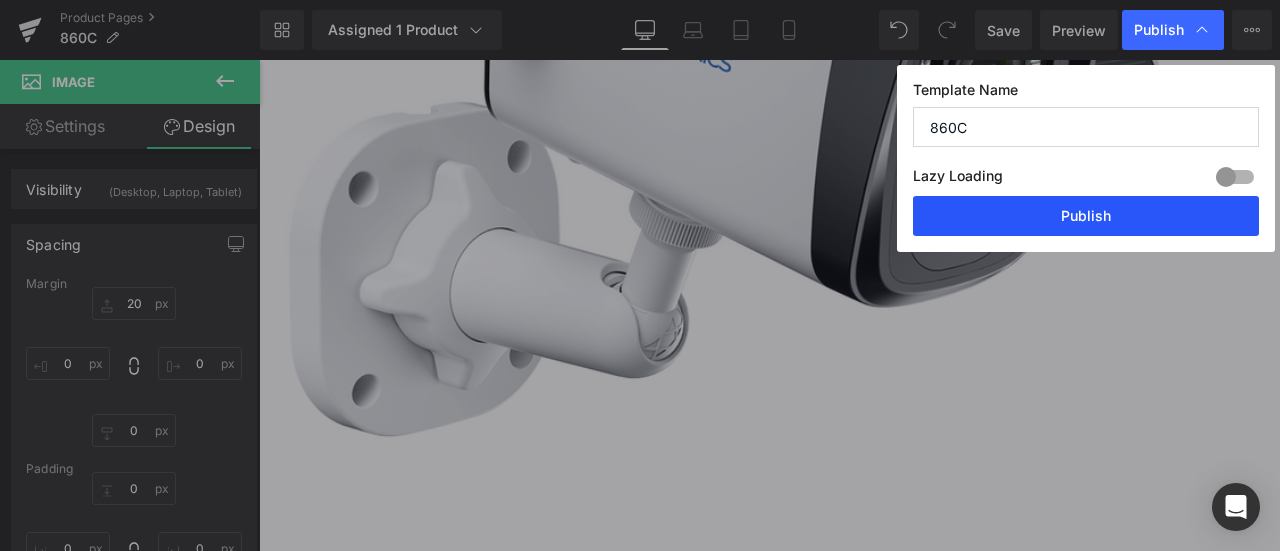drag, startPoint x: 1111, startPoint y: 223, endPoint x: 1013, endPoint y: 193, distance: 102.48902 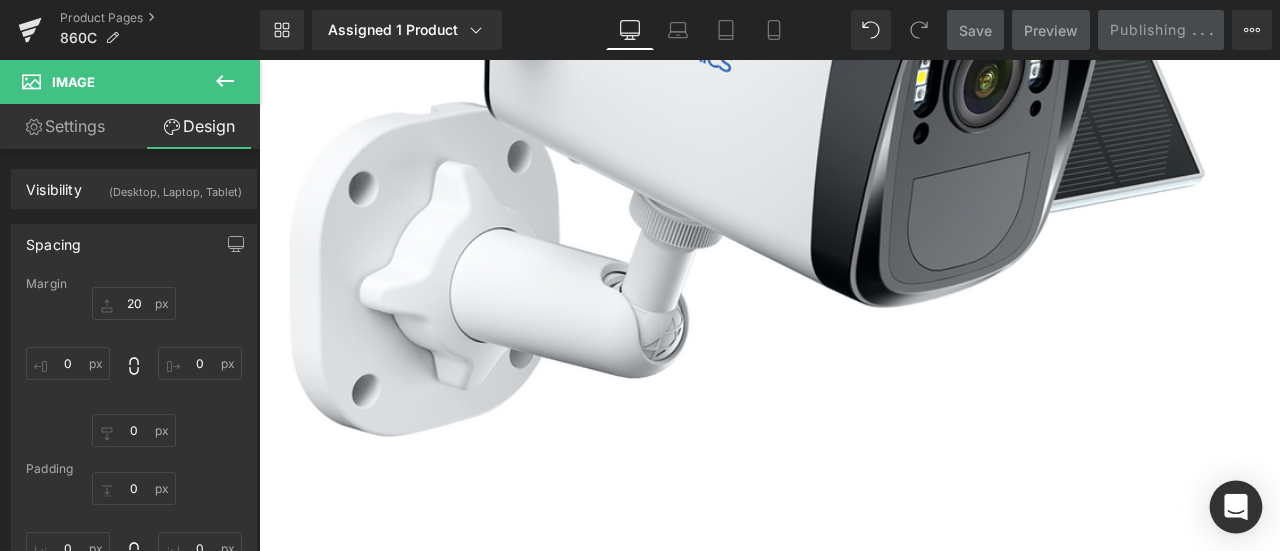click 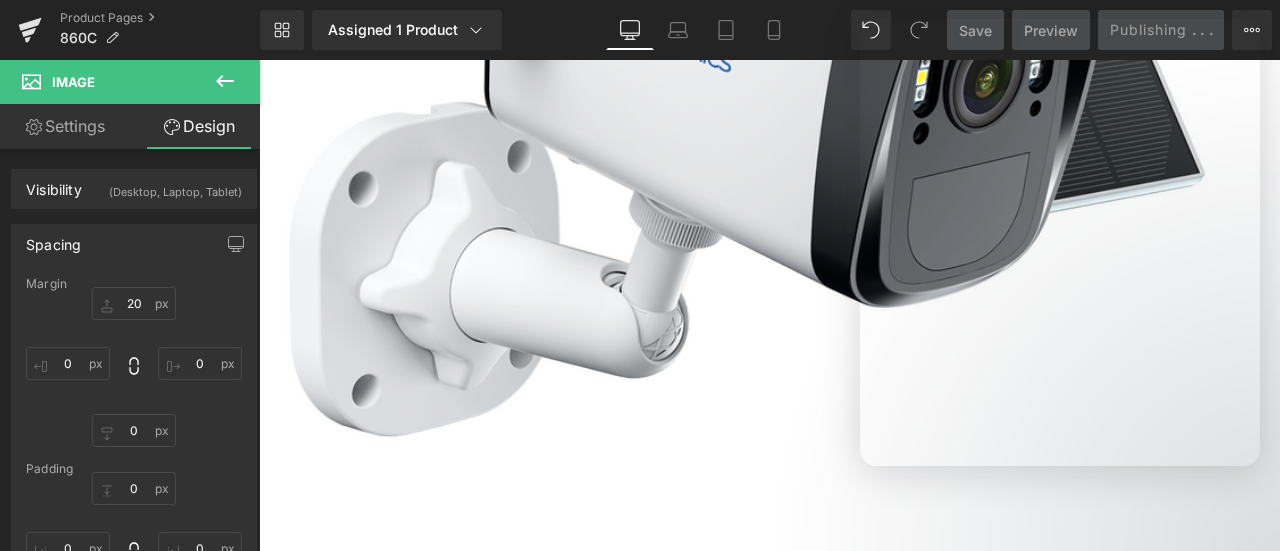 click at bounding box center [640, 245] 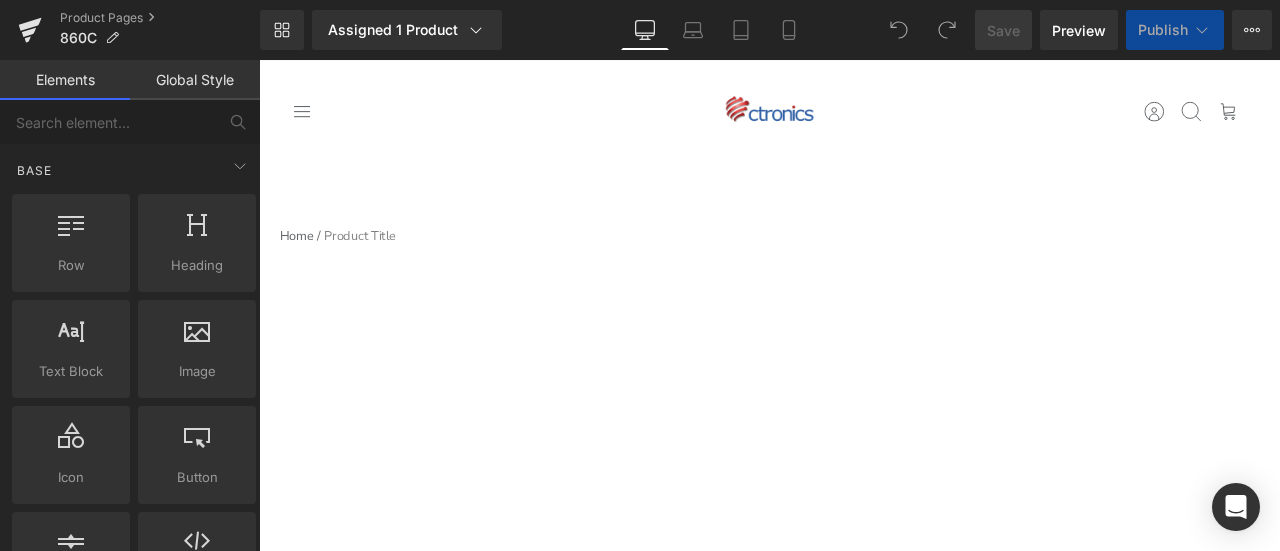 scroll, scrollTop: 0, scrollLeft: 0, axis: both 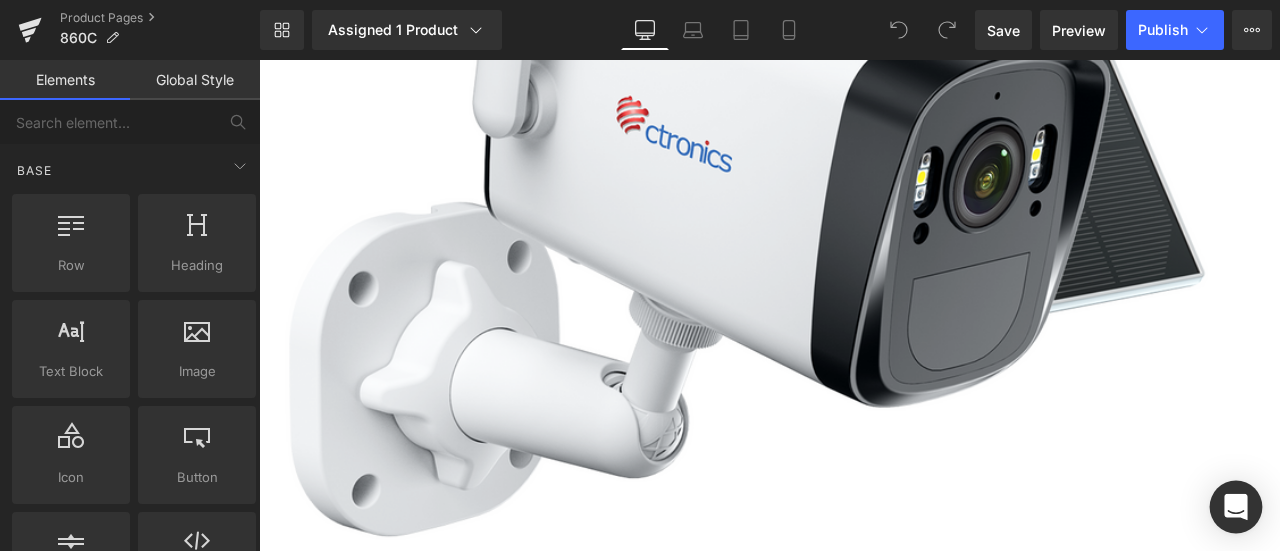 click 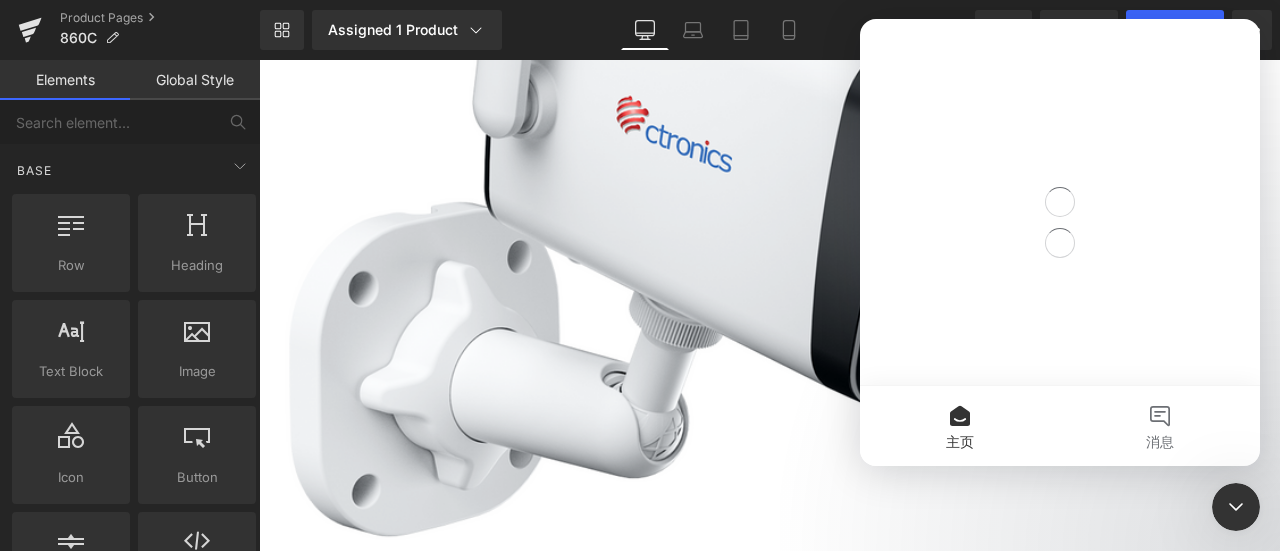 scroll, scrollTop: 0, scrollLeft: 0, axis: both 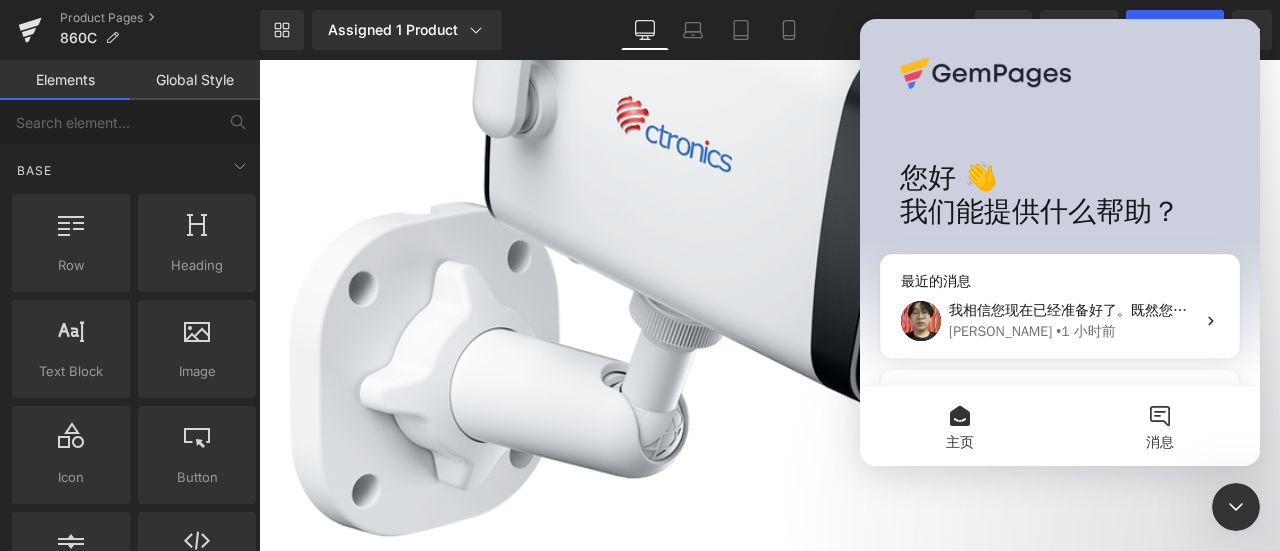 click on "消息" at bounding box center (1160, 426) 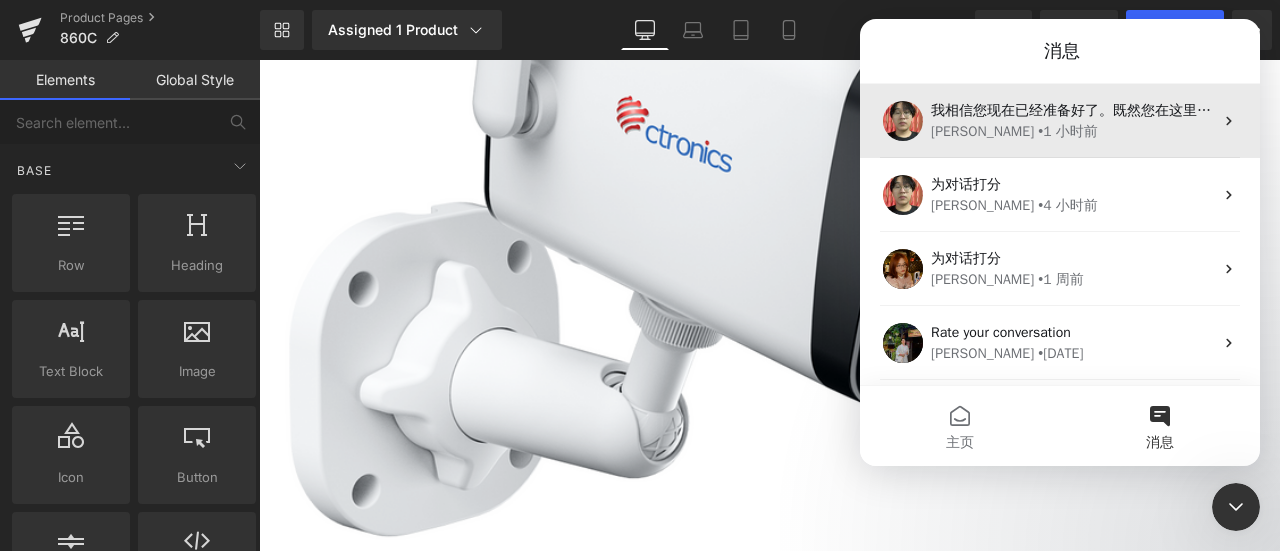 click on "•  1 小时前" at bounding box center (1068, 131) 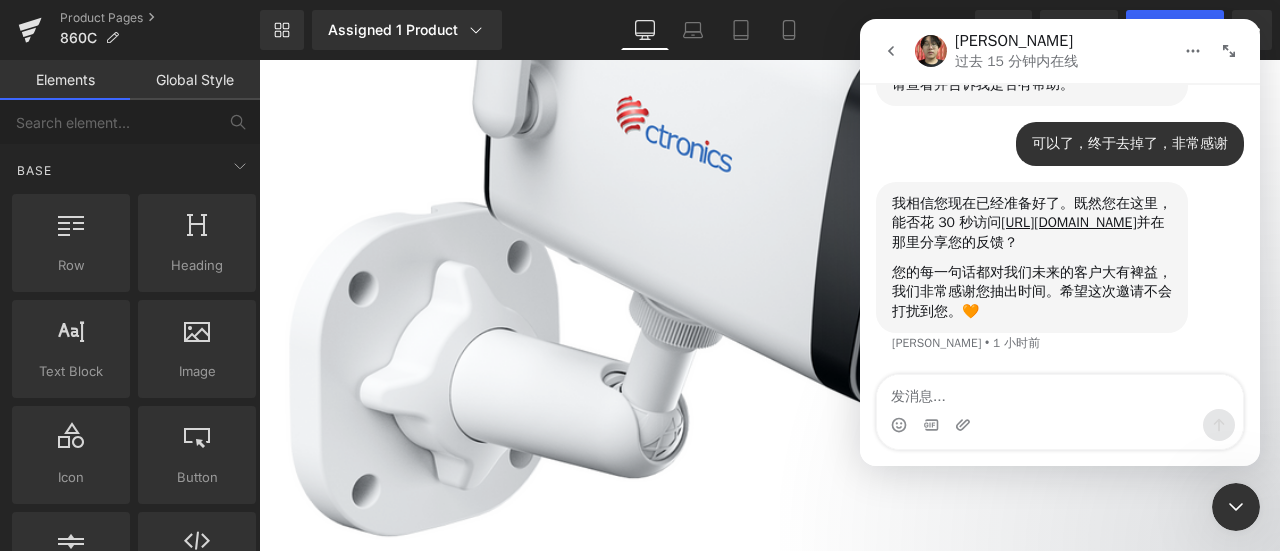 click at bounding box center [1060, 392] 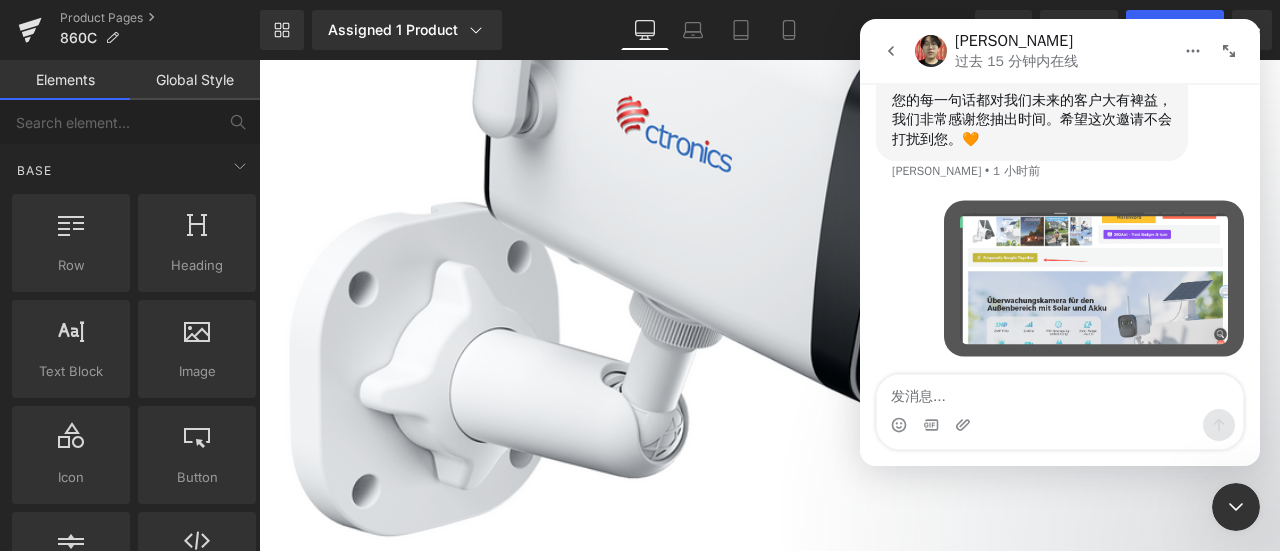 scroll, scrollTop: 3024, scrollLeft: 0, axis: vertical 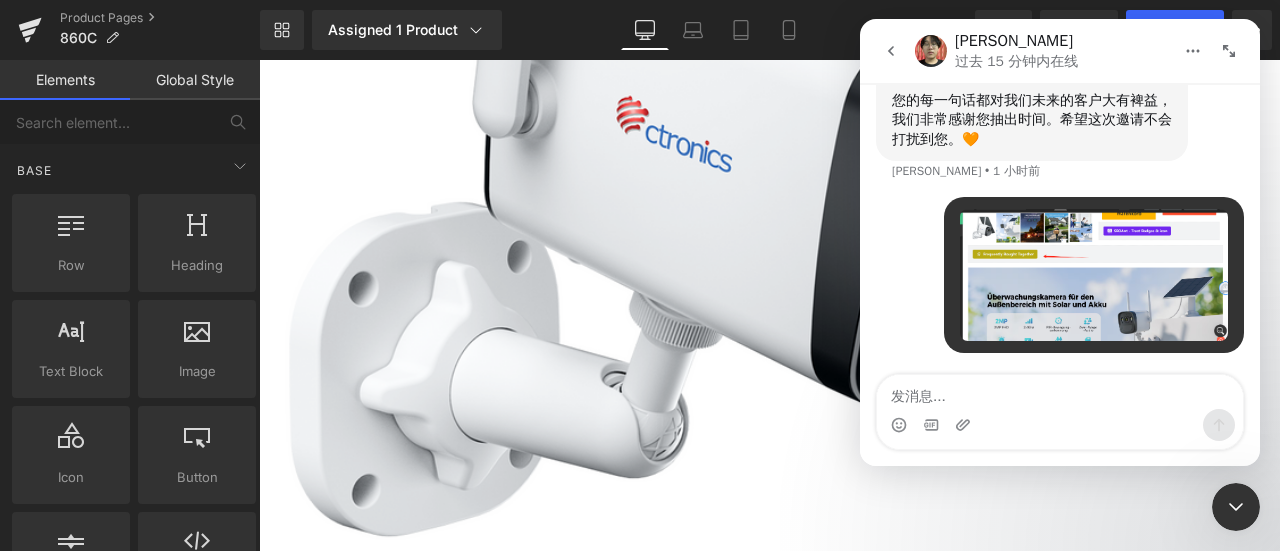 click at bounding box center (1060, 392) 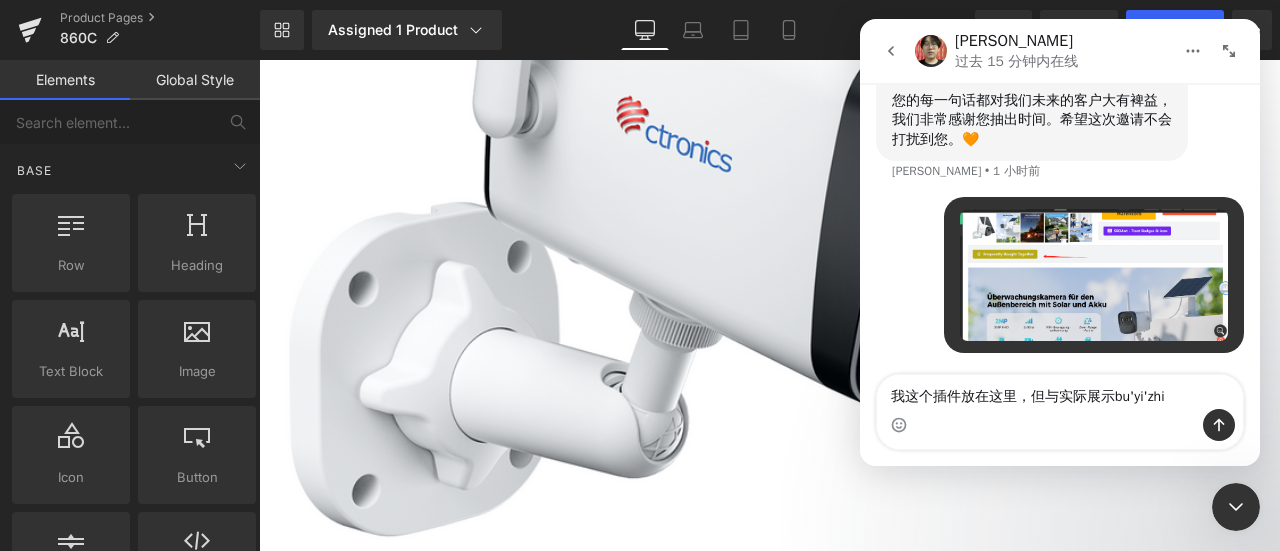 type on "我这个插件放在这里，但与实际展示不一致" 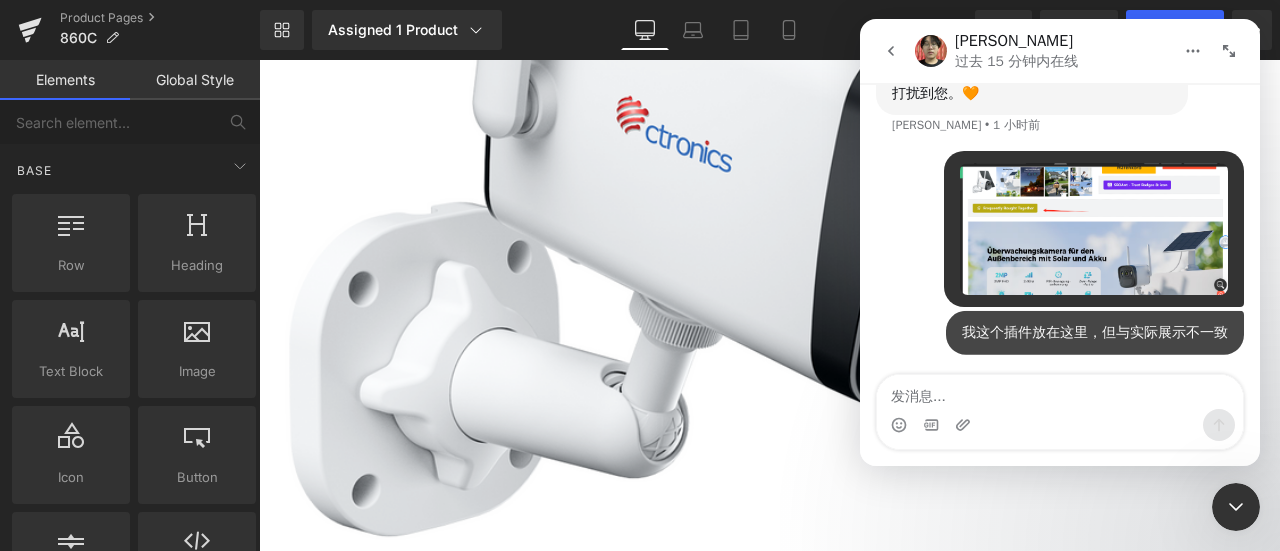 scroll, scrollTop: 3070, scrollLeft: 0, axis: vertical 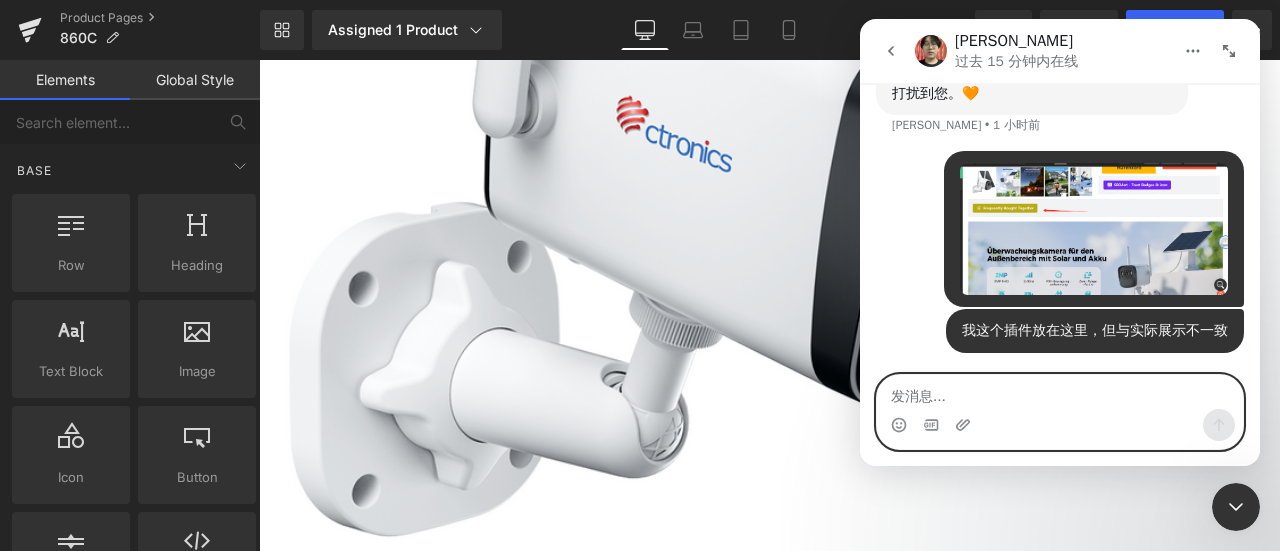 click at bounding box center [1060, 392] 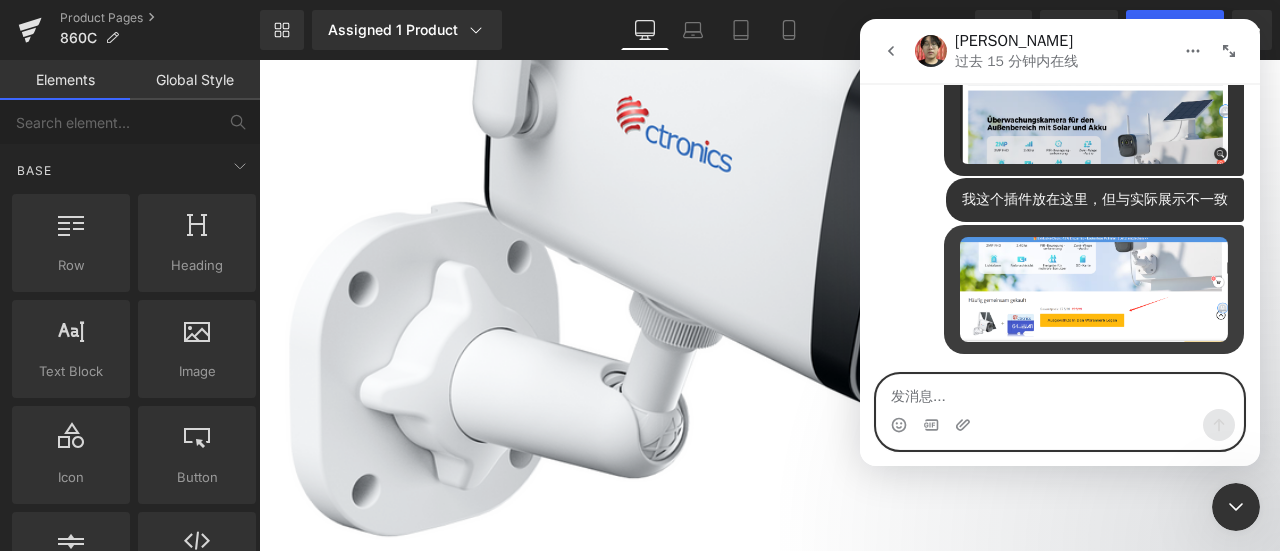 scroll, scrollTop: 3202, scrollLeft: 0, axis: vertical 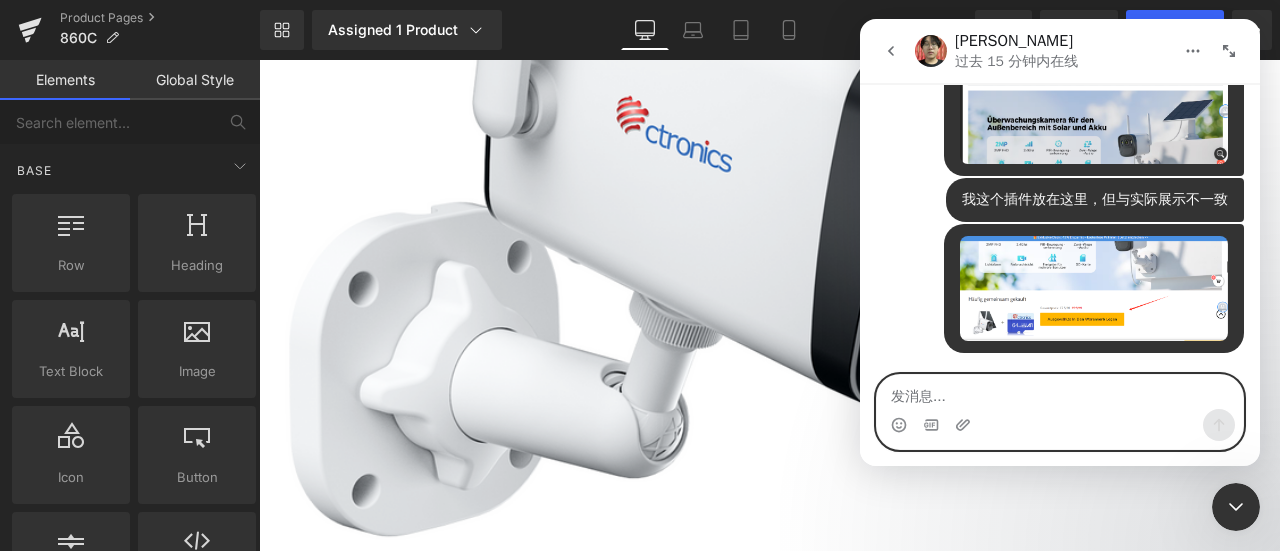 click at bounding box center (1060, 392) 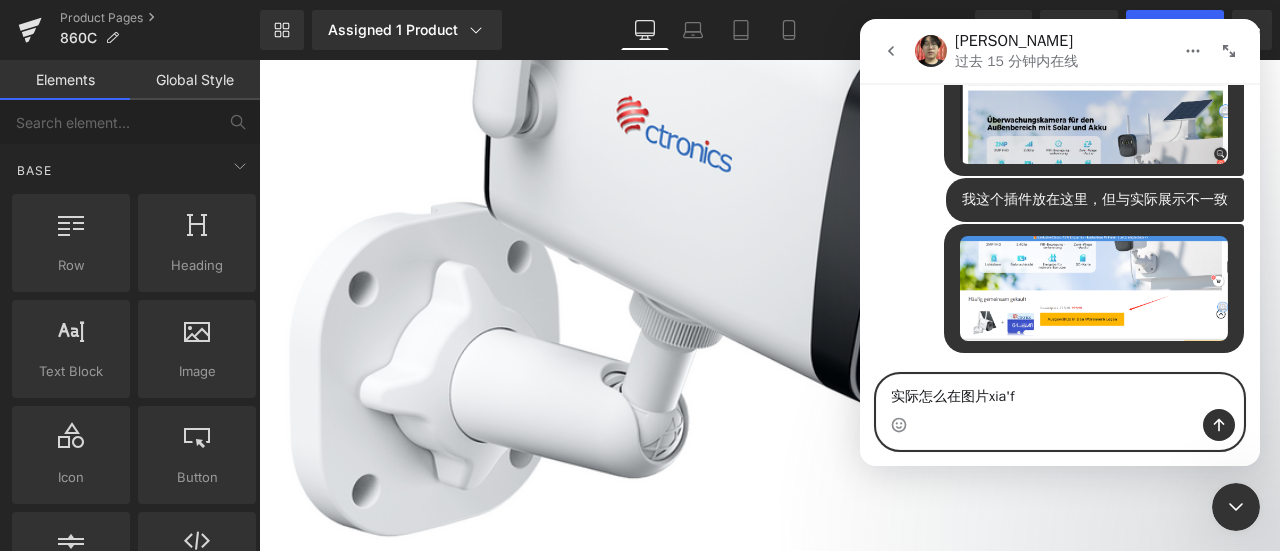 type on "实际怎么在图片下方" 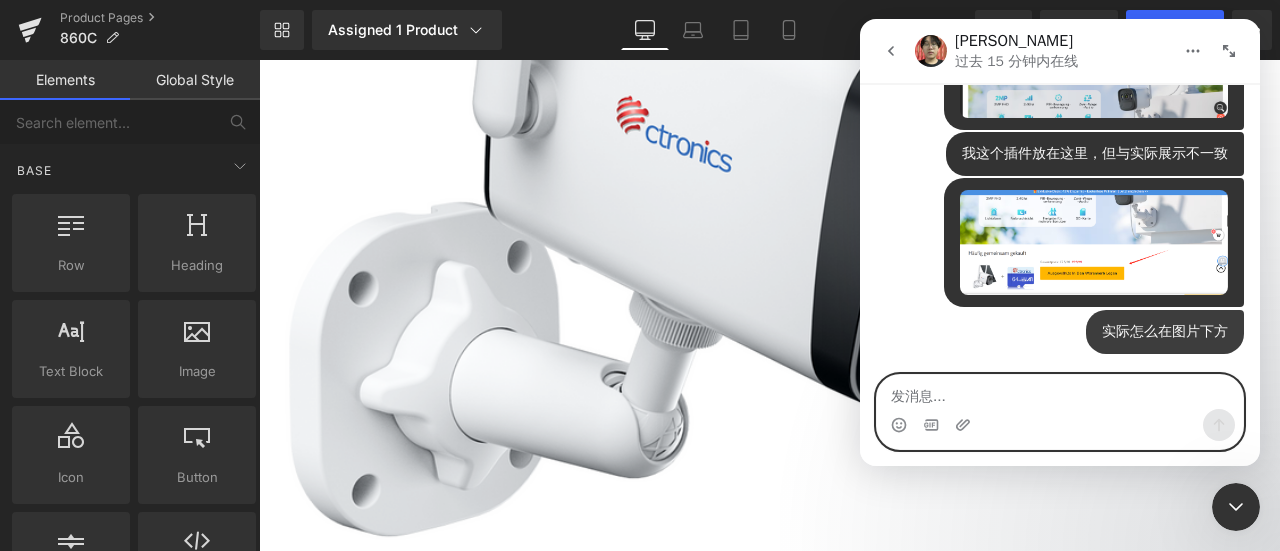 scroll, scrollTop: 3247, scrollLeft: 0, axis: vertical 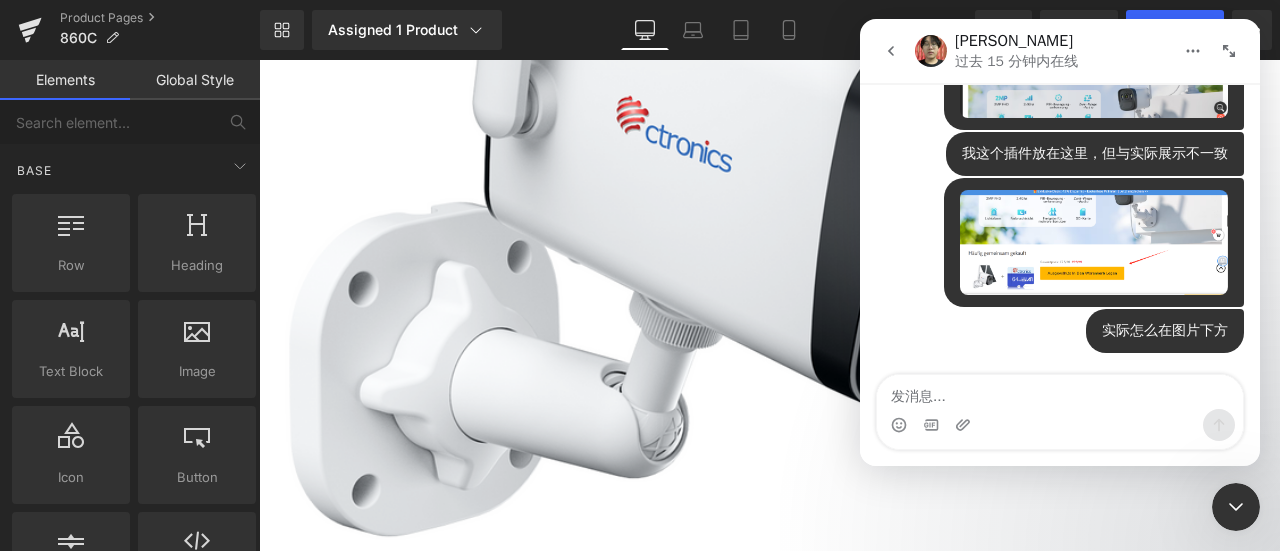 click at bounding box center [1060, 425] 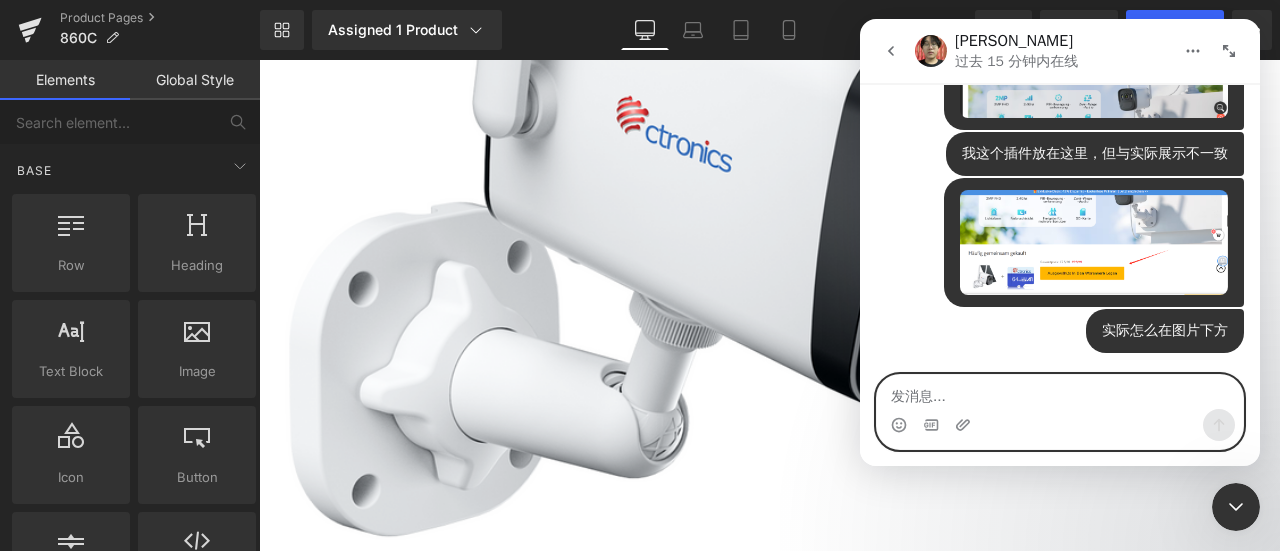 click at bounding box center [1060, 392] 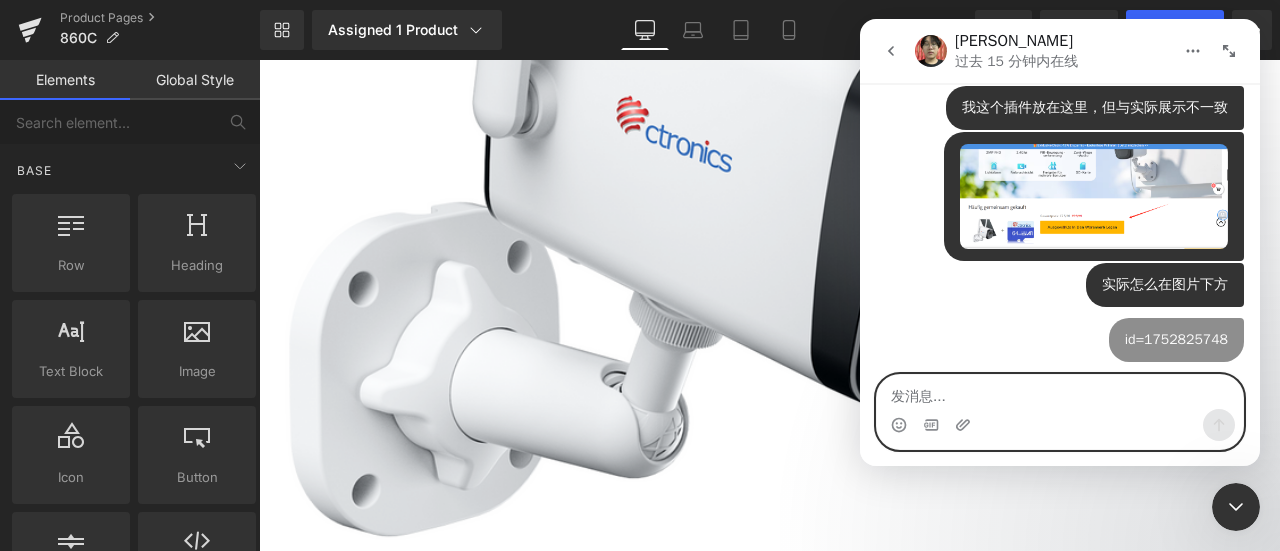 scroll, scrollTop: 3292, scrollLeft: 0, axis: vertical 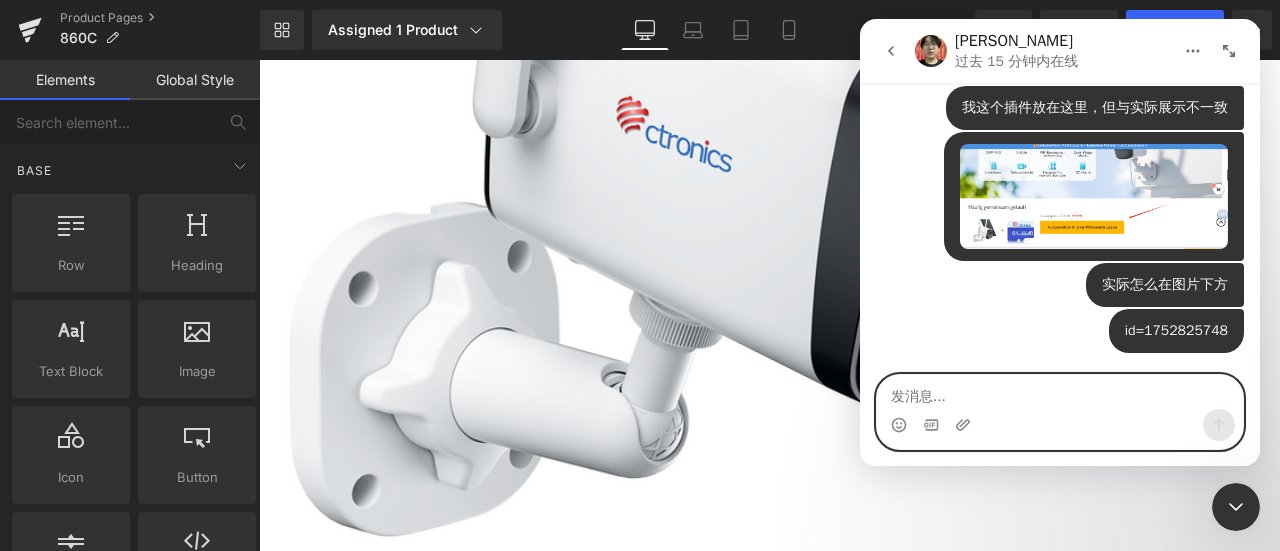 click at bounding box center (1060, 392) 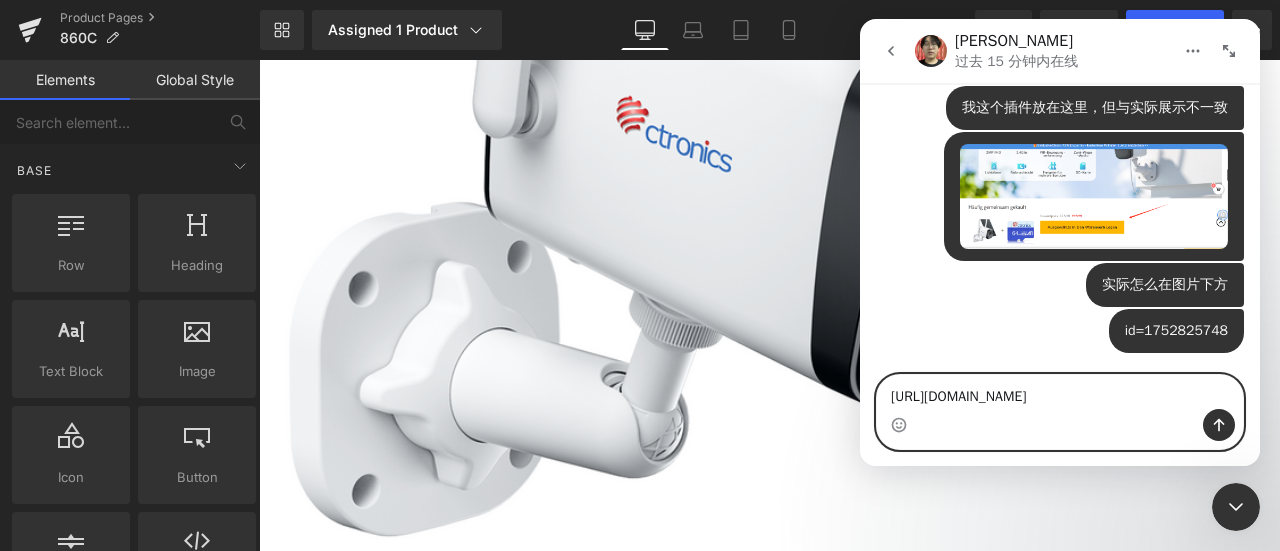 scroll, scrollTop: 3350, scrollLeft: 0, axis: vertical 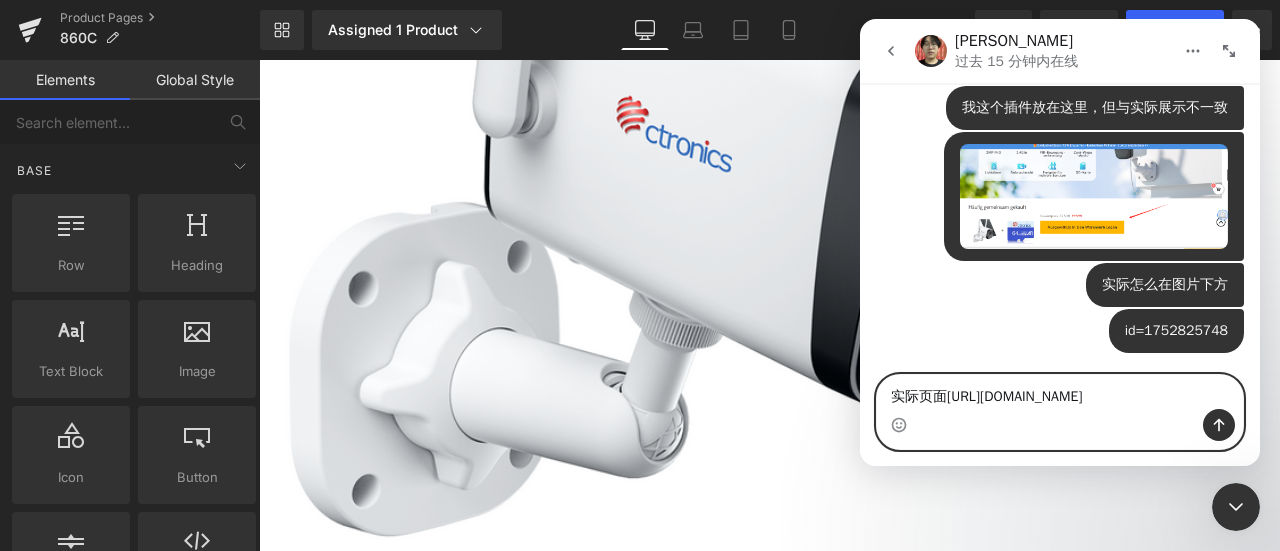 type on "实际页面：https://de.ctronics.com/products/ctronics-pir-personenerkennung-uberwachungskamera-aussen-mit-3w-solarpanel-15m-klare-nachtsicht?pb=0" 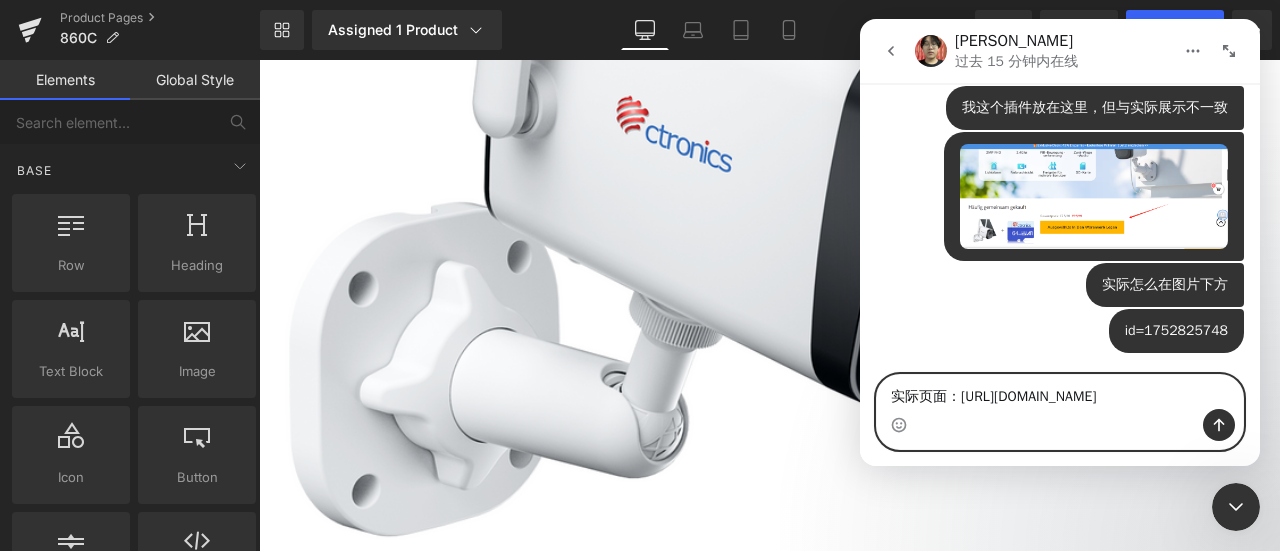 type 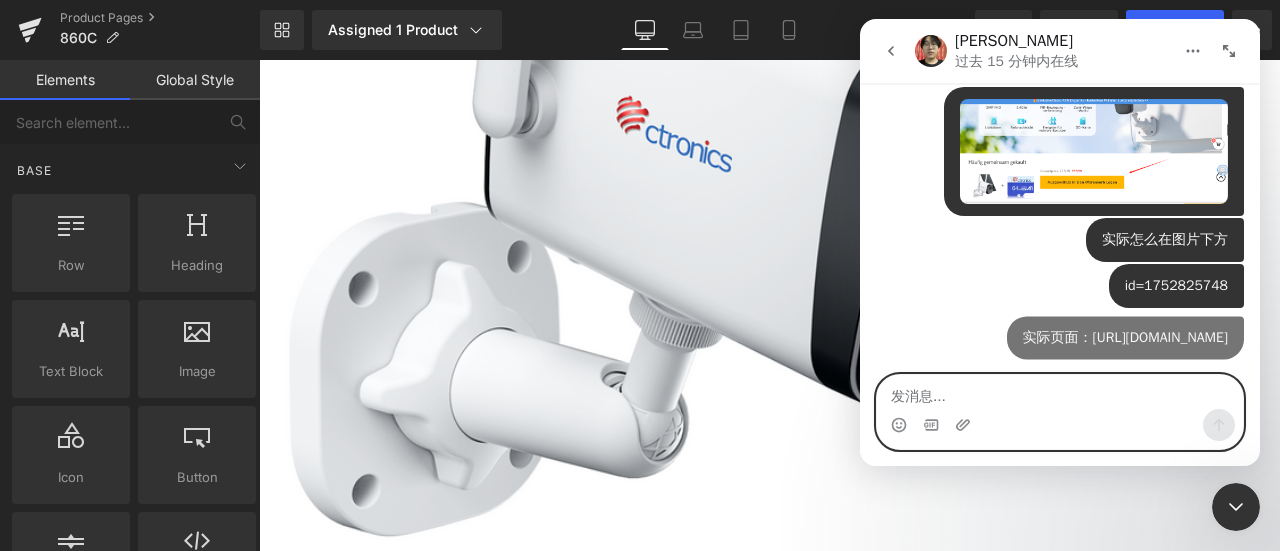 scroll, scrollTop: 3416, scrollLeft: 0, axis: vertical 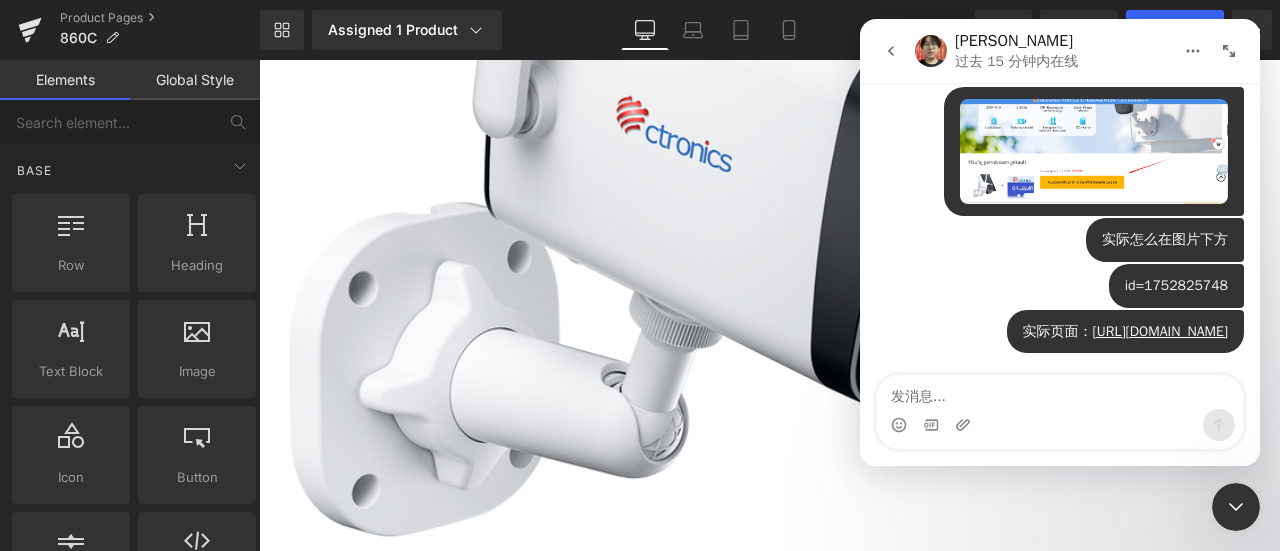 click 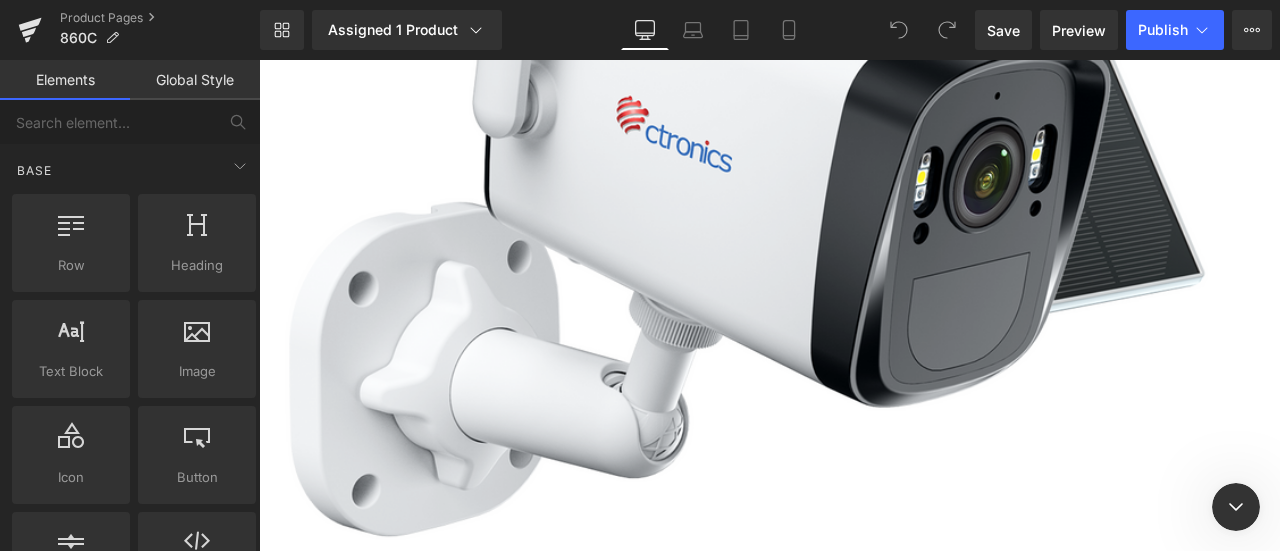 scroll, scrollTop: 0, scrollLeft: 0, axis: both 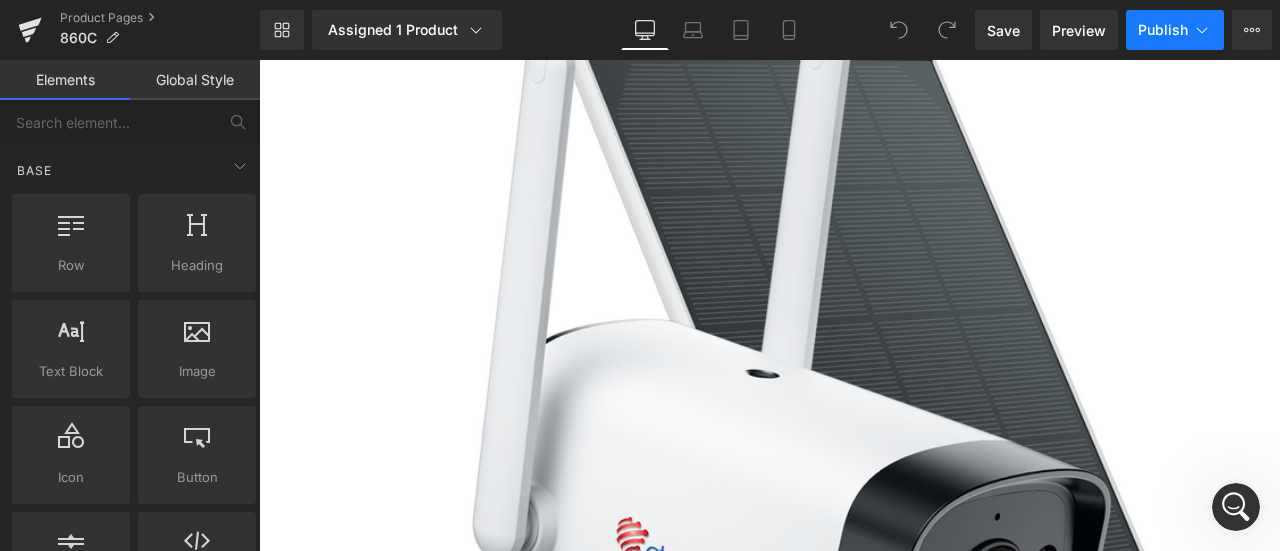 click on "Publish" at bounding box center [1163, 30] 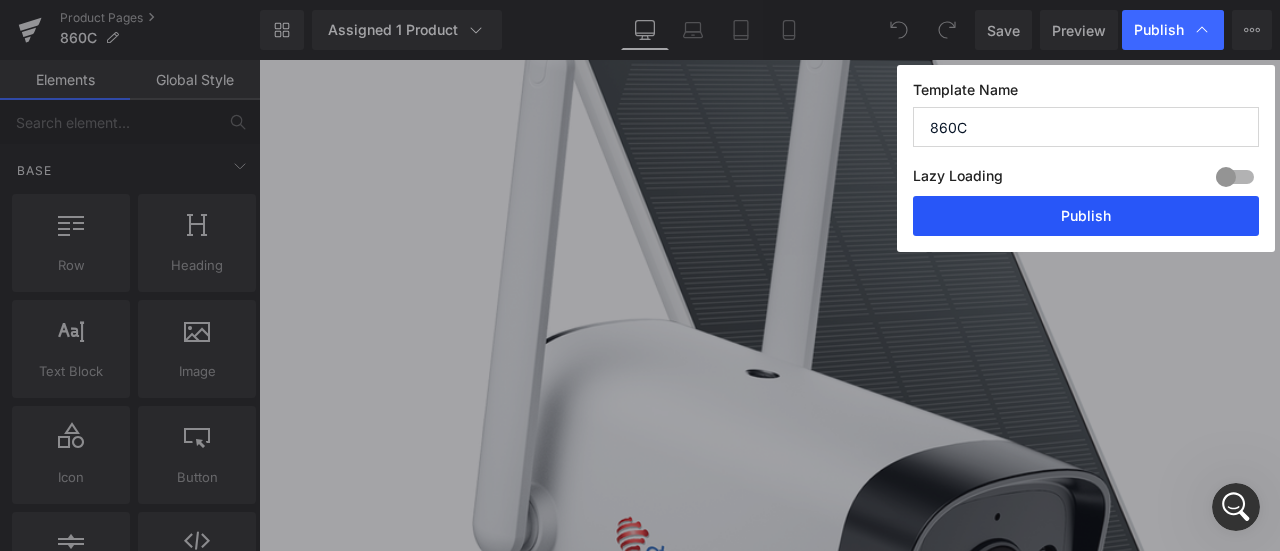drag, startPoint x: 1136, startPoint y: 209, endPoint x: 1033, endPoint y: 188, distance: 105.11898 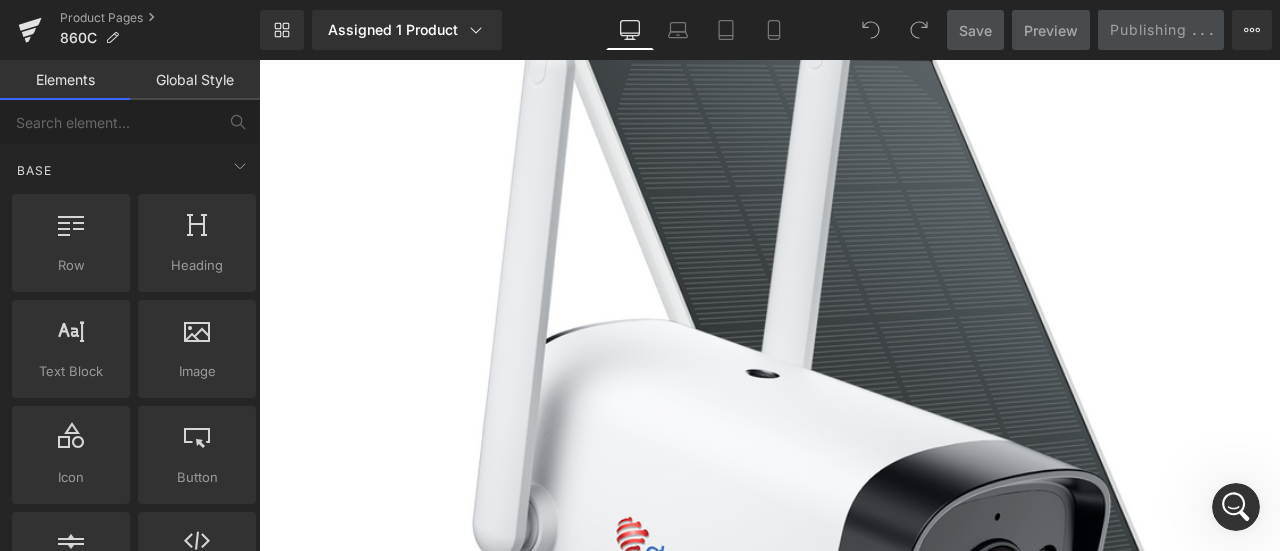 scroll, scrollTop: 0, scrollLeft: 0, axis: both 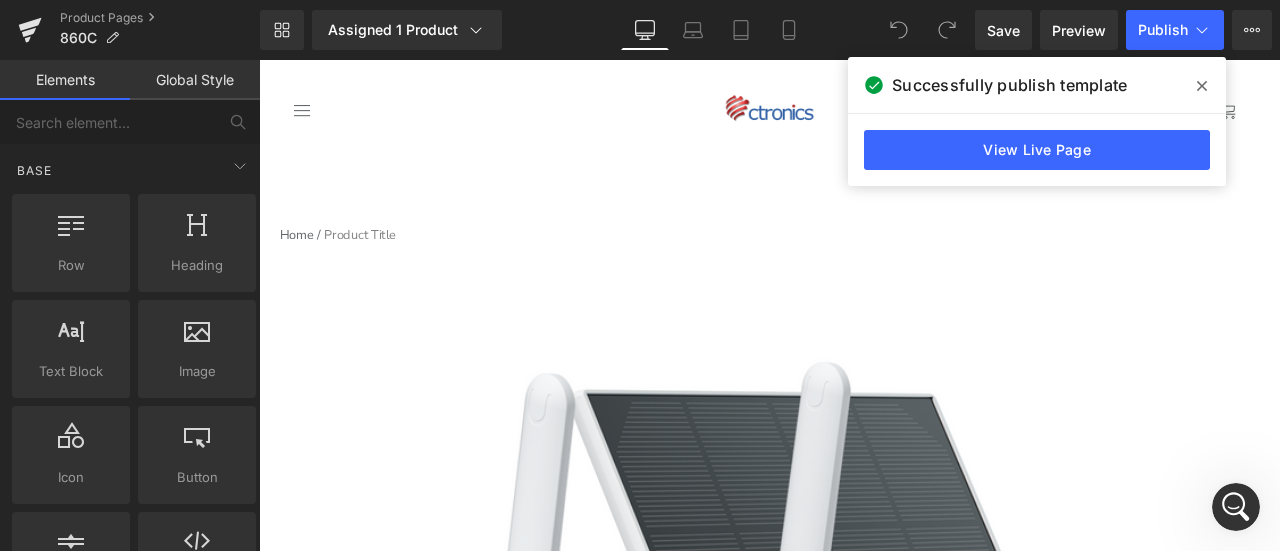 click 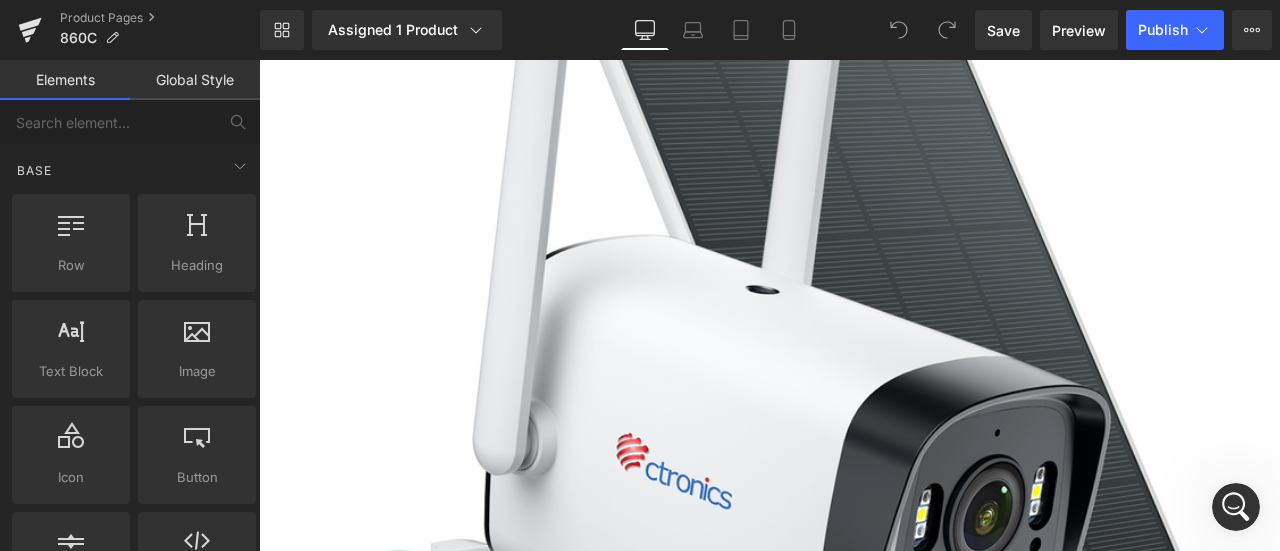 scroll, scrollTop: 500, scrollLeft: 0, axis: vertical 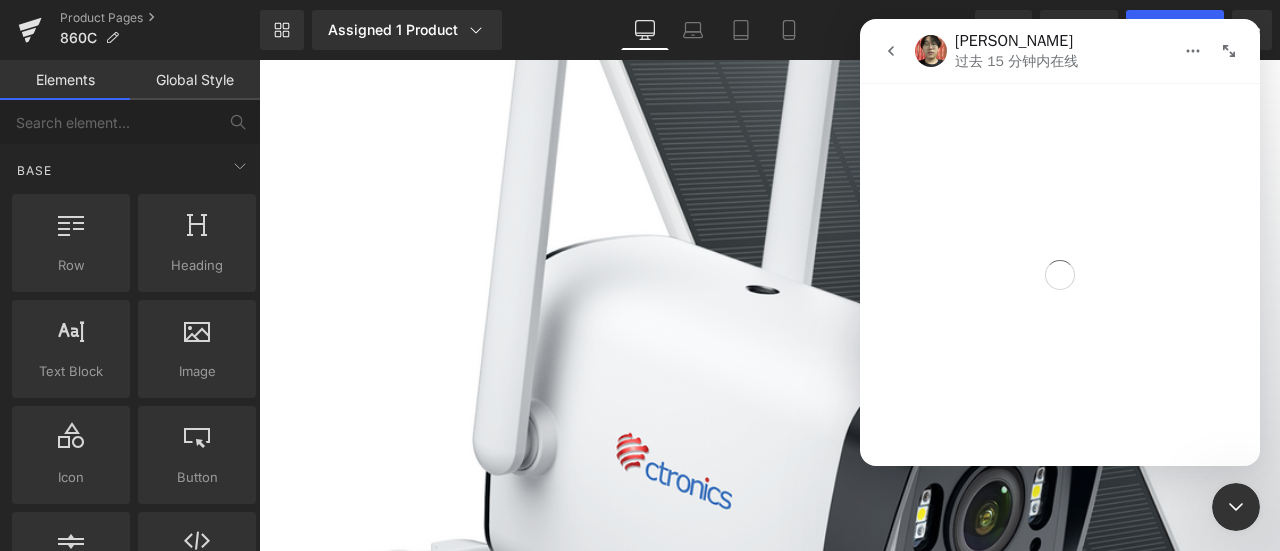 drag, startPoint x: 1238, startPoint y: 504, endPoint x: 1755, endPoint y: 785, distance: 588.4301 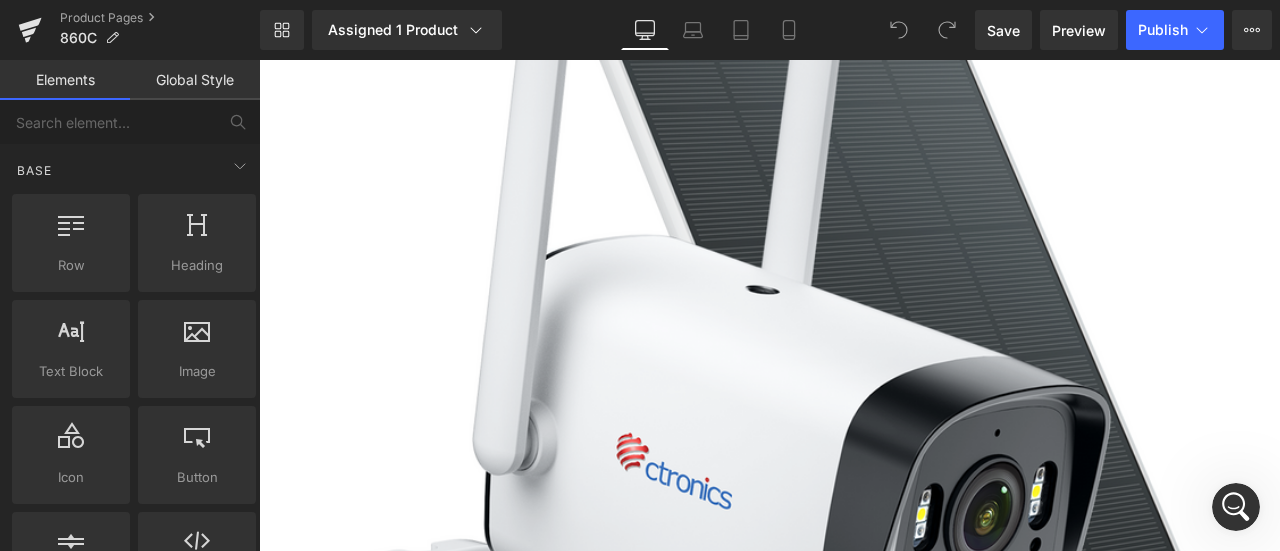 scroll, scrollTop: 3416, scrollLeft: 0, axis: vertical 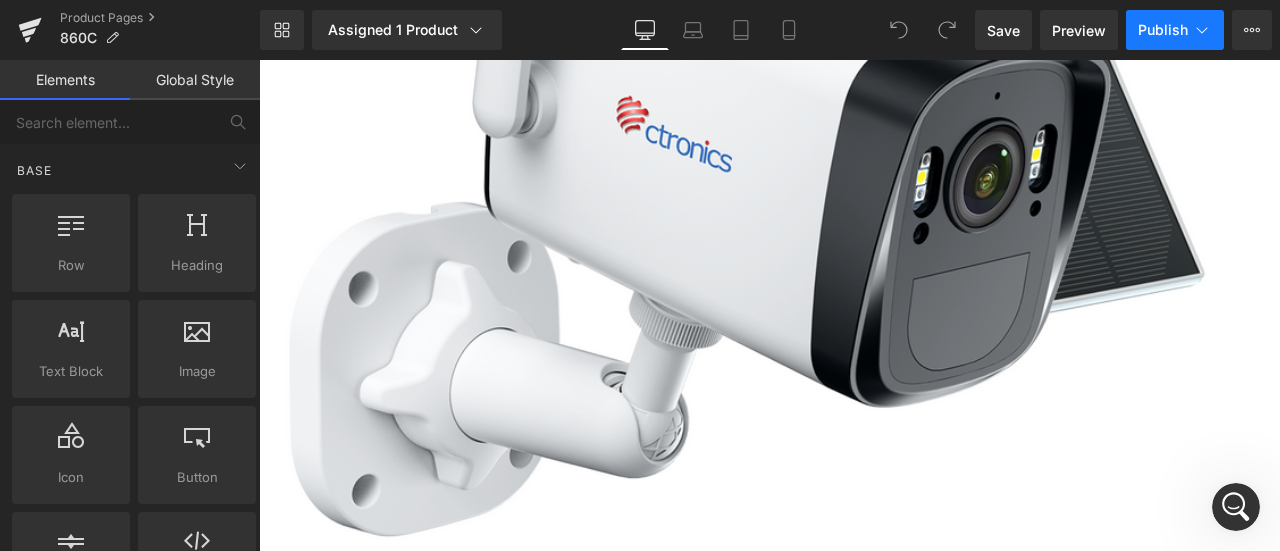 click on "Publish" at bounding box center [1163, 30] 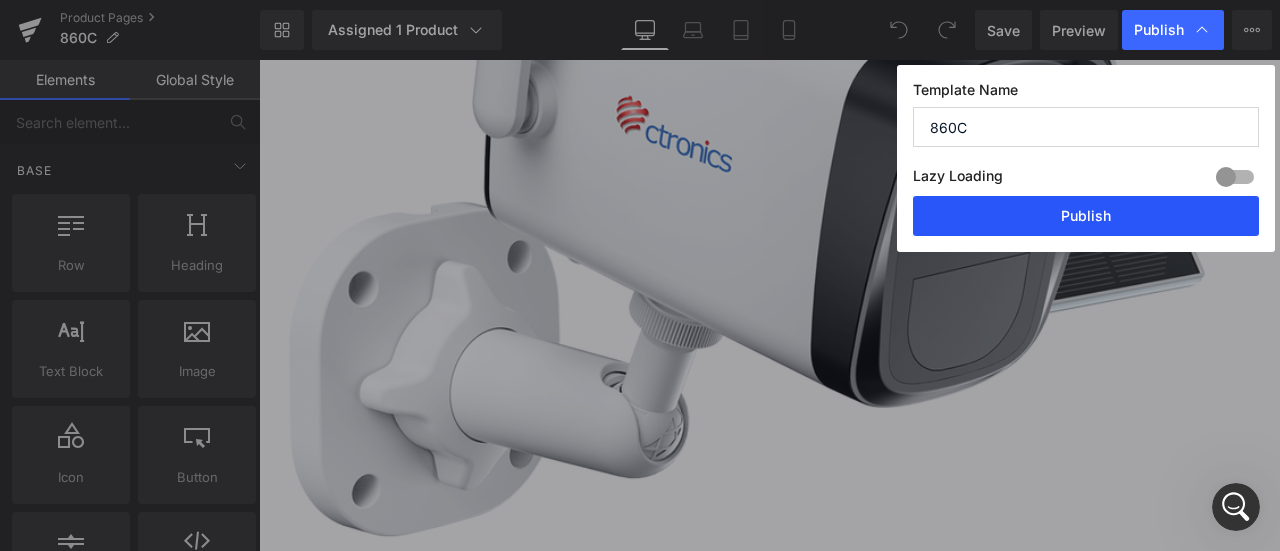 drag, startPoint x: 1143, startPoint y: 211, endPoint x: 1018, endPoint y: 195, distance: 126.01984 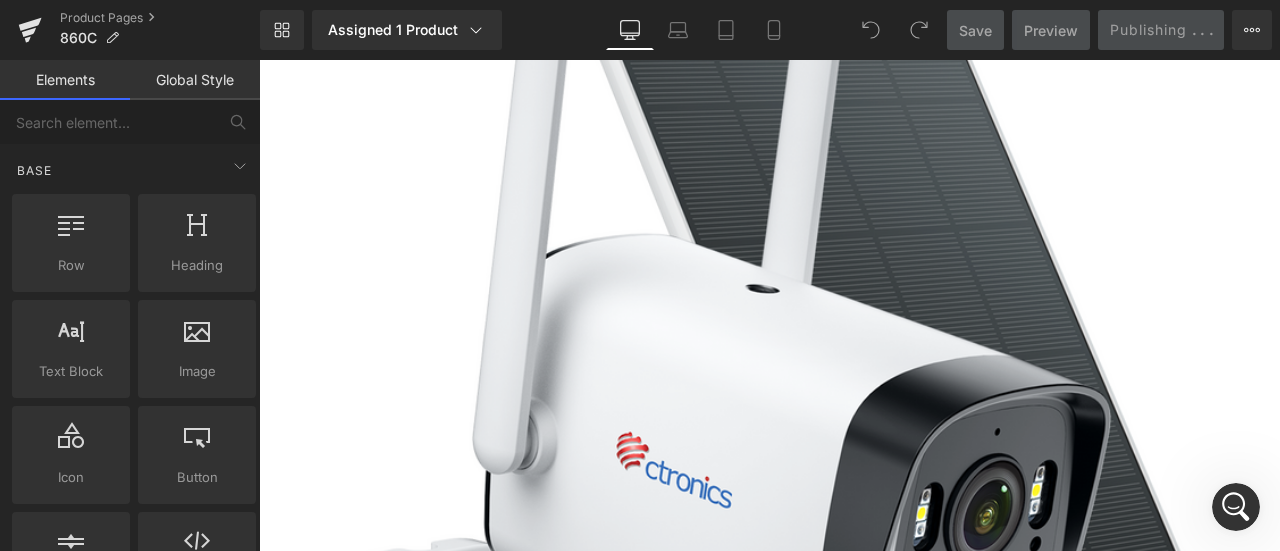 scroll, scrollTop: 500, scrollLeft: 0, axis: vertical 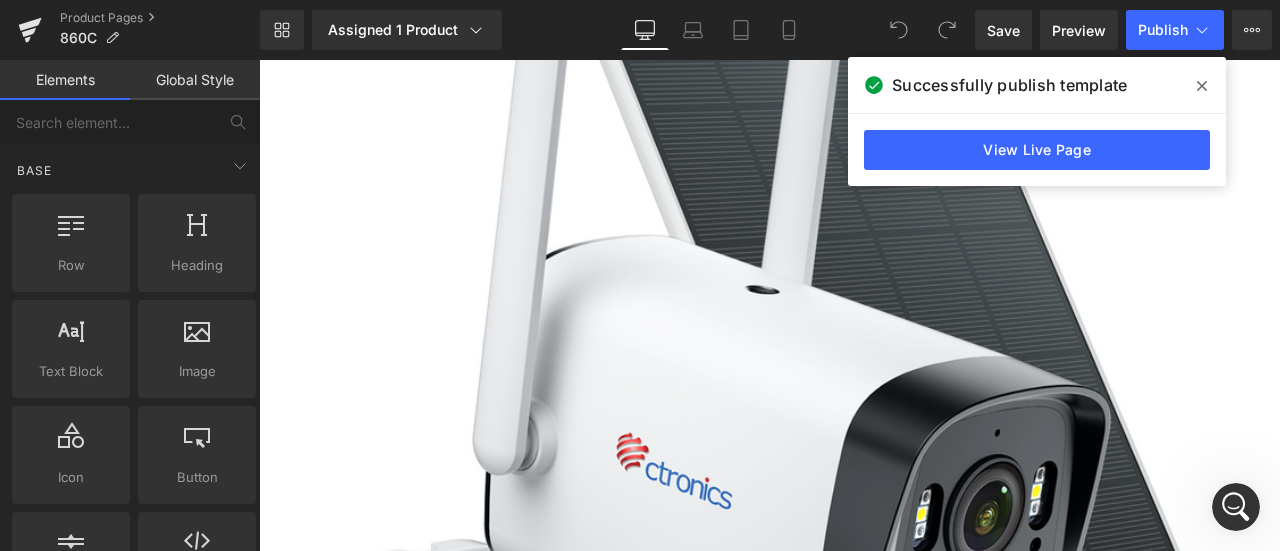 click 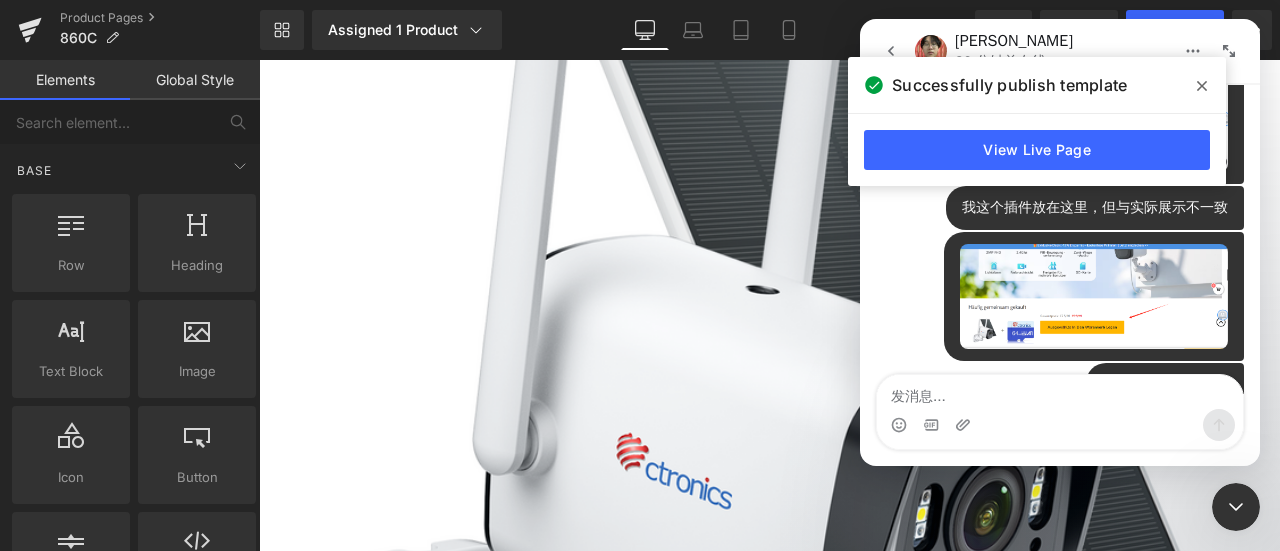 click at bounding box center (1202, 86) 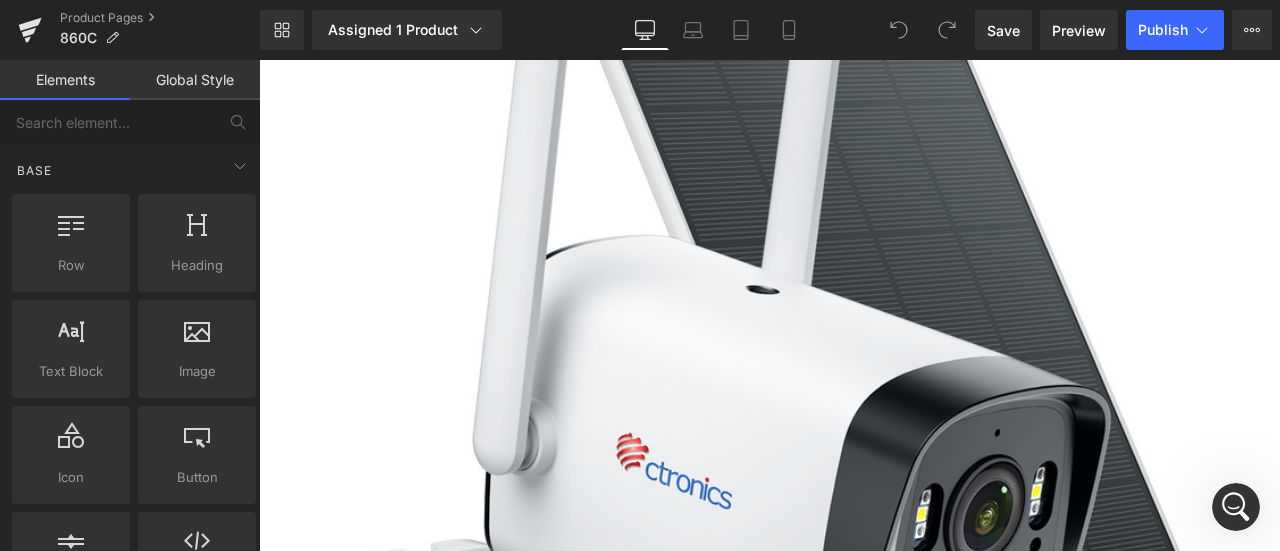 scroll, scrollTop: 3416, scrollLeft: 0, axis: vertical 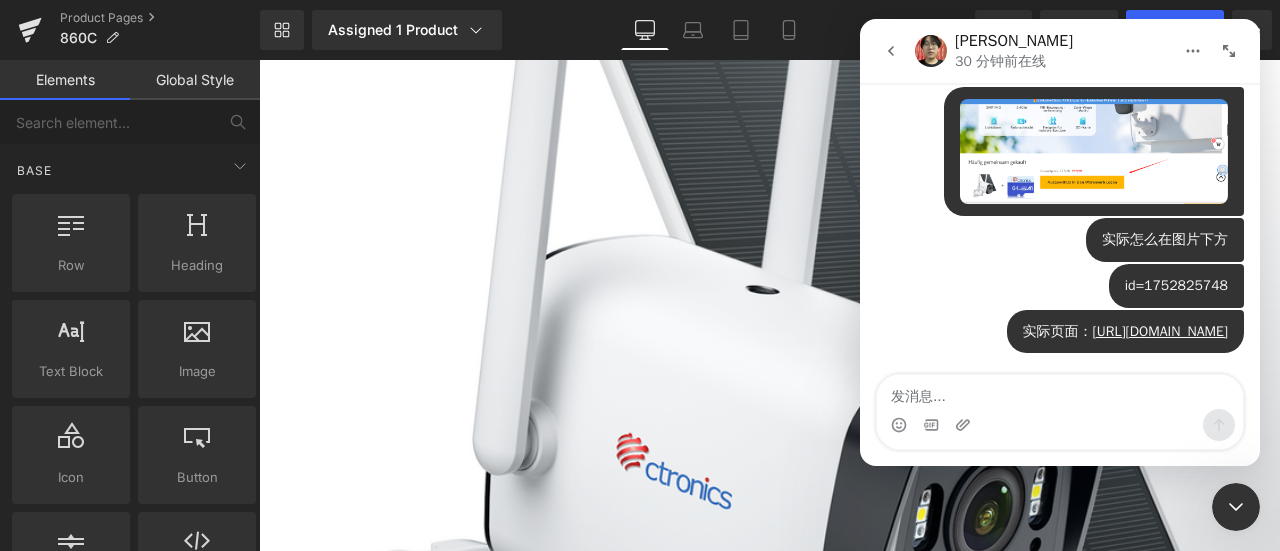click 